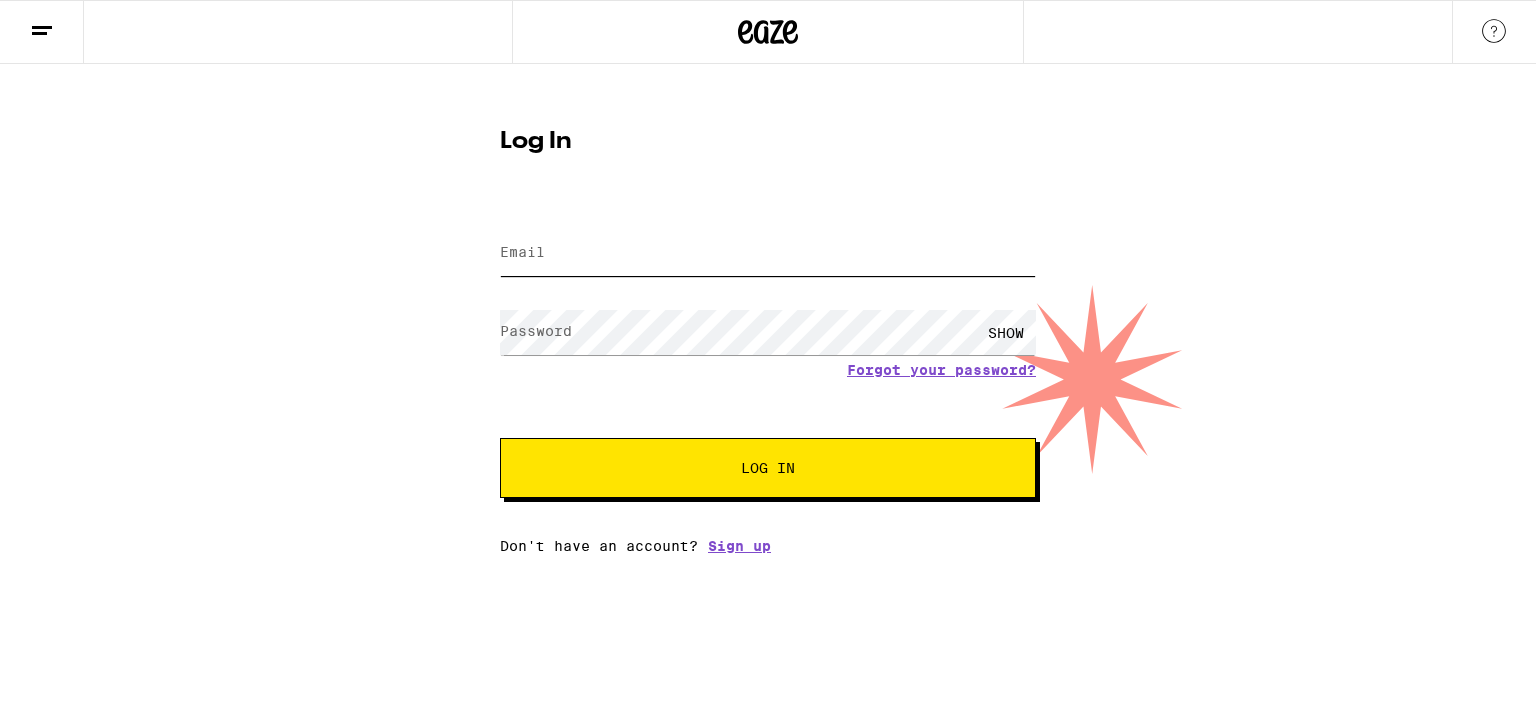 type on "[EMAIL]" 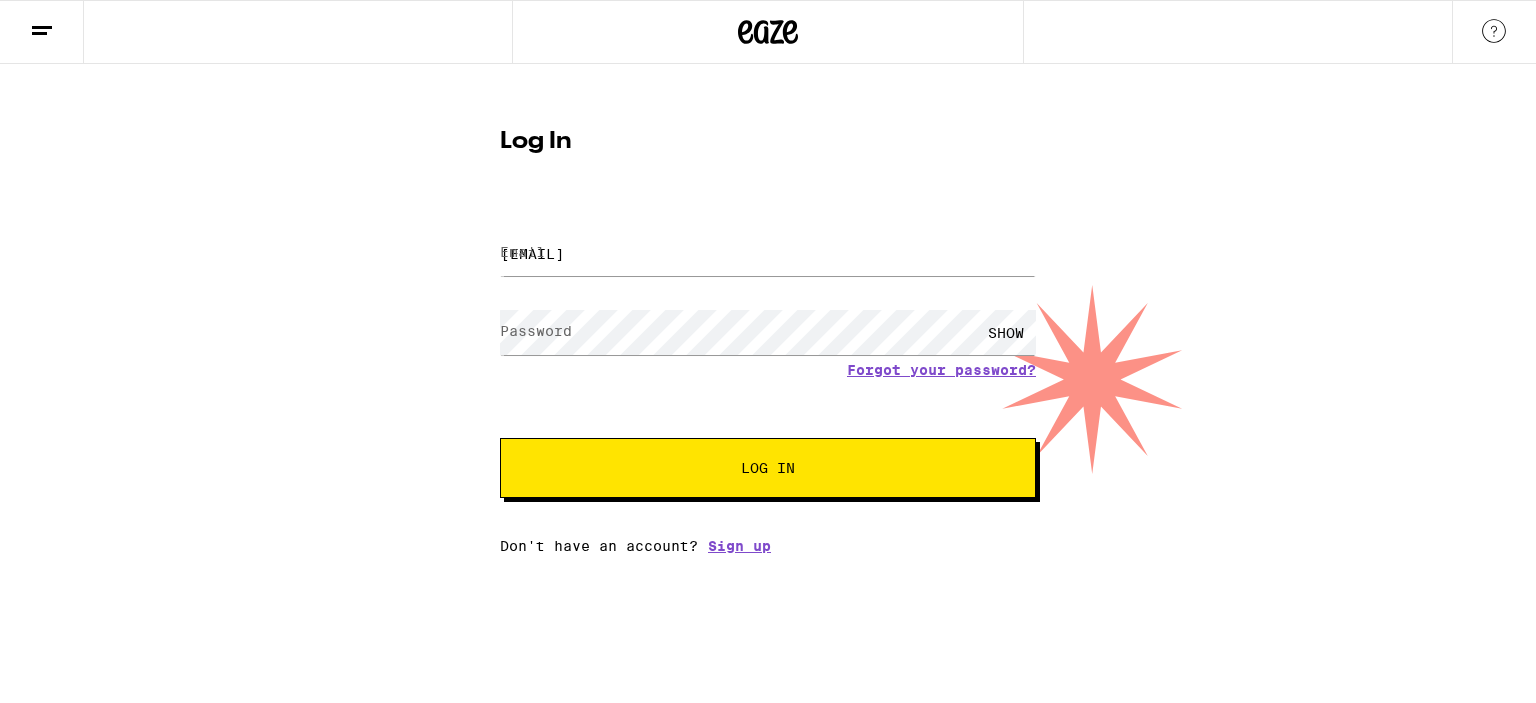 scroll, scrollTop: 0, scrollLeft: 0, axis: both 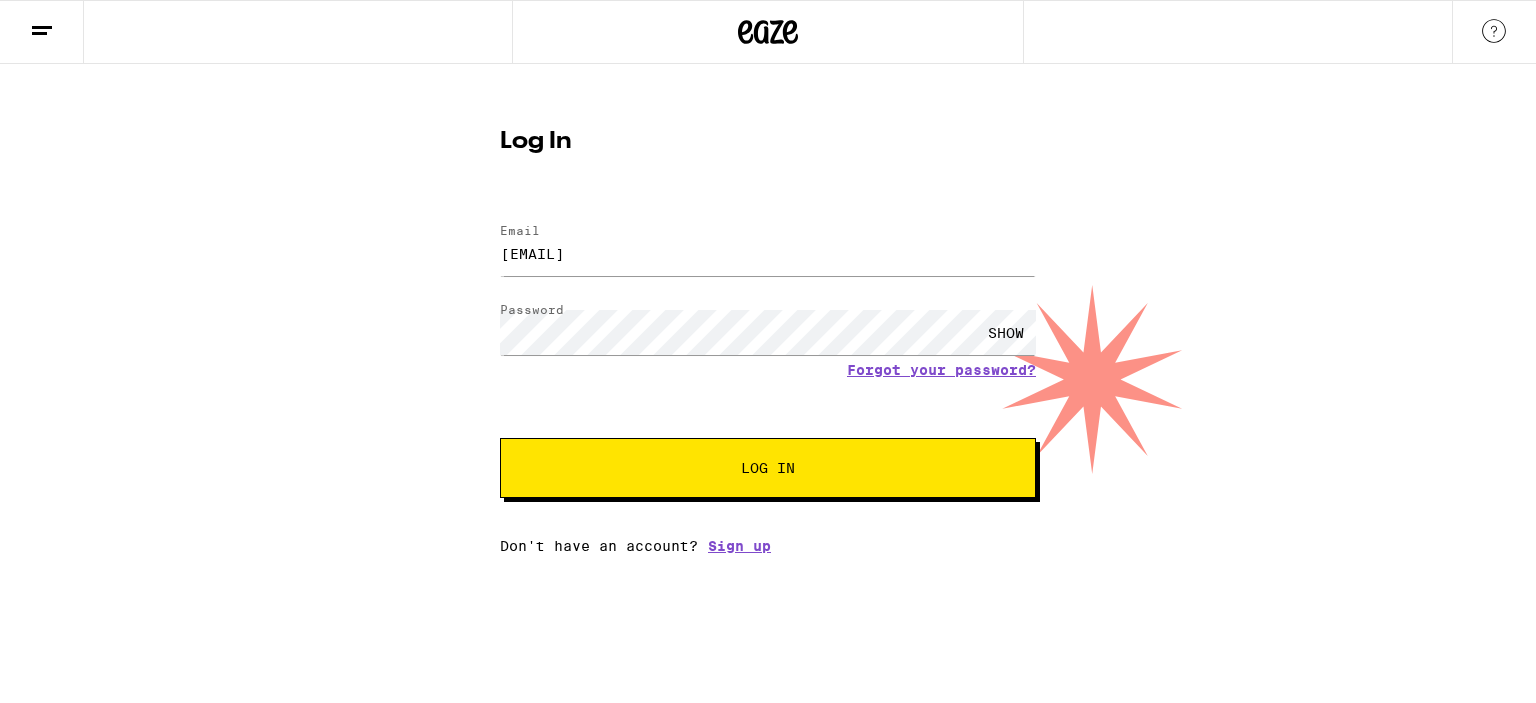 click on "Log In" at bounding box center (768, 468) 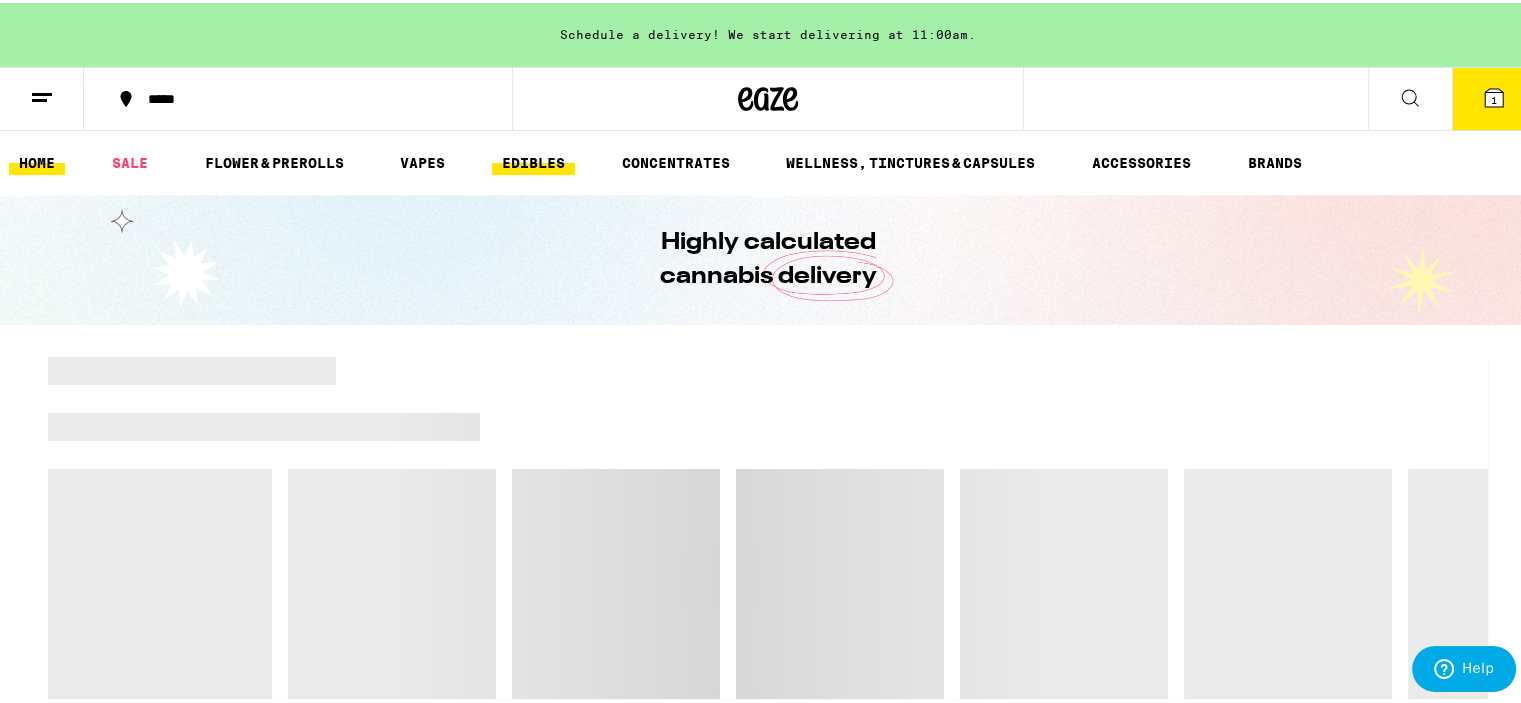 scroll, scrollTop: 0, scrollLeft: 0, axis: both 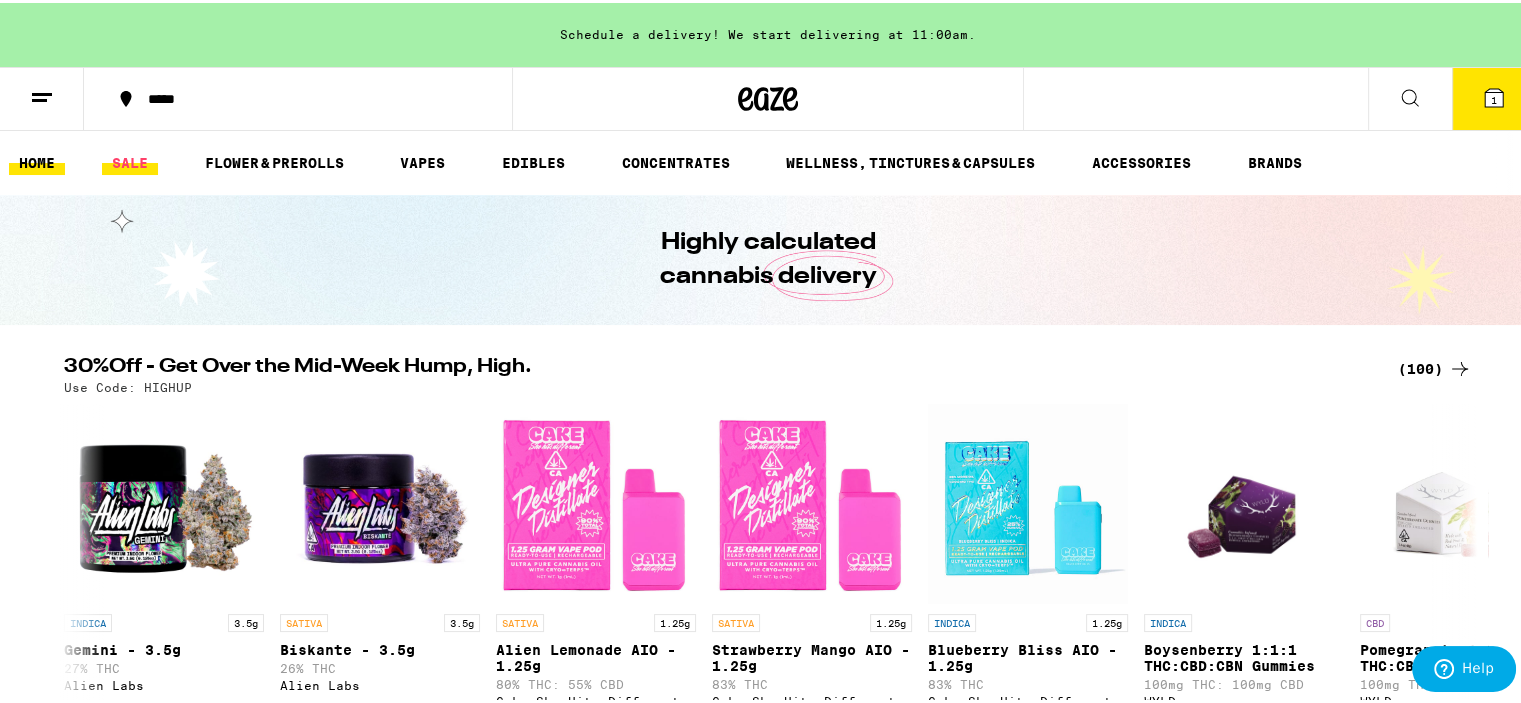 click on "SALE" at bounding box center (130, 160) 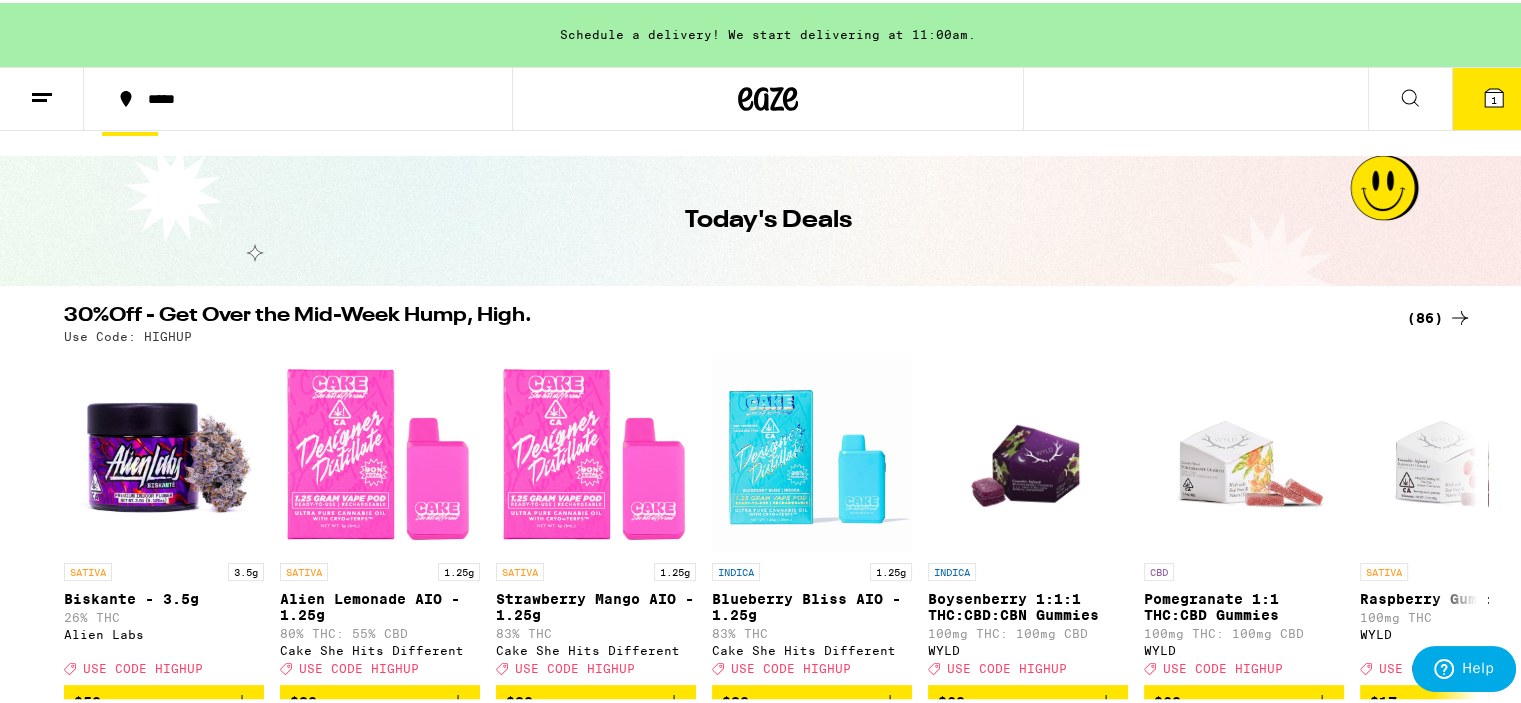 scroll, scrollTop: 200, scrollLeft: 0, axis: vertical 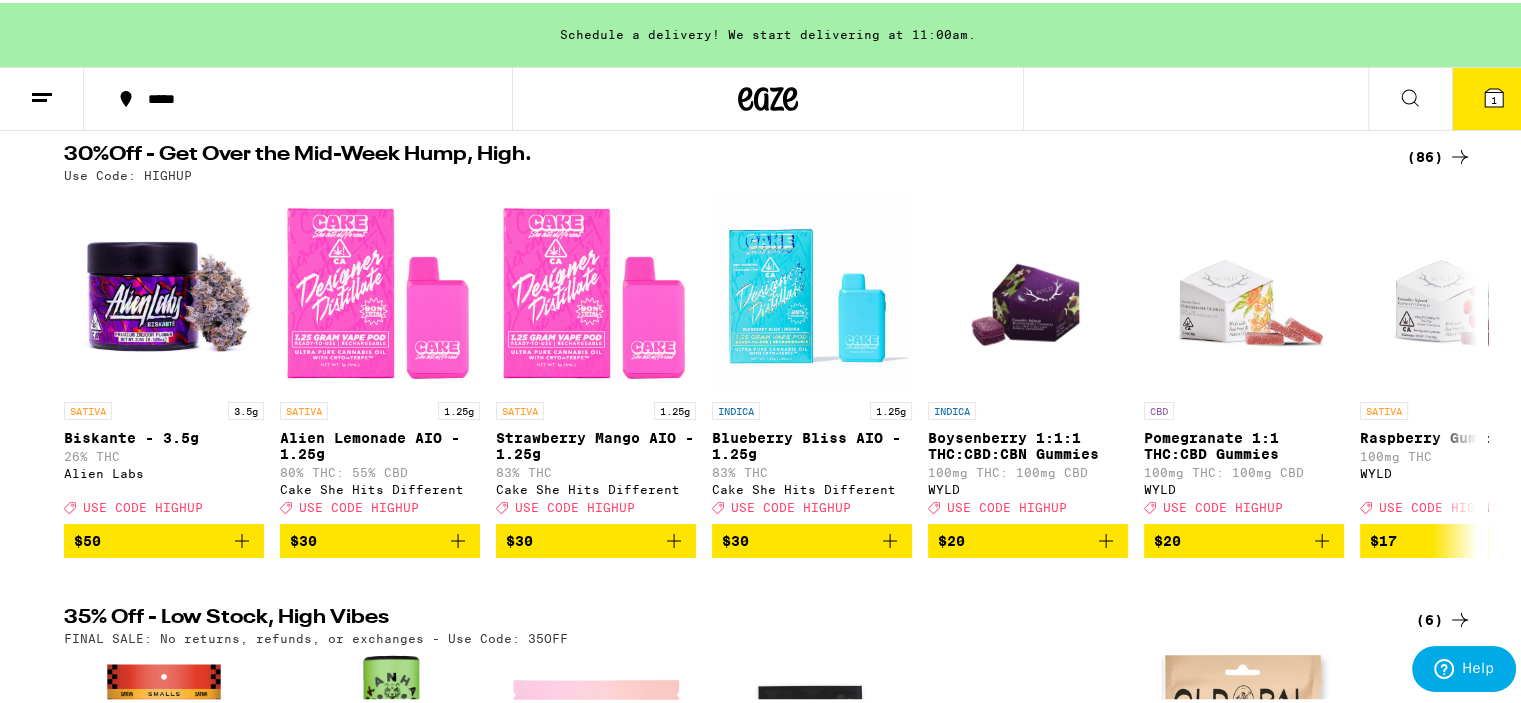click on "(86)" at bounding box center [1439, 154] 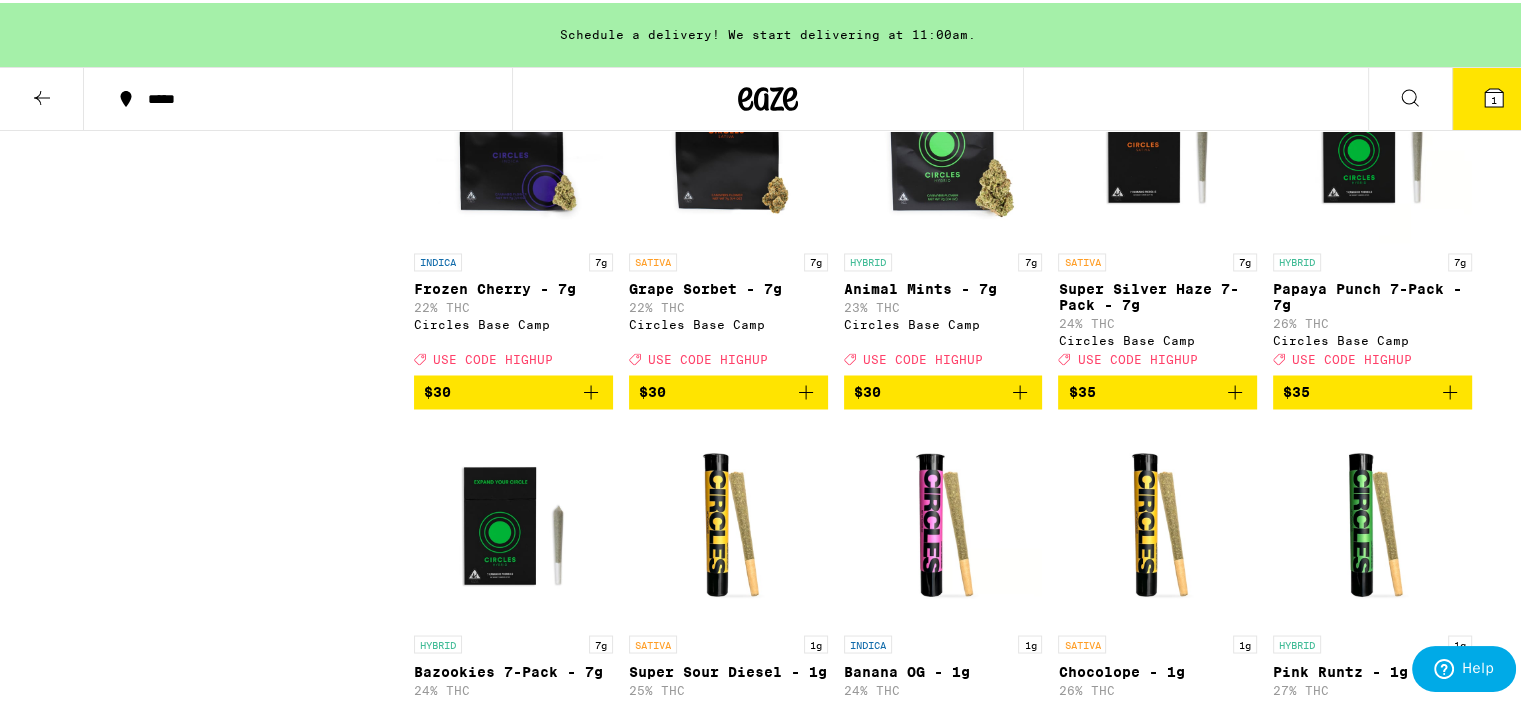 scroll, scrollTop: 3200, scrollLeft: 0, axis: vertical 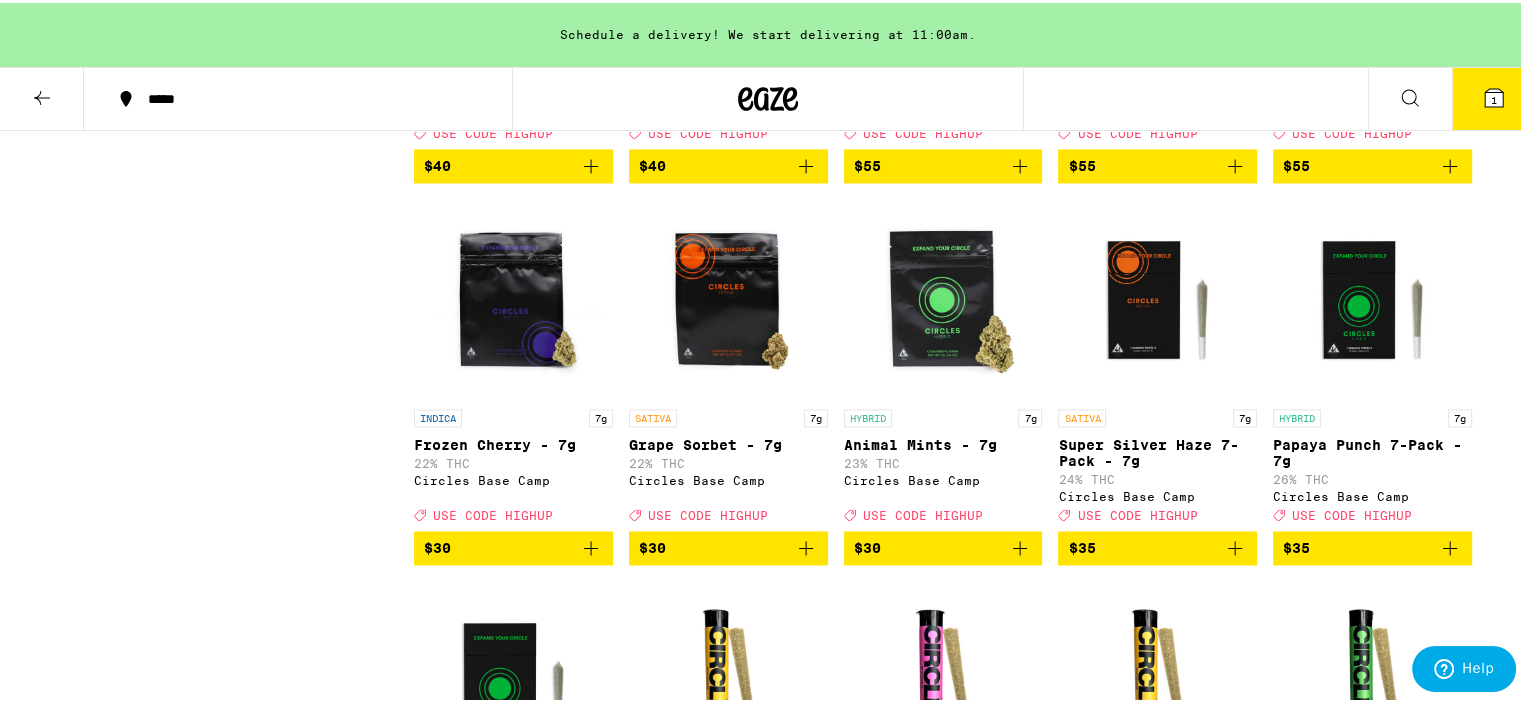 click at bounding box center [728, 296] 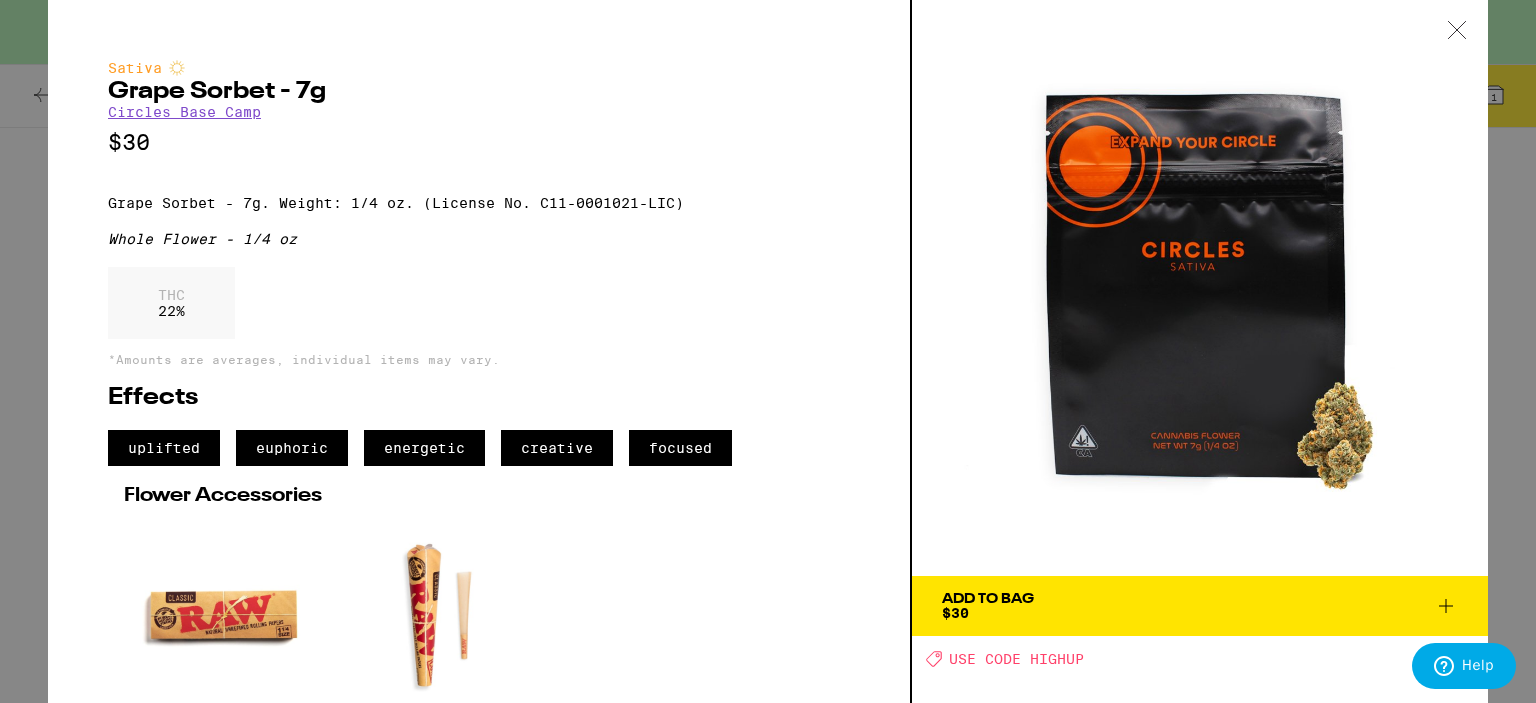 click 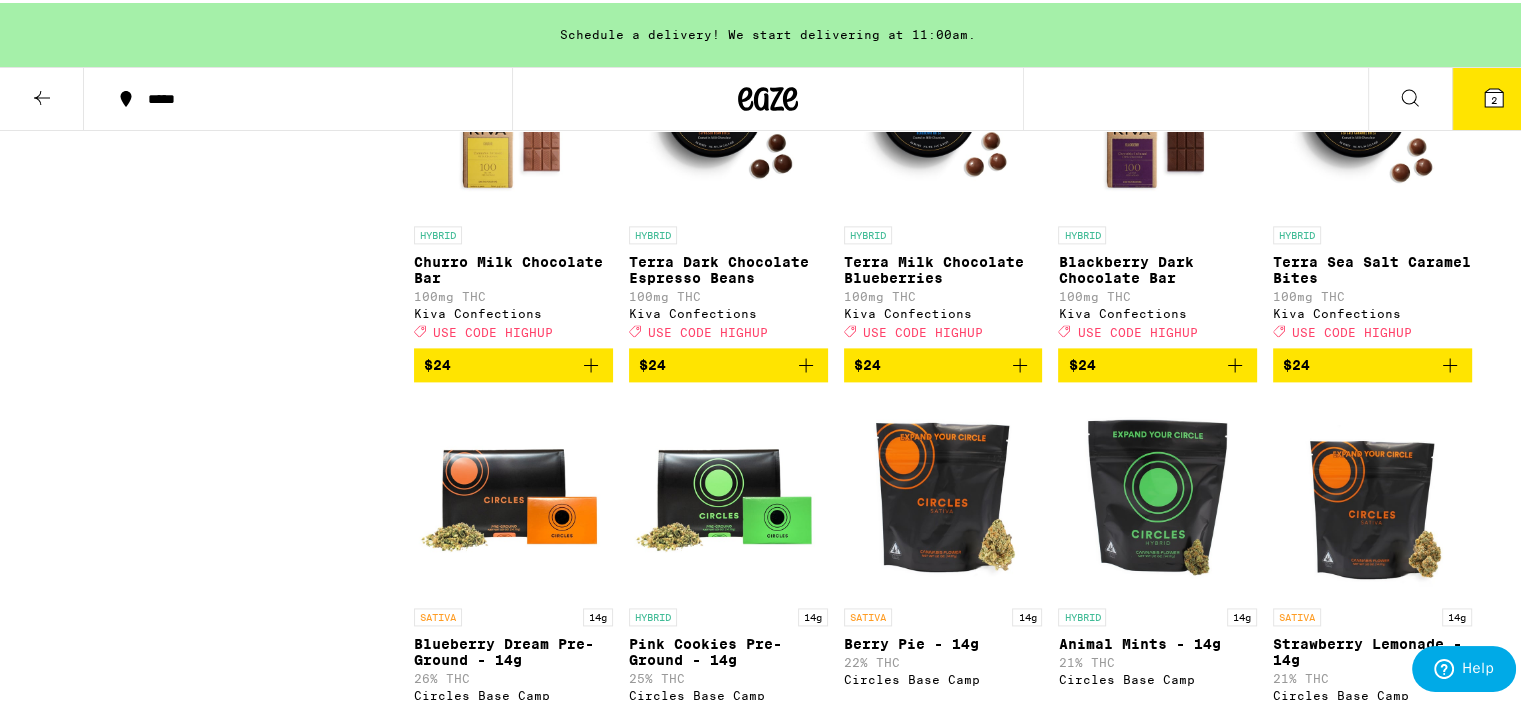 scroll, scrollTop: 2400, scrollLeft: 0, axis: vertical 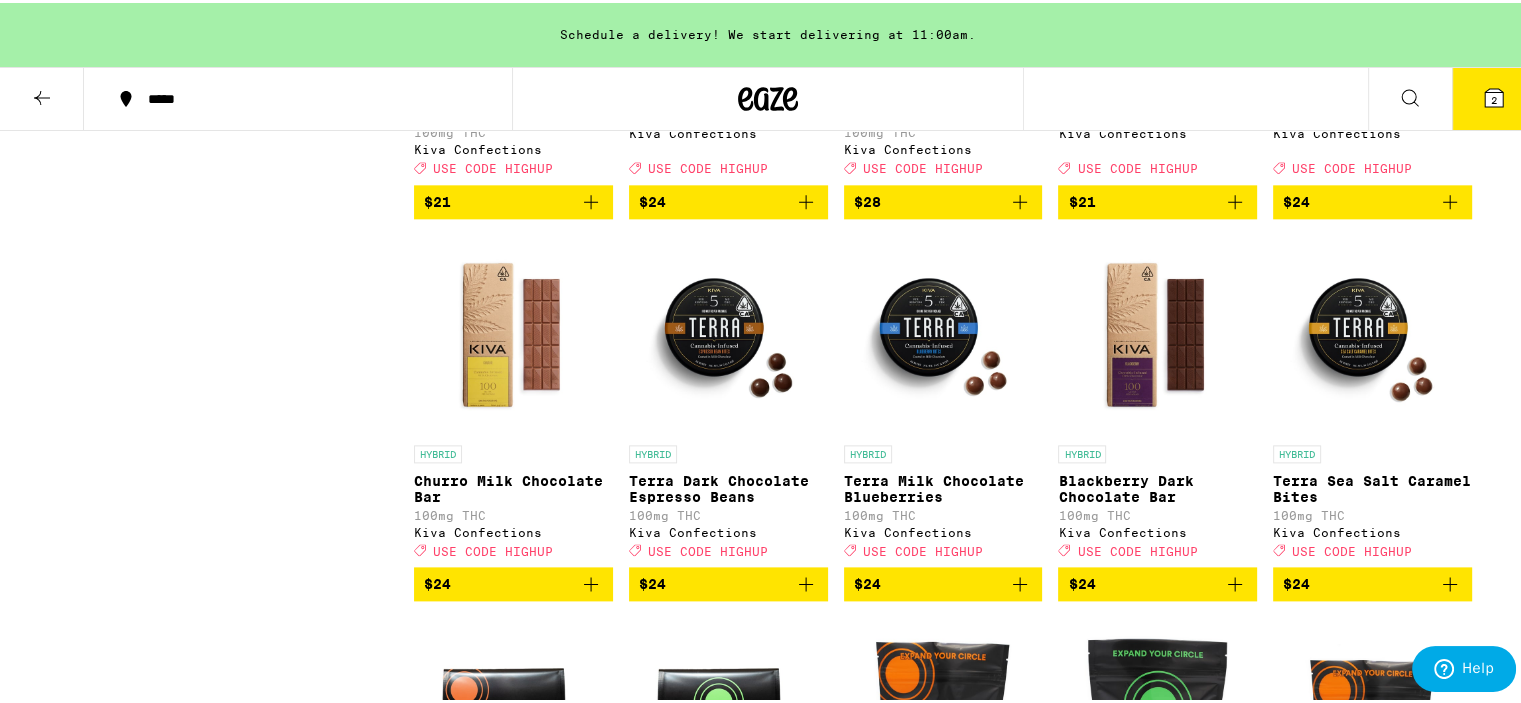 click at bounding box center (943, 332) 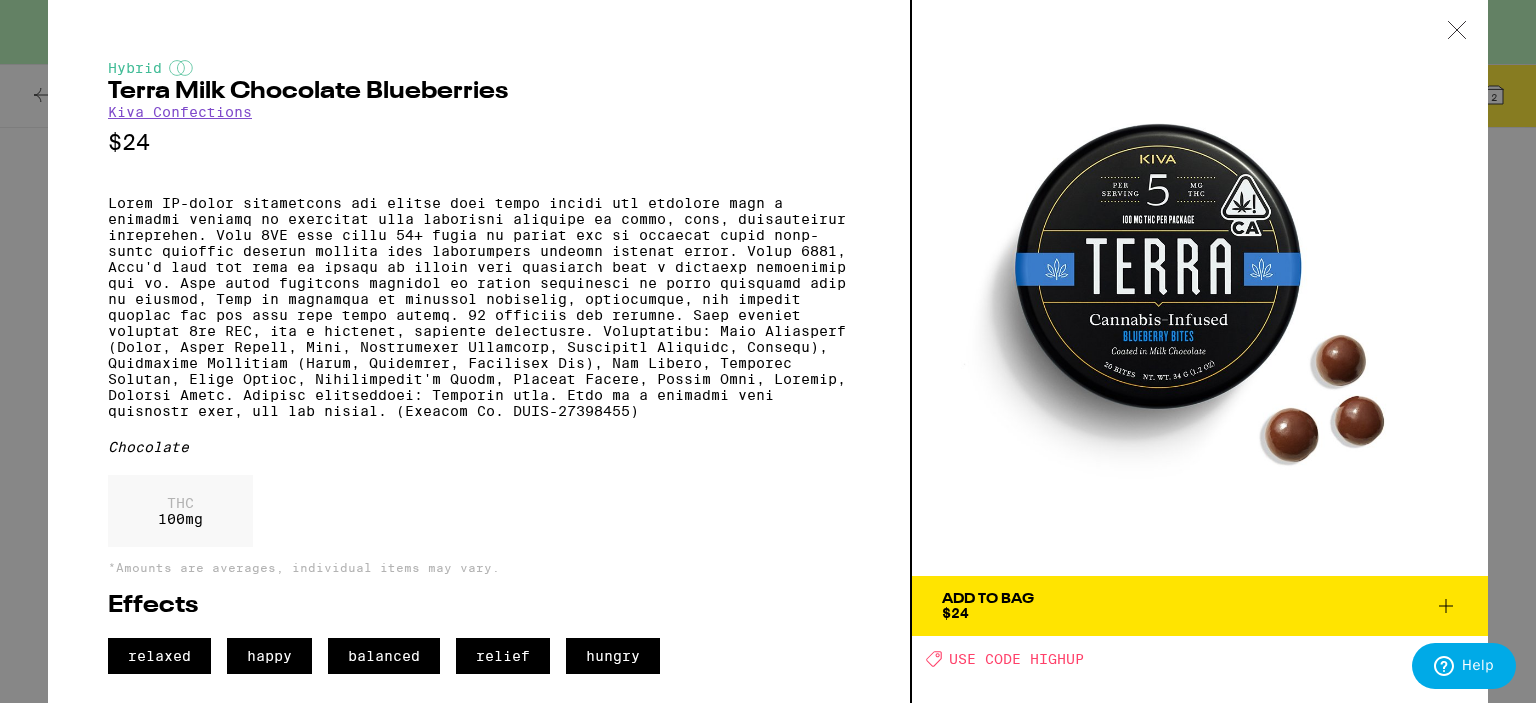 click 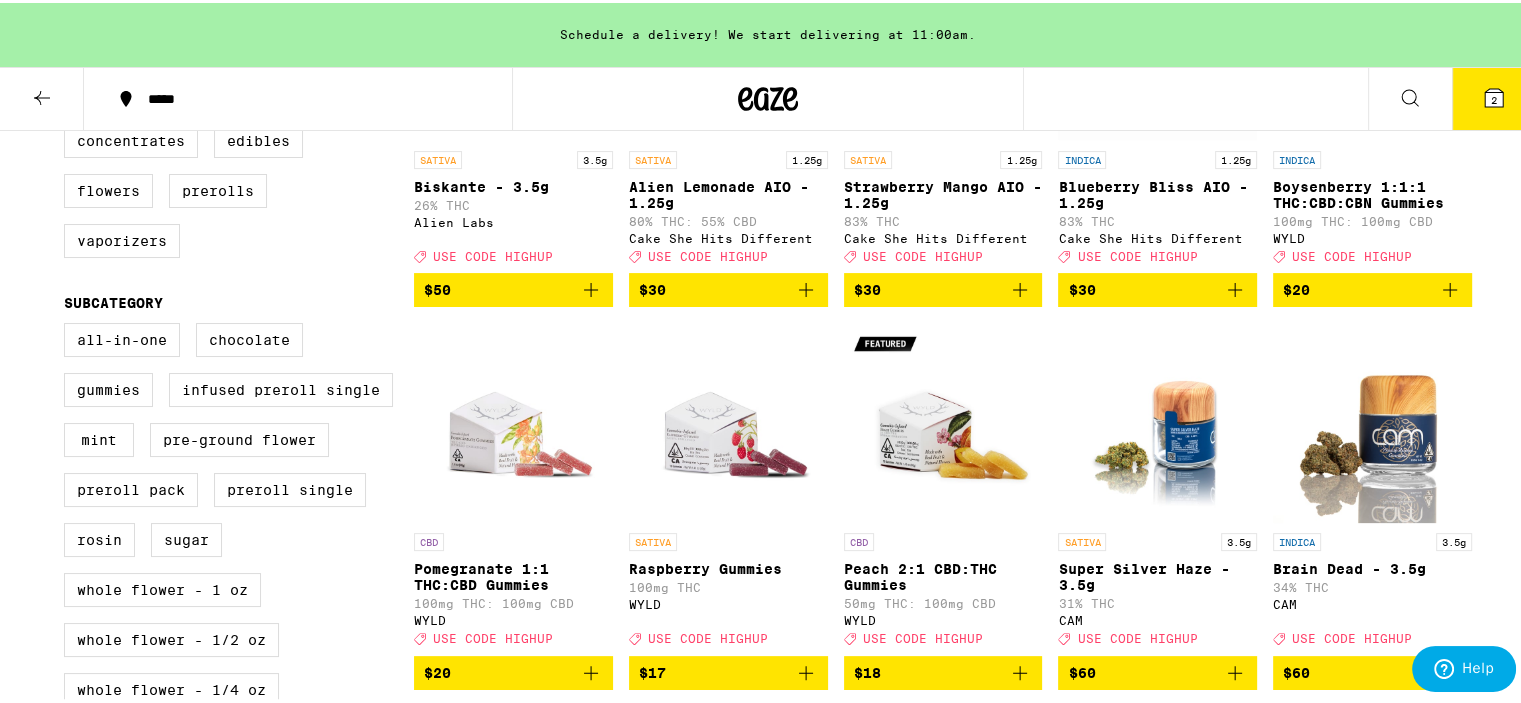 scroll, scrollTop: 600, scrollLeft: 0, axis: vertical 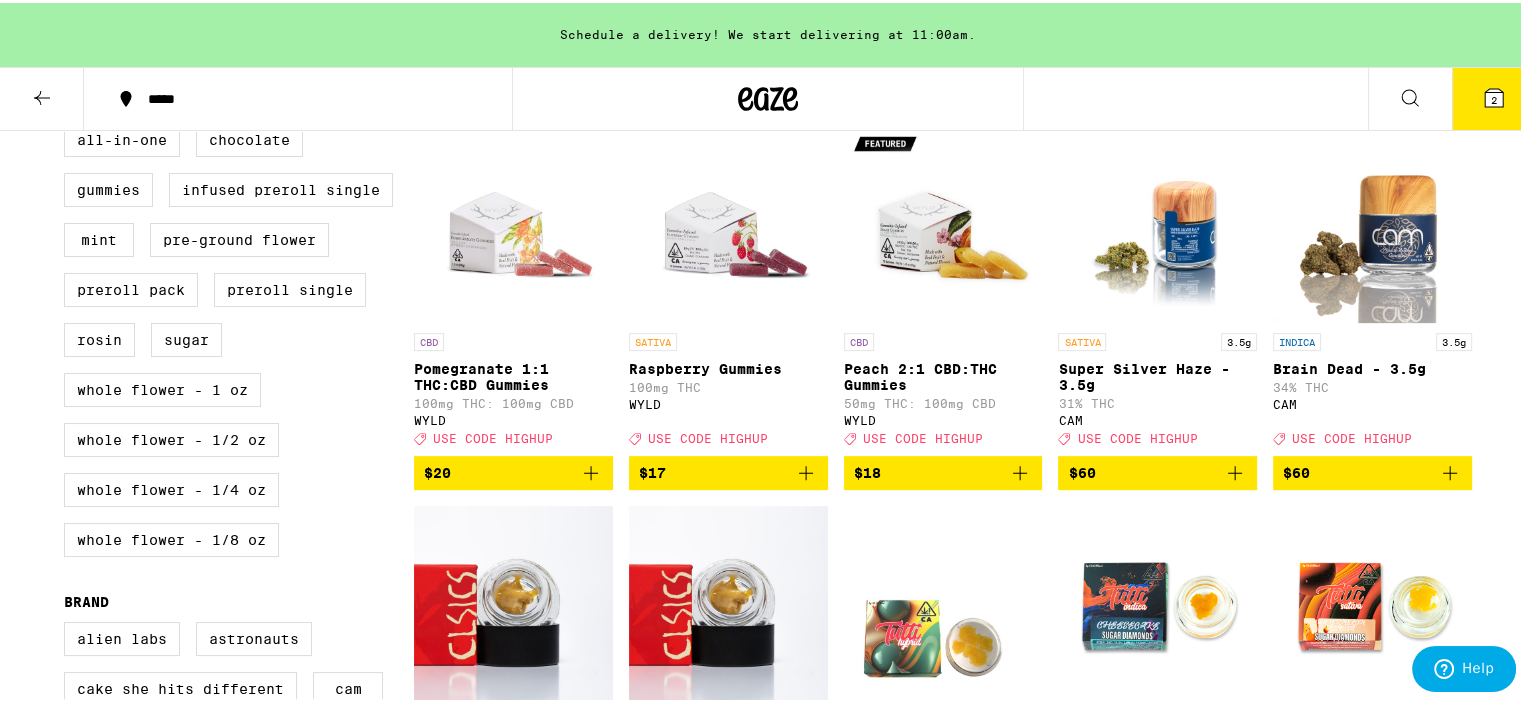 click 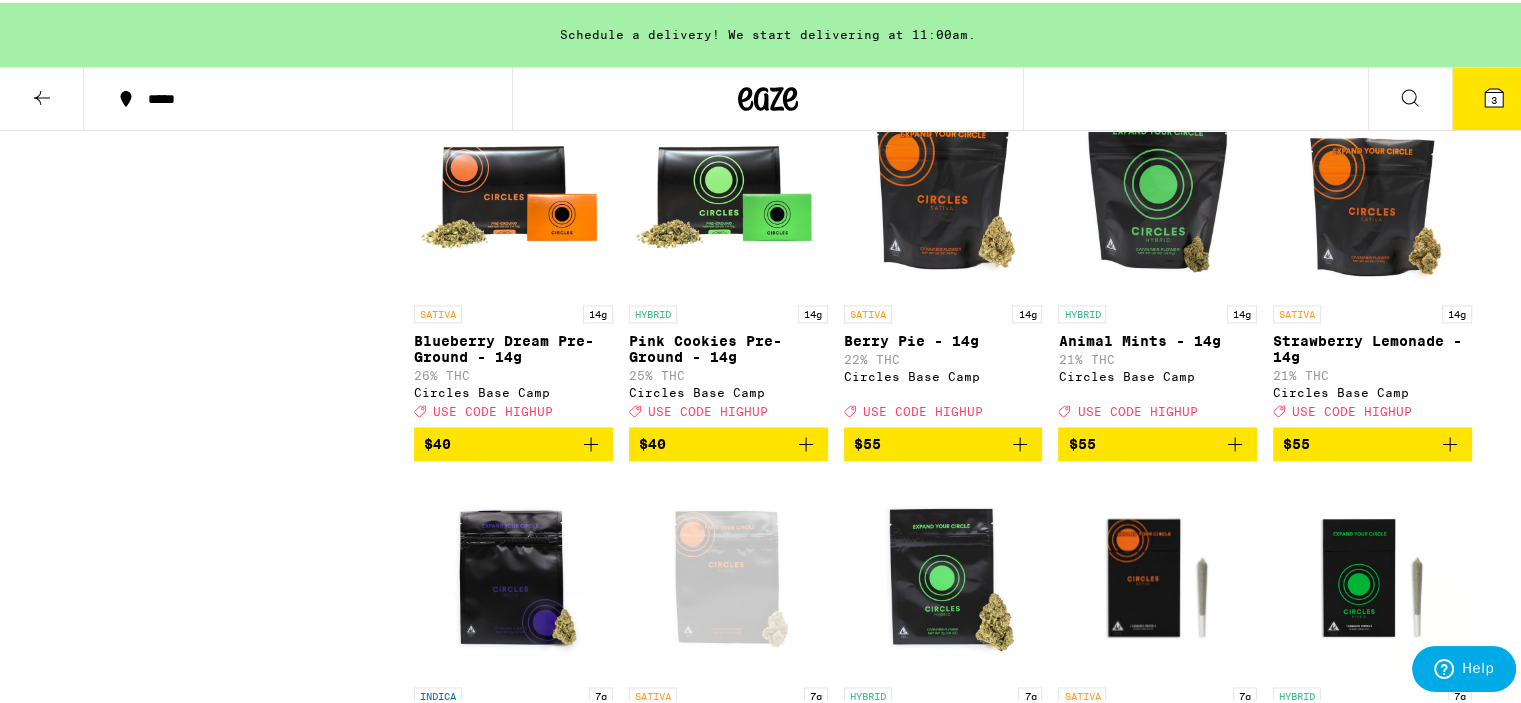 scroll, scrollTop: 2800, scrollLeft: 0, axis: vertical 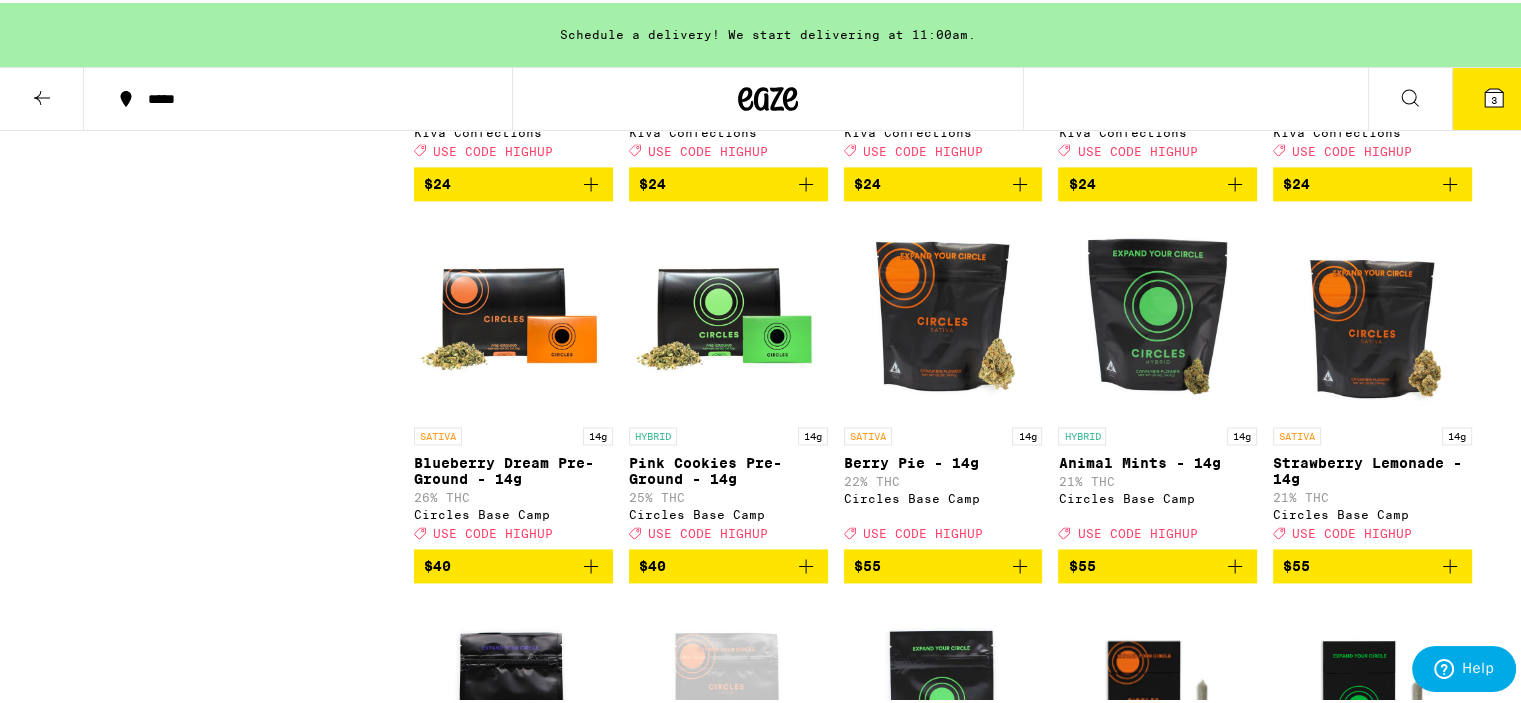 click at bounding box center (943, 314) 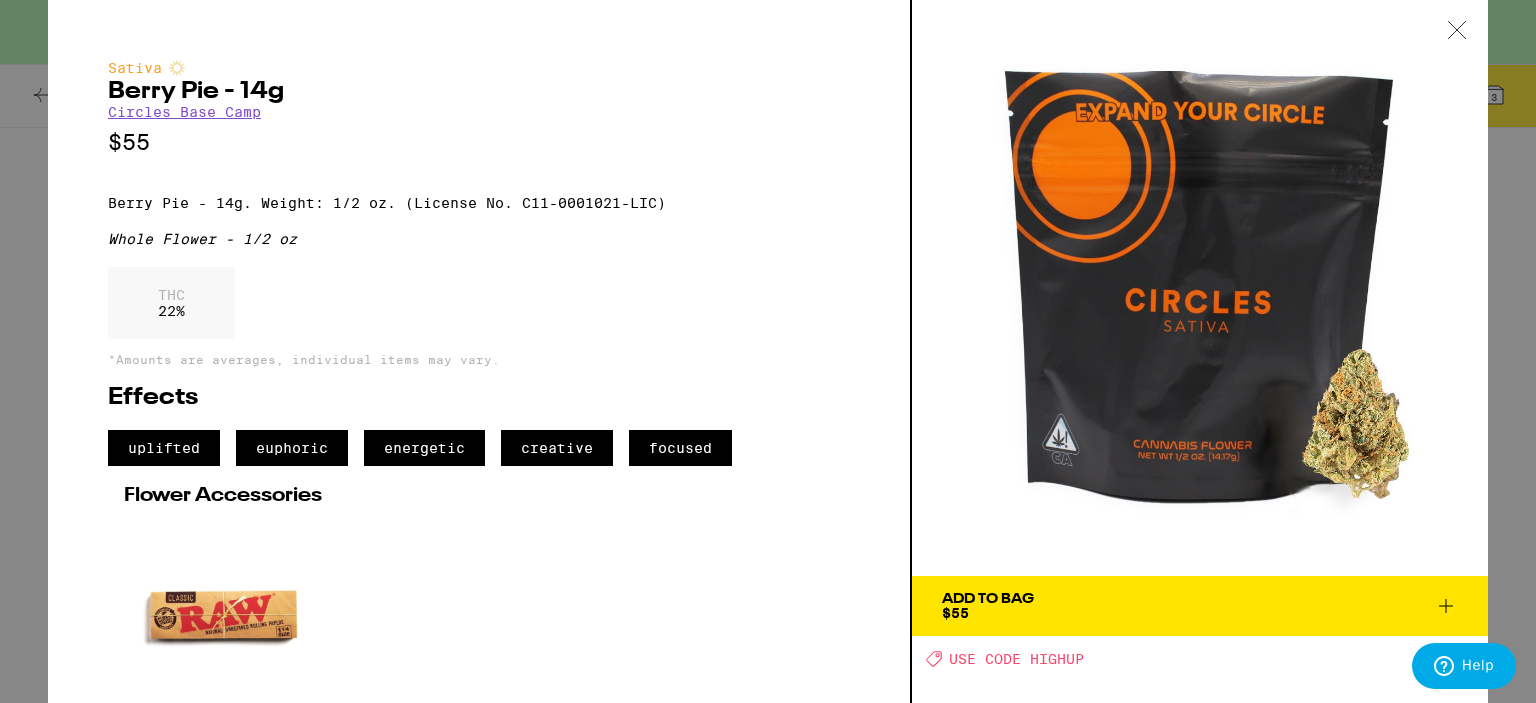 click 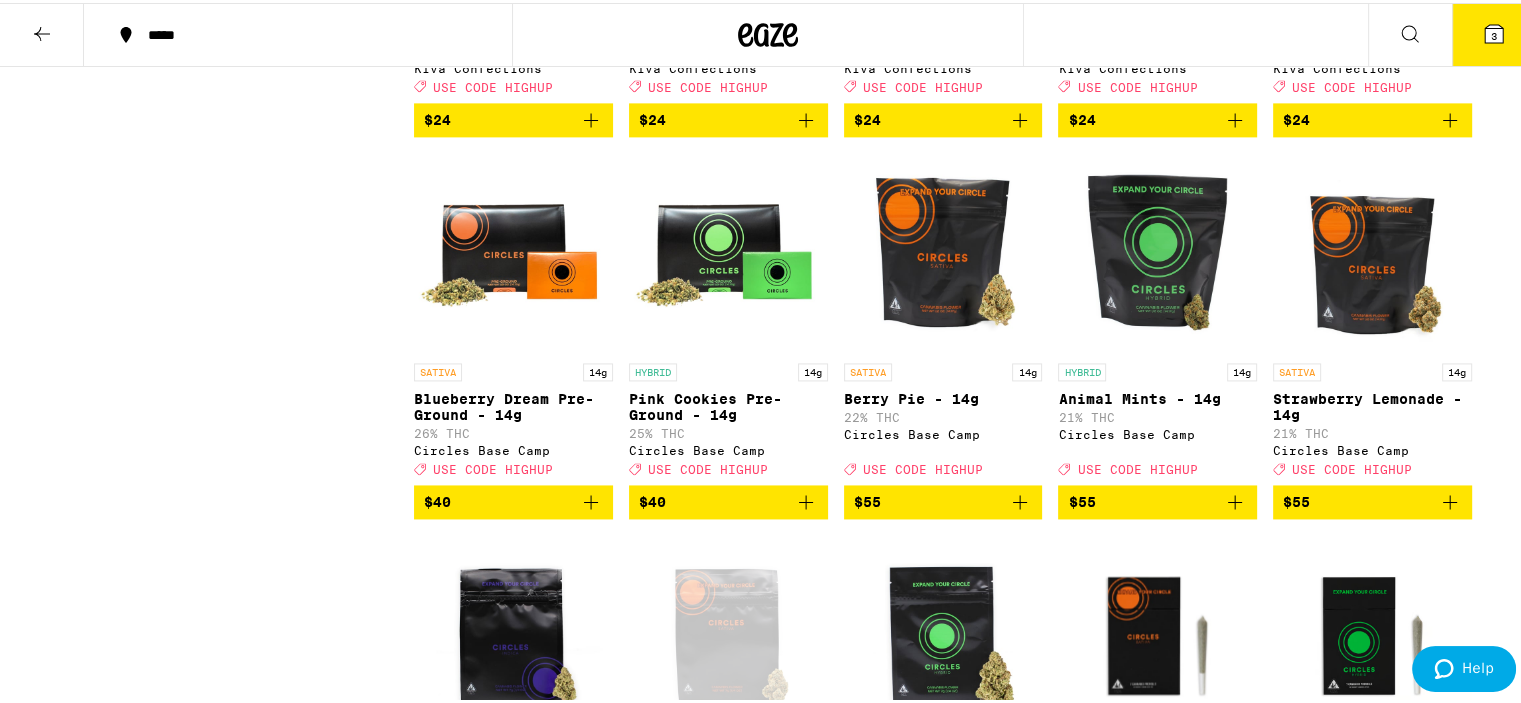 scroll, scrollTop: 2736, scrollLeft: 0, axis: vertical 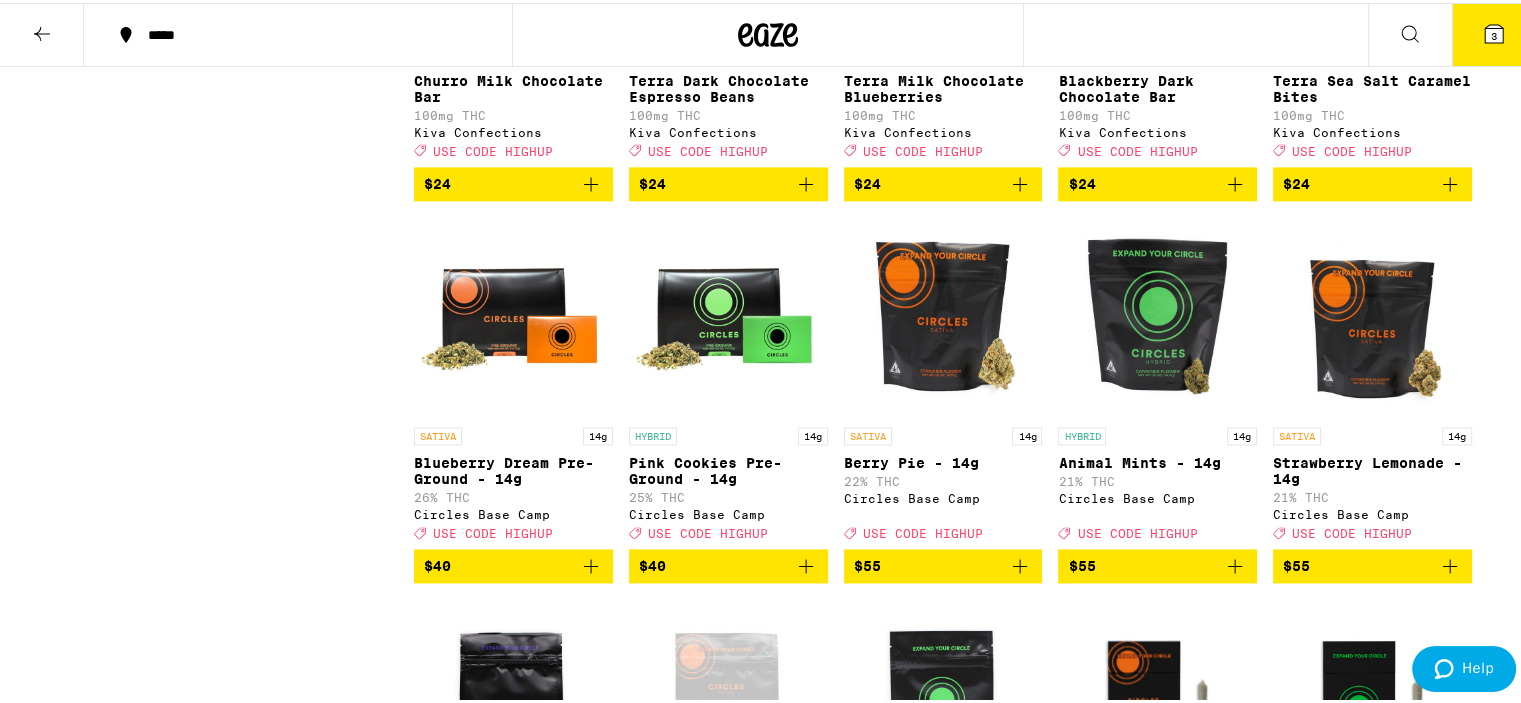 click at bounding box center [1157, 314] 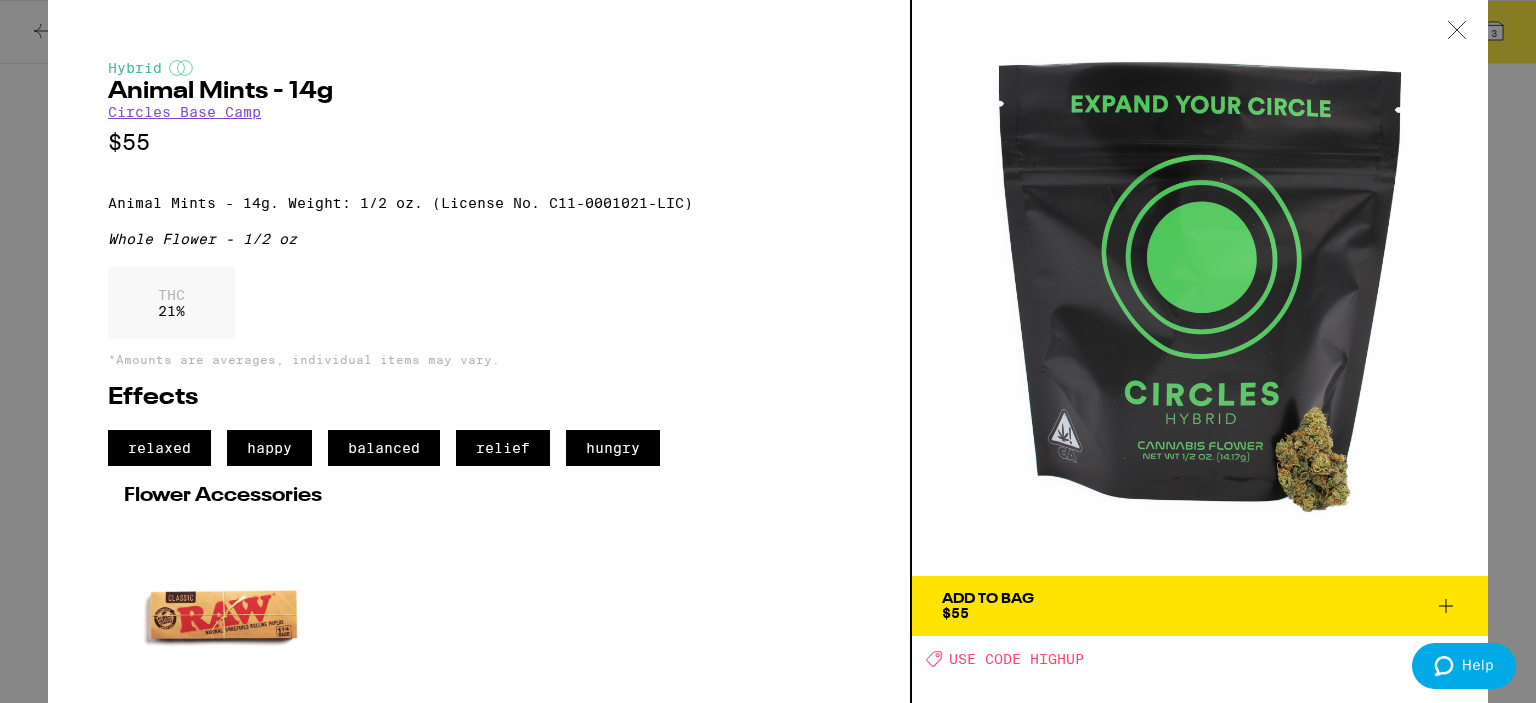 click 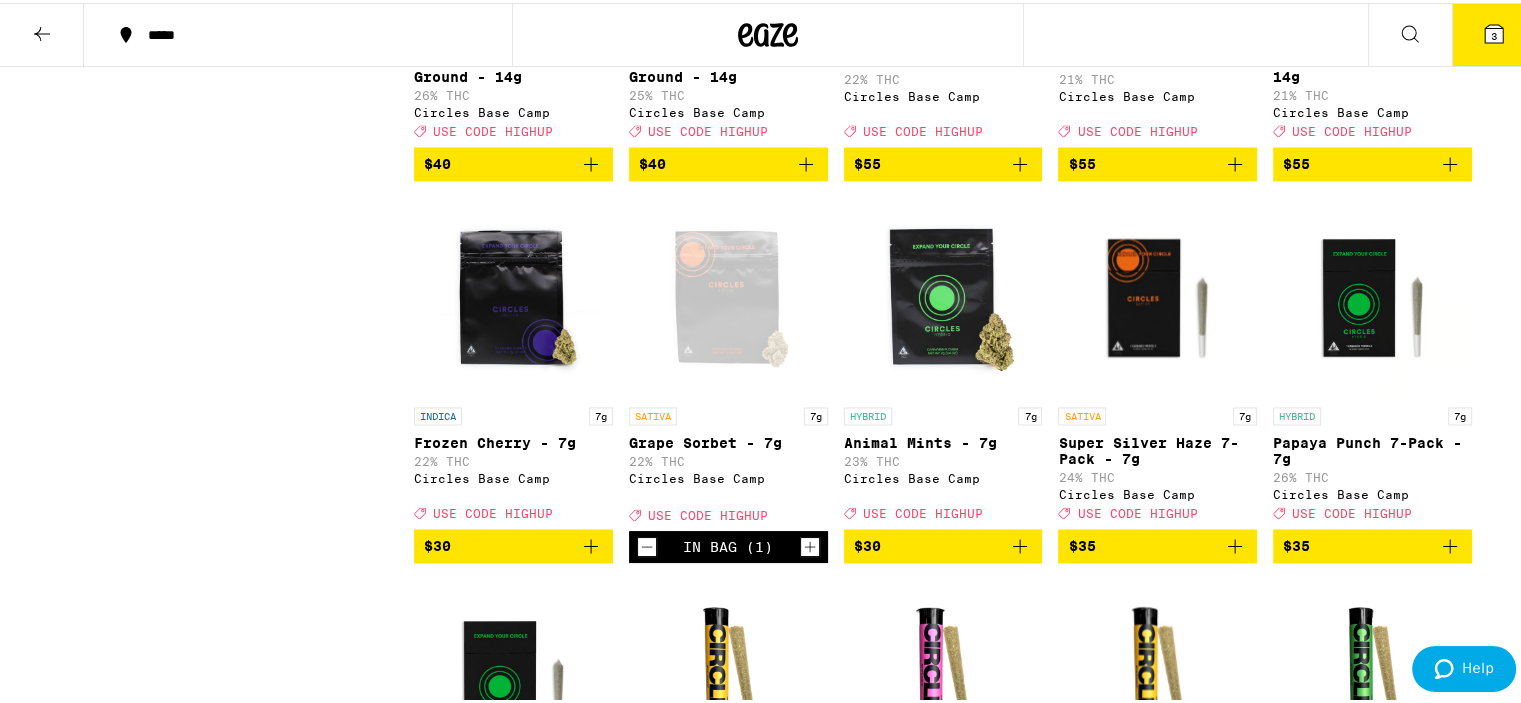 scroll, scrollTop: 3200, scrollLeft: 0, axis: vertical 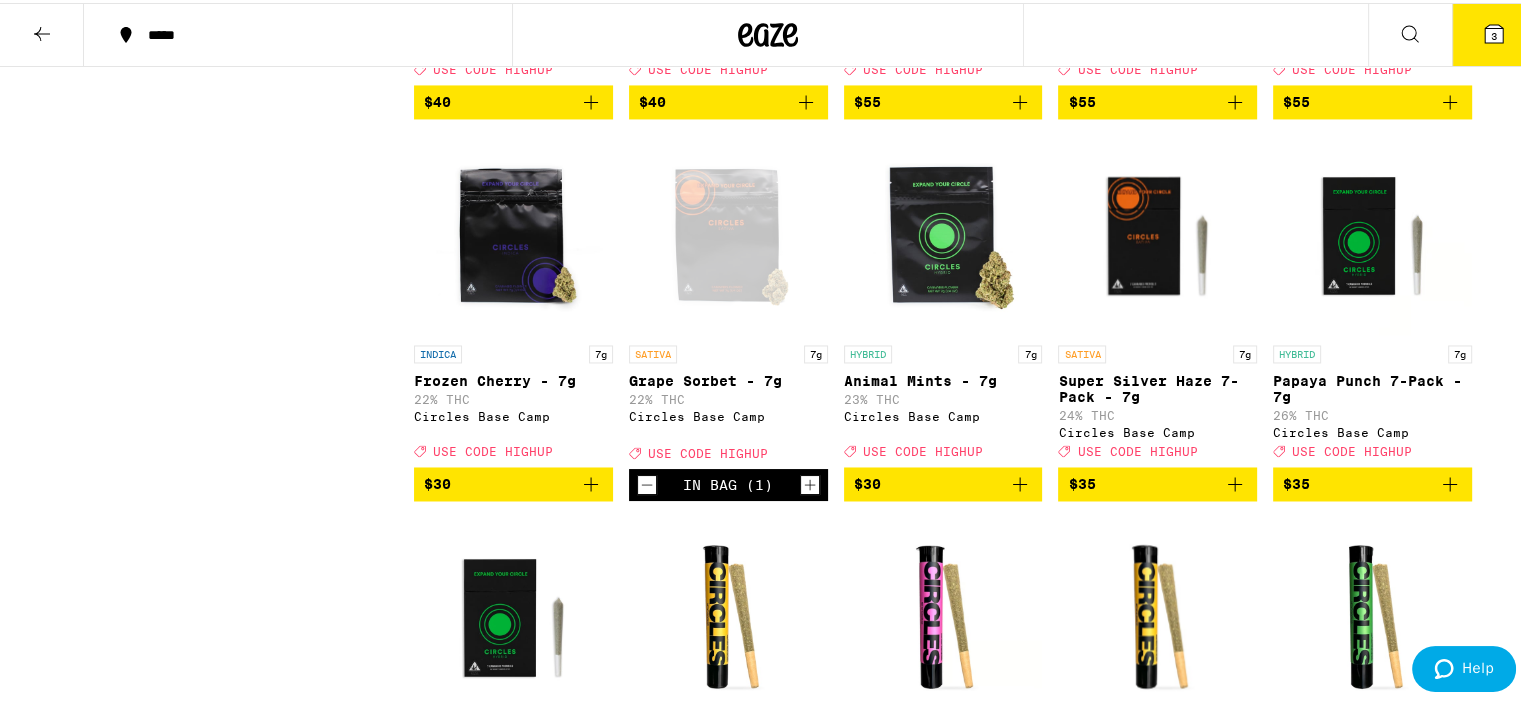 click at bounding box center [513, 232] 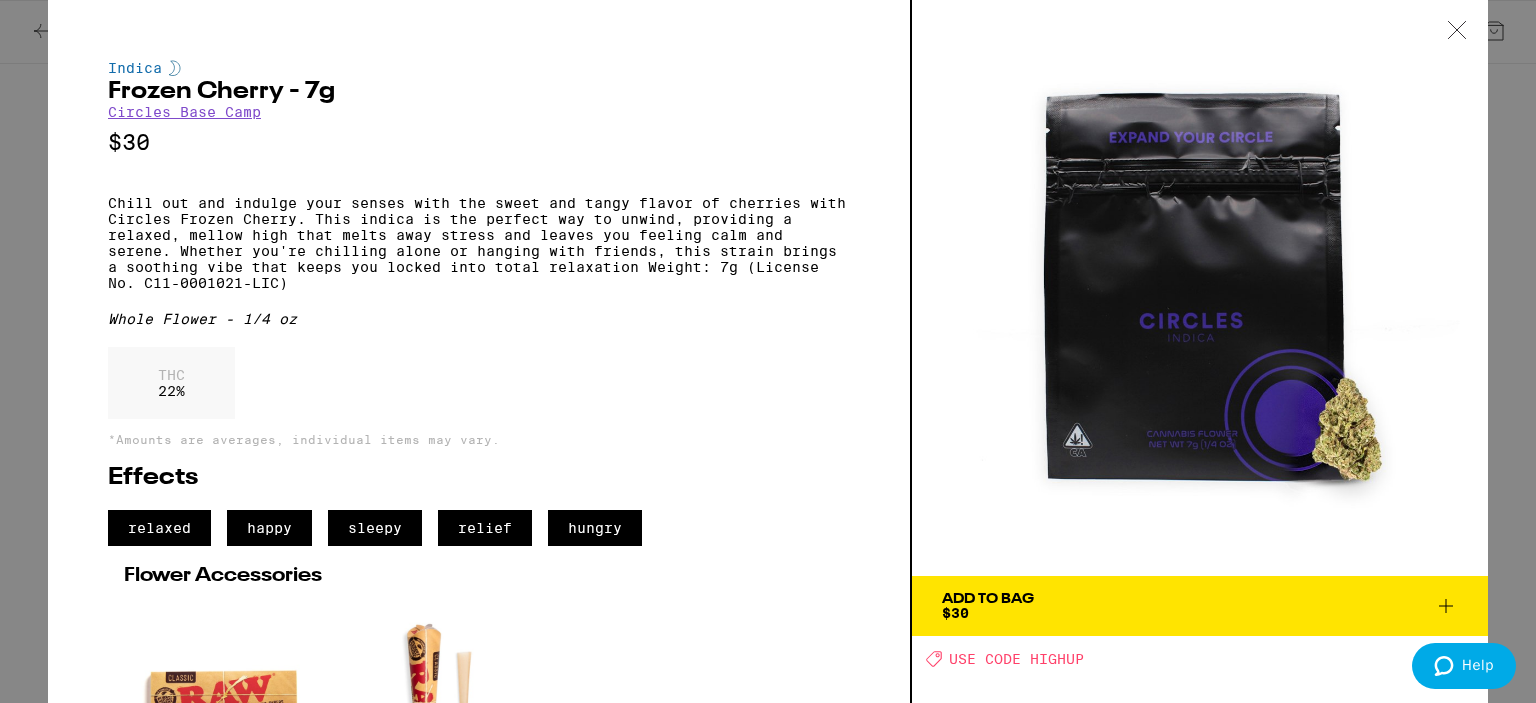 click 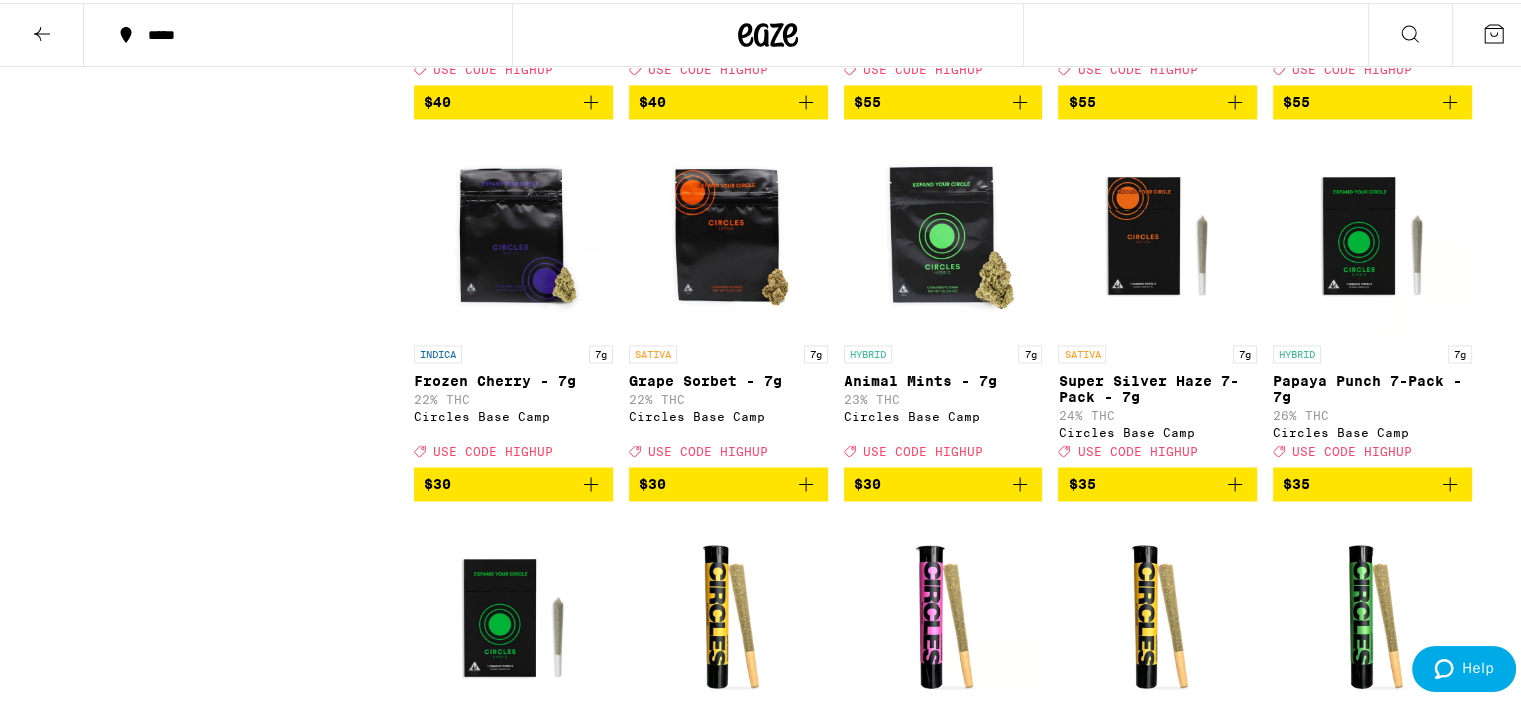 click 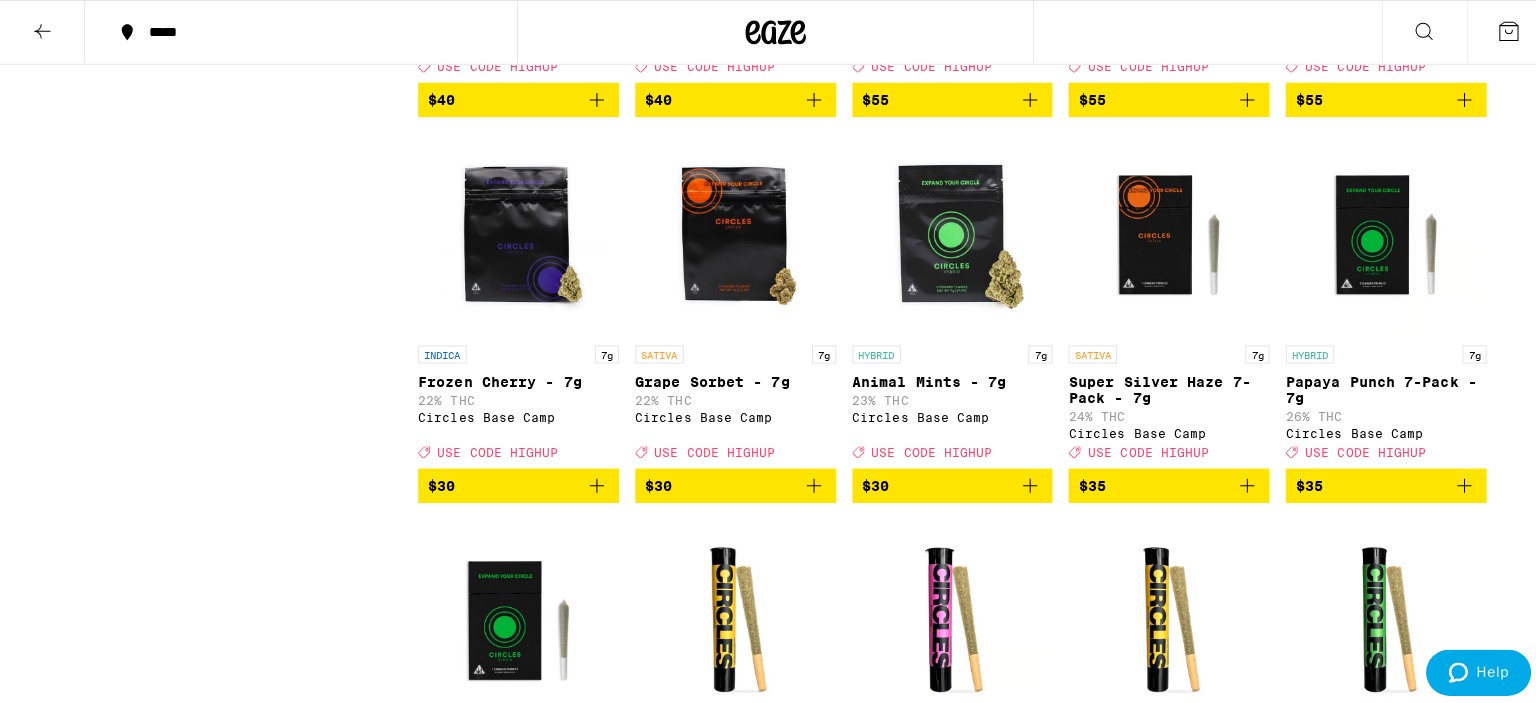 scroll, scrollTop: 0, scrollLeft: 0, axis: both 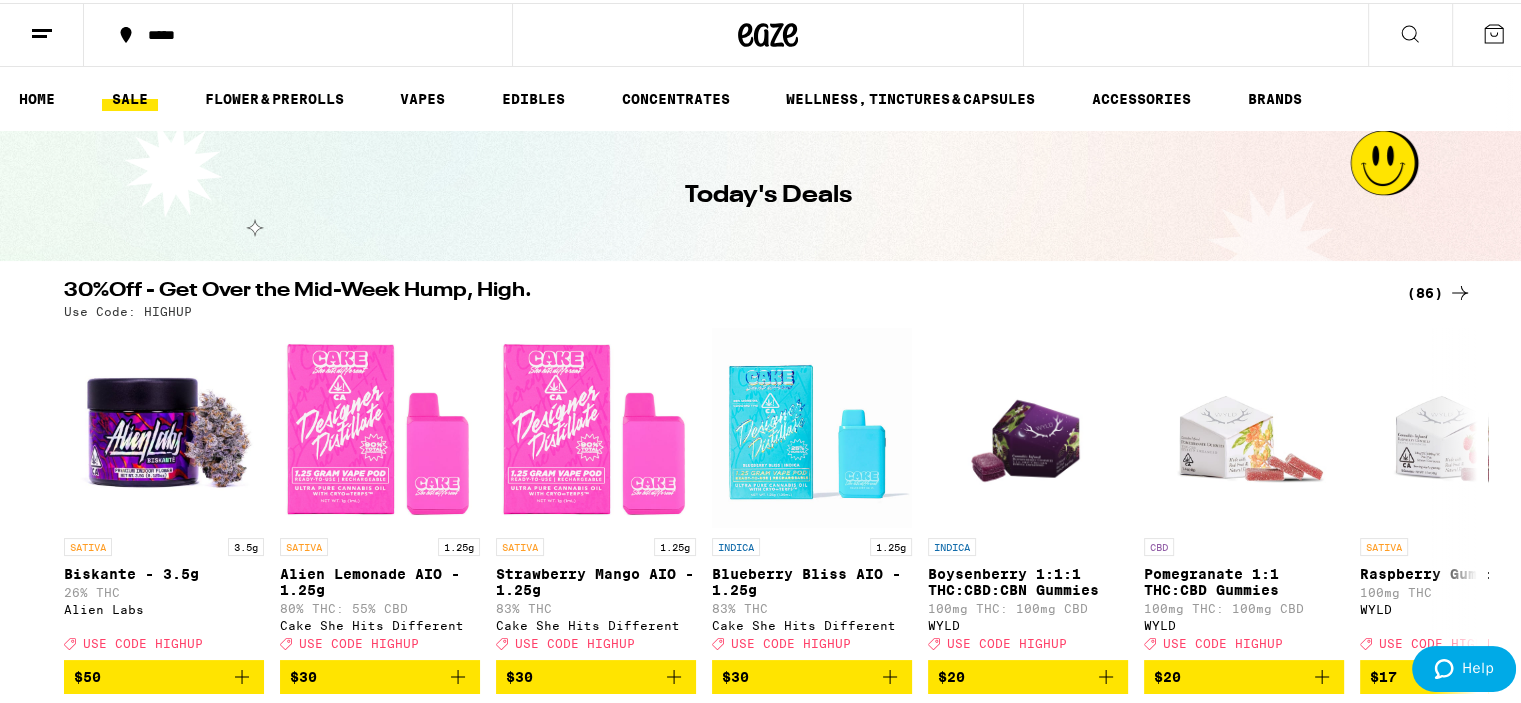 click on "*****" at bounding box center [298, 32] 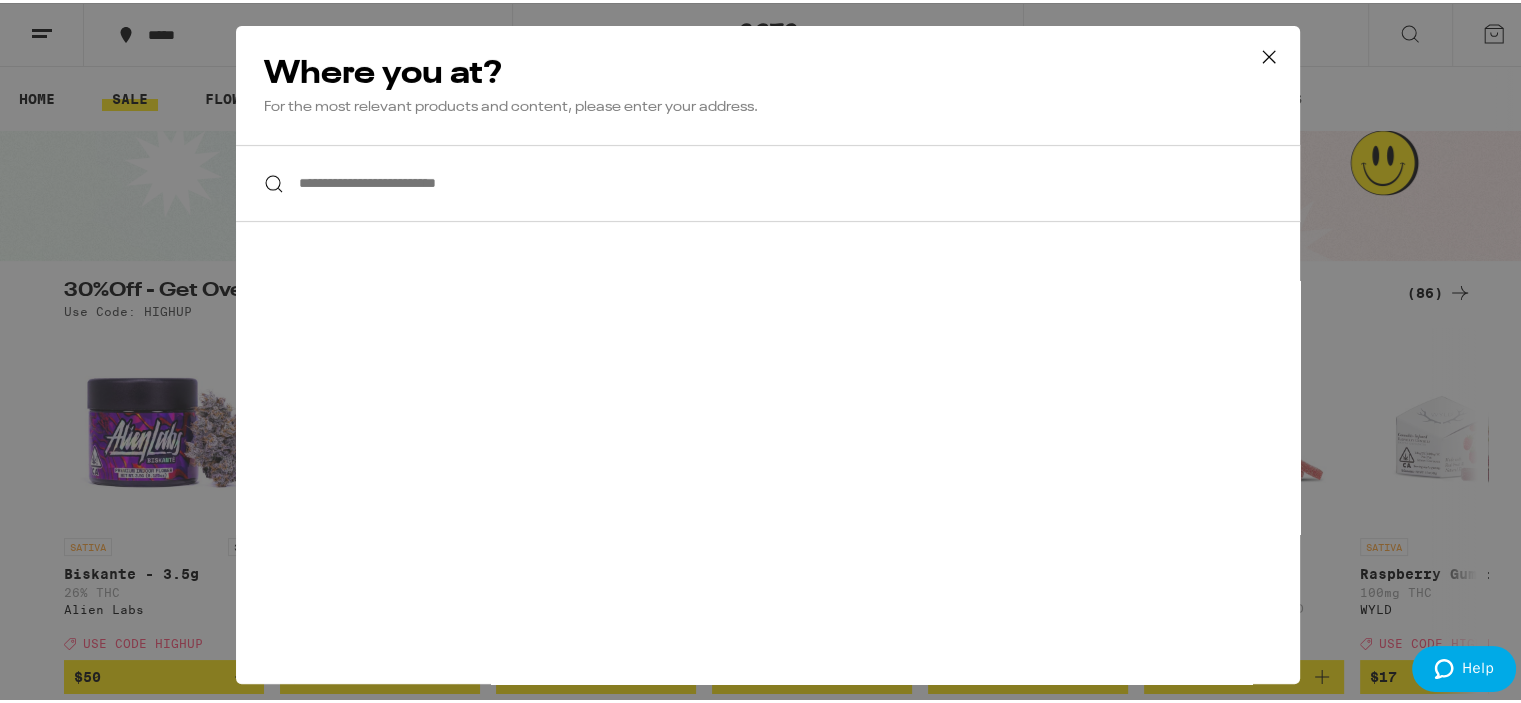 click on "**********" at bounding box center (768, 180) 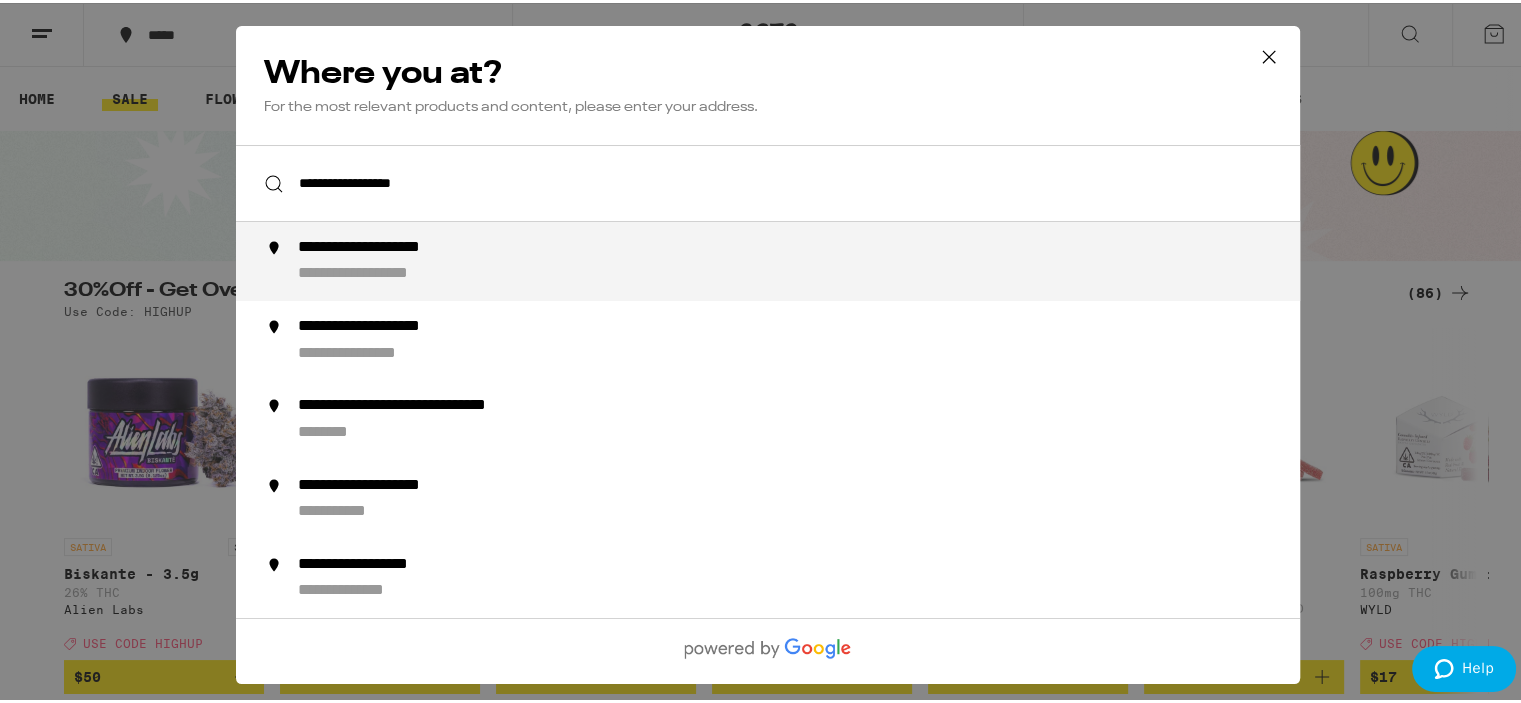 type on "**********" 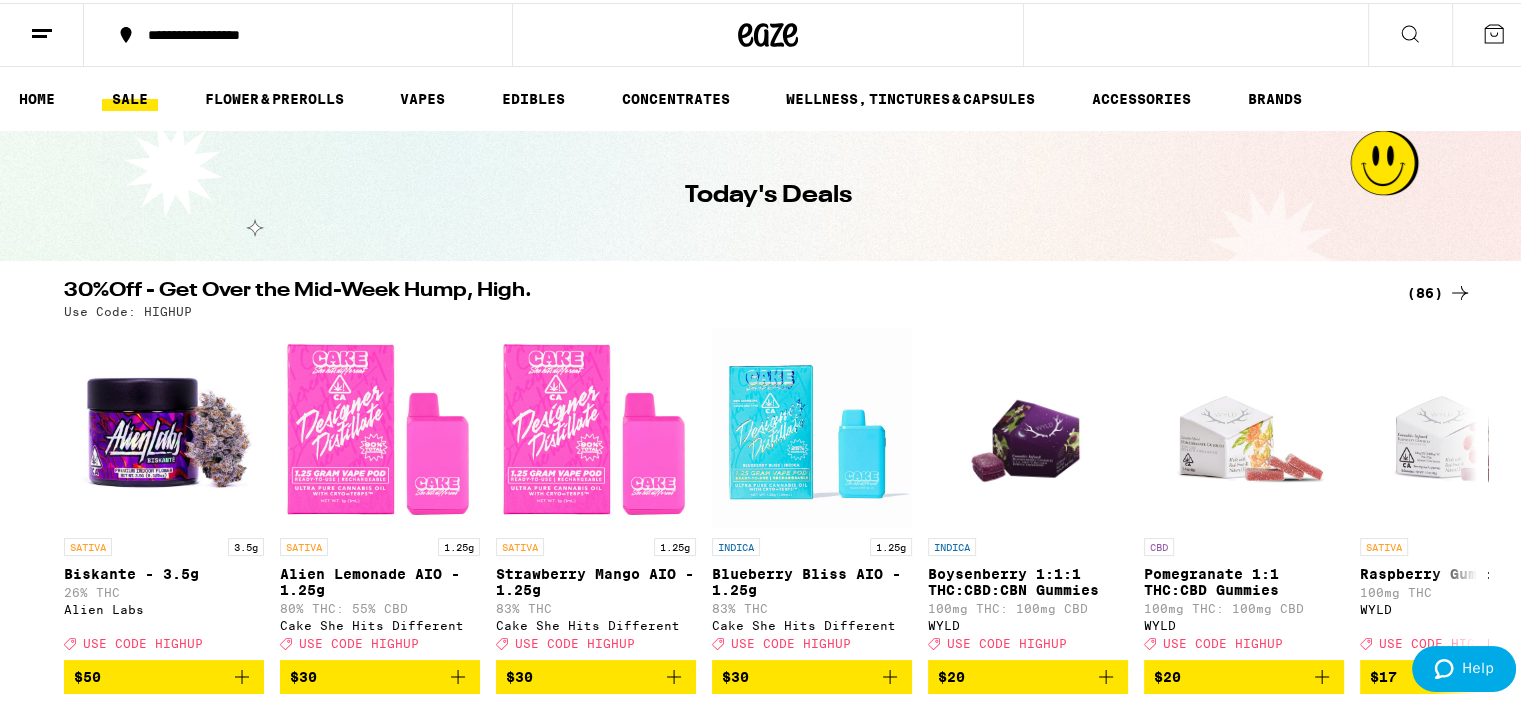 click 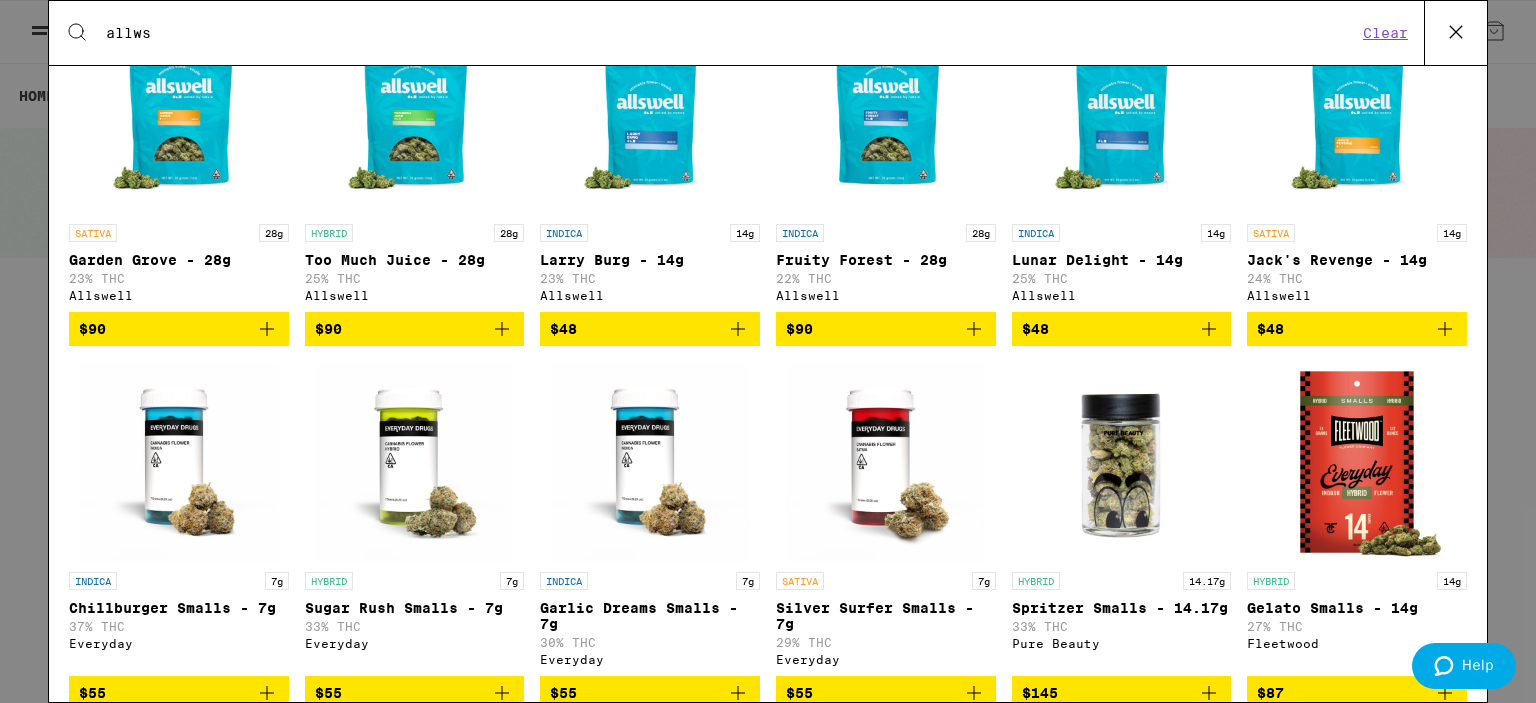 scroll, scrollTop: 0, scrollLeft: 0, axis: both 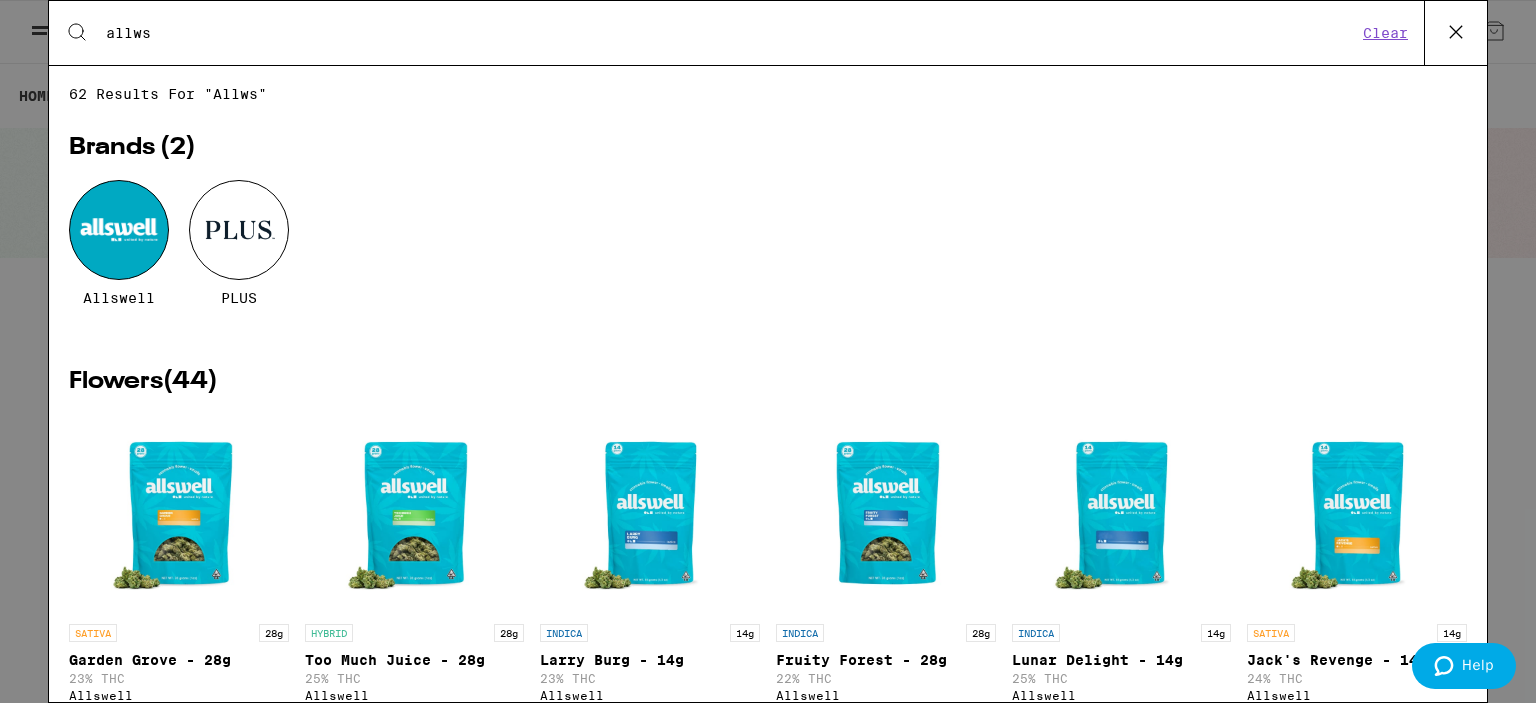 type on "allws" 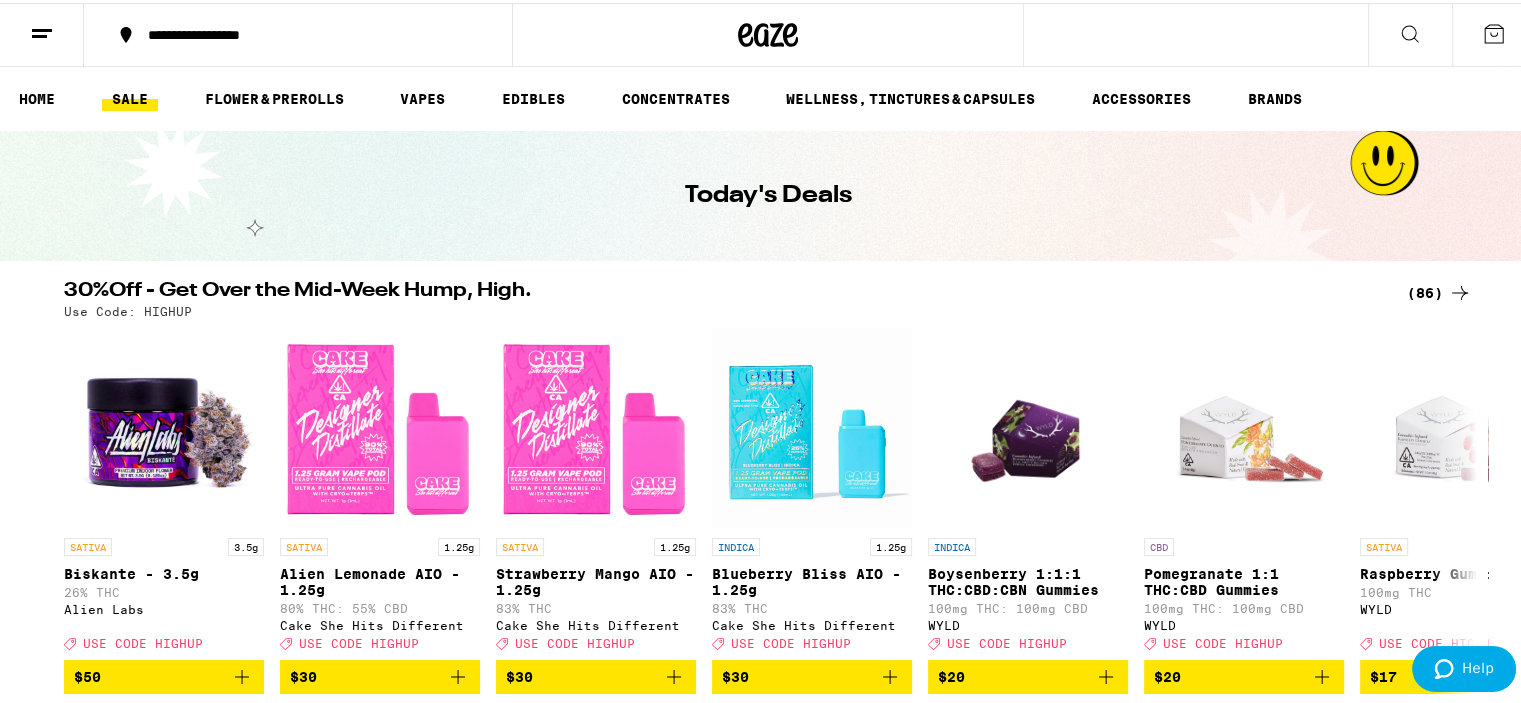 click 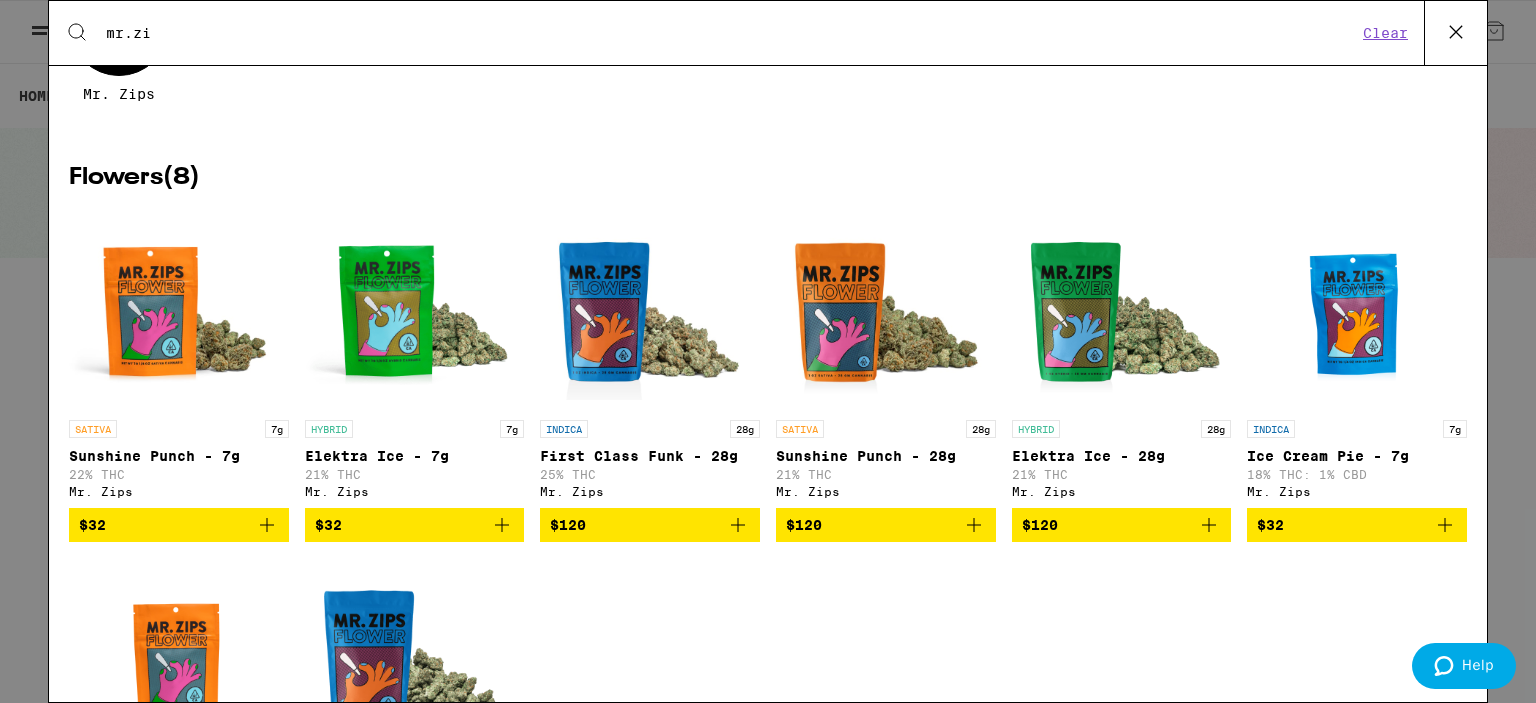 scroll, scrollTop: 455, scrollLeft: 0, axis: vertical 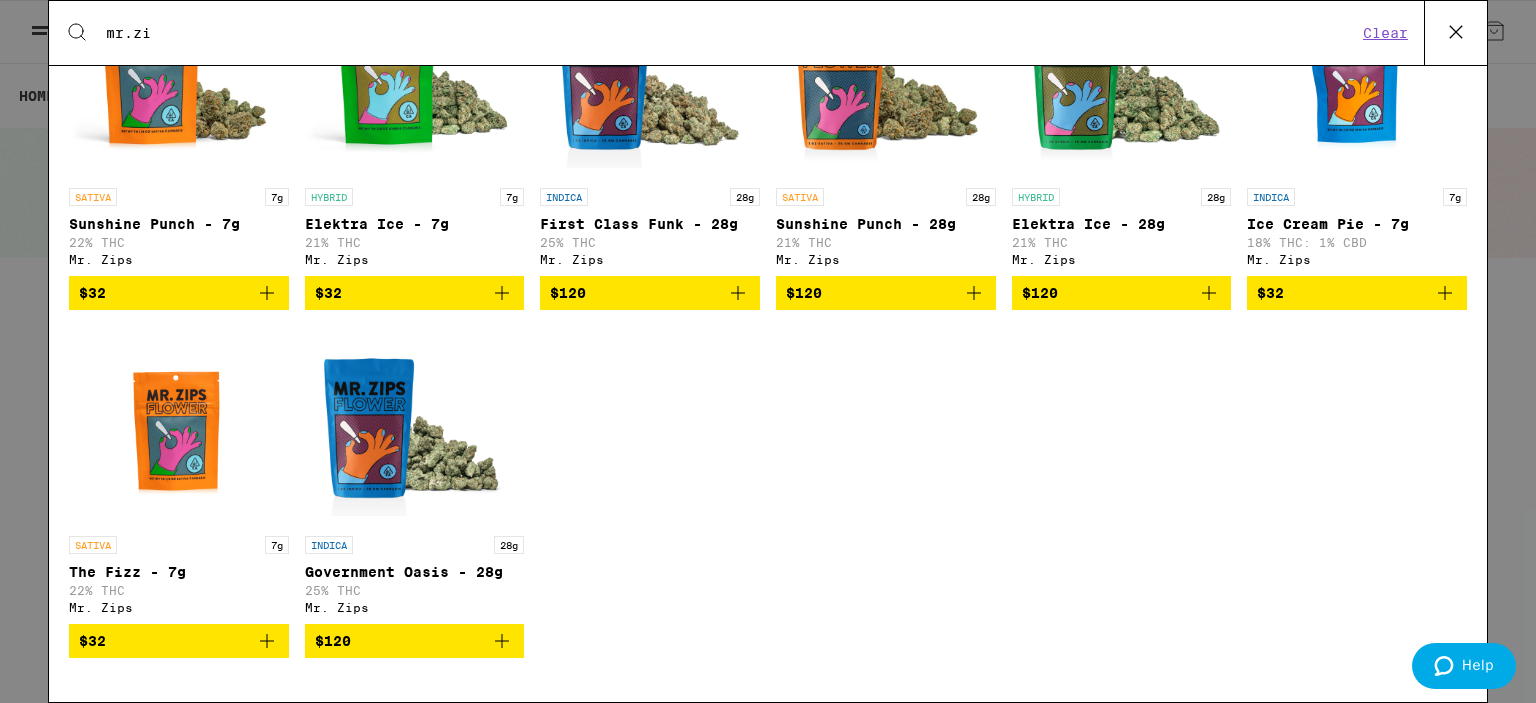 type on "mr.zi" 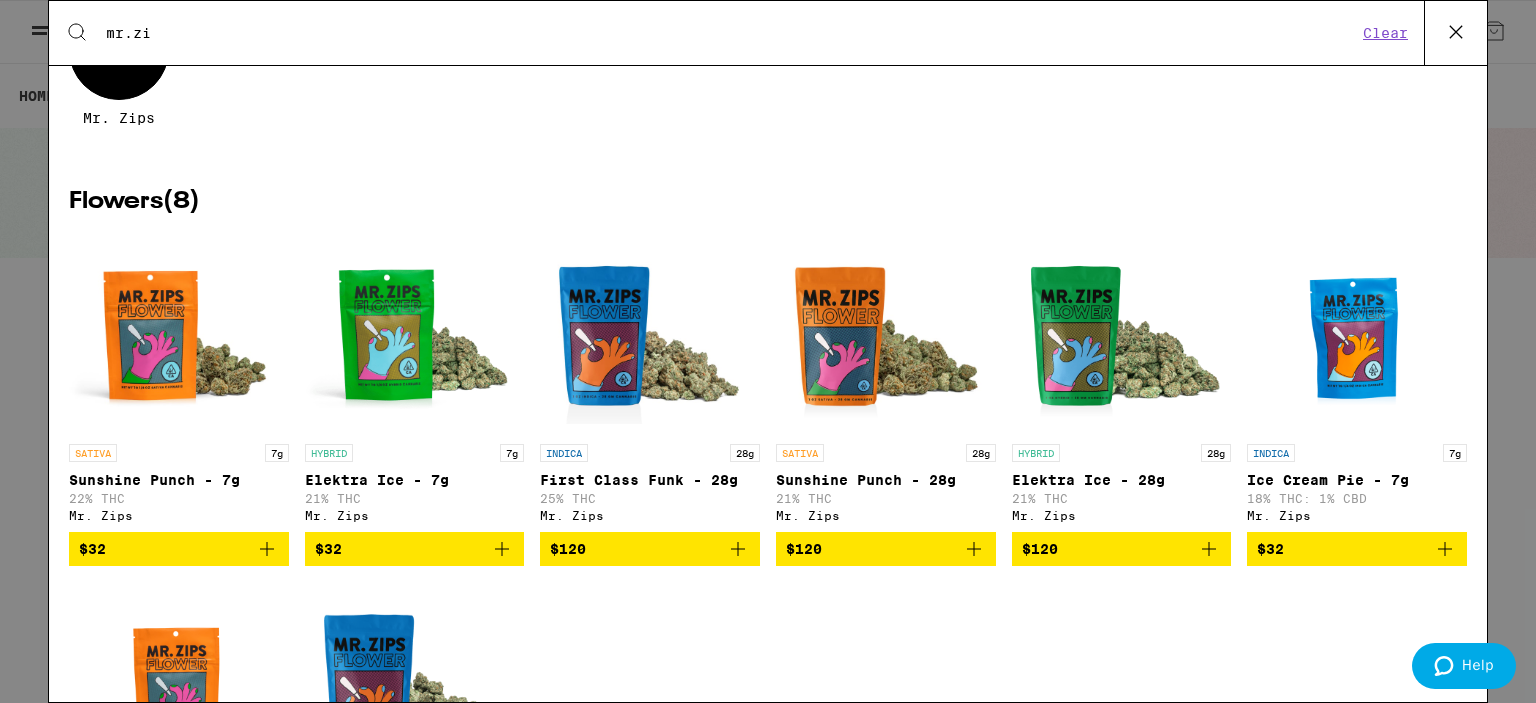 scroll, scrollTop: 0, scrollLeft: 0, axis: both 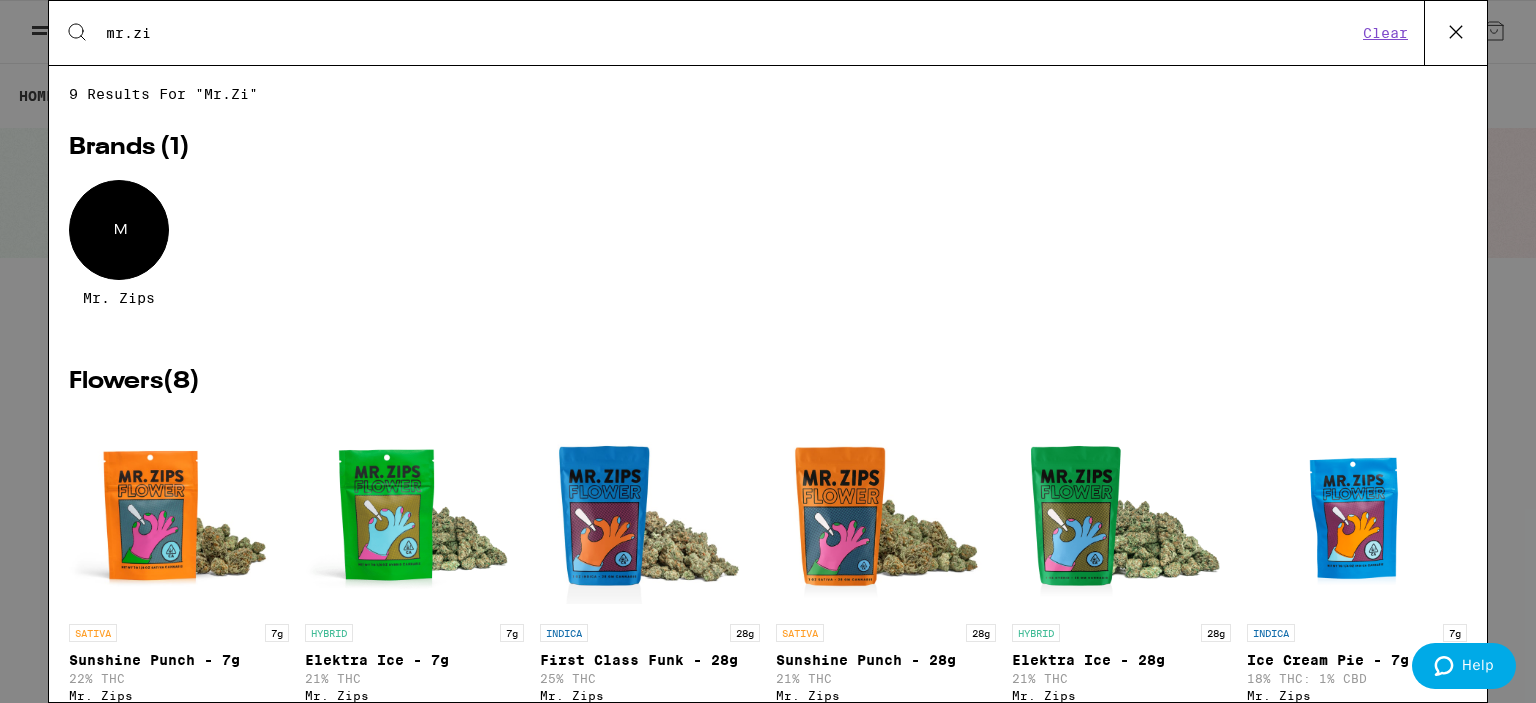 click 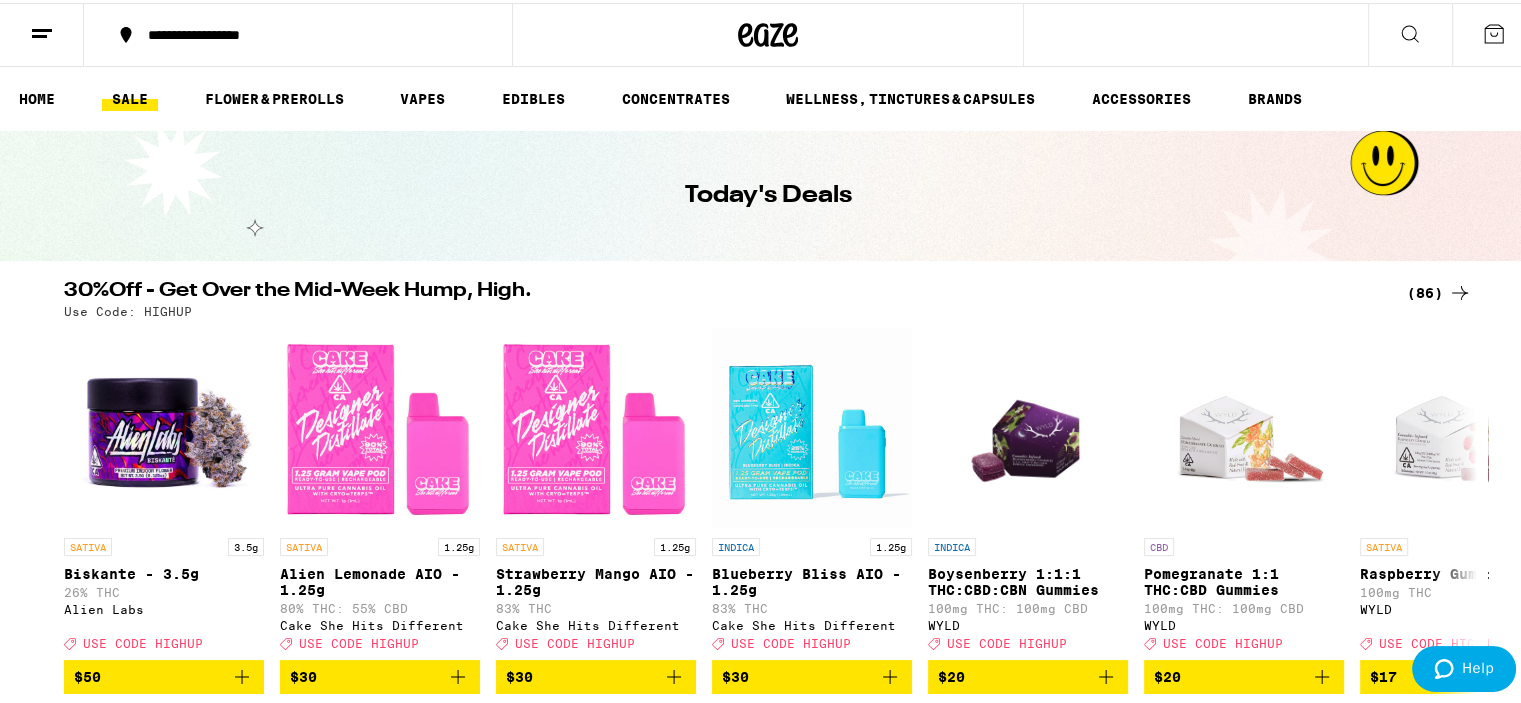 click 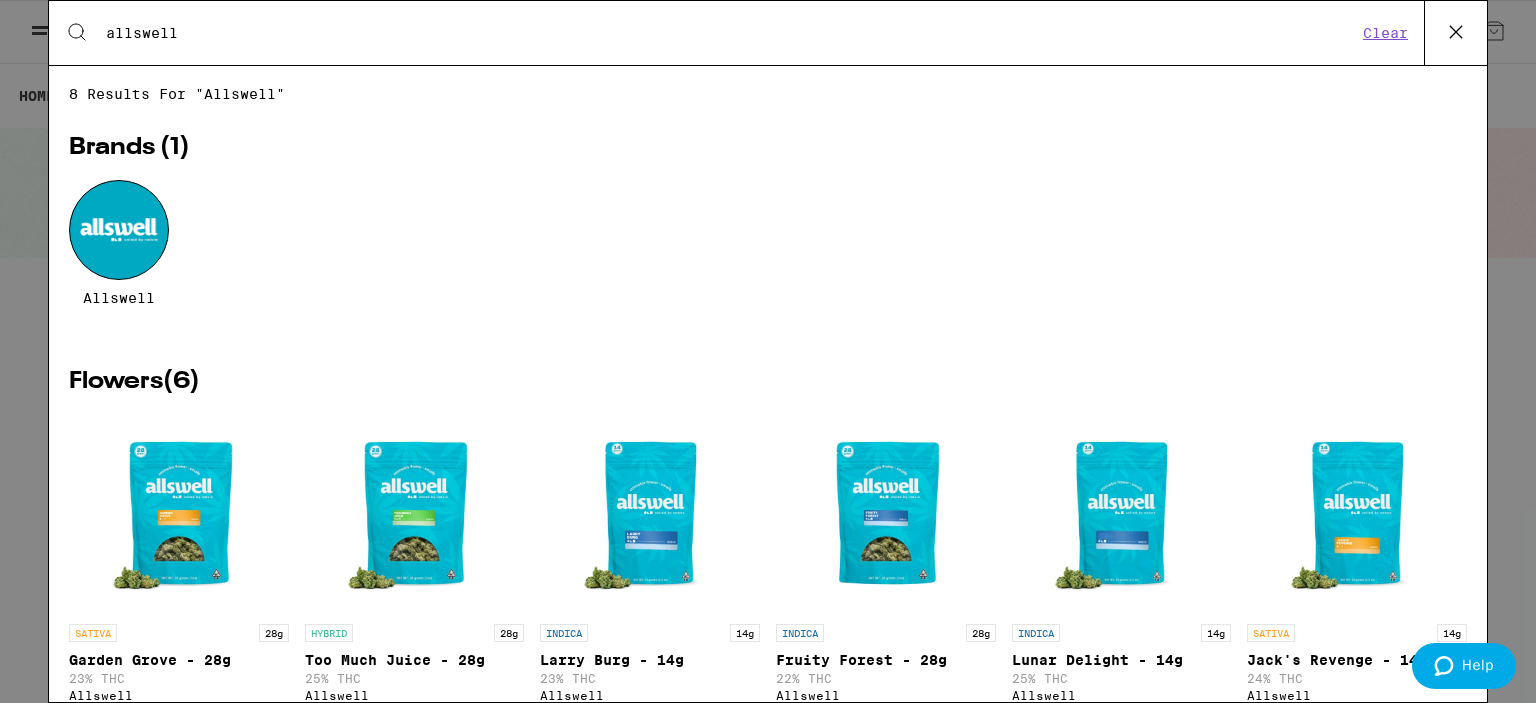 type on "allswell" 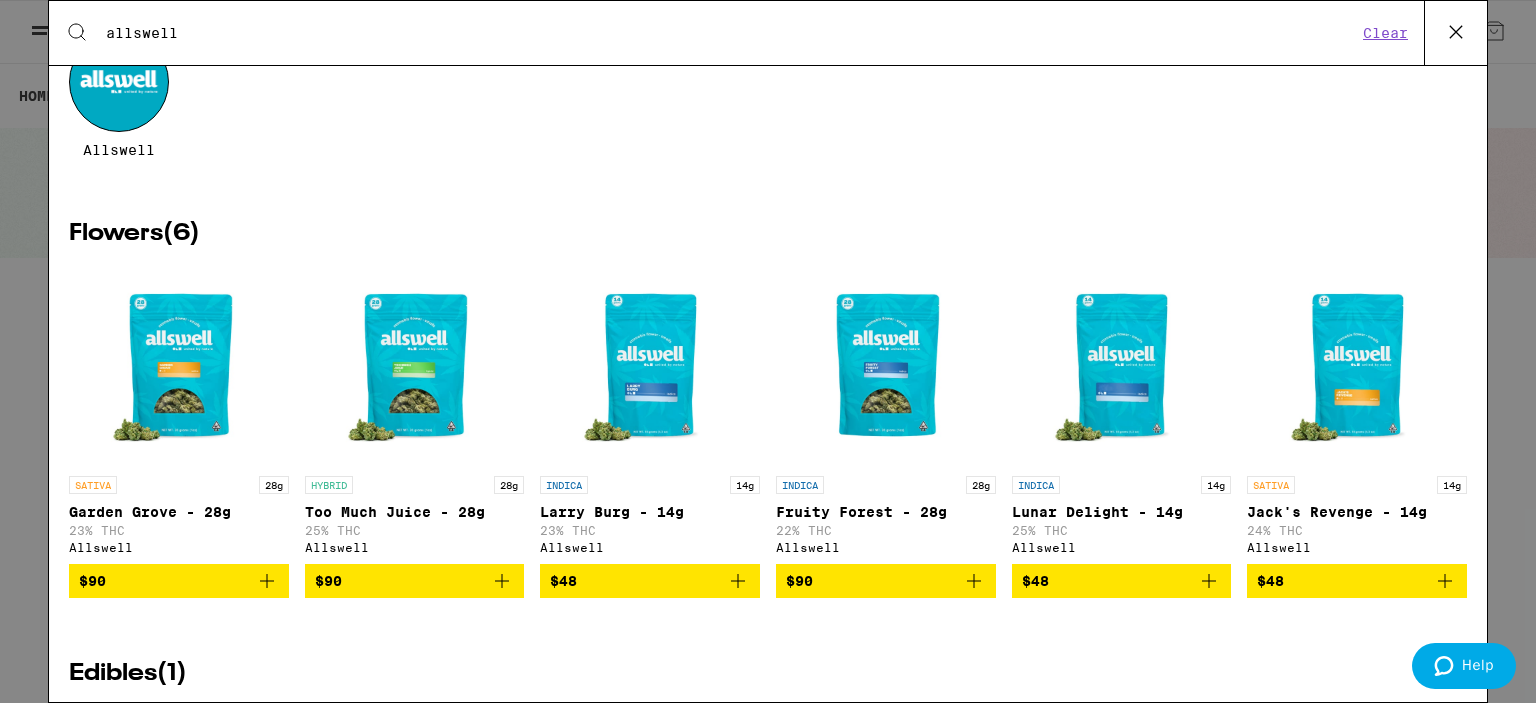 scroll, scrollTop: 200, scrollLeft: 0, axis: vertical 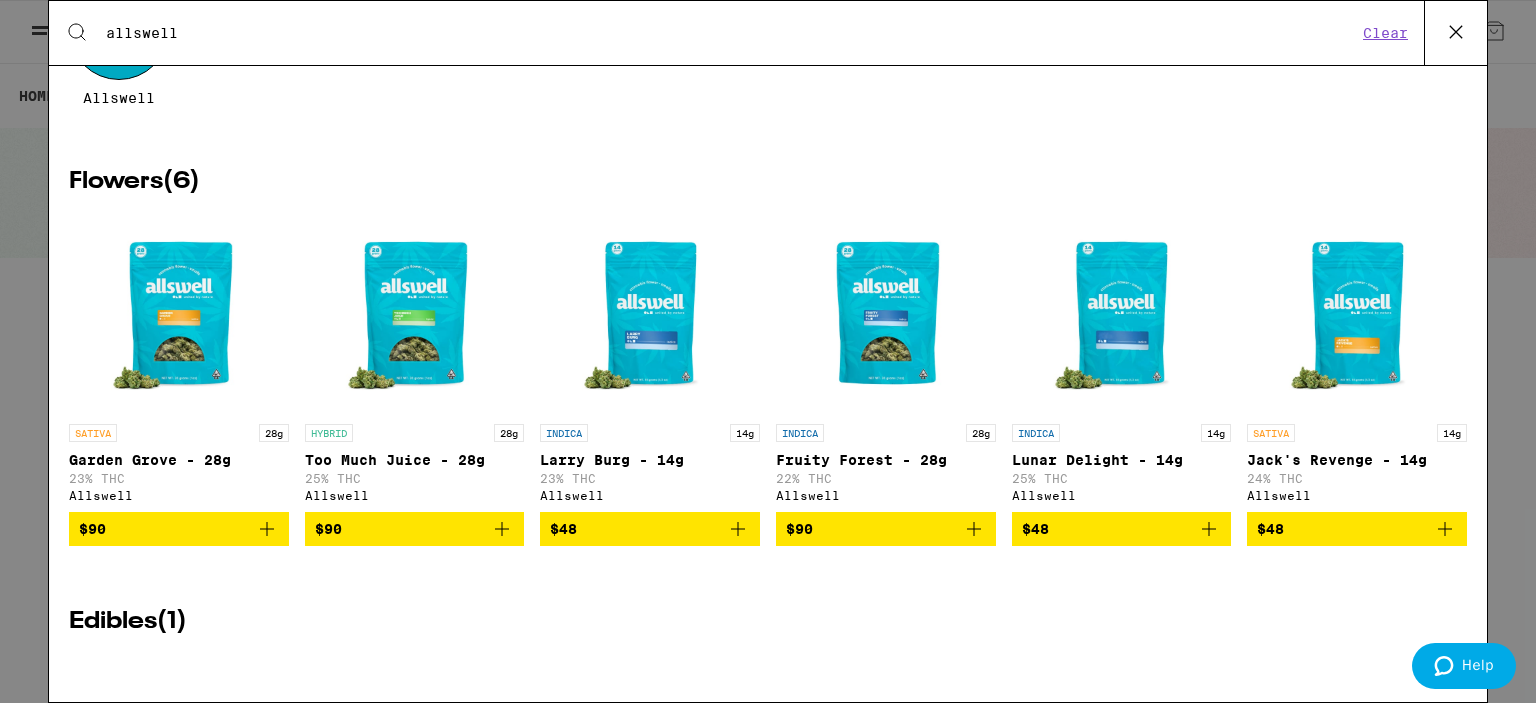 click 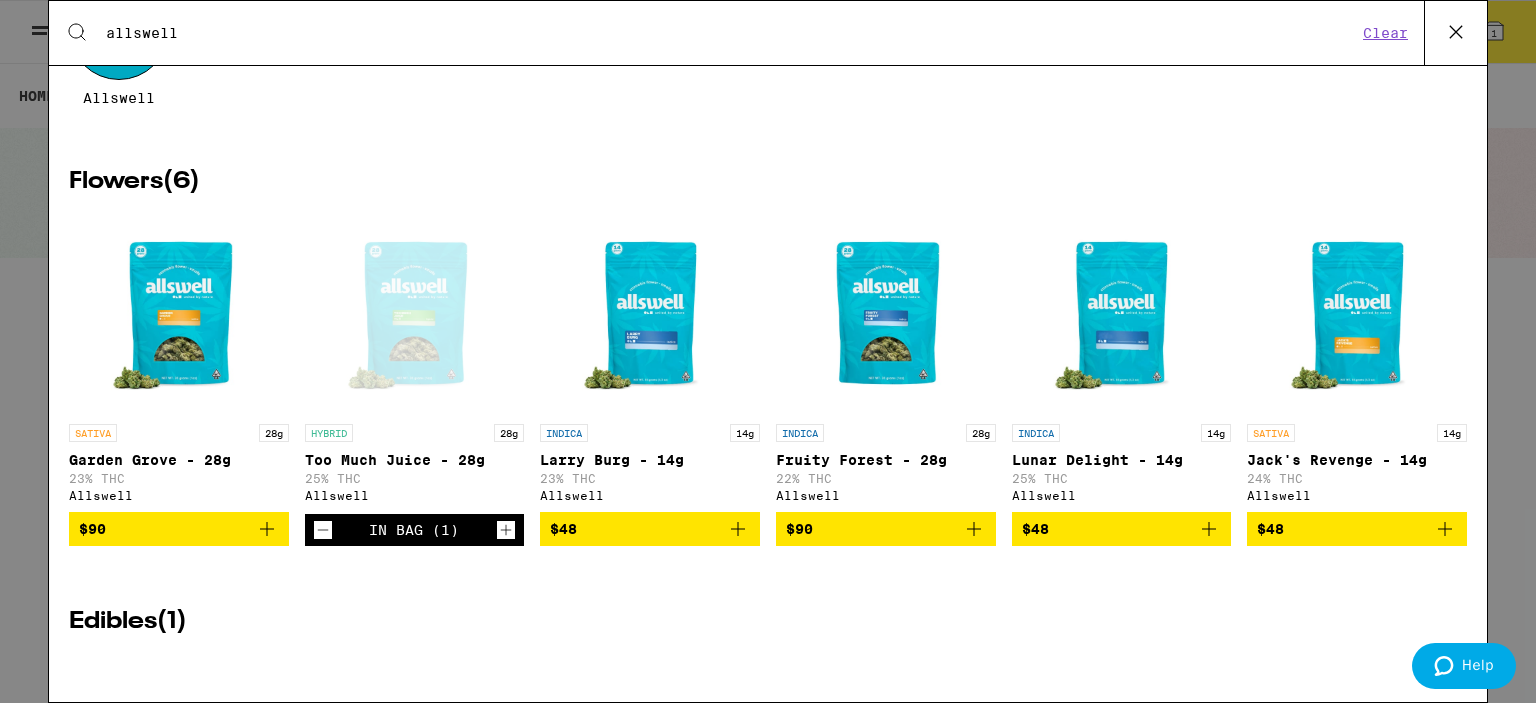 click 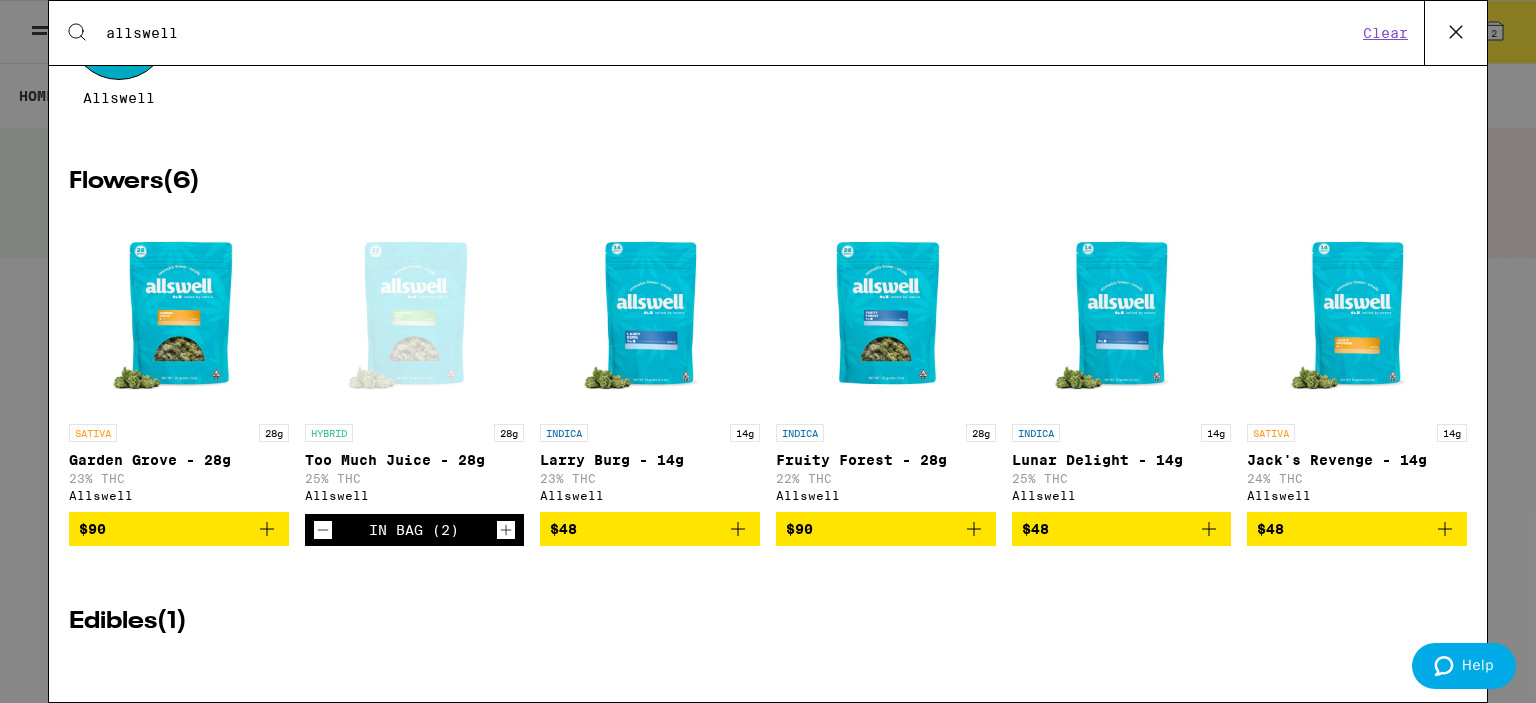 click 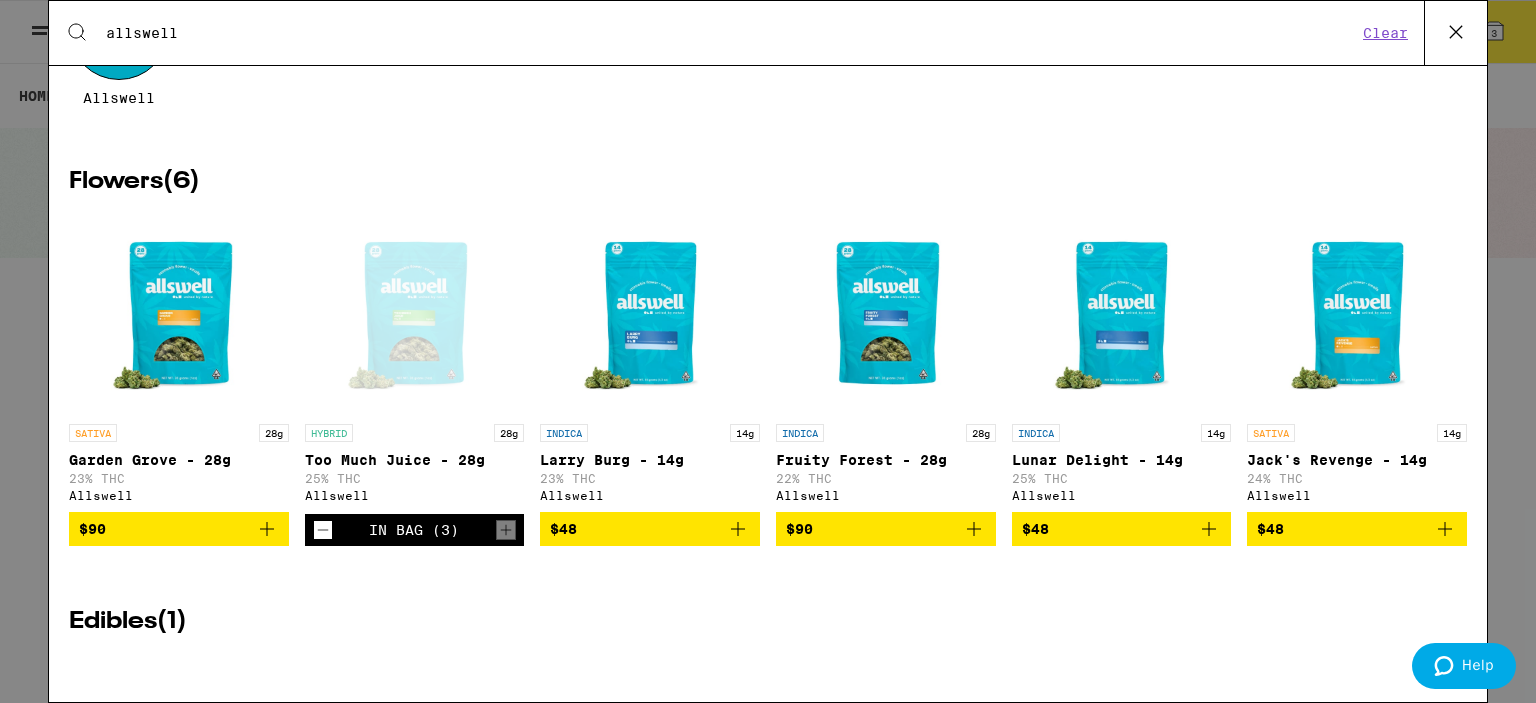 click 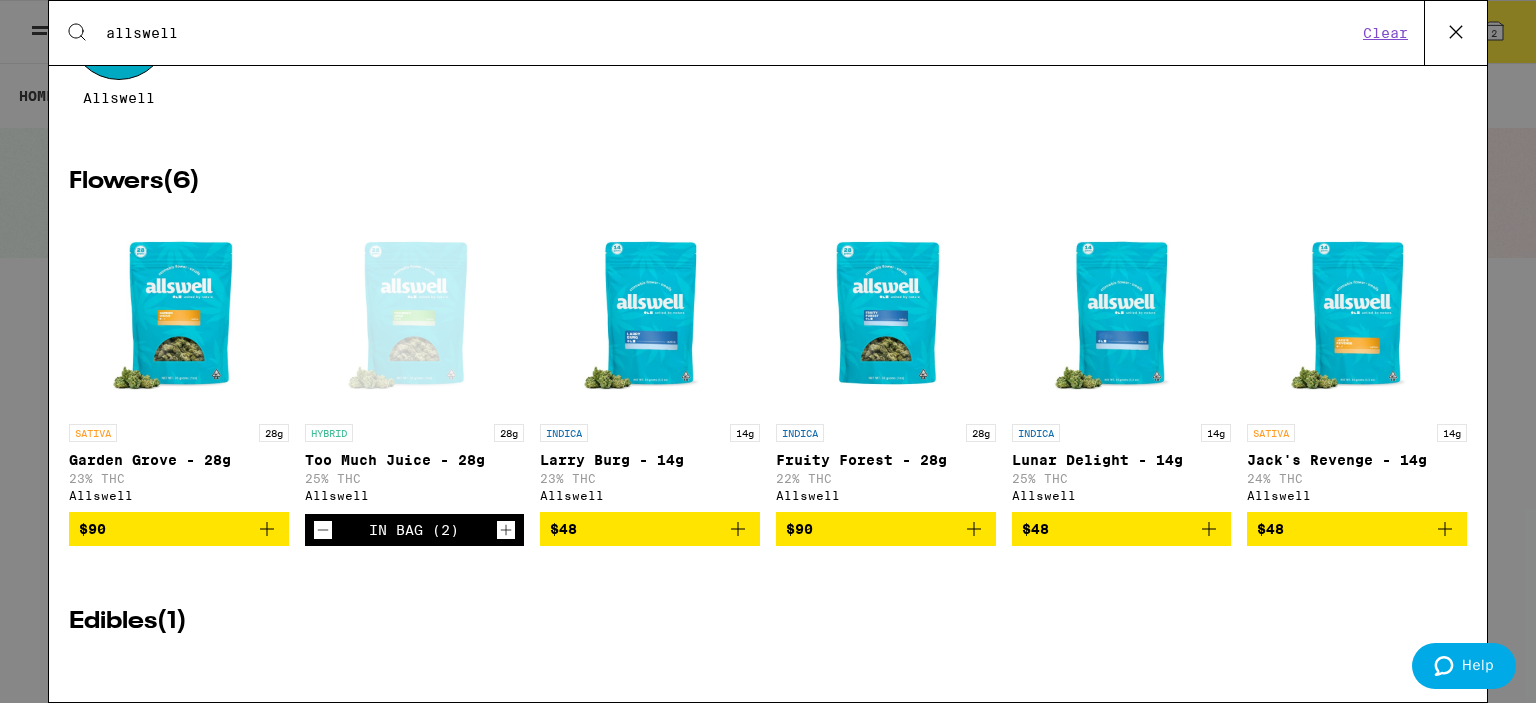 click 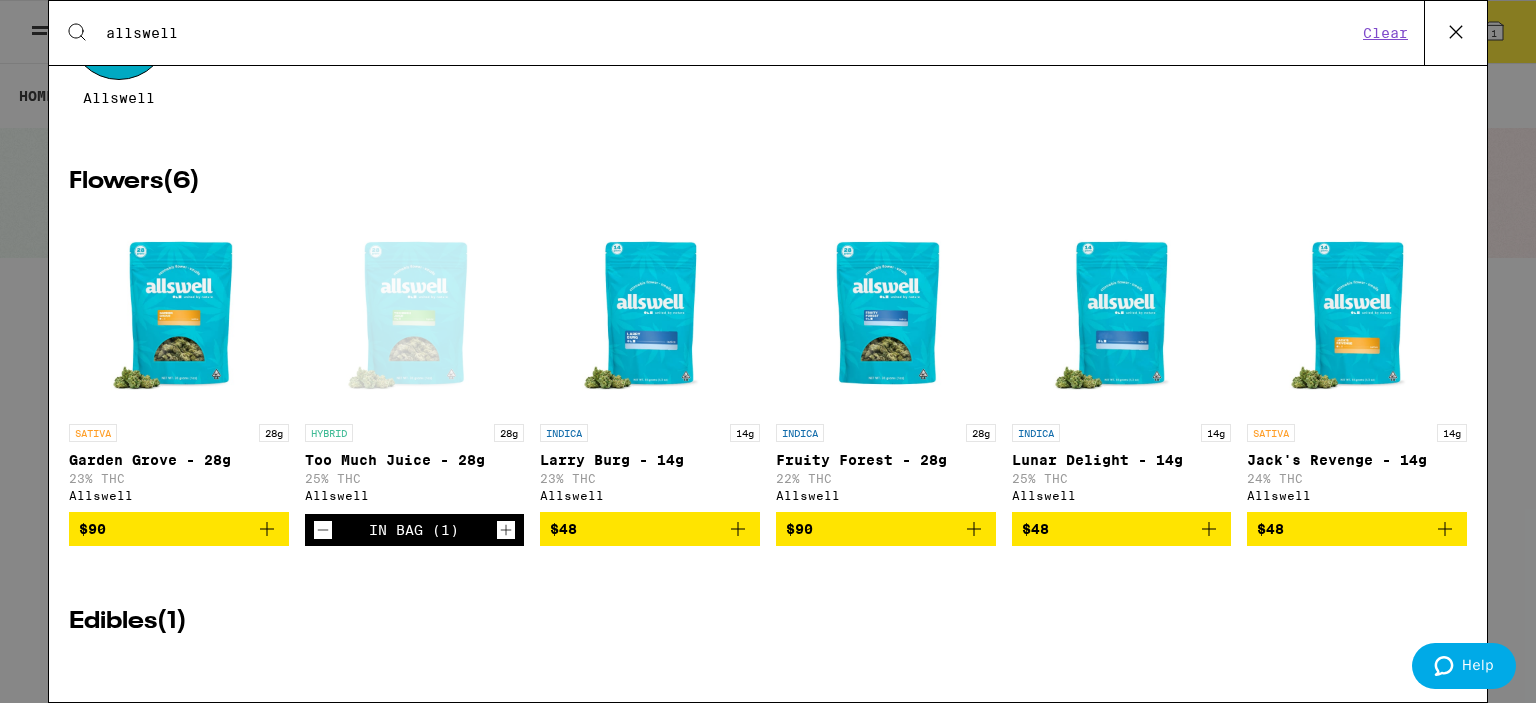 click 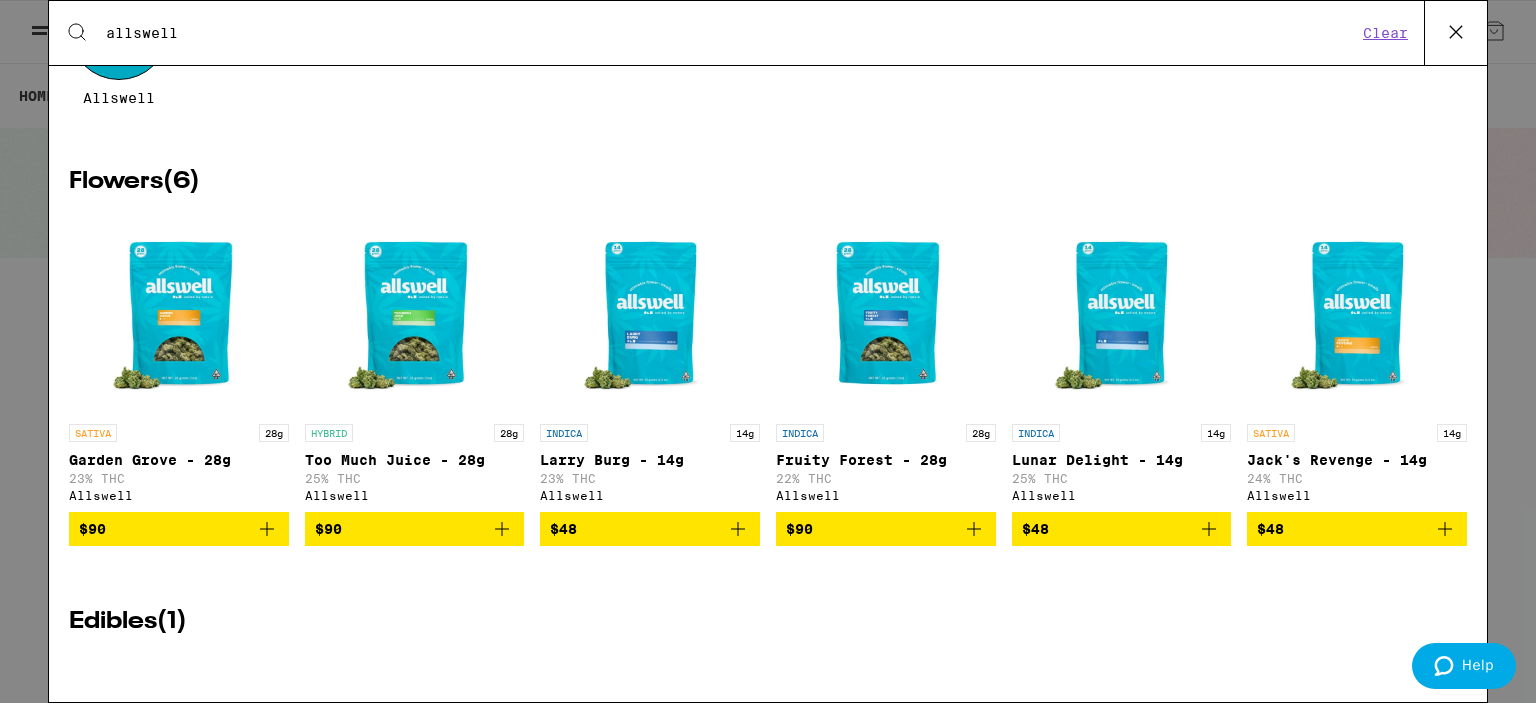 click at bounding box center (179, 314) 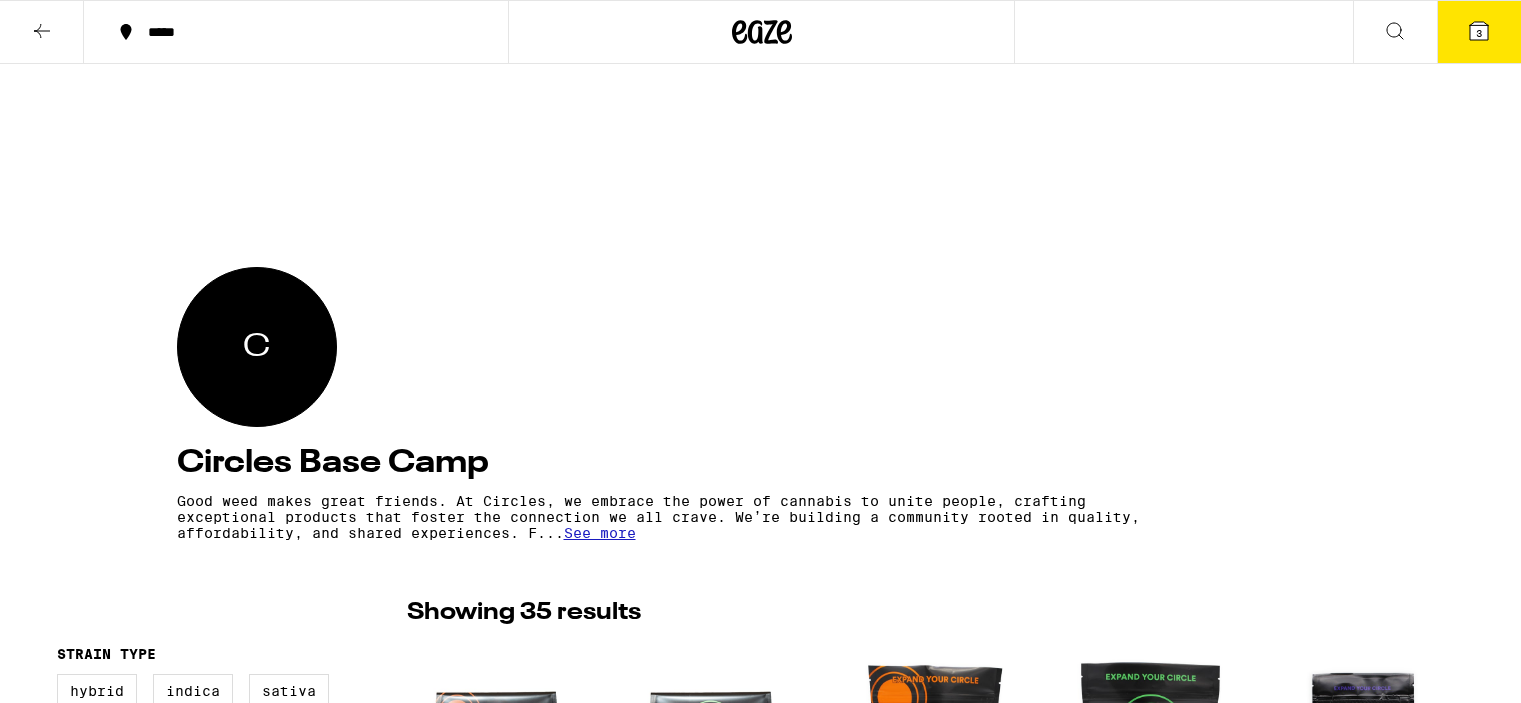 scroll, scrollTop: 0, scrollLeft: 0, axis: both 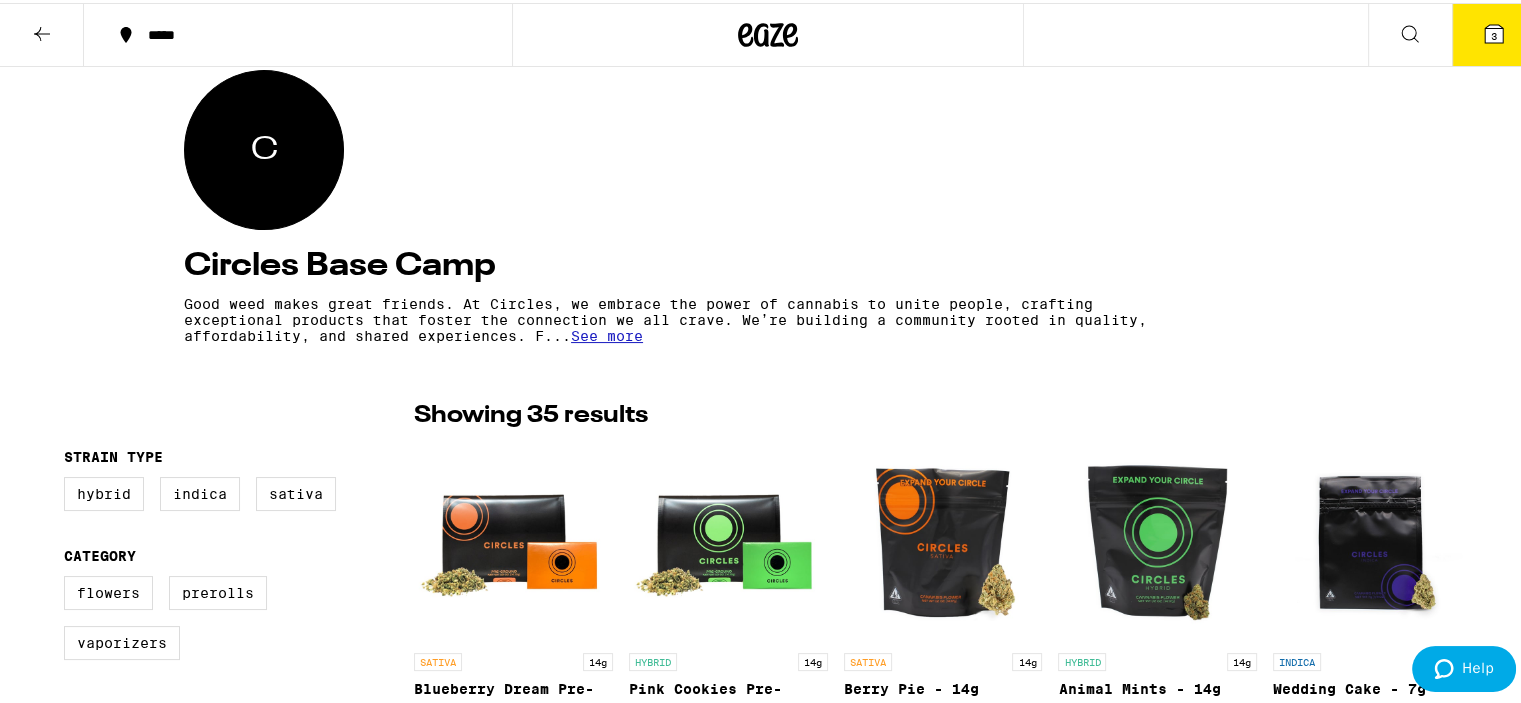 click on "See more" at bounding box center (607, 333) 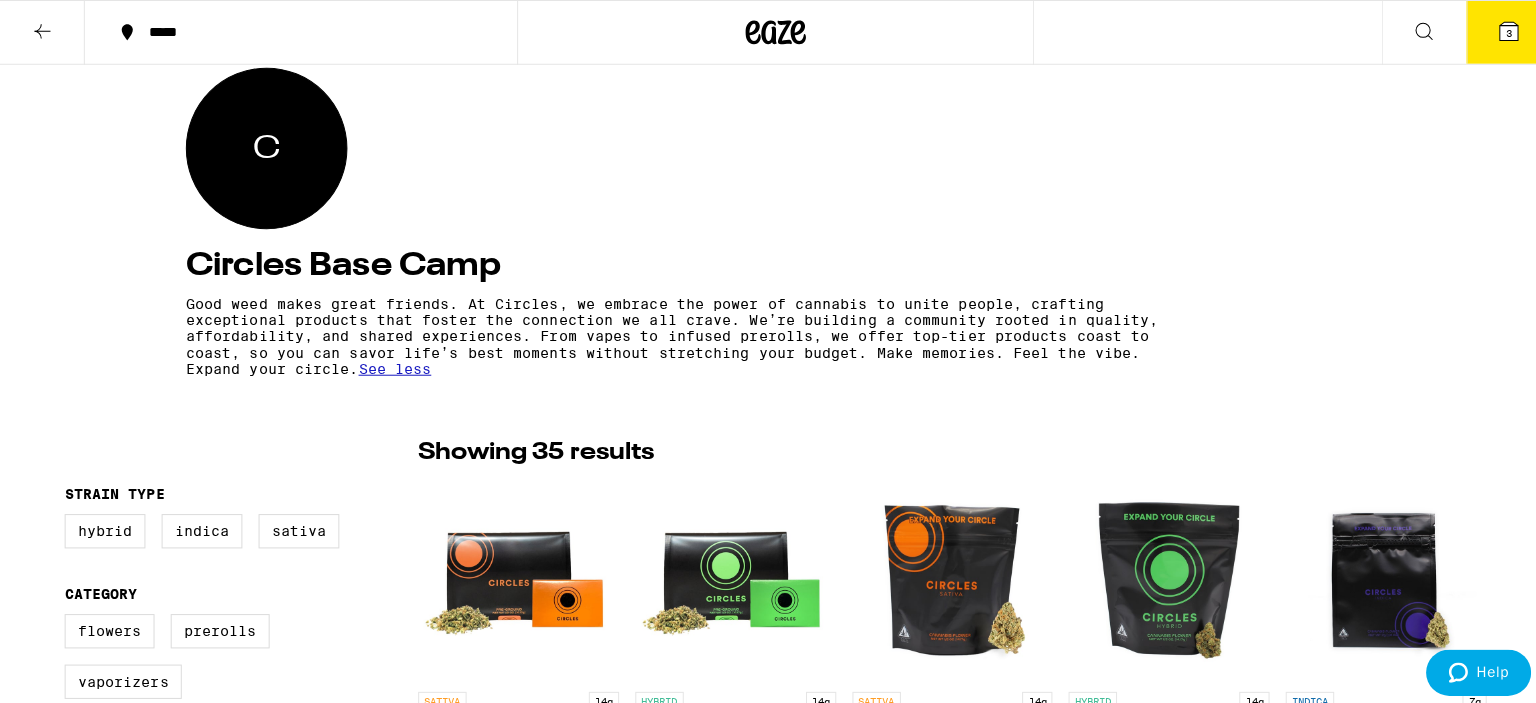 scroll, scrollTop: 0, scrollLeft: 0, axis: both 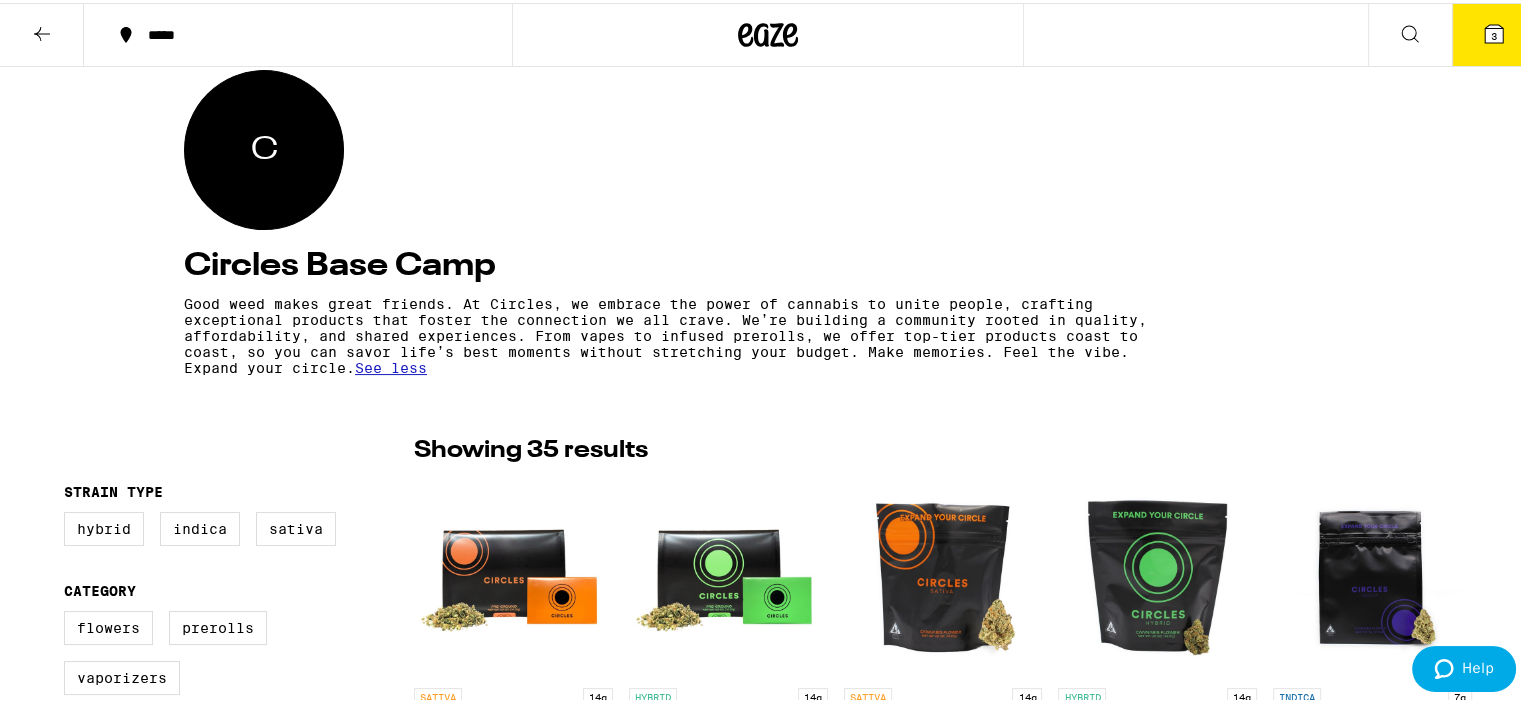 click on "3" at bounding box center [1494, 32] 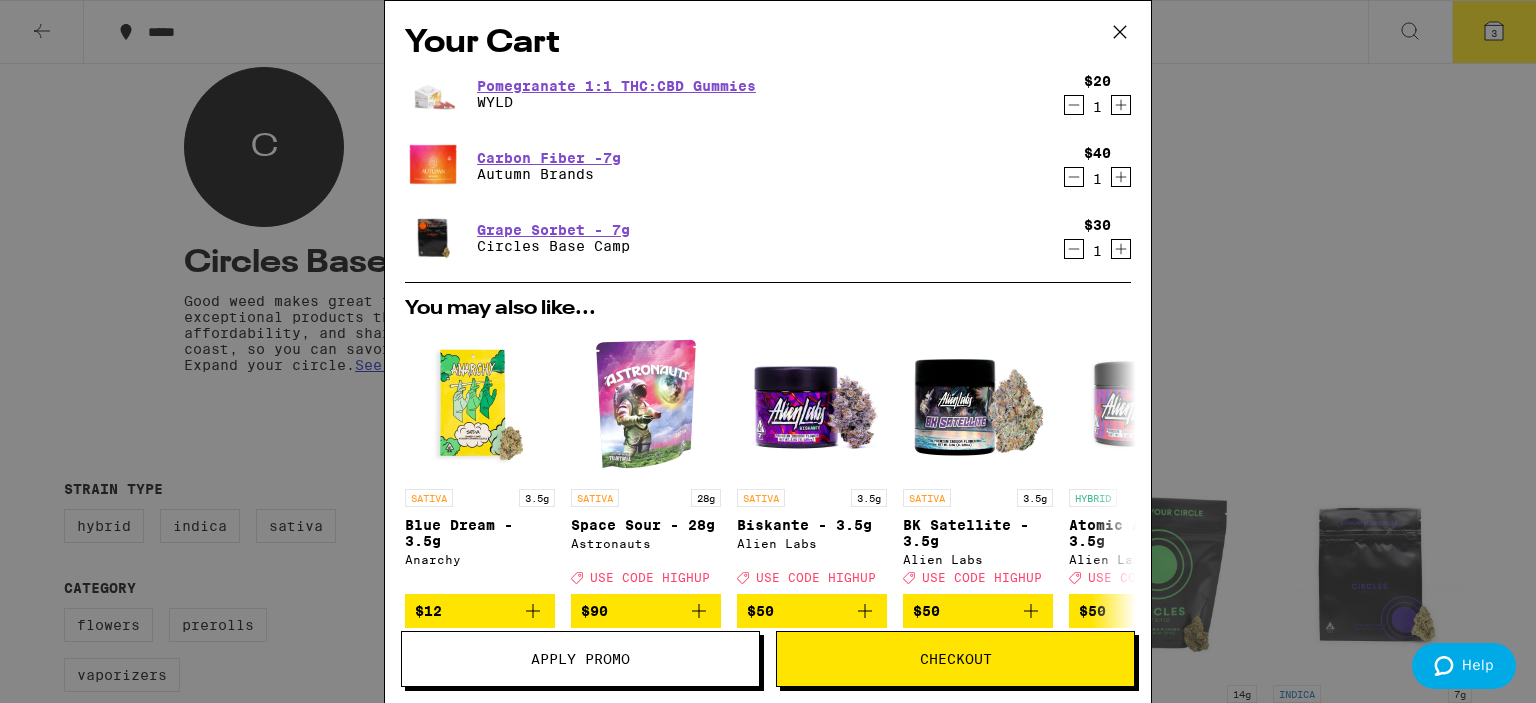 click 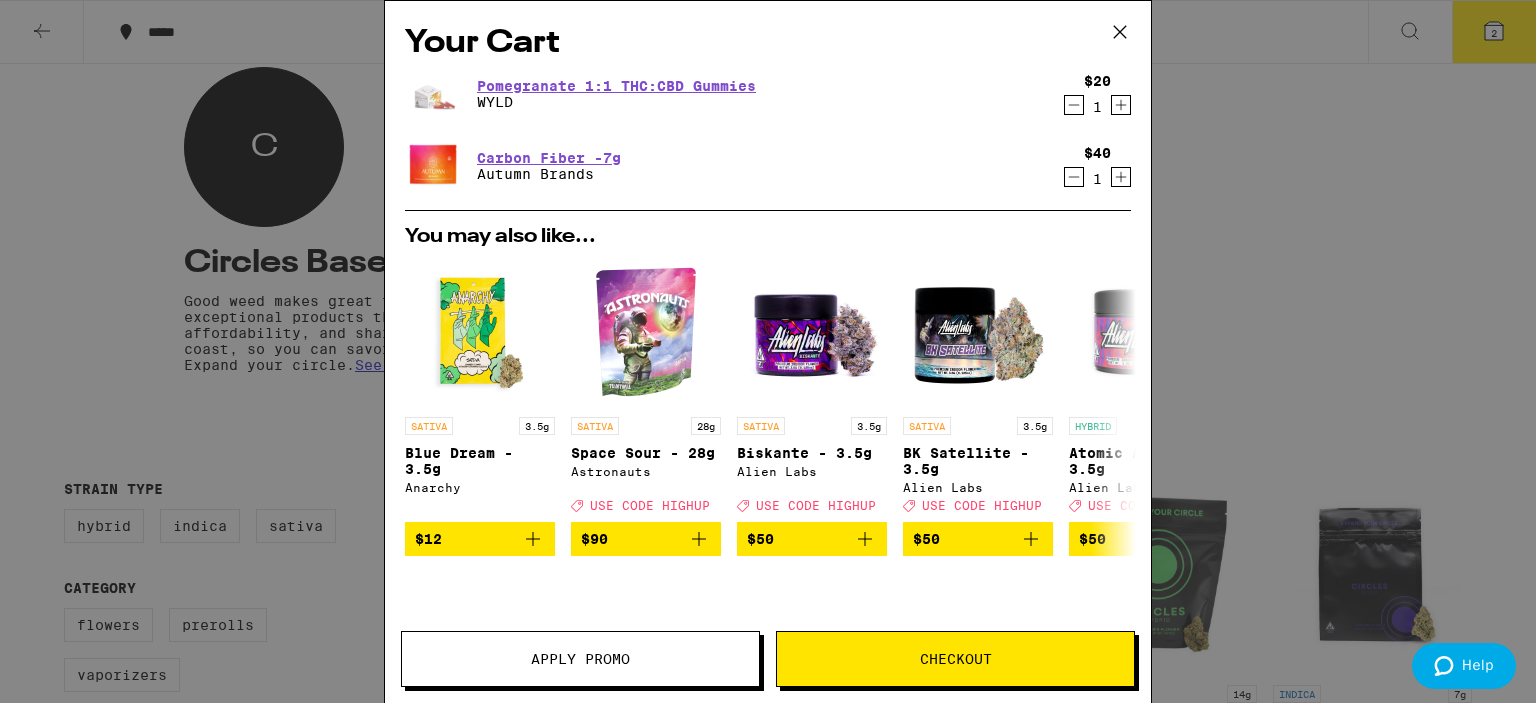 click 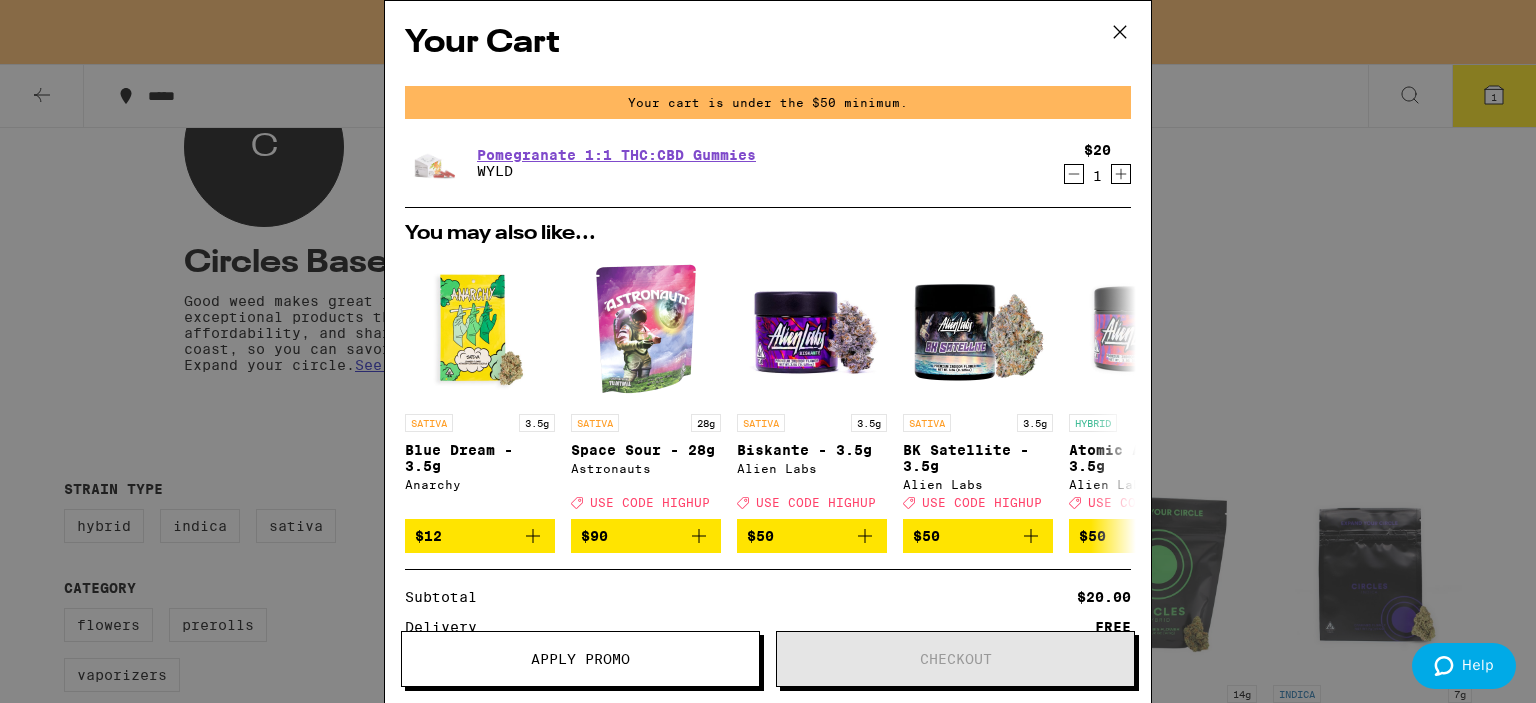 click 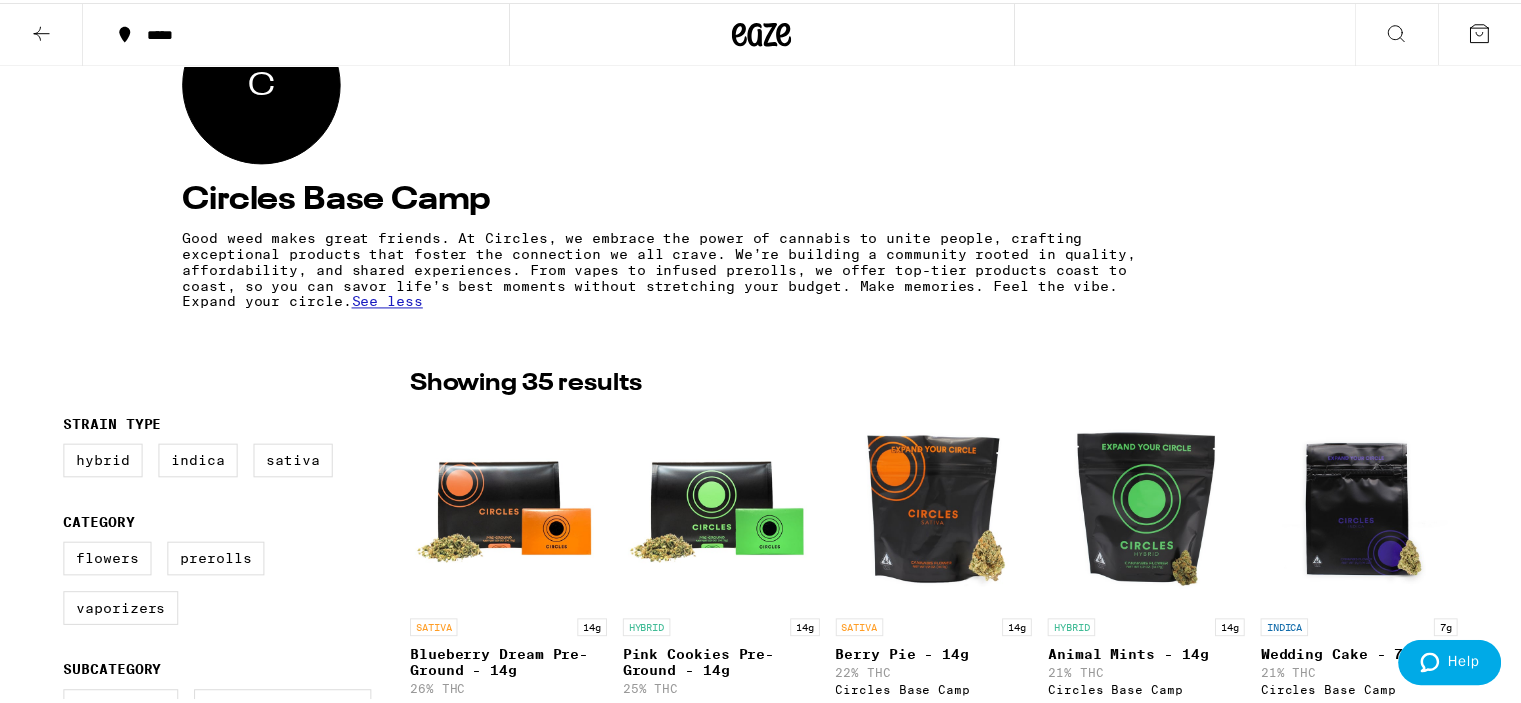 scroll, scrollTop: 200, scrollLeft: 0, axis: vertical 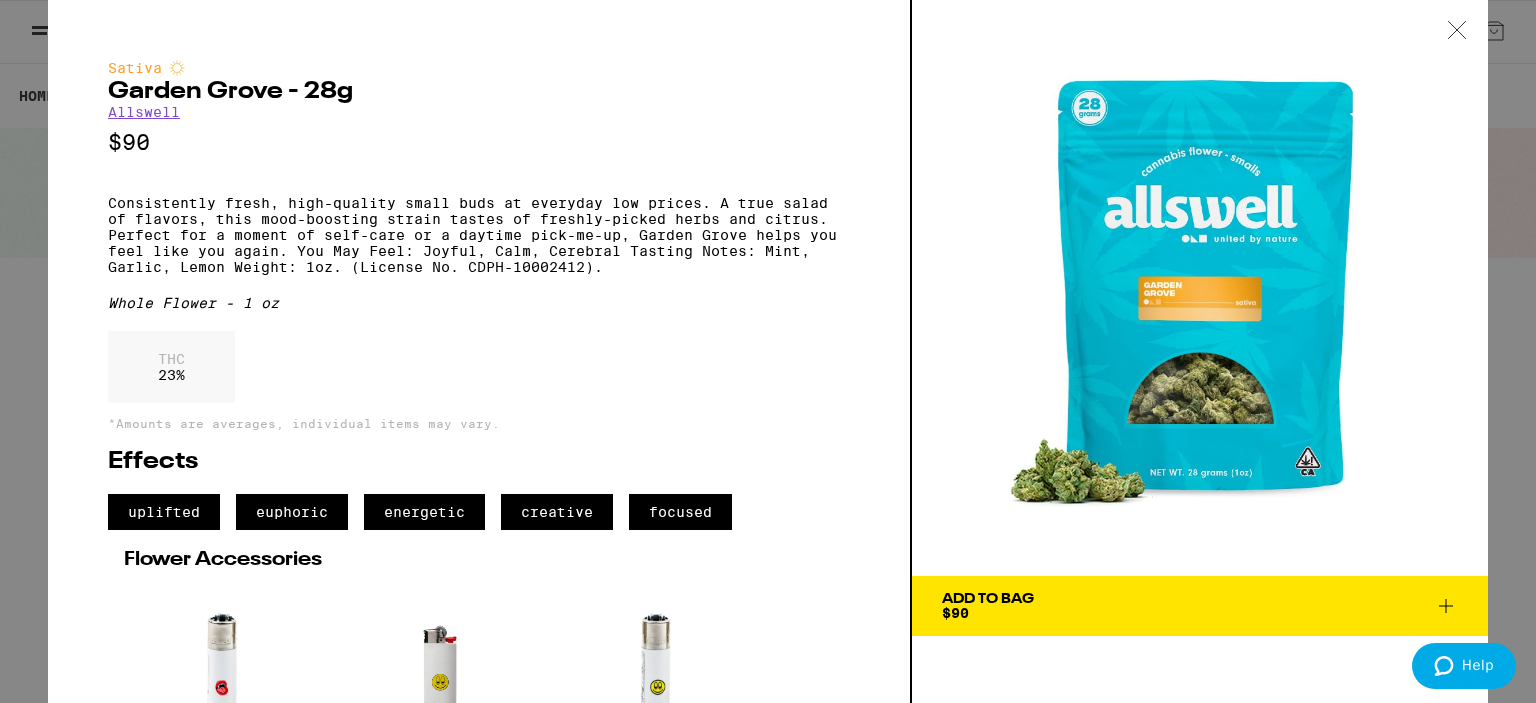 click 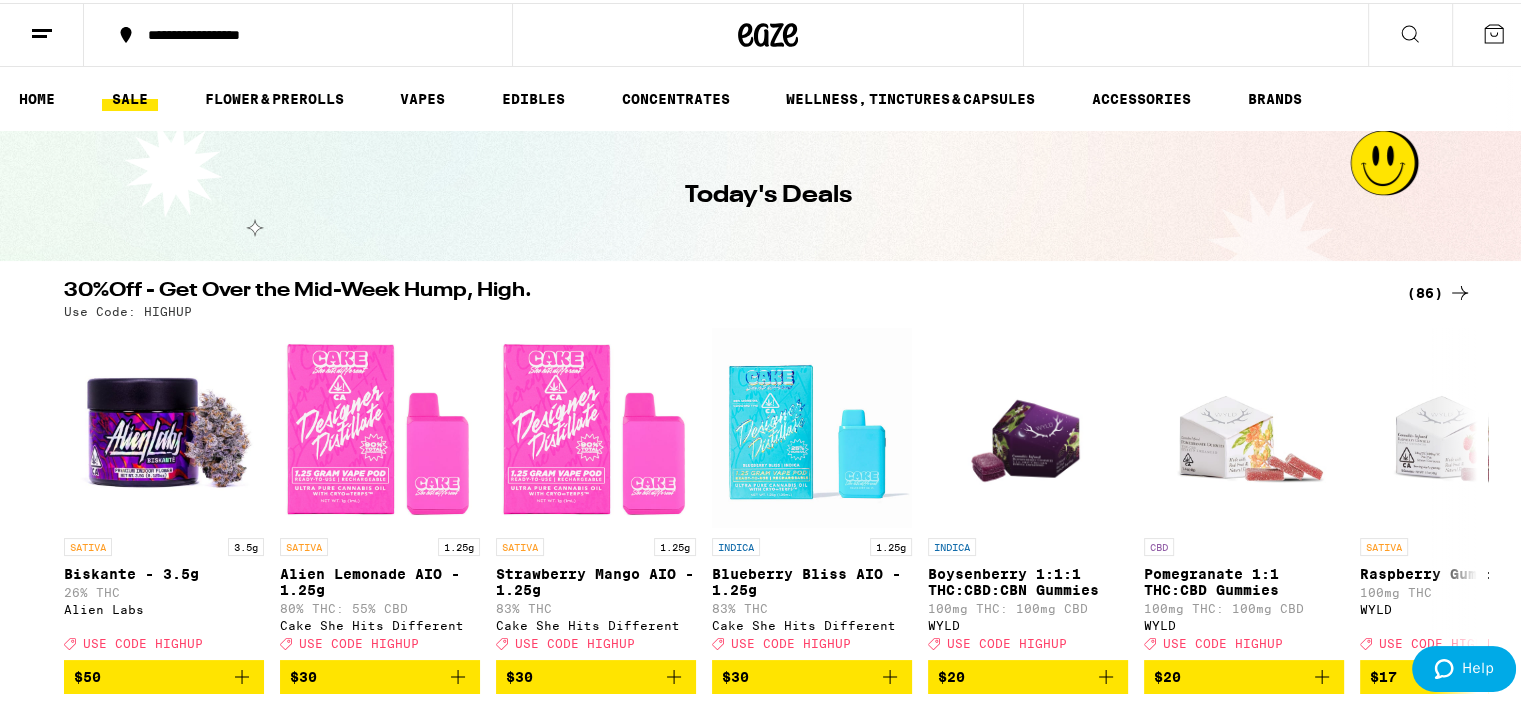 click 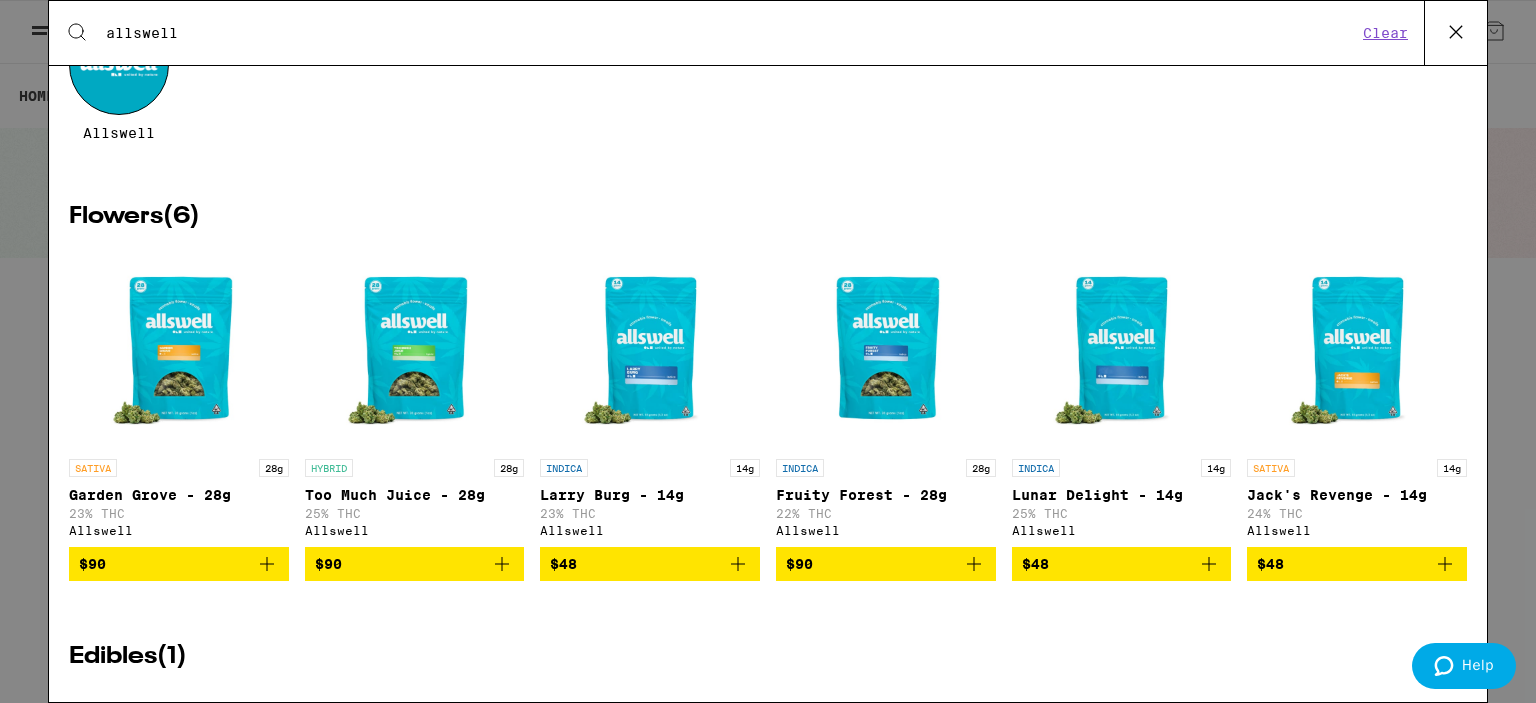 scroll, scrollTop: 200, scrollLeft: 0, axis: vertical 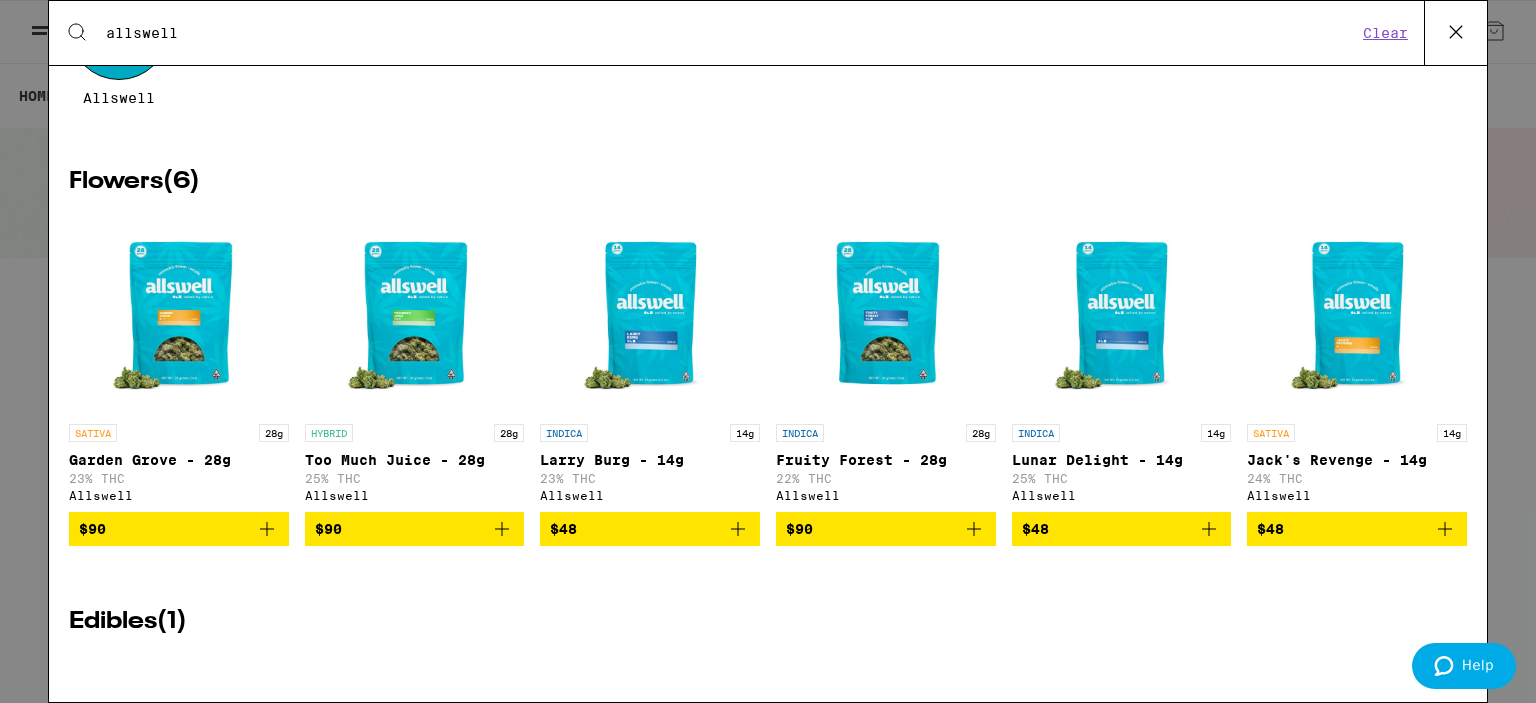 type on "allswell" 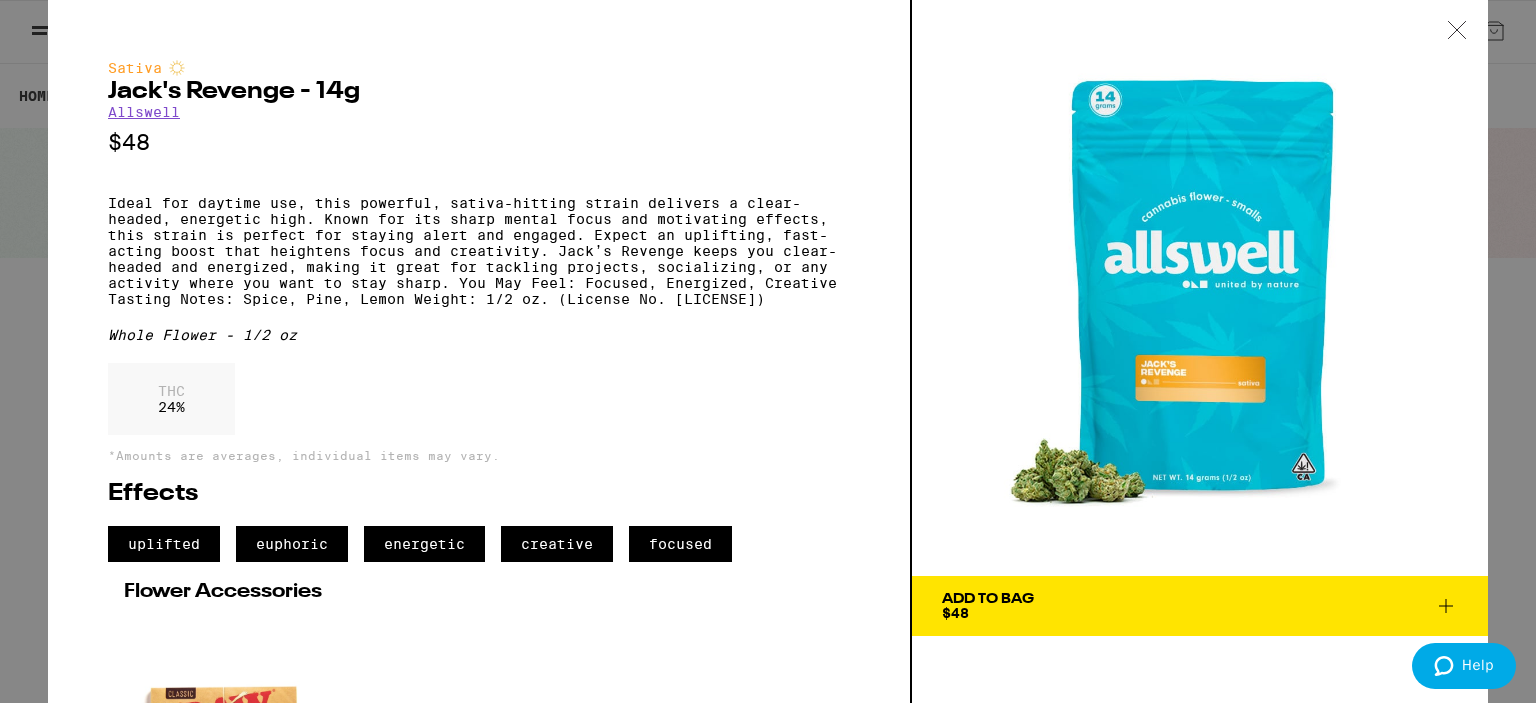 click 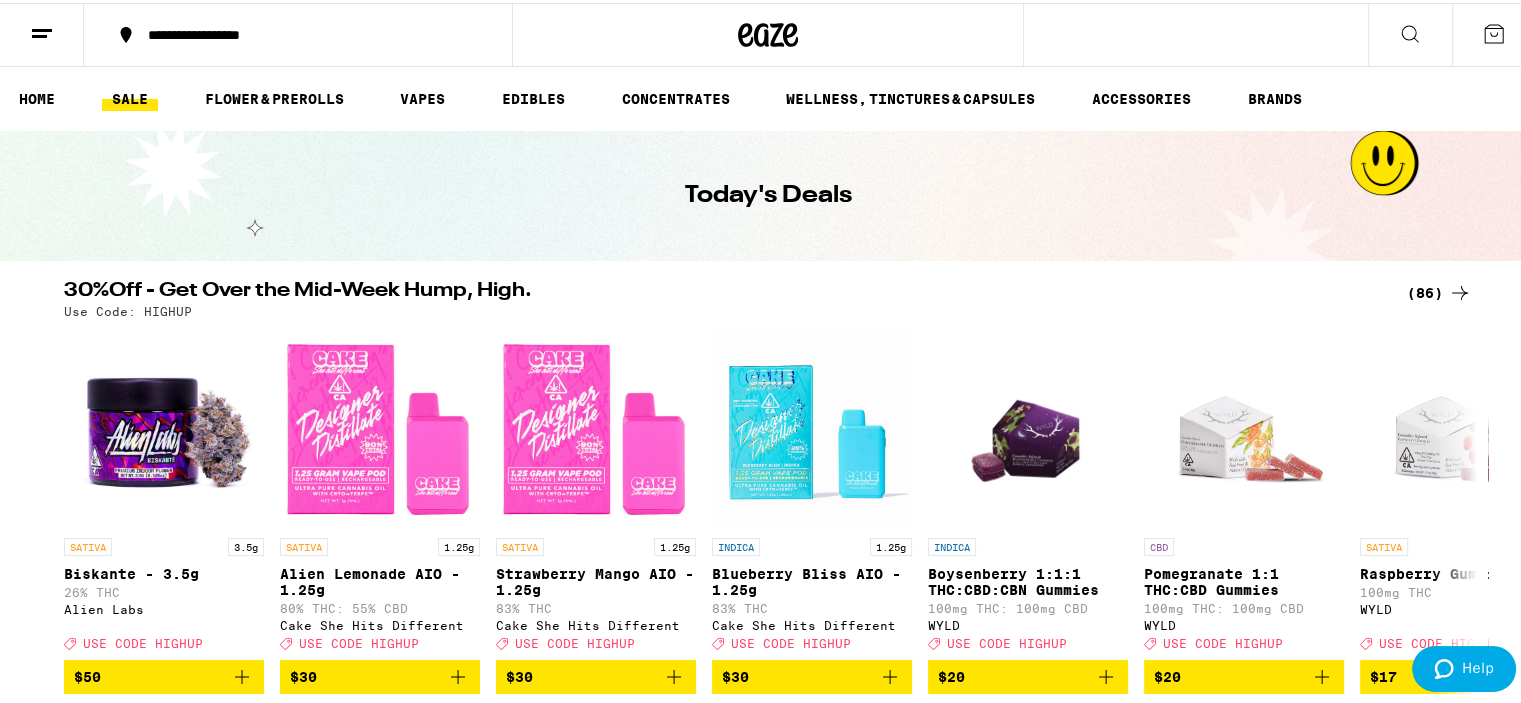 click 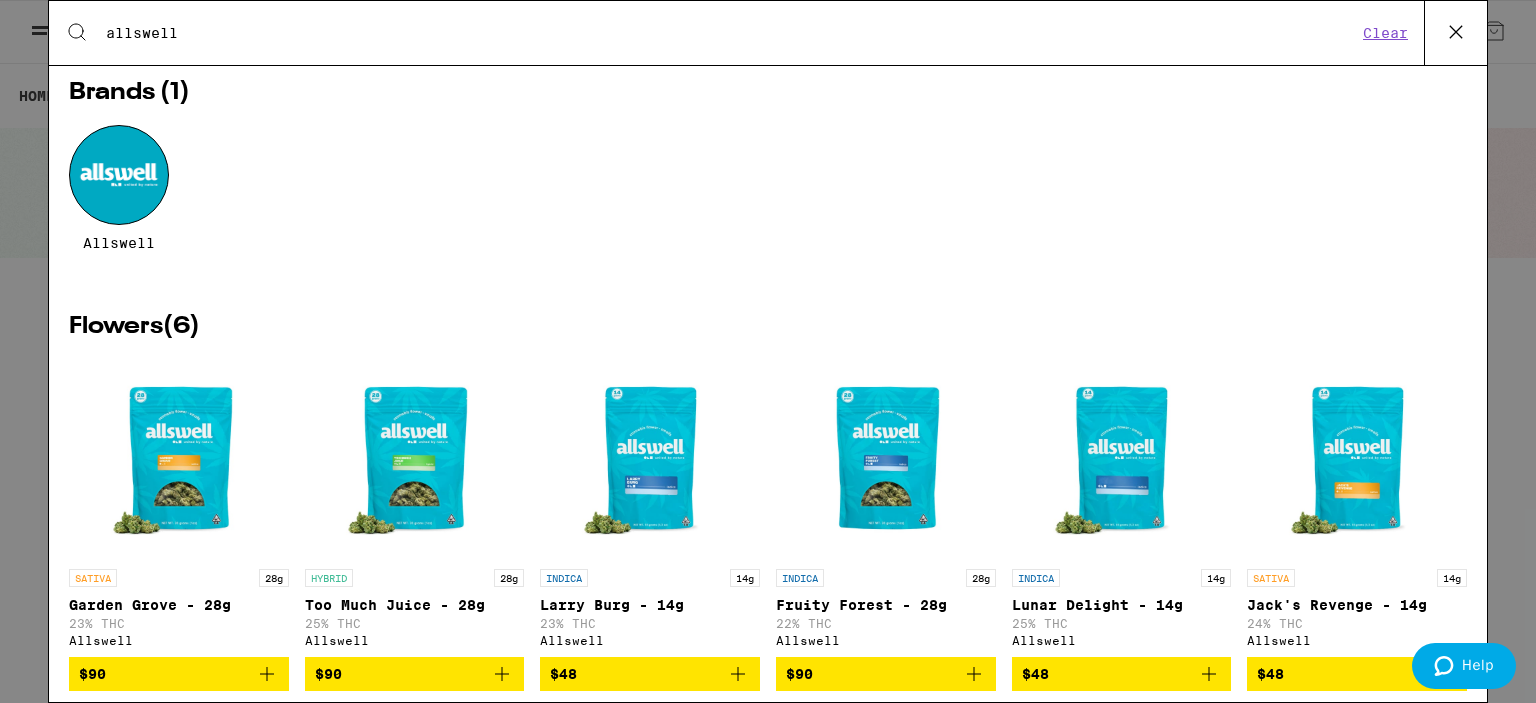 scroll, scrollTop: 0, scrollLeft: 0, axis: both 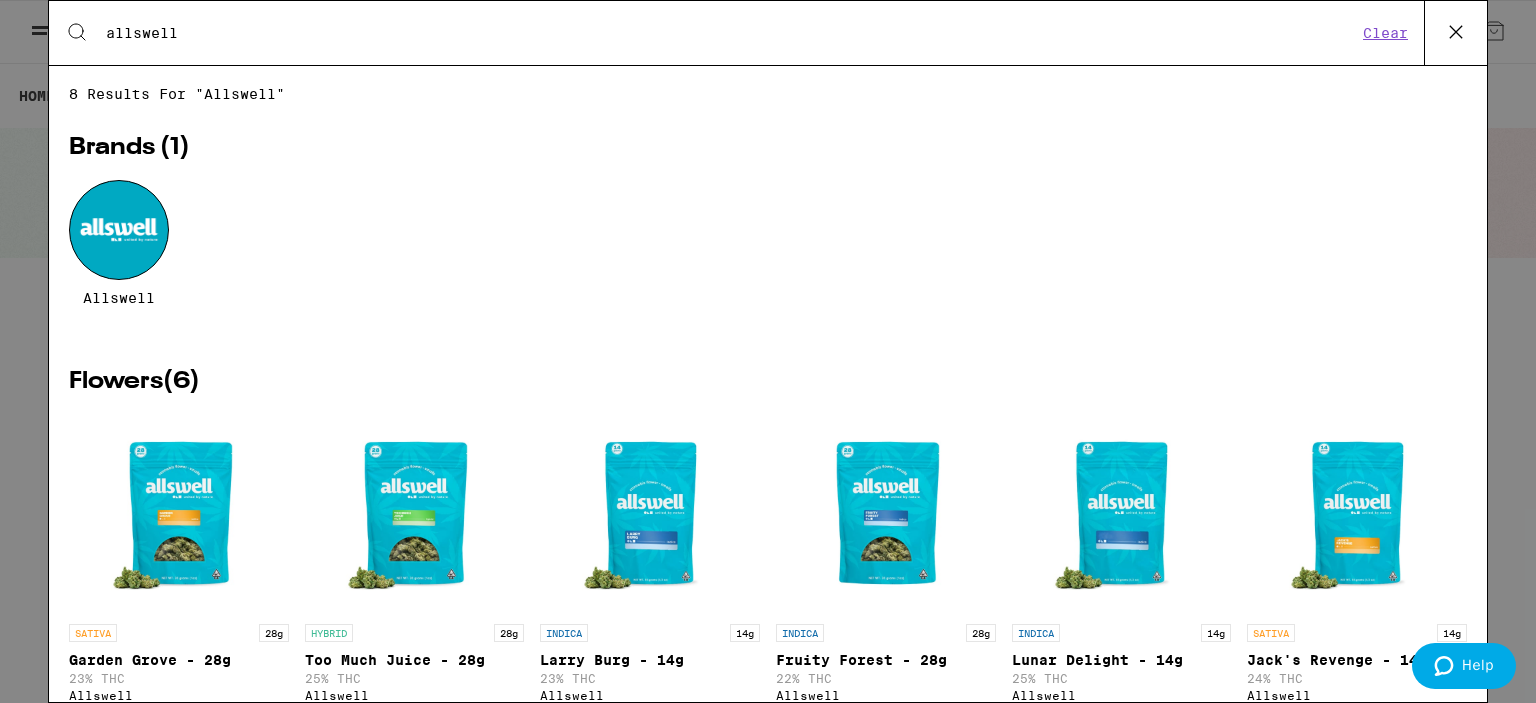 drag, startPoint x: 214, startPoint y: 27, endPoint x: 73, endPoint y: 31, distance: 141.05673 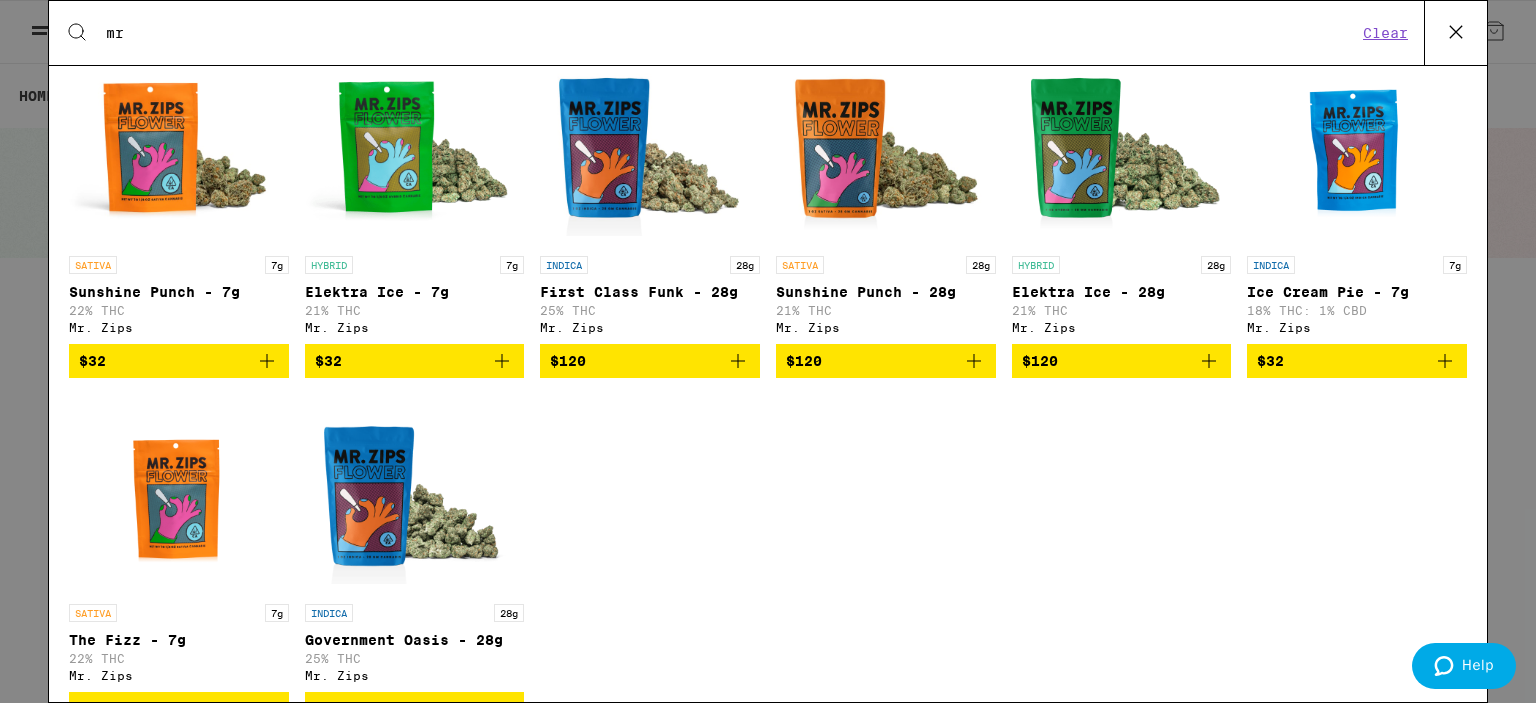 scroll, scrollTop: 400, scrollLeft: 0, axis: vertical 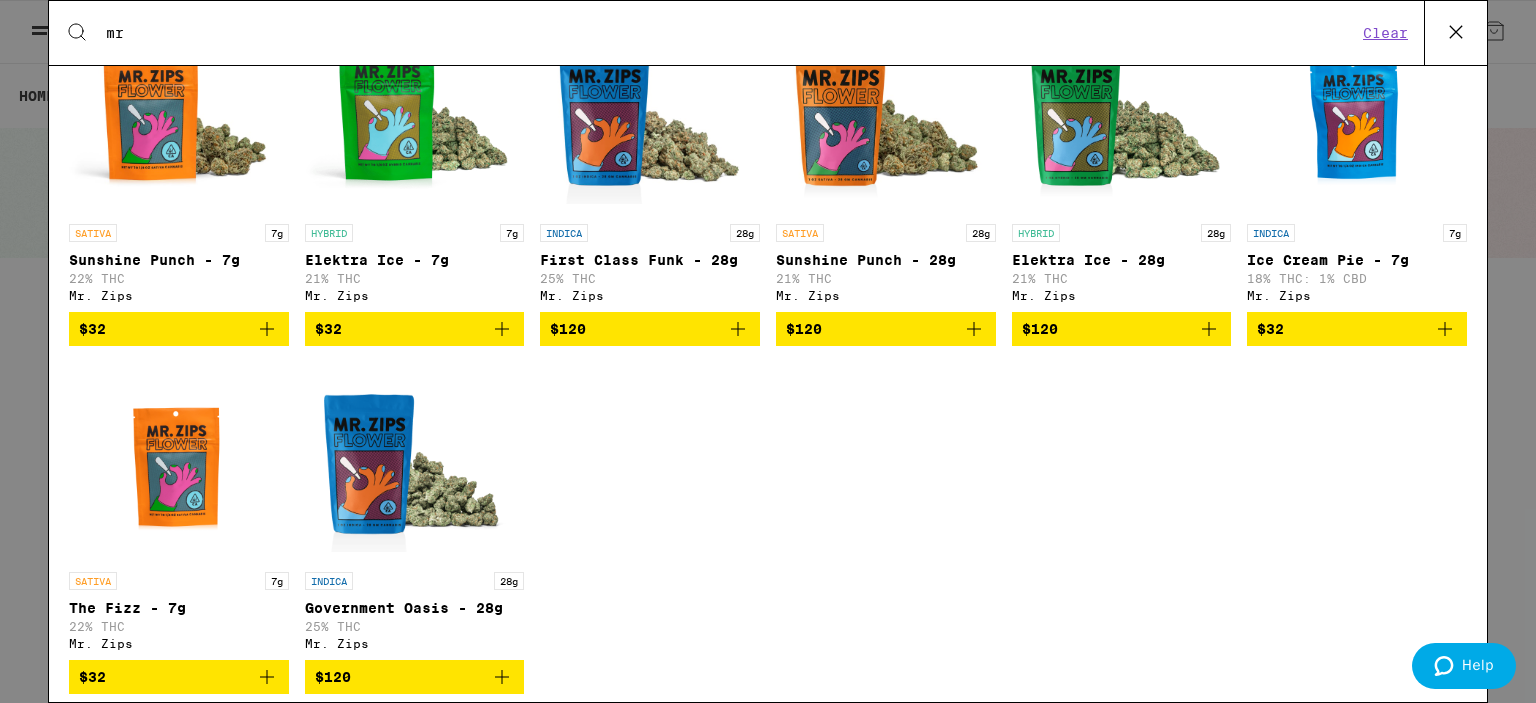 type on "mr" 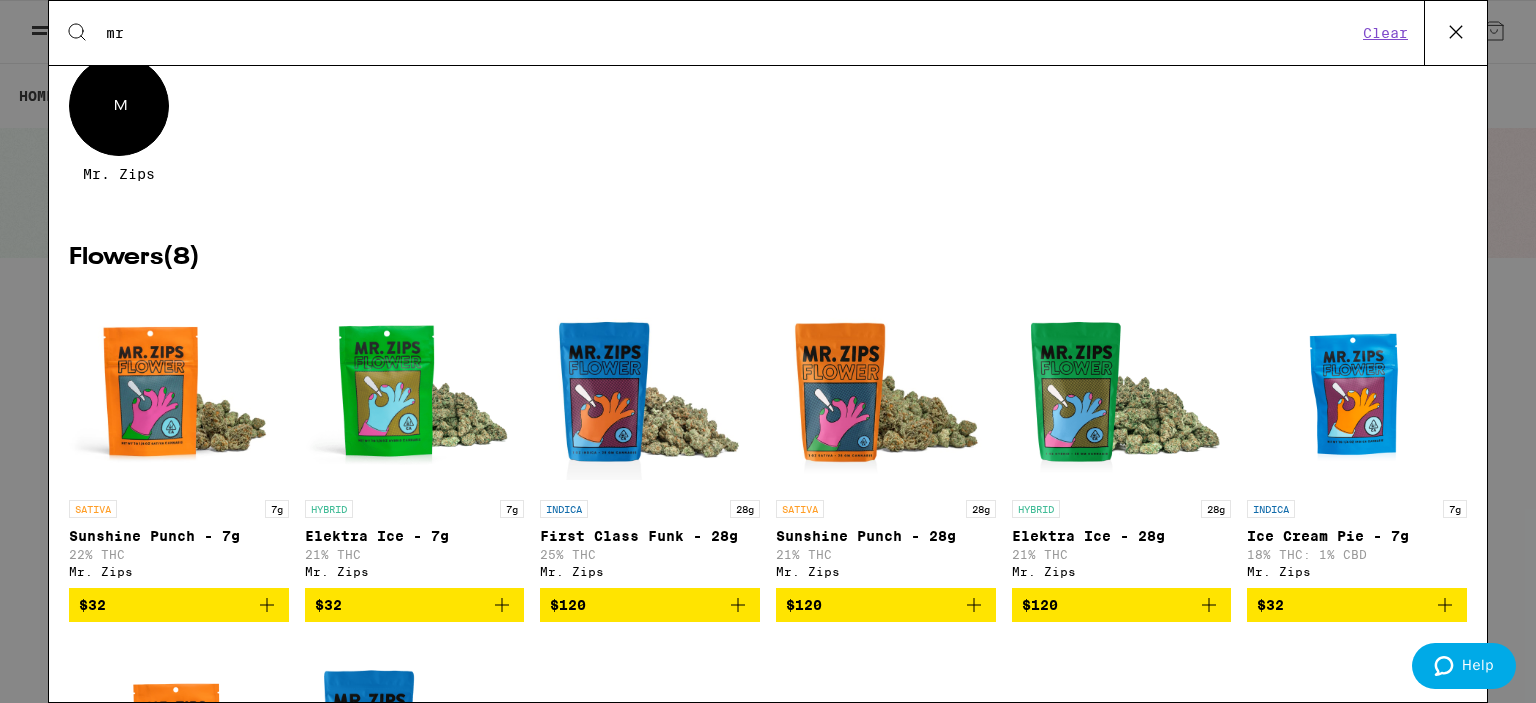 scroll, scrollTop: 324, scrollLeft: 0, axis: vertical 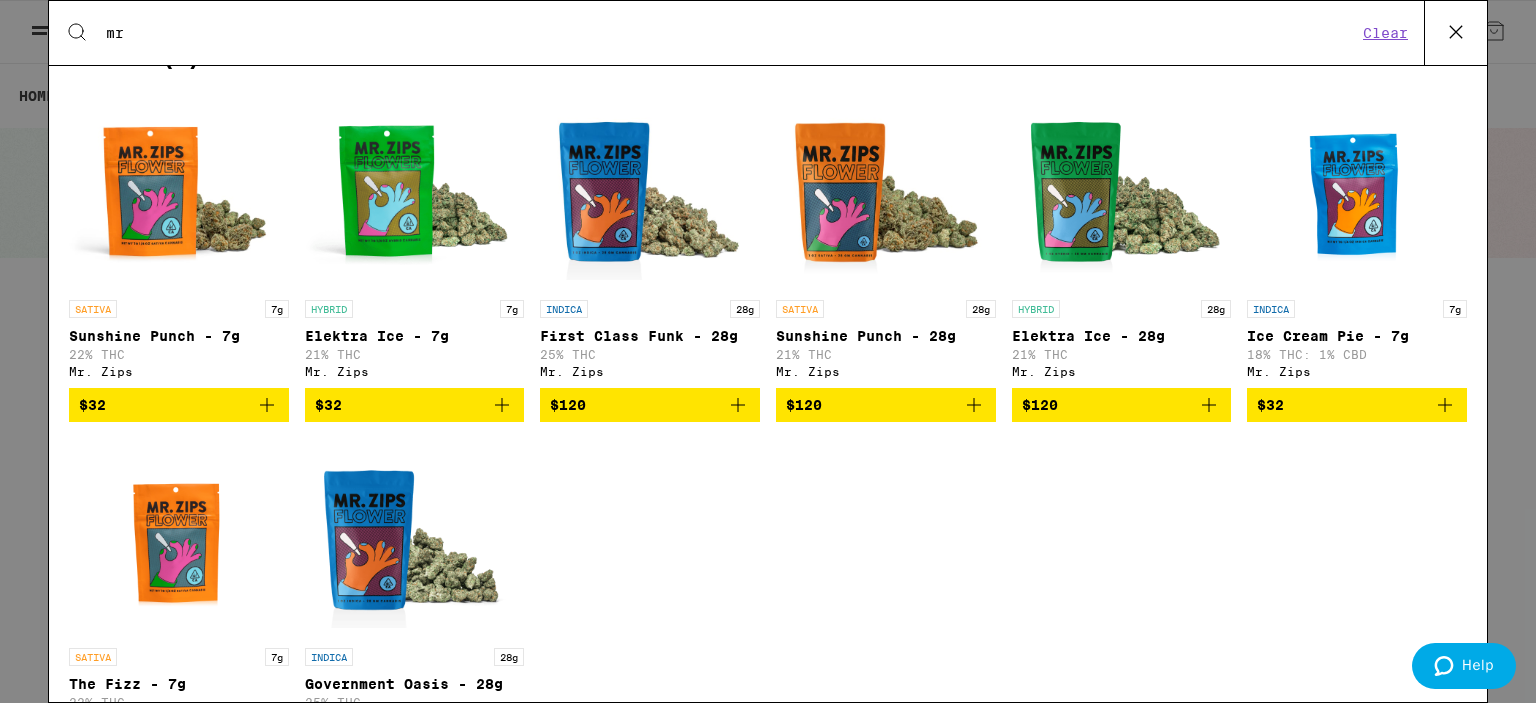 click at bounding box center [650, 190] 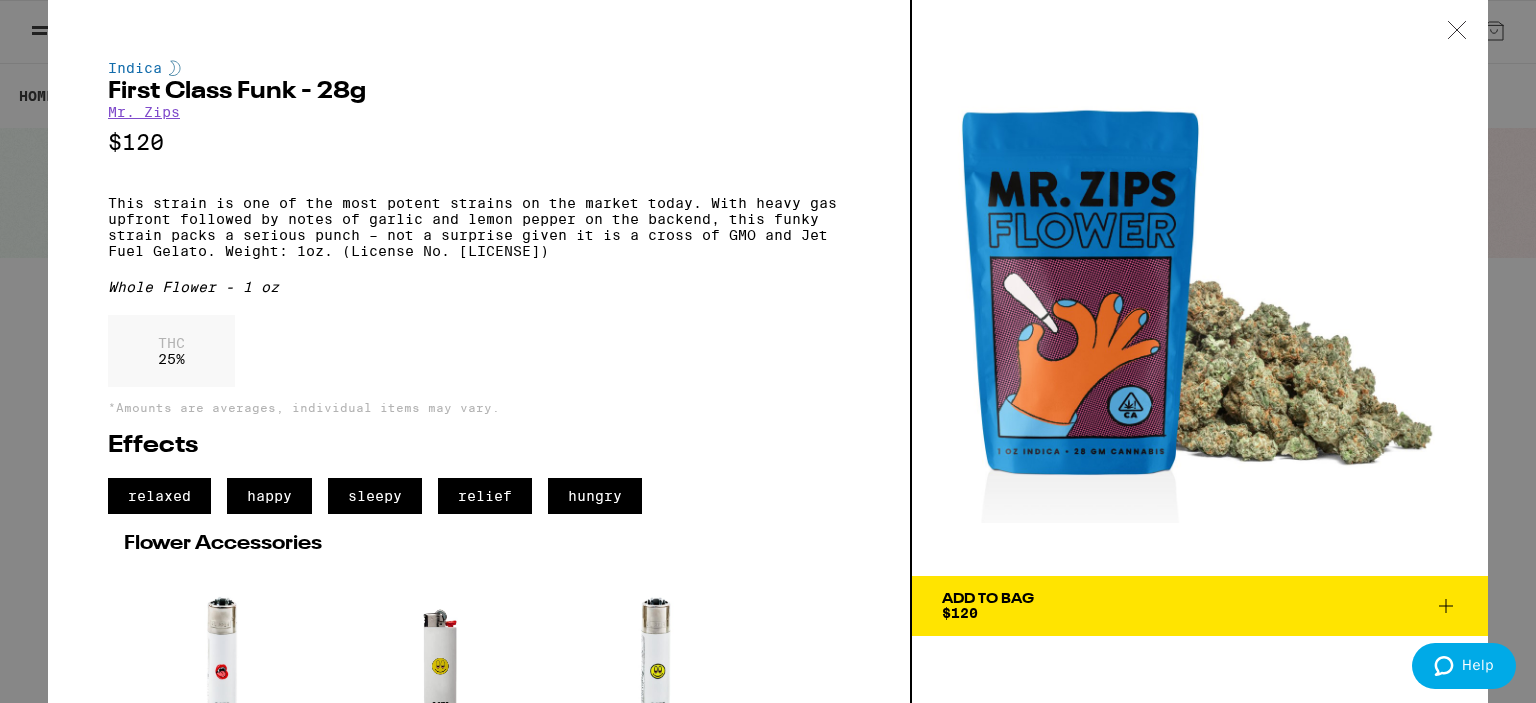 click 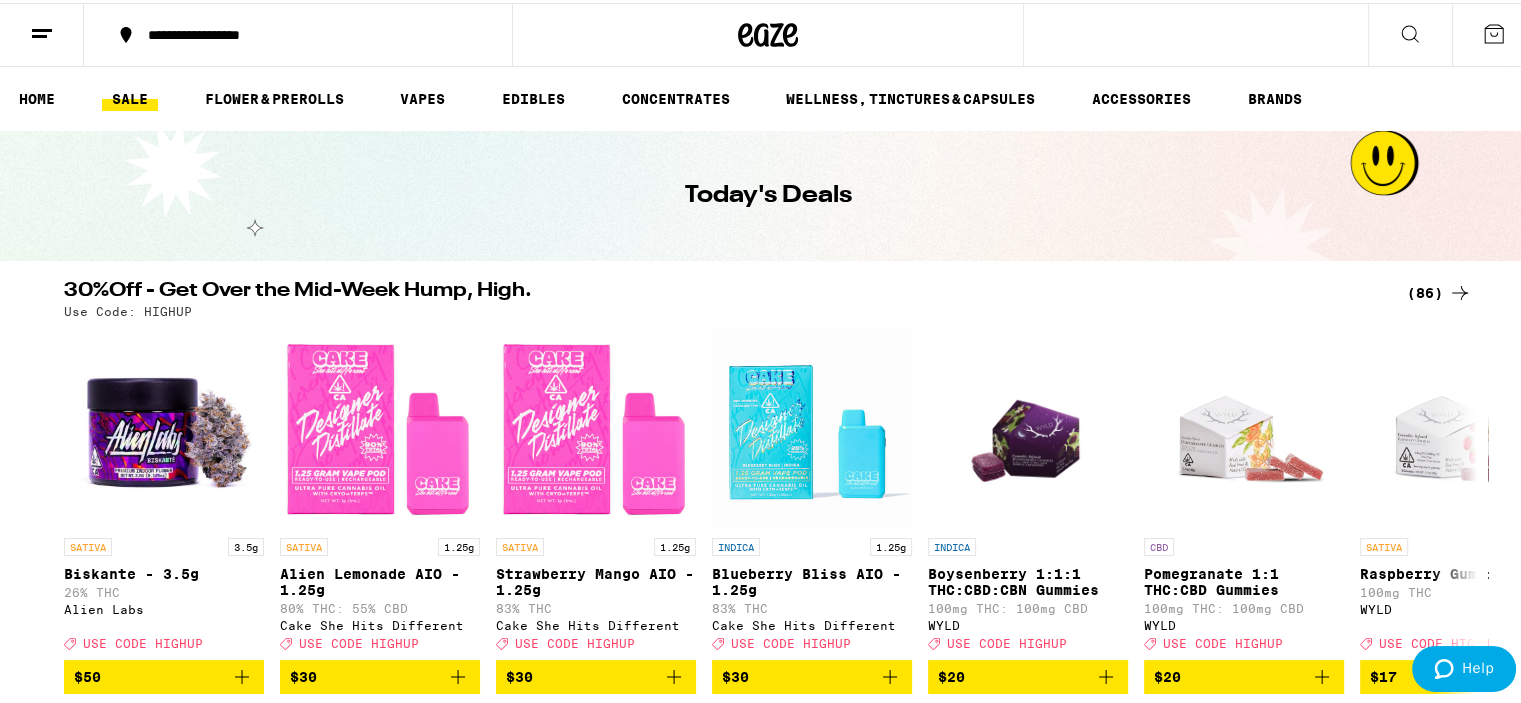 click 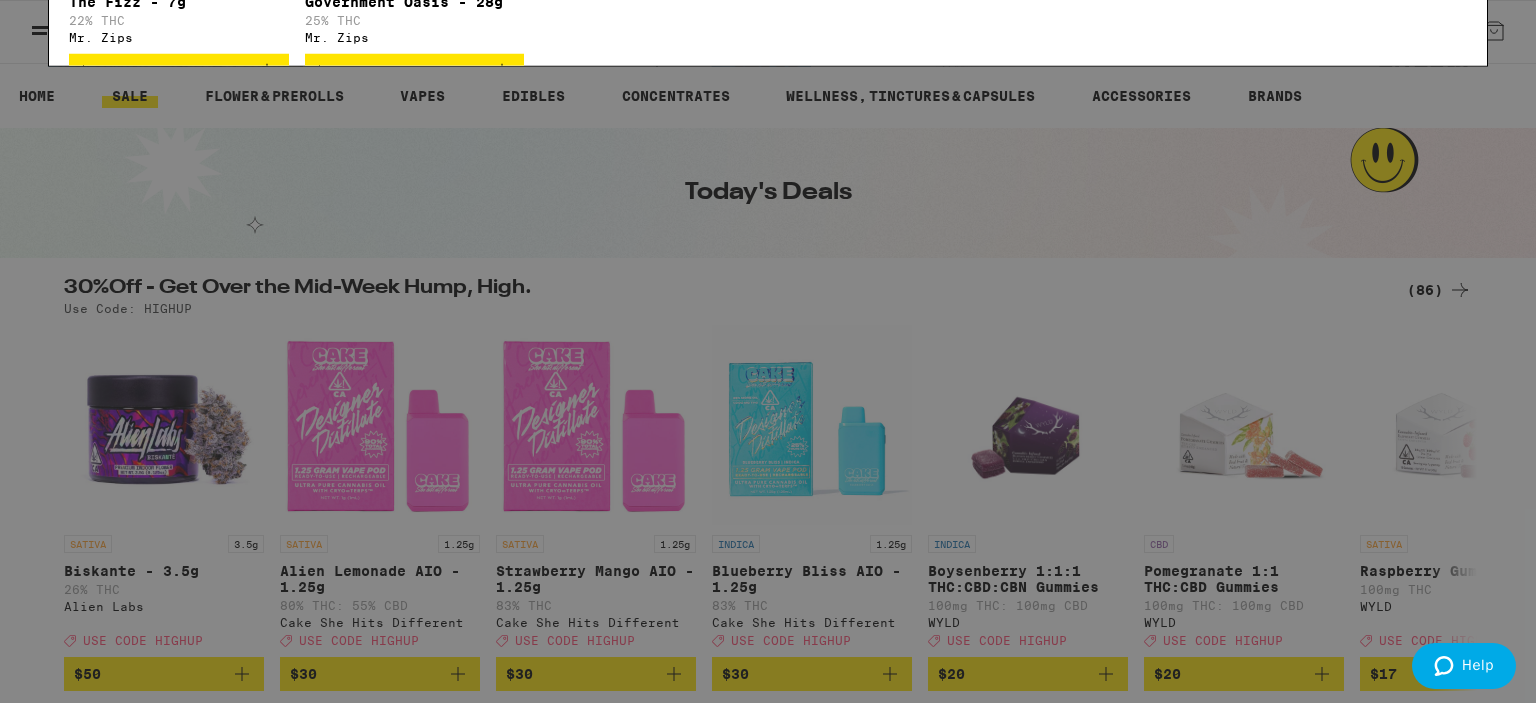 scroll, scrollTop: 400, scrollLeft: 0, axis: vertical 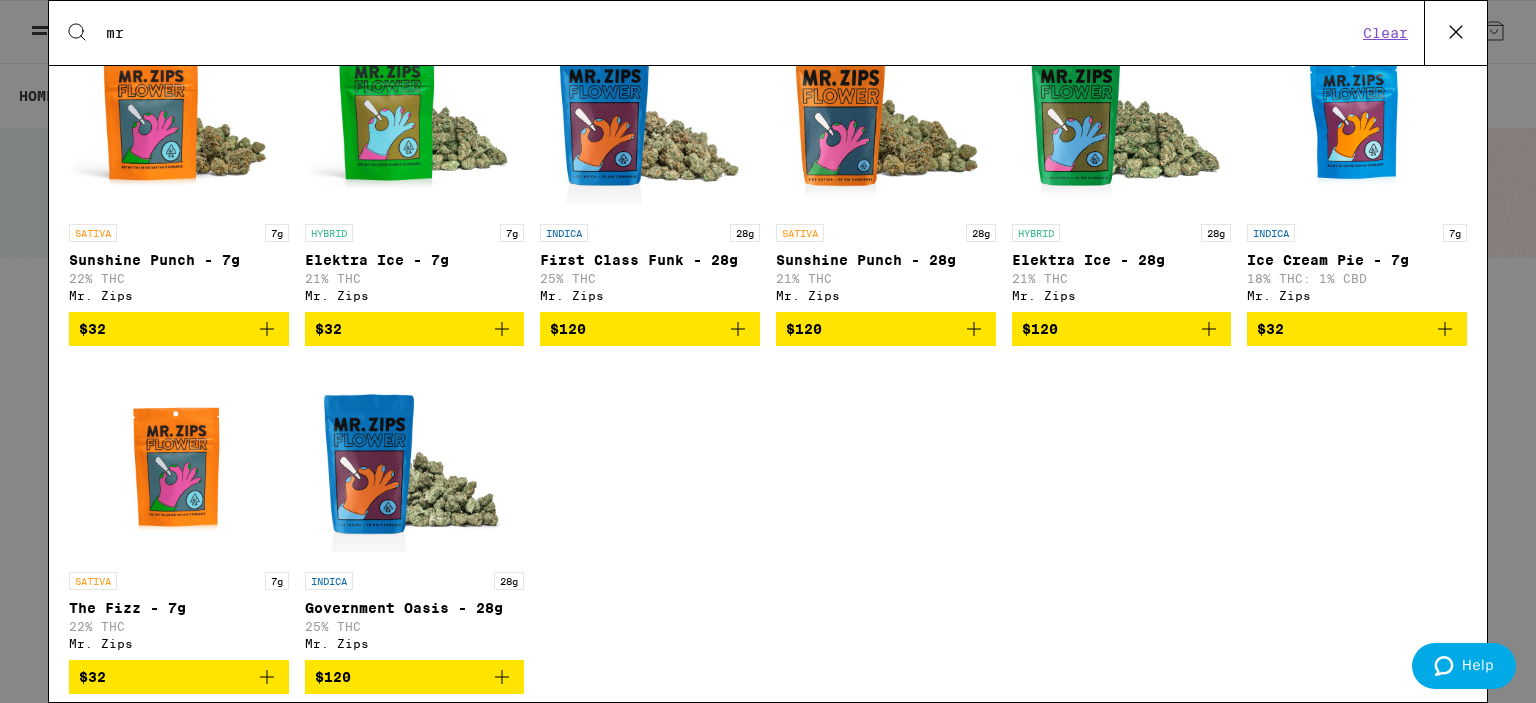 click at bounding box center (415, 462) 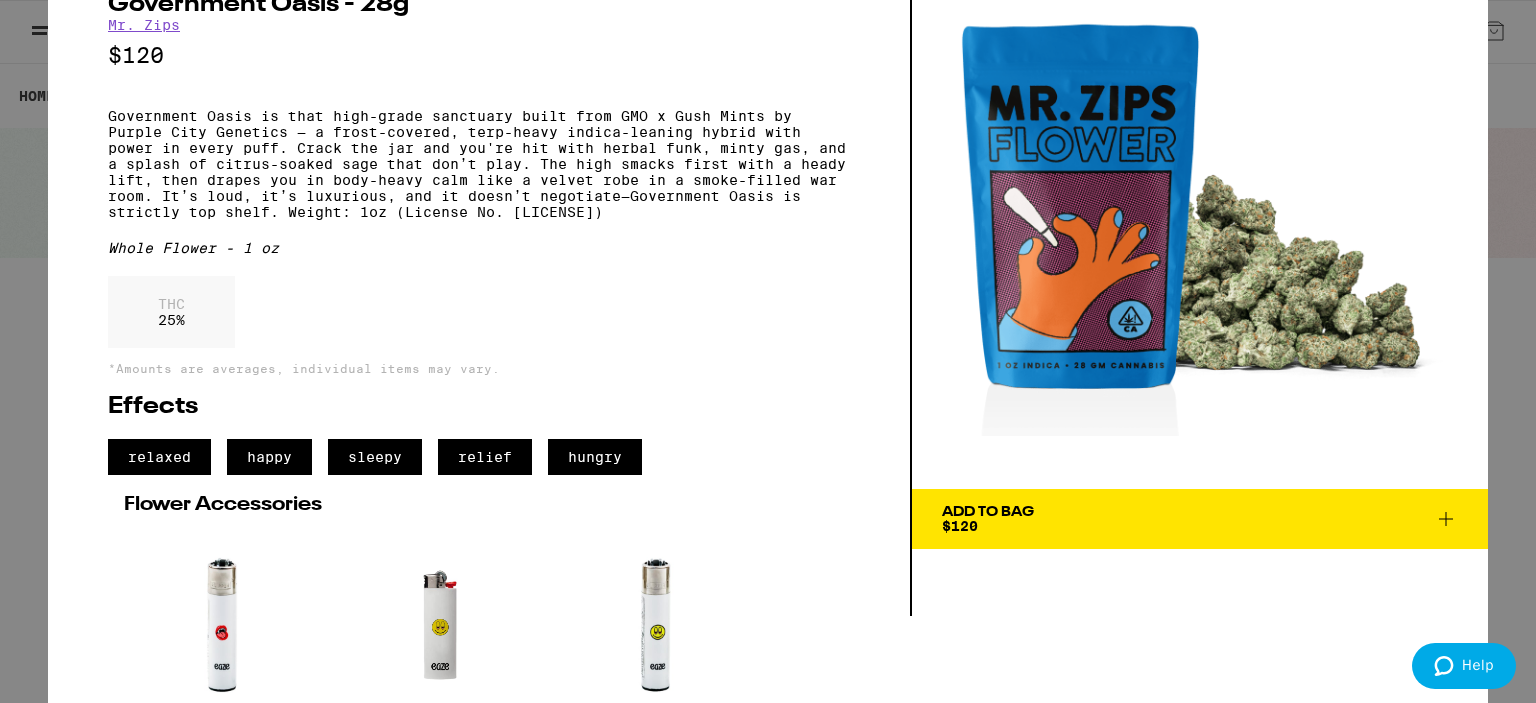 scroll, scrollTop: 0, scrollLeft: 0, axis: both 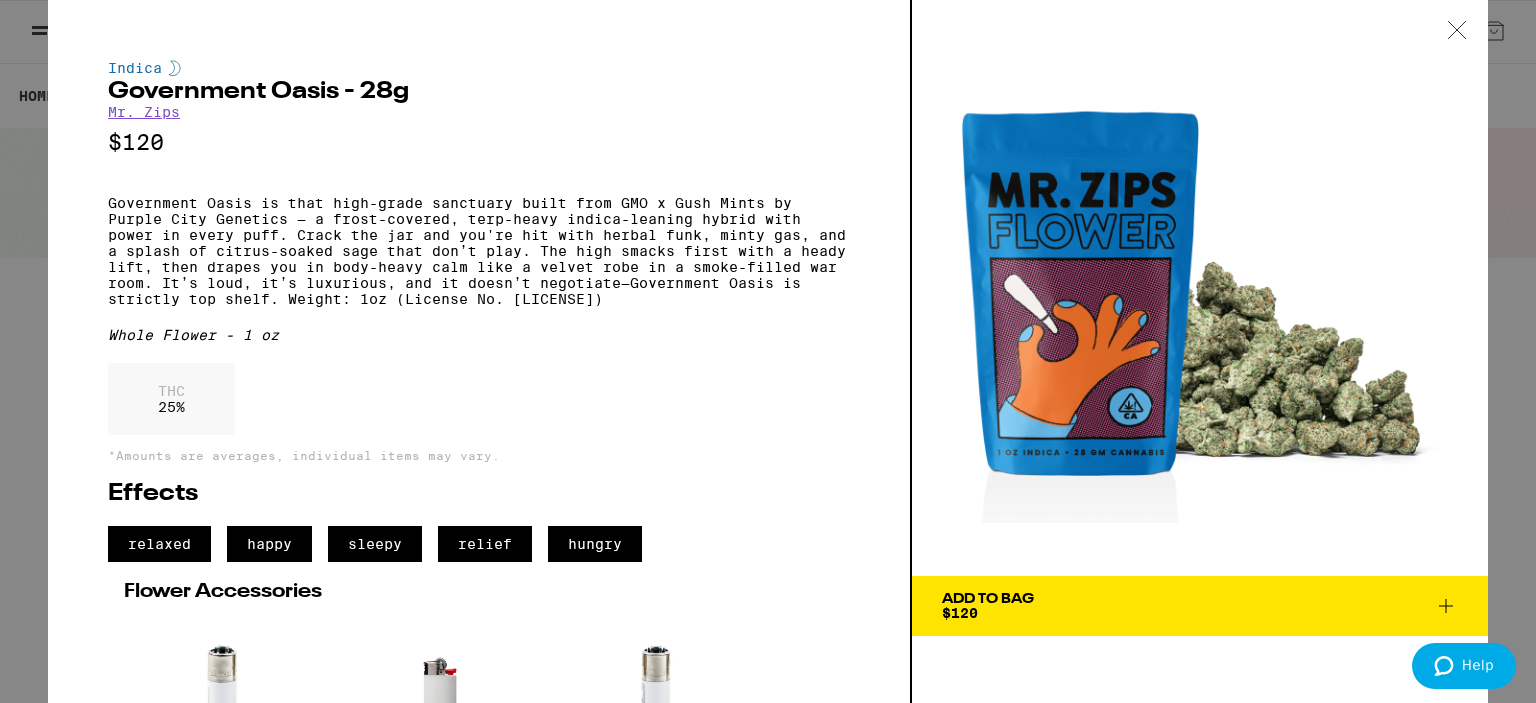 click 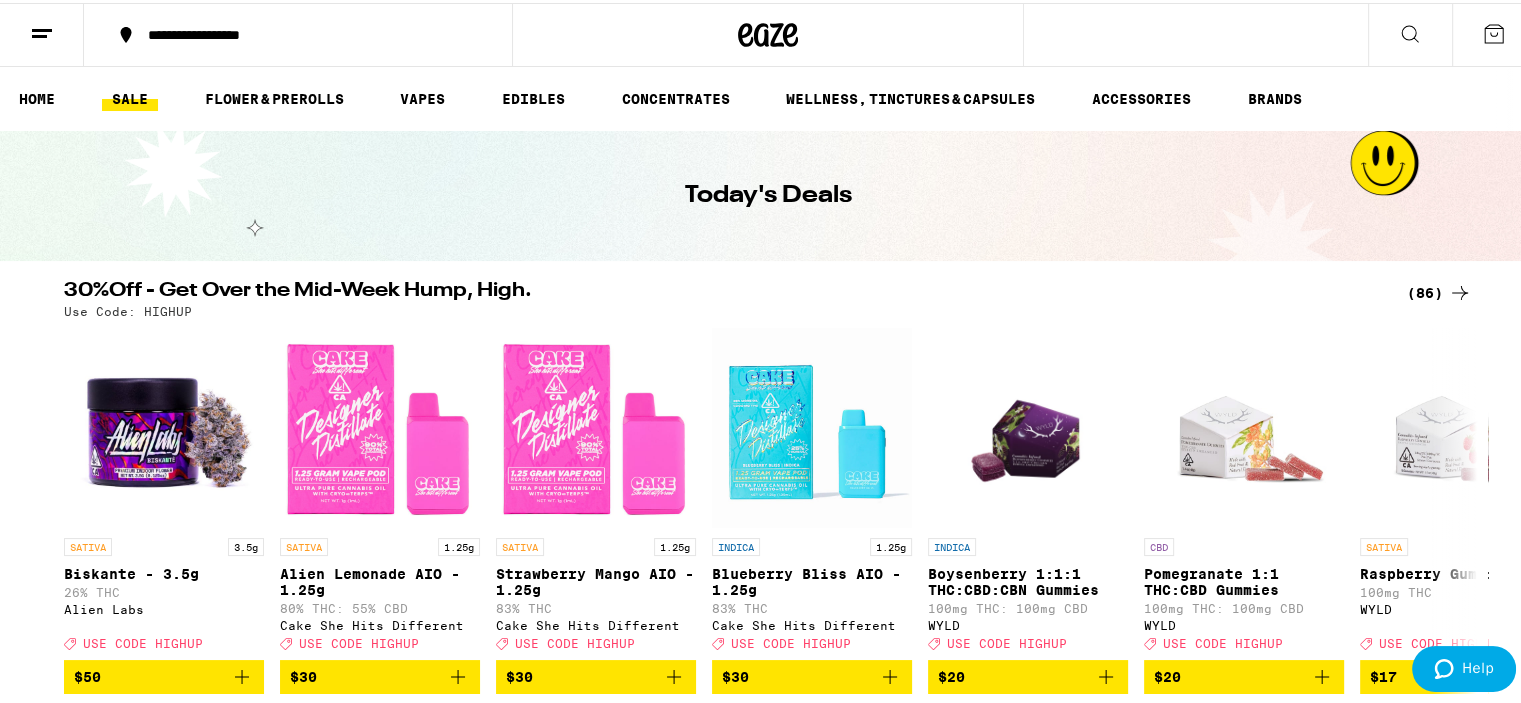 click 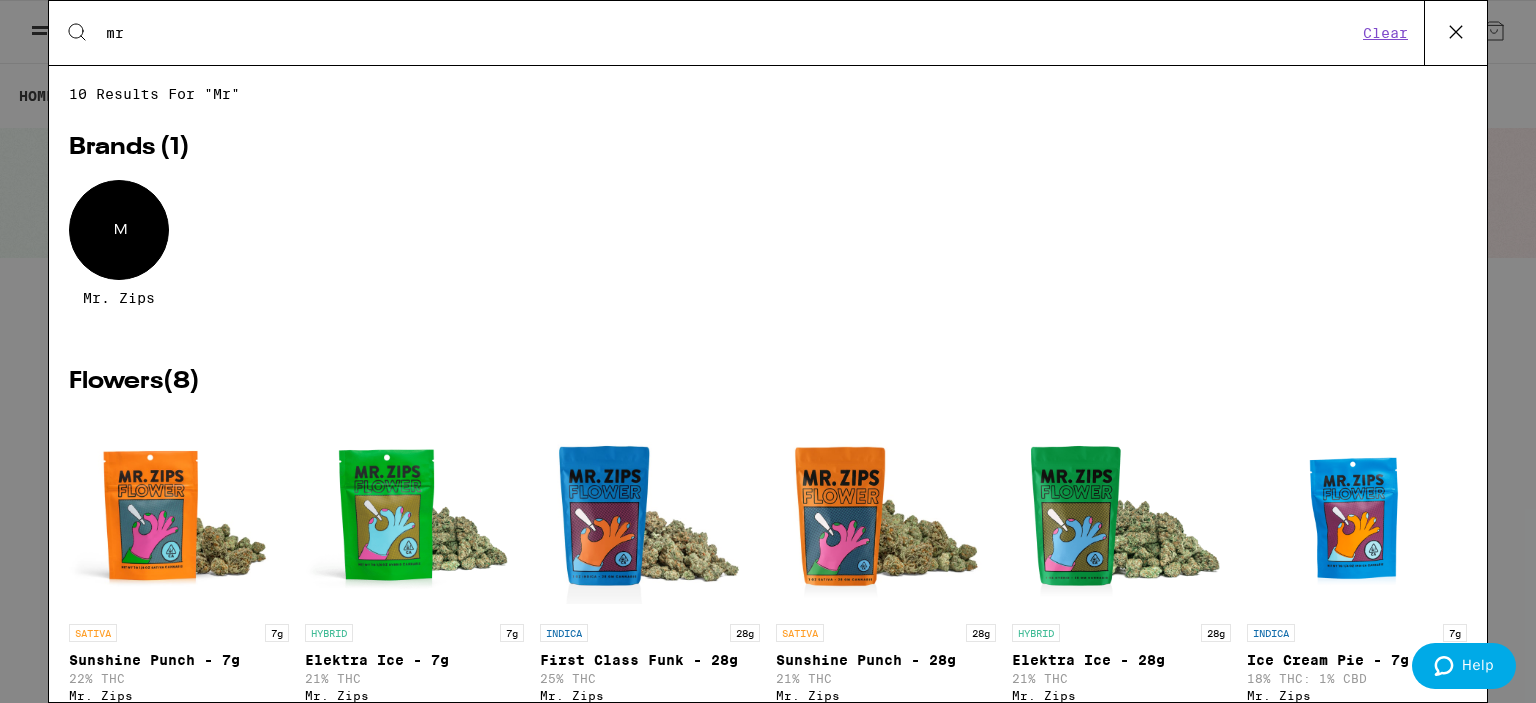 scroll, scrollTop: 200, scrollLeft: 0, axis: vertical 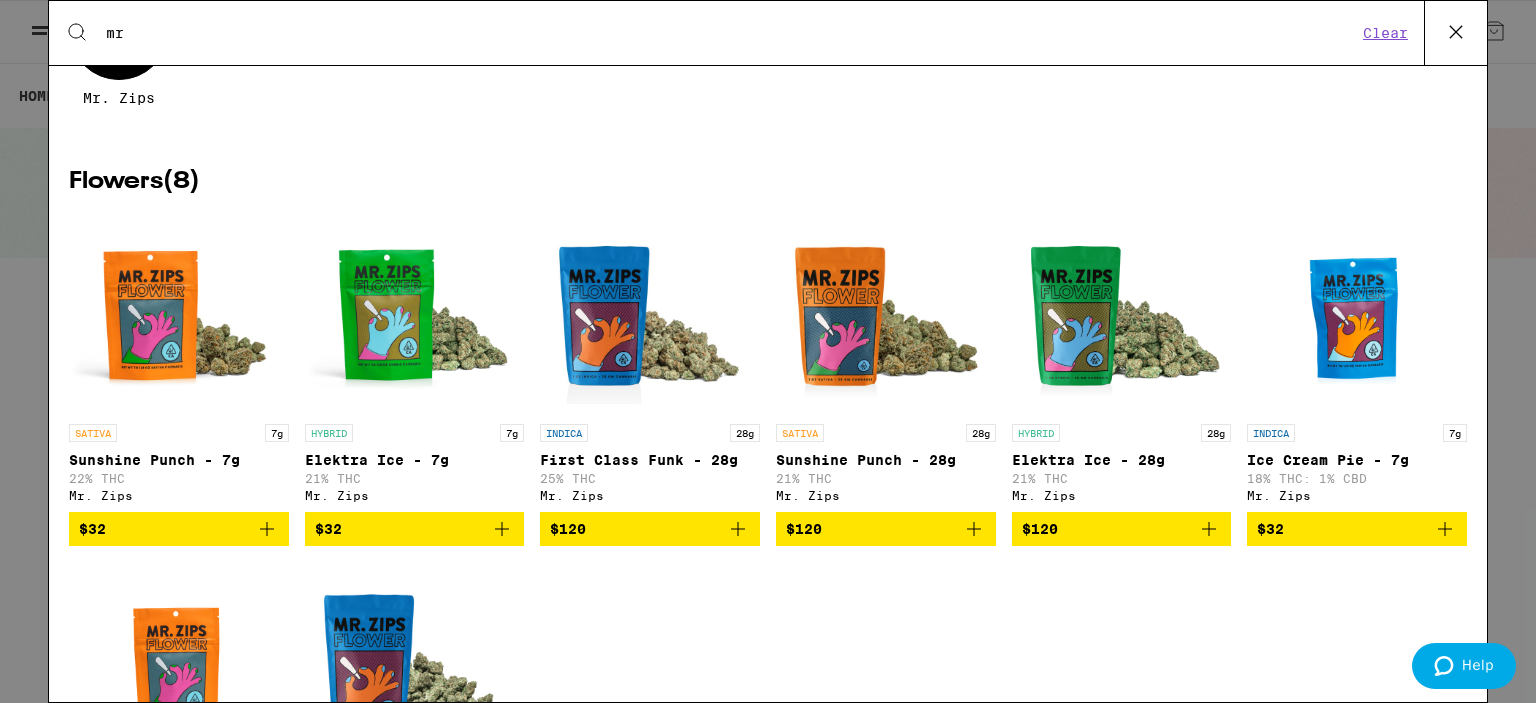 click at bounding box center (1122, 314) 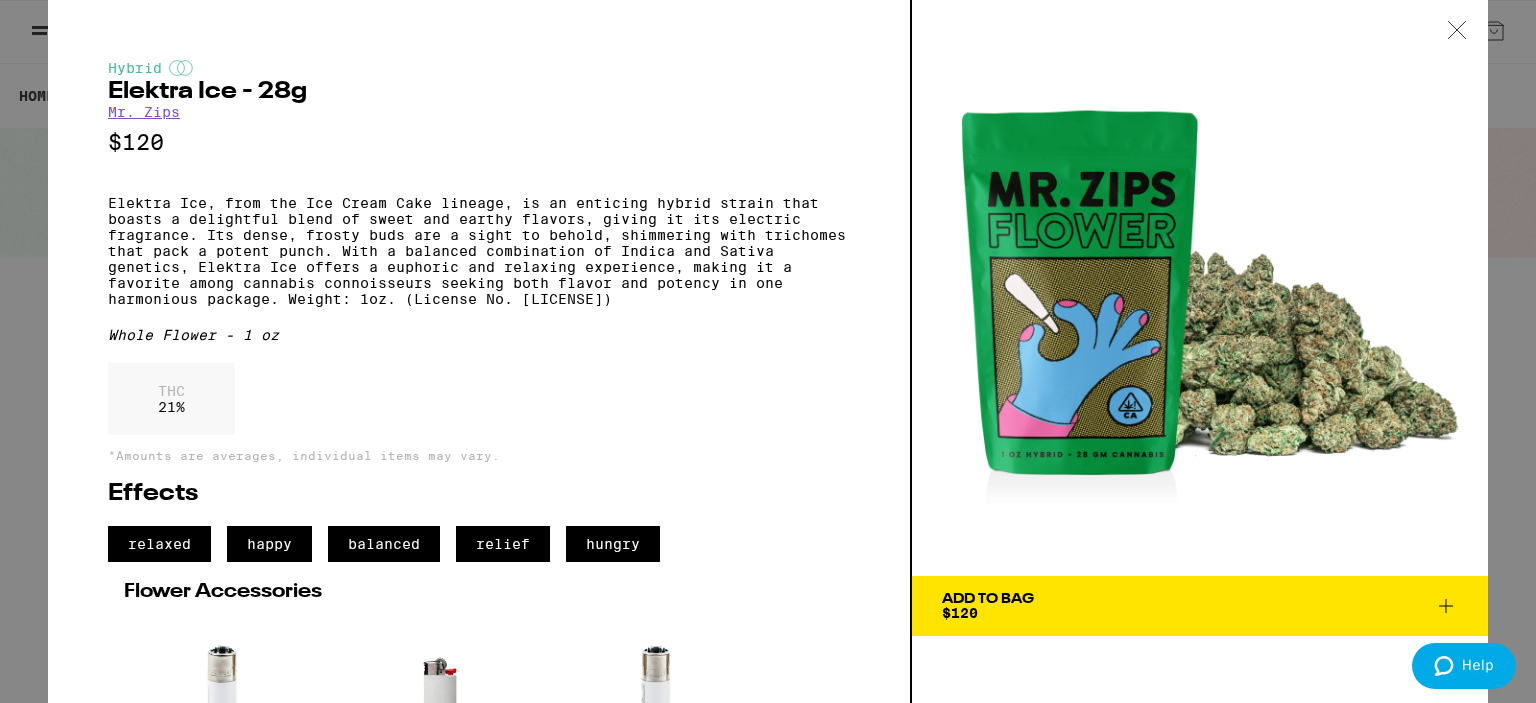 click 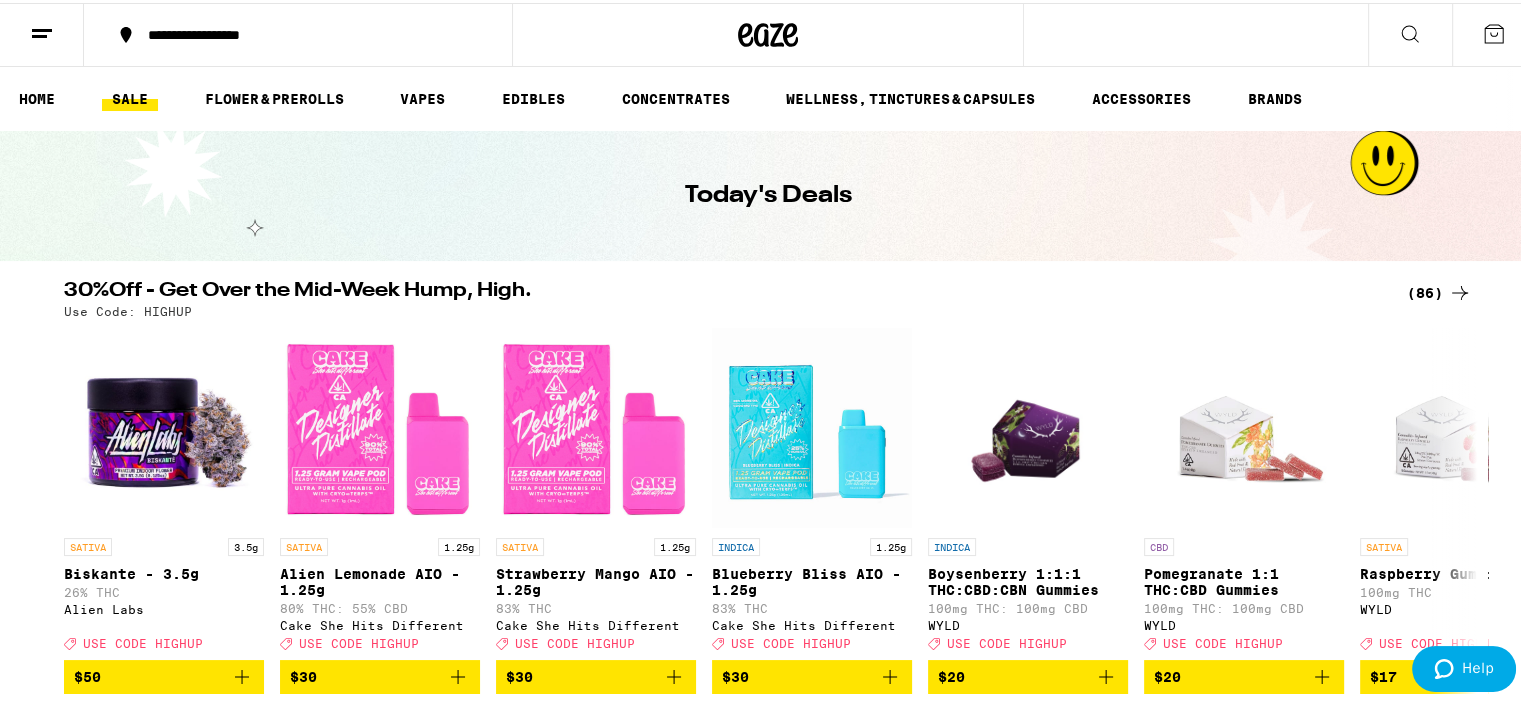 click 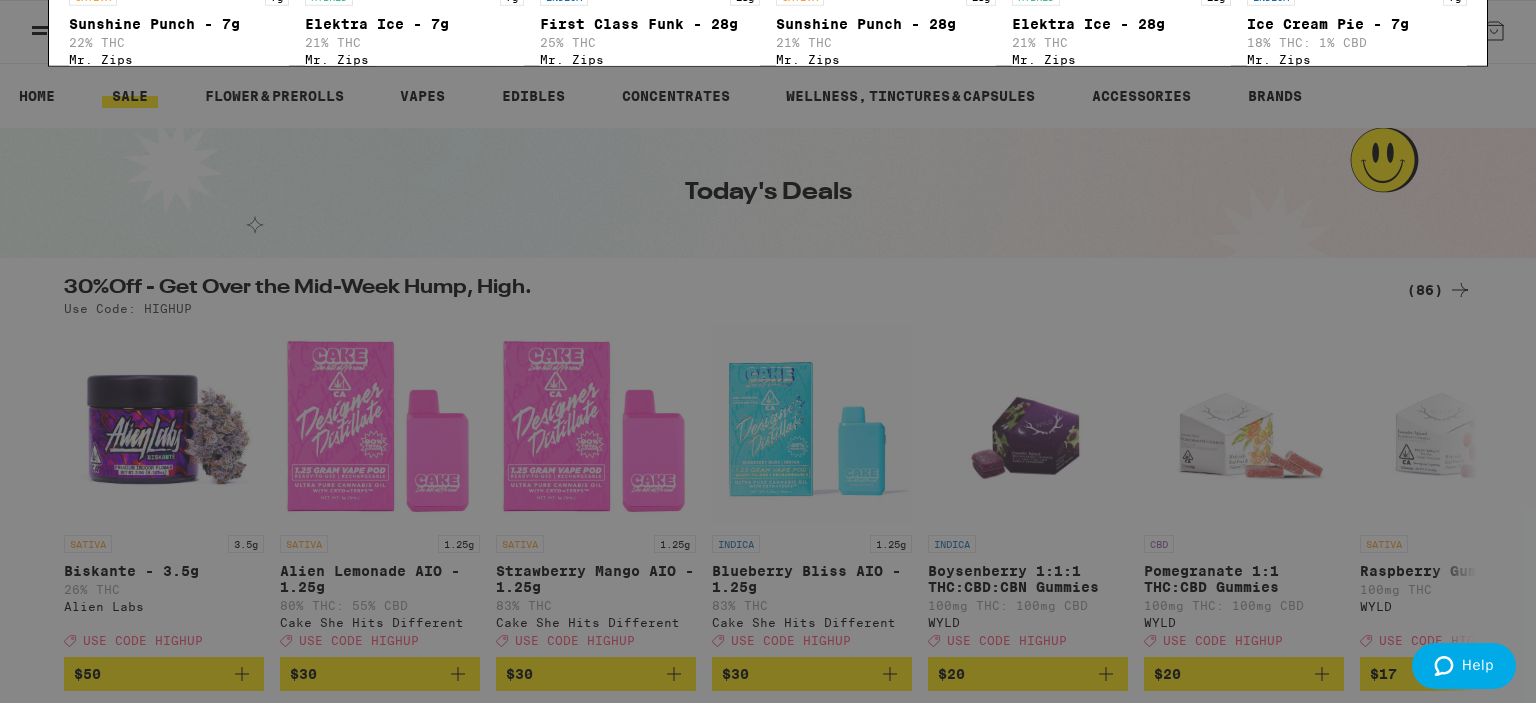 scroll, scrollTop: 200, scrollLeft: 0, axis: vertical 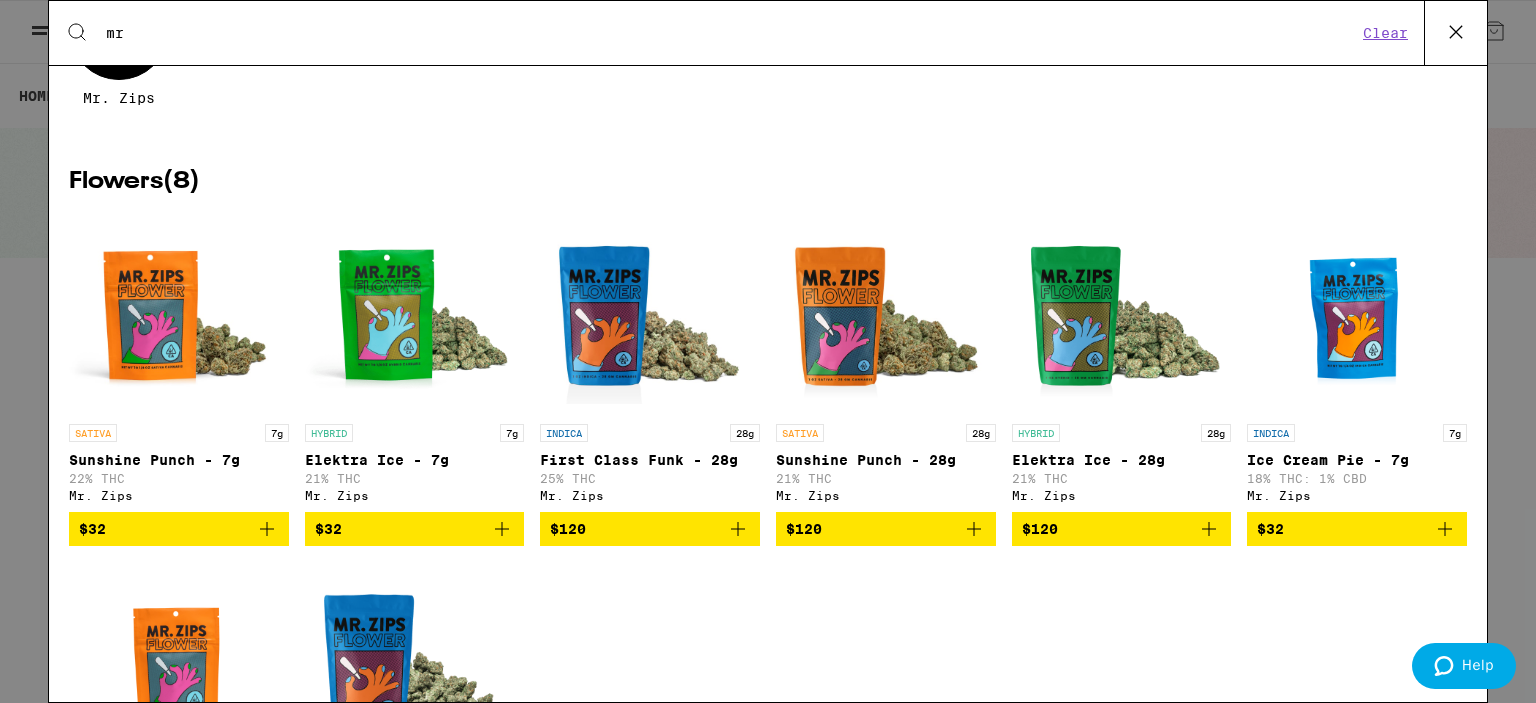 click at bounding box center [179, 314] 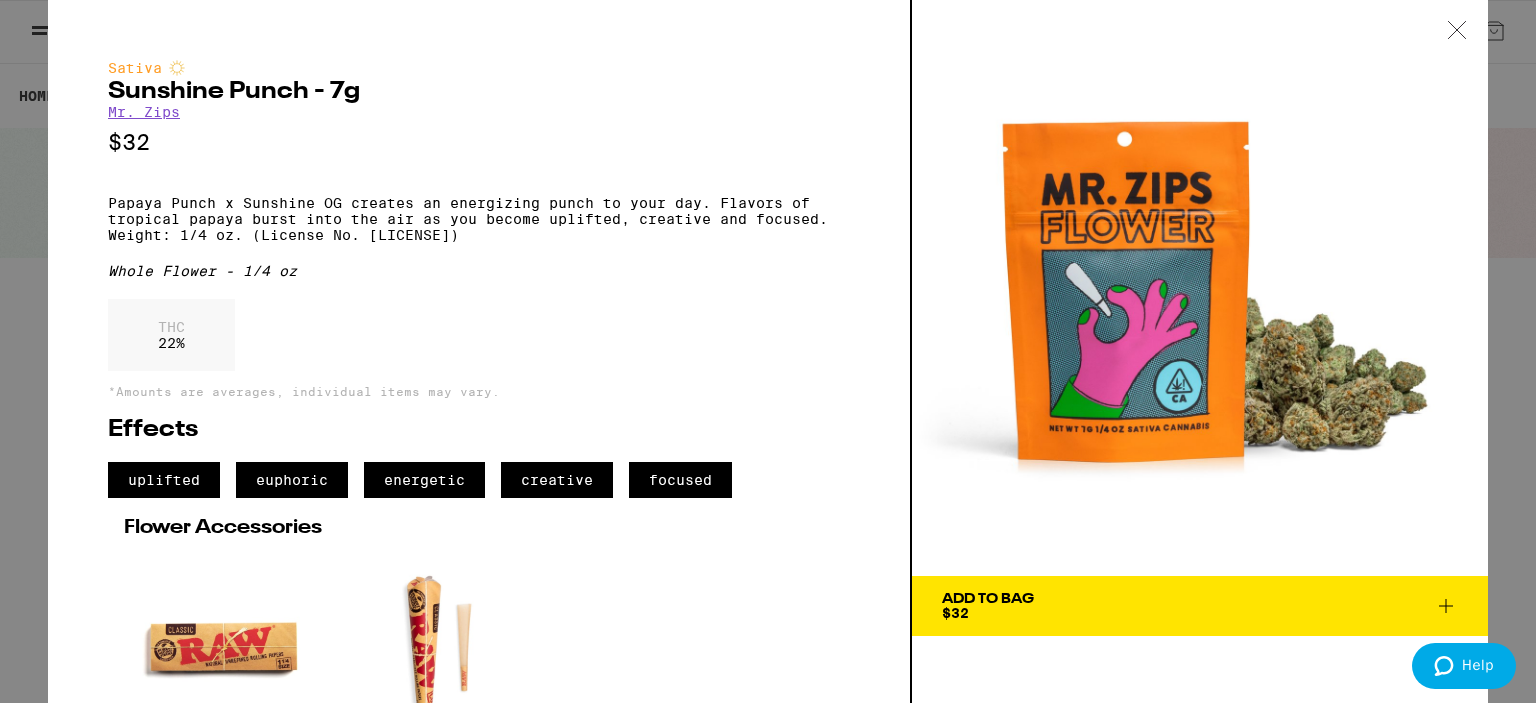 click 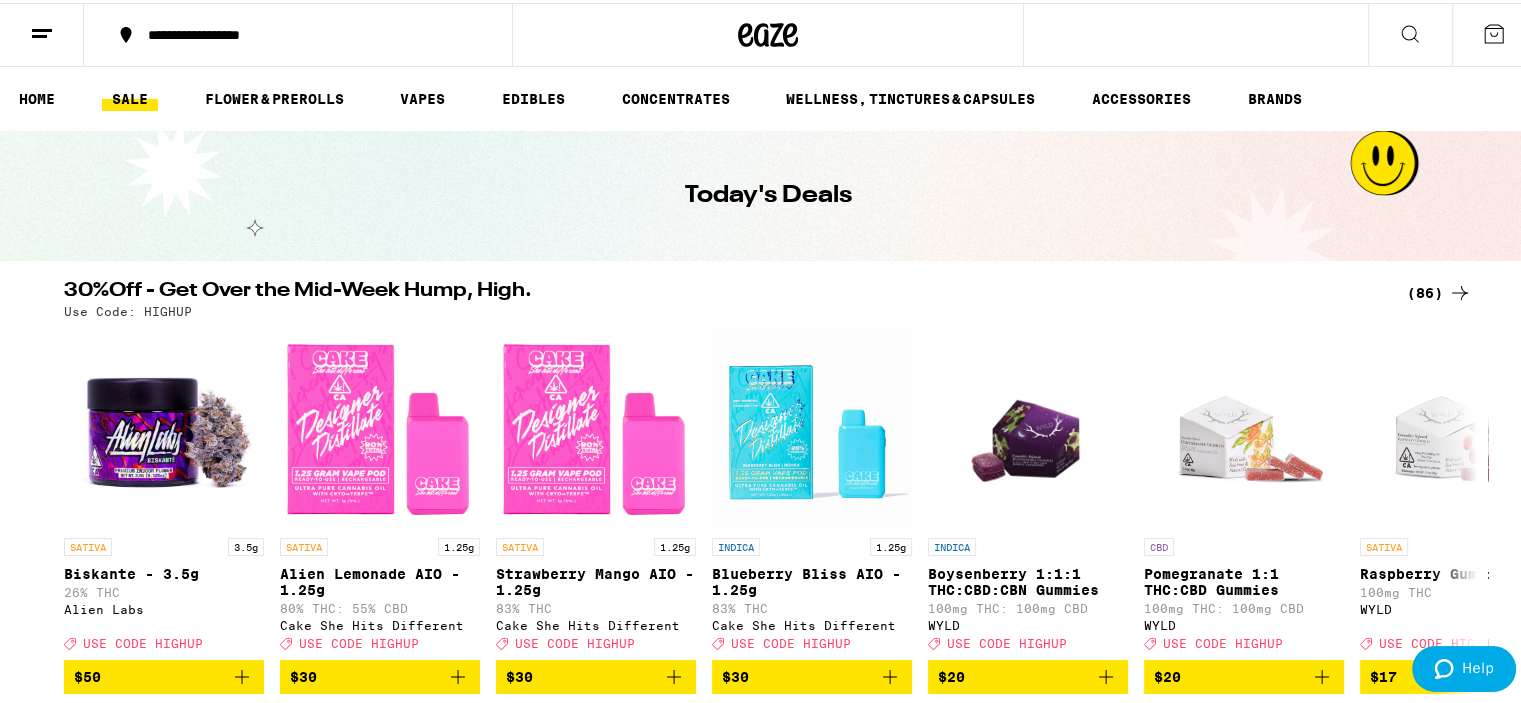 click 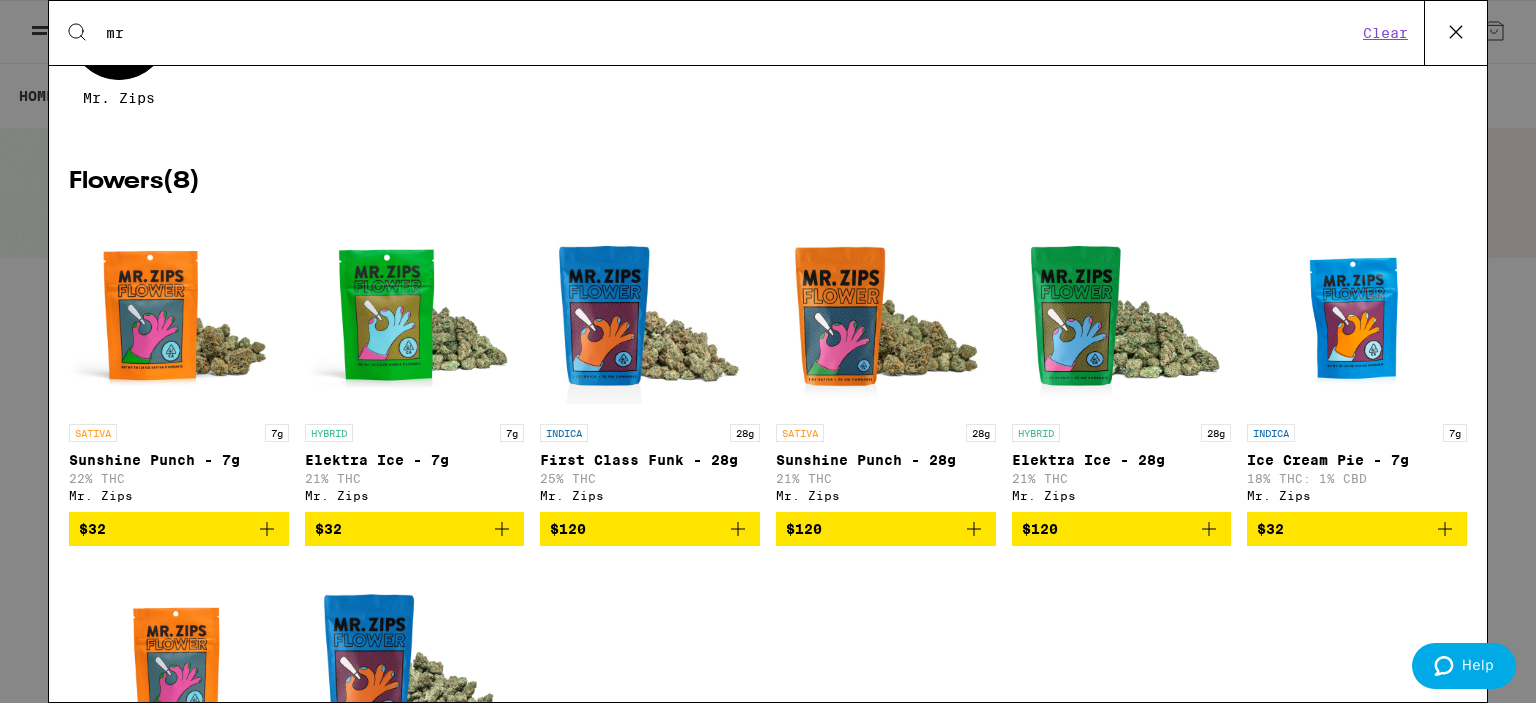 scroll, scrollTop: 400, scrollLeft: 0, axis: vertical 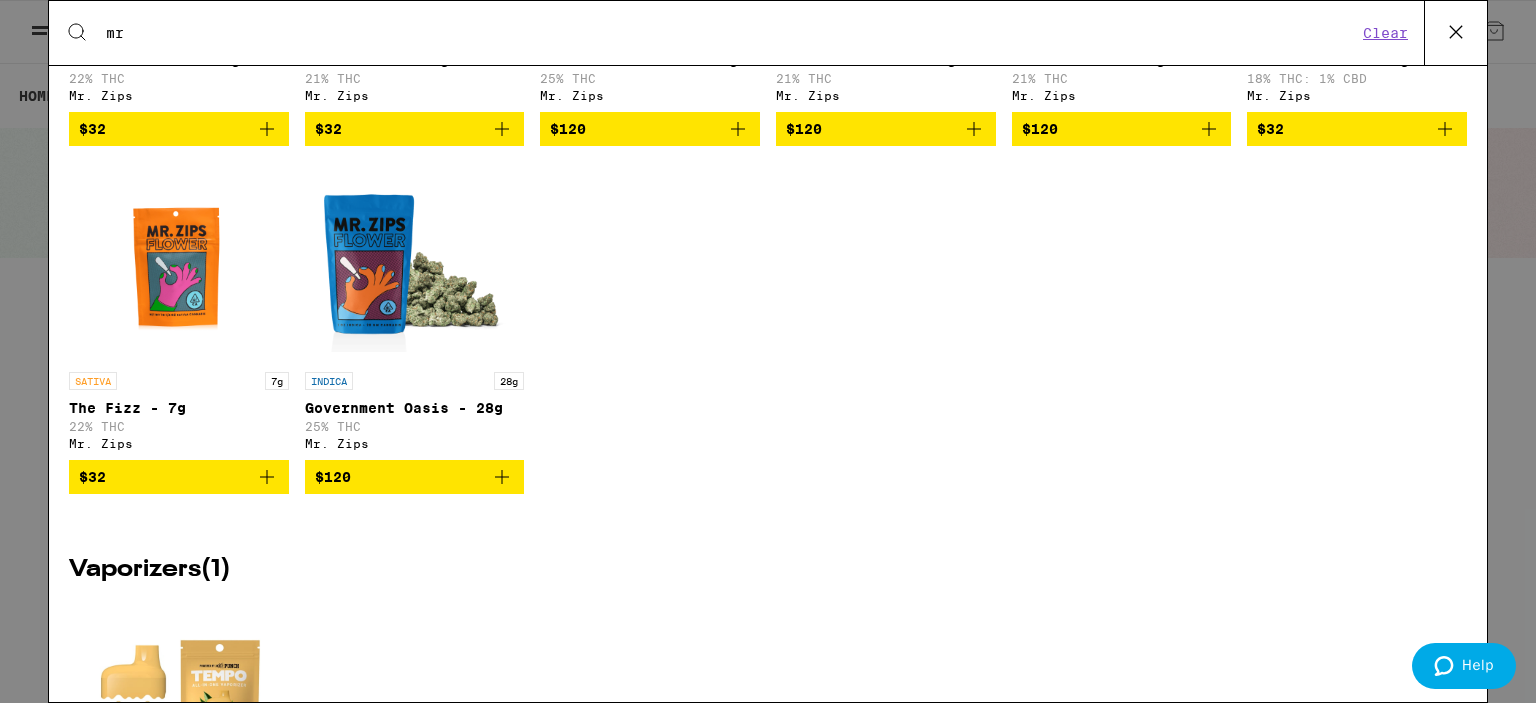 click 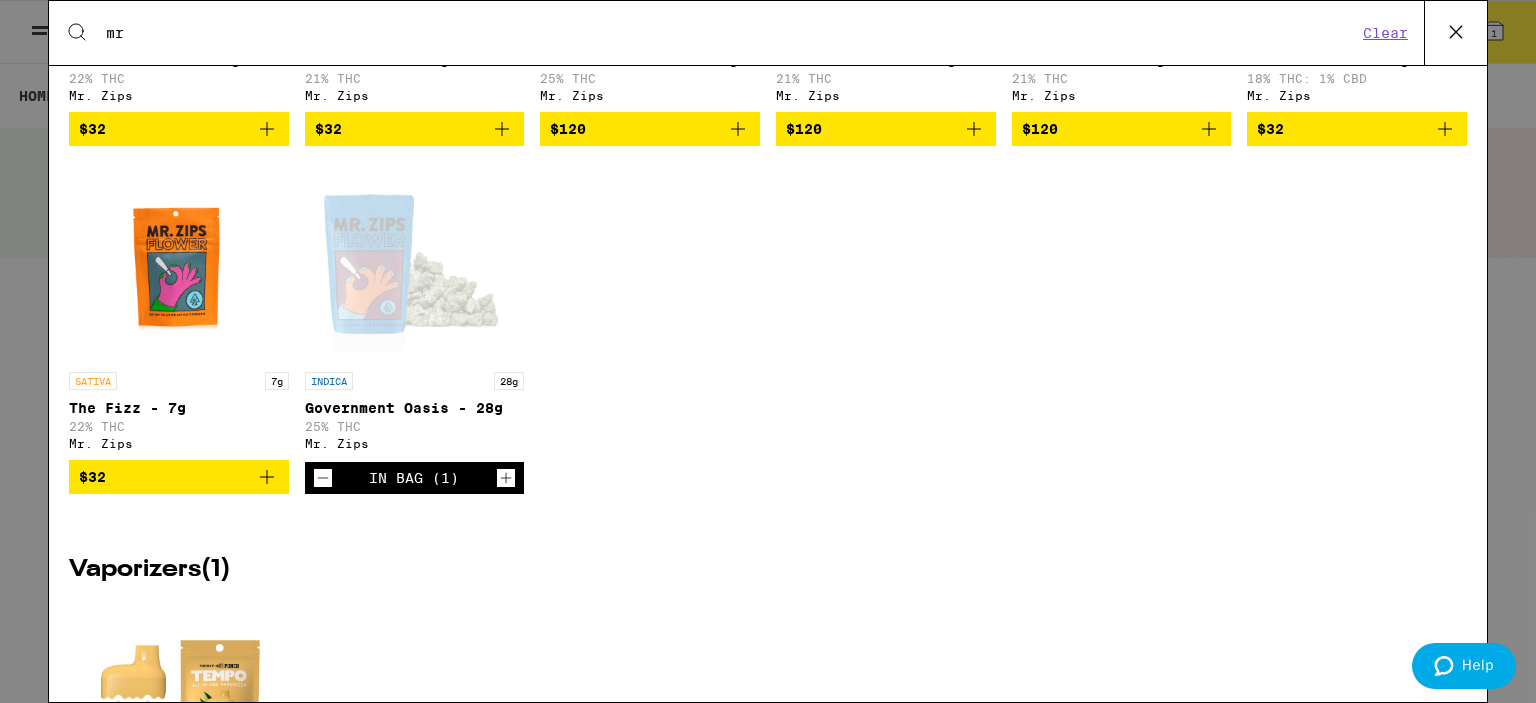 click 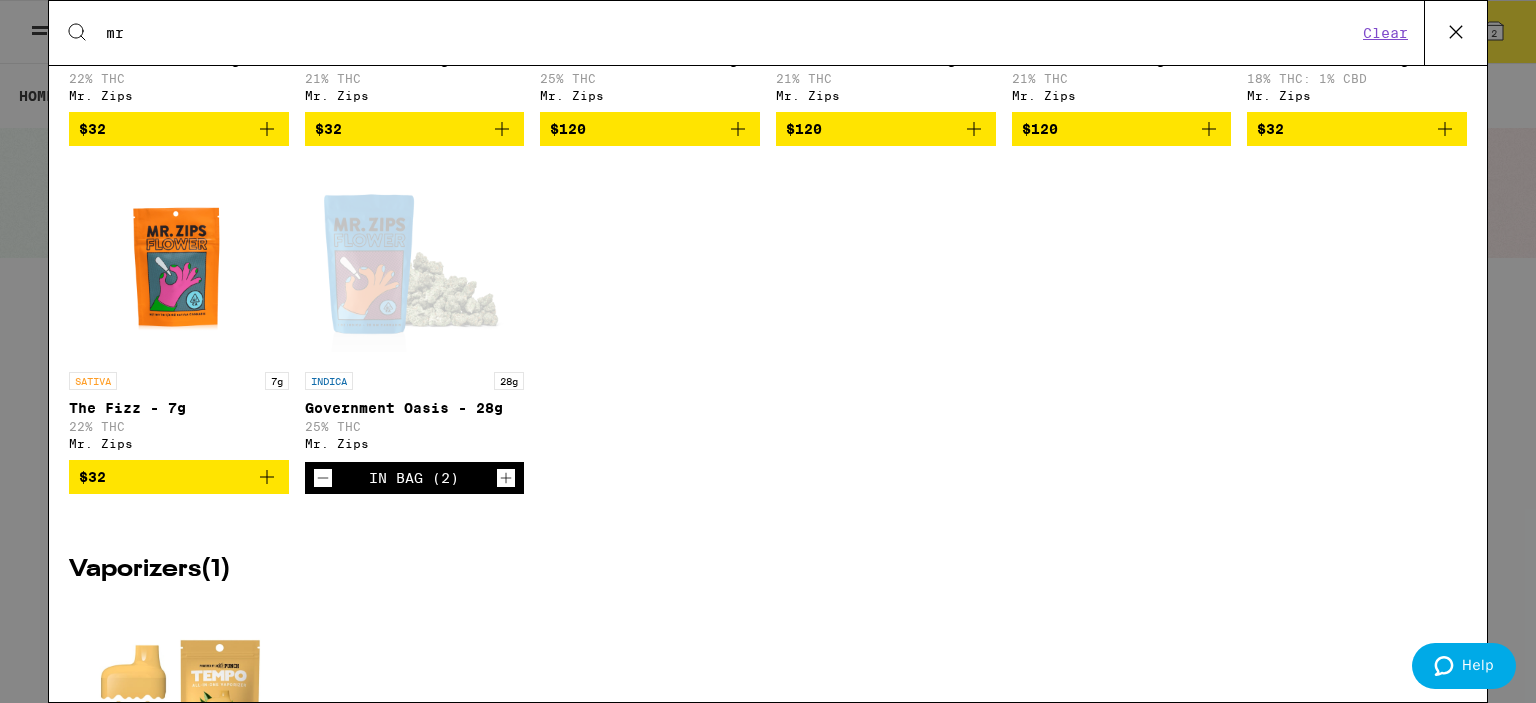 click 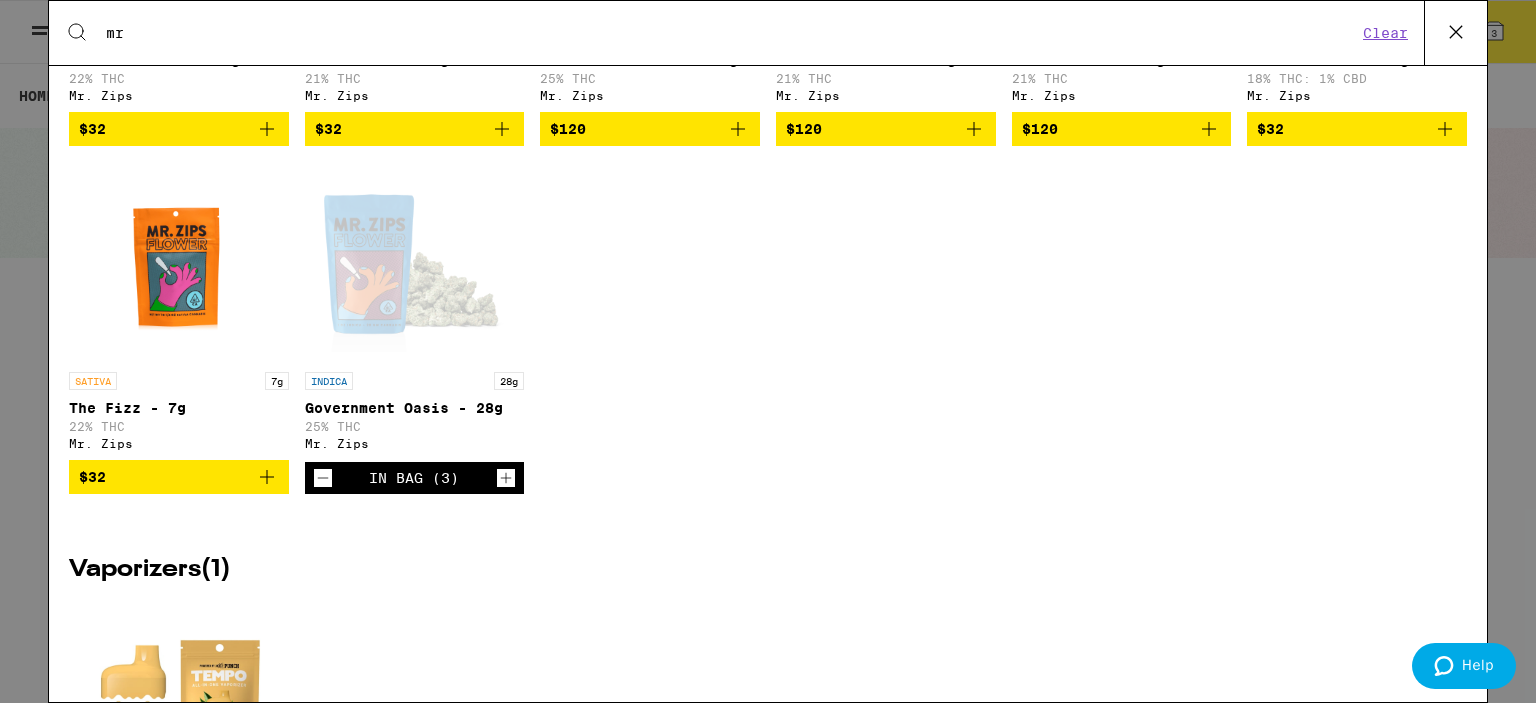 click 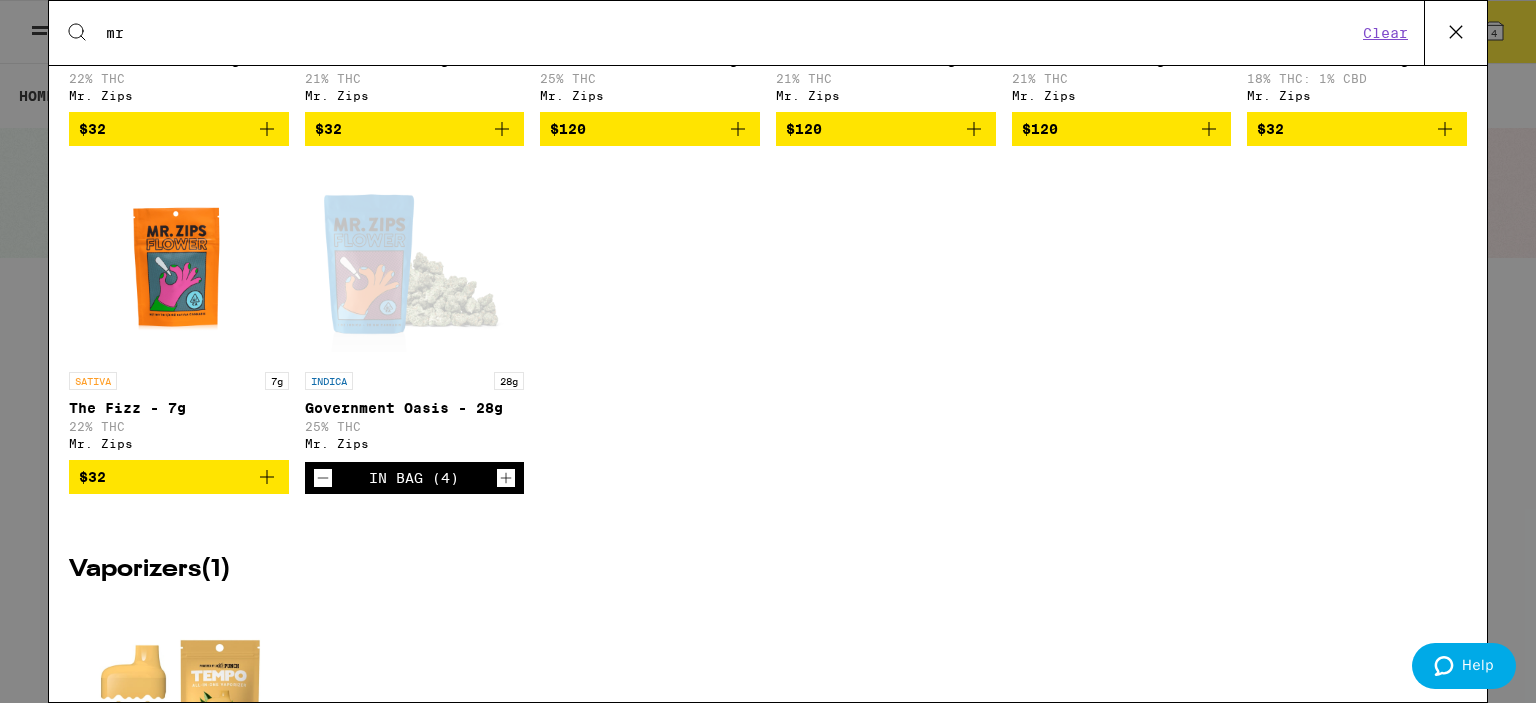 click 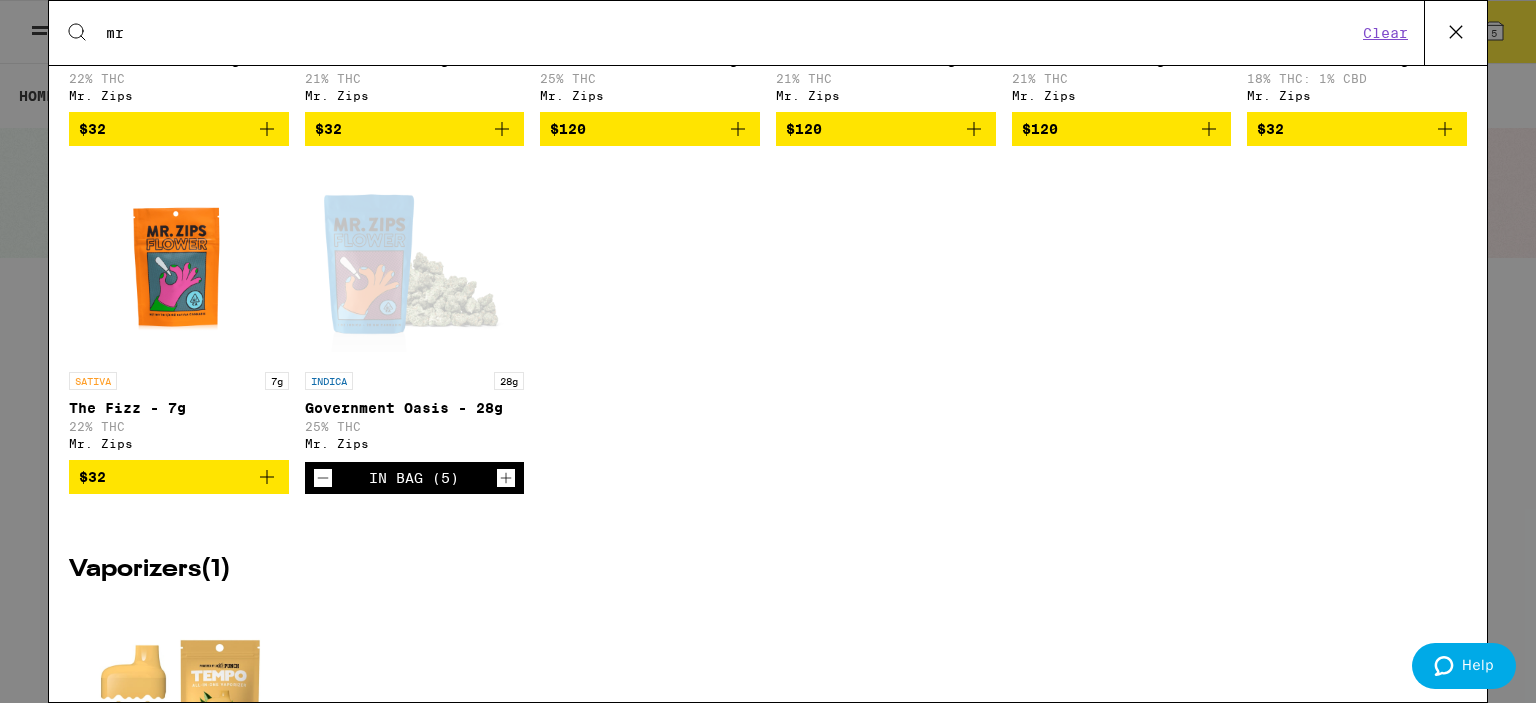 click 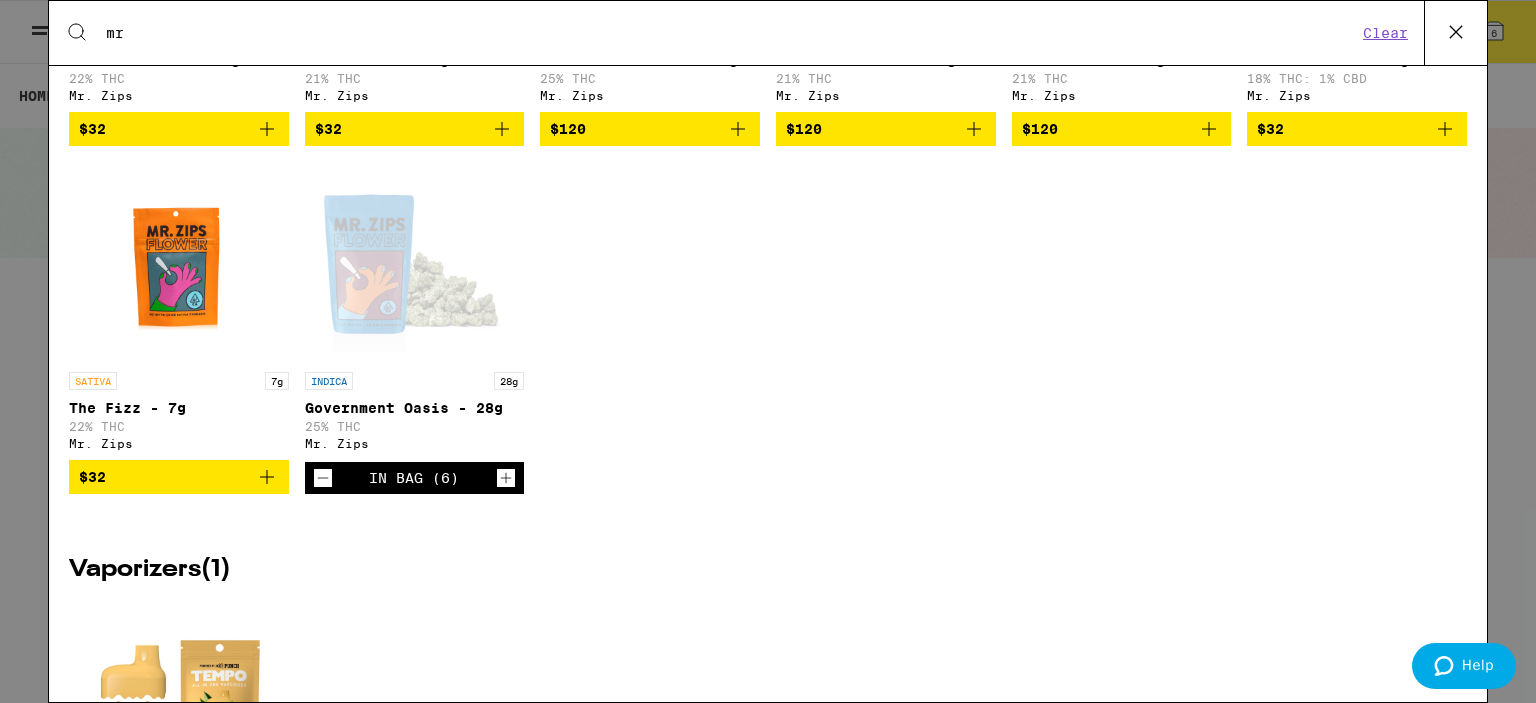 click 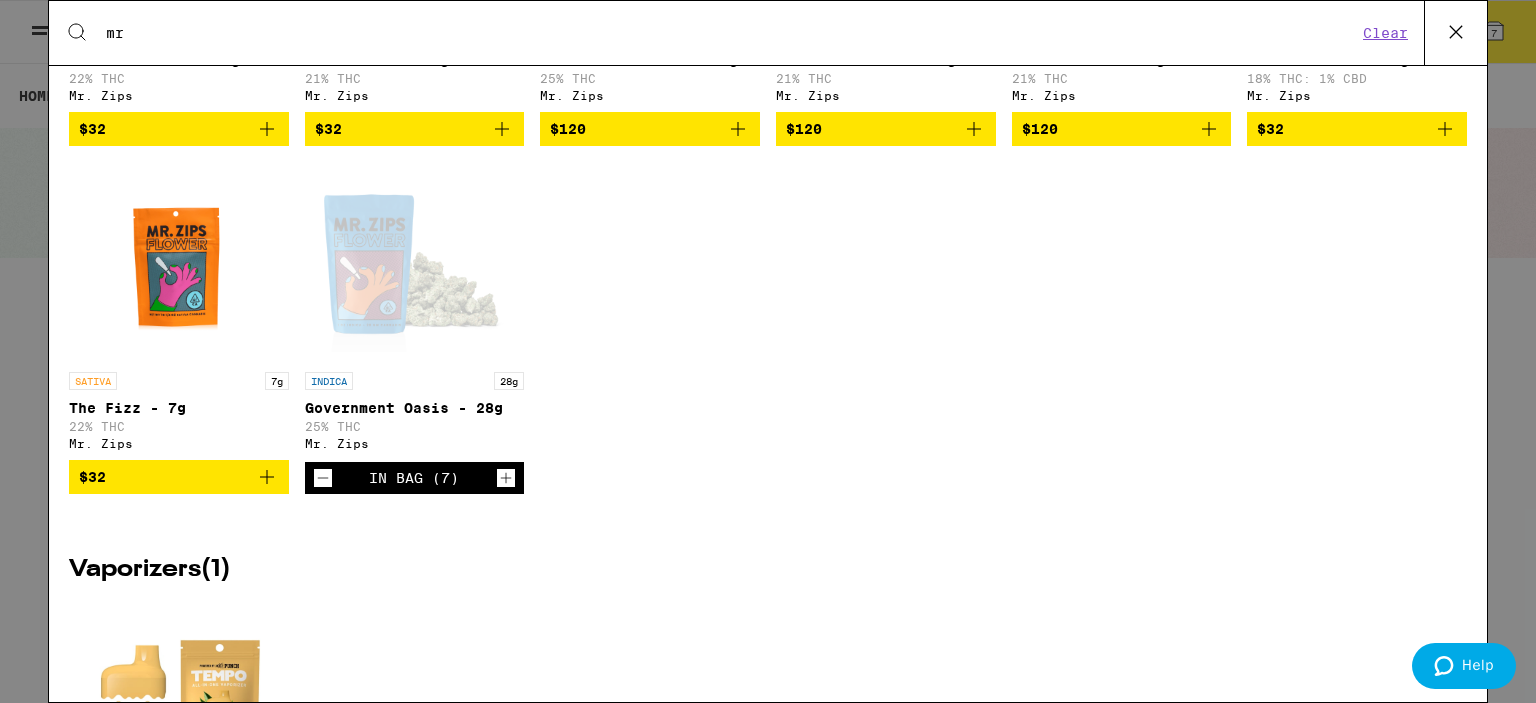 click 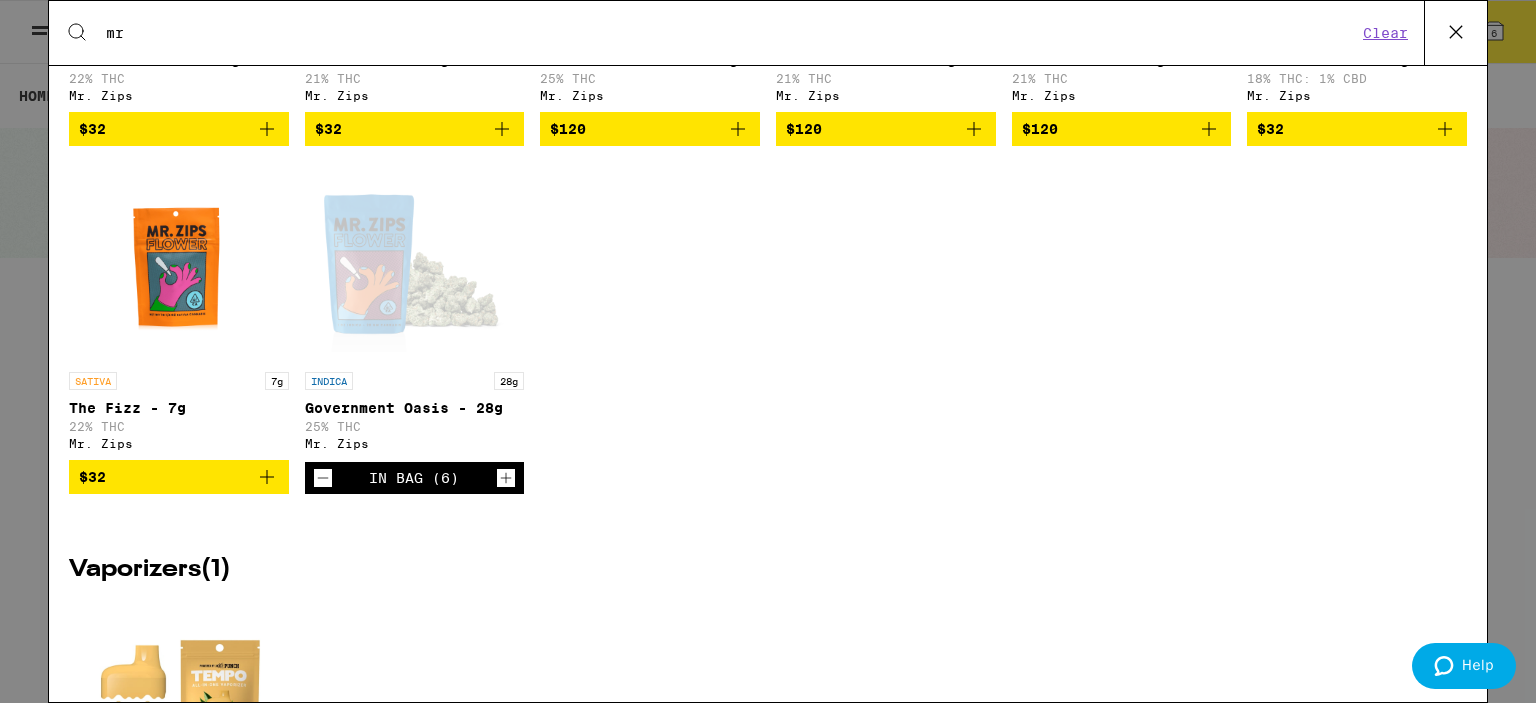 click 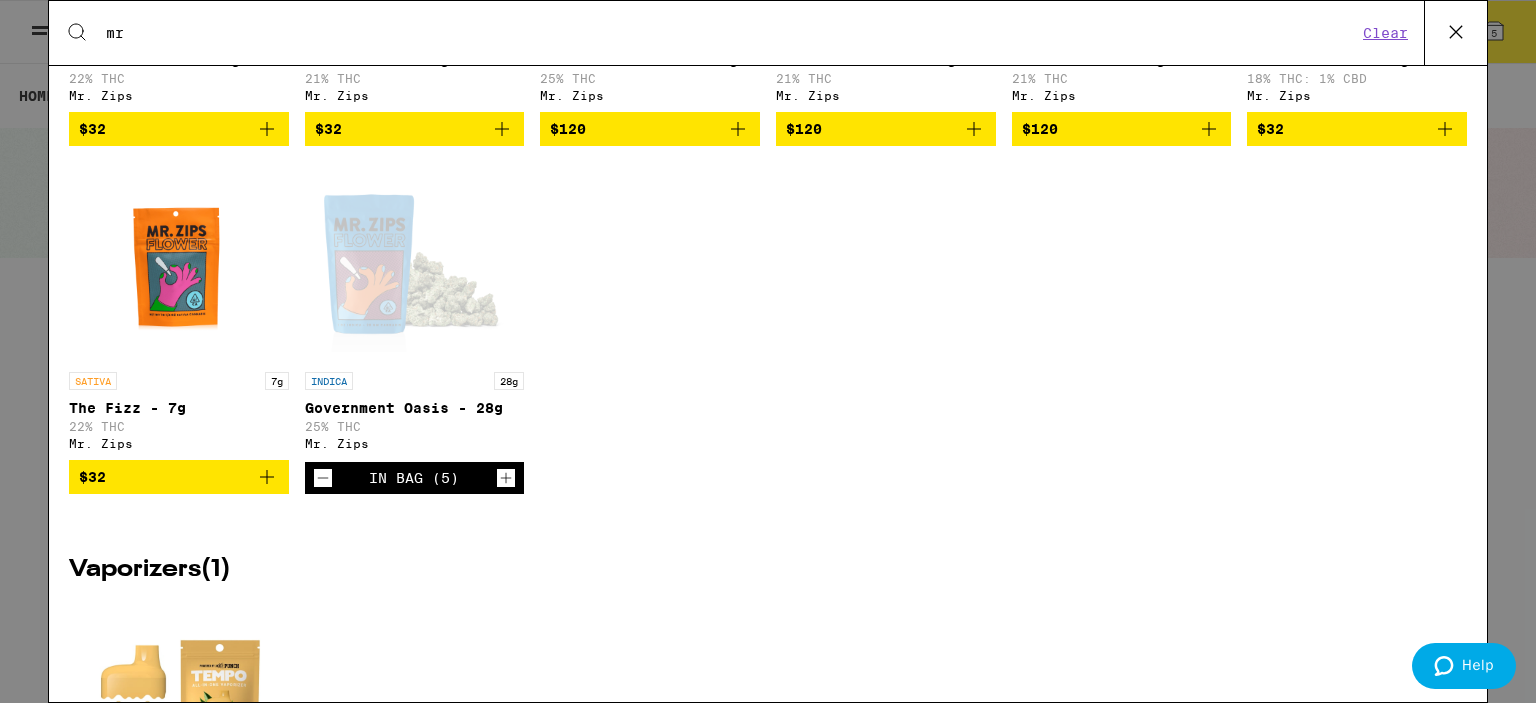 click 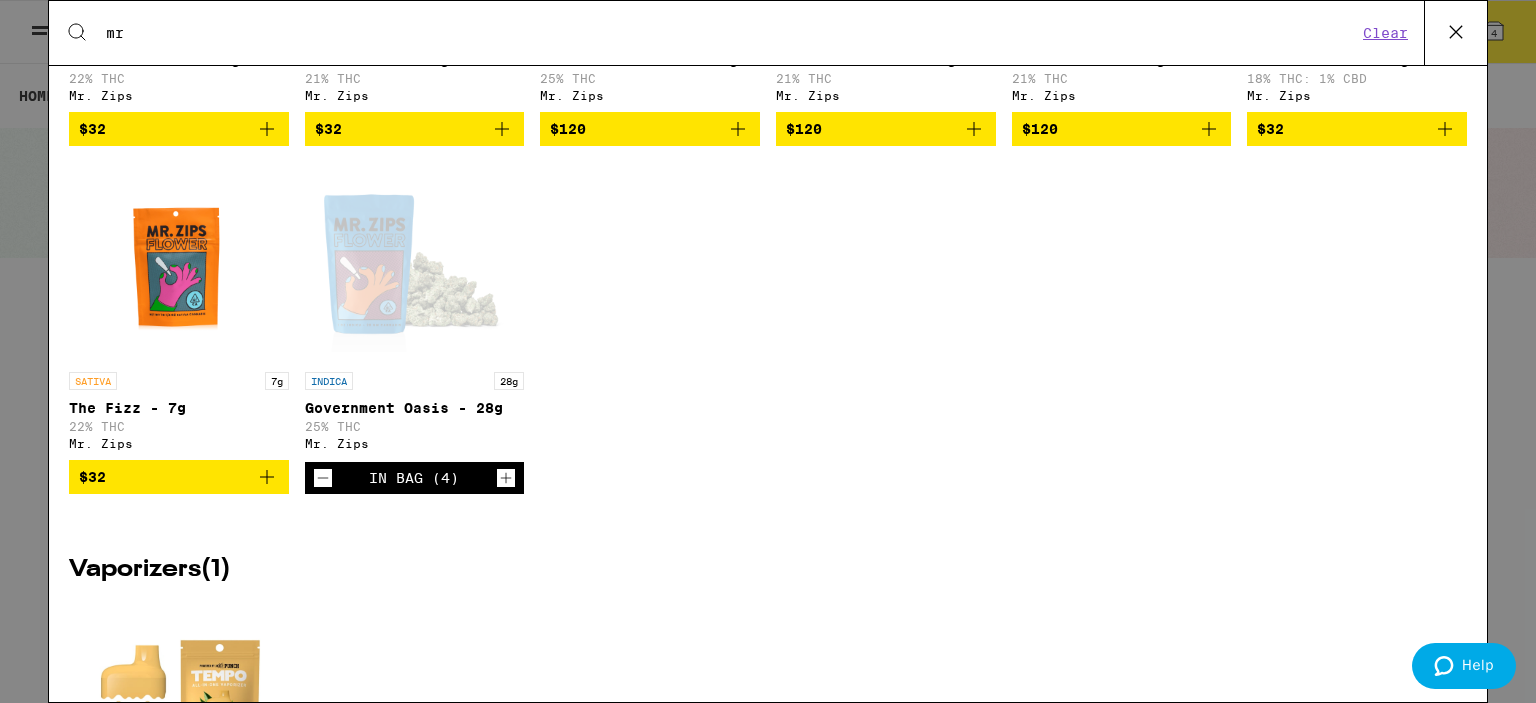 click 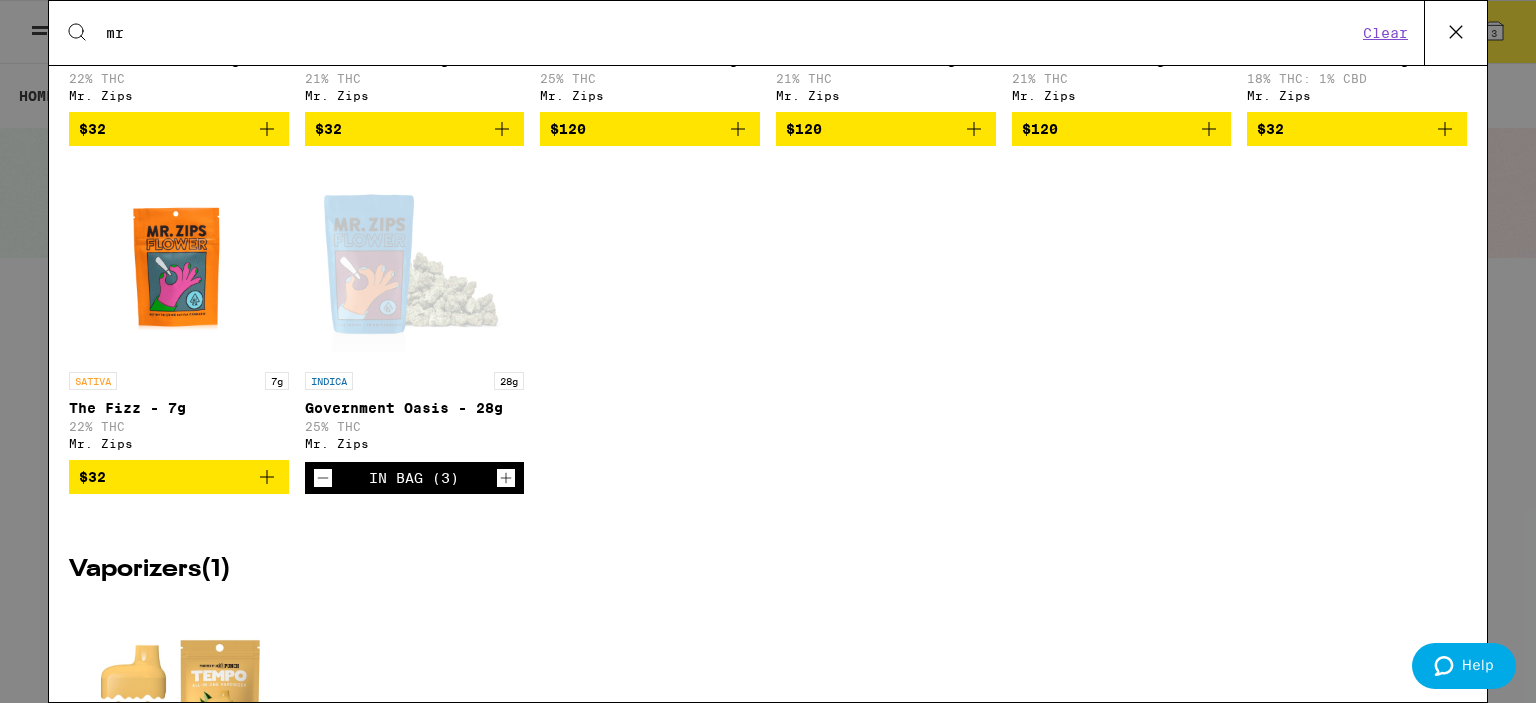 click 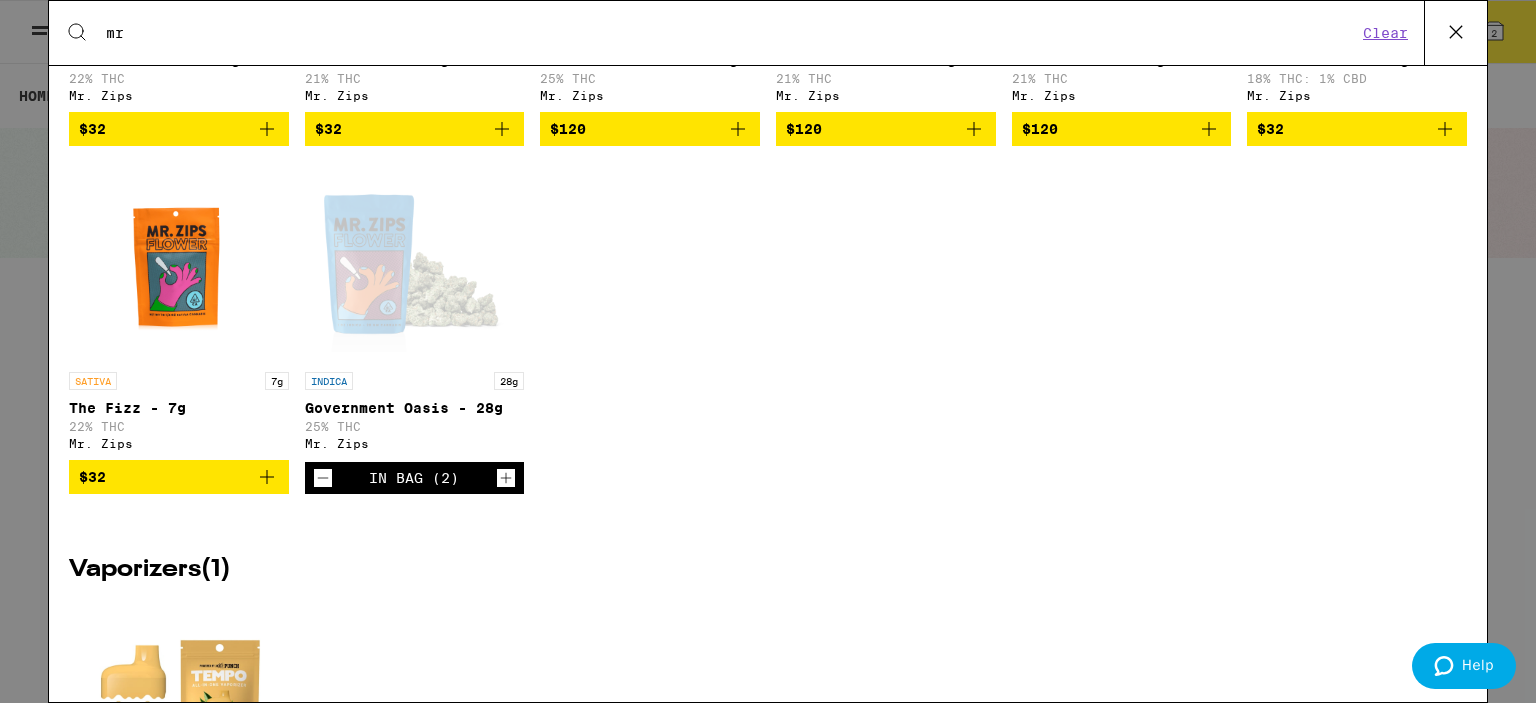 click 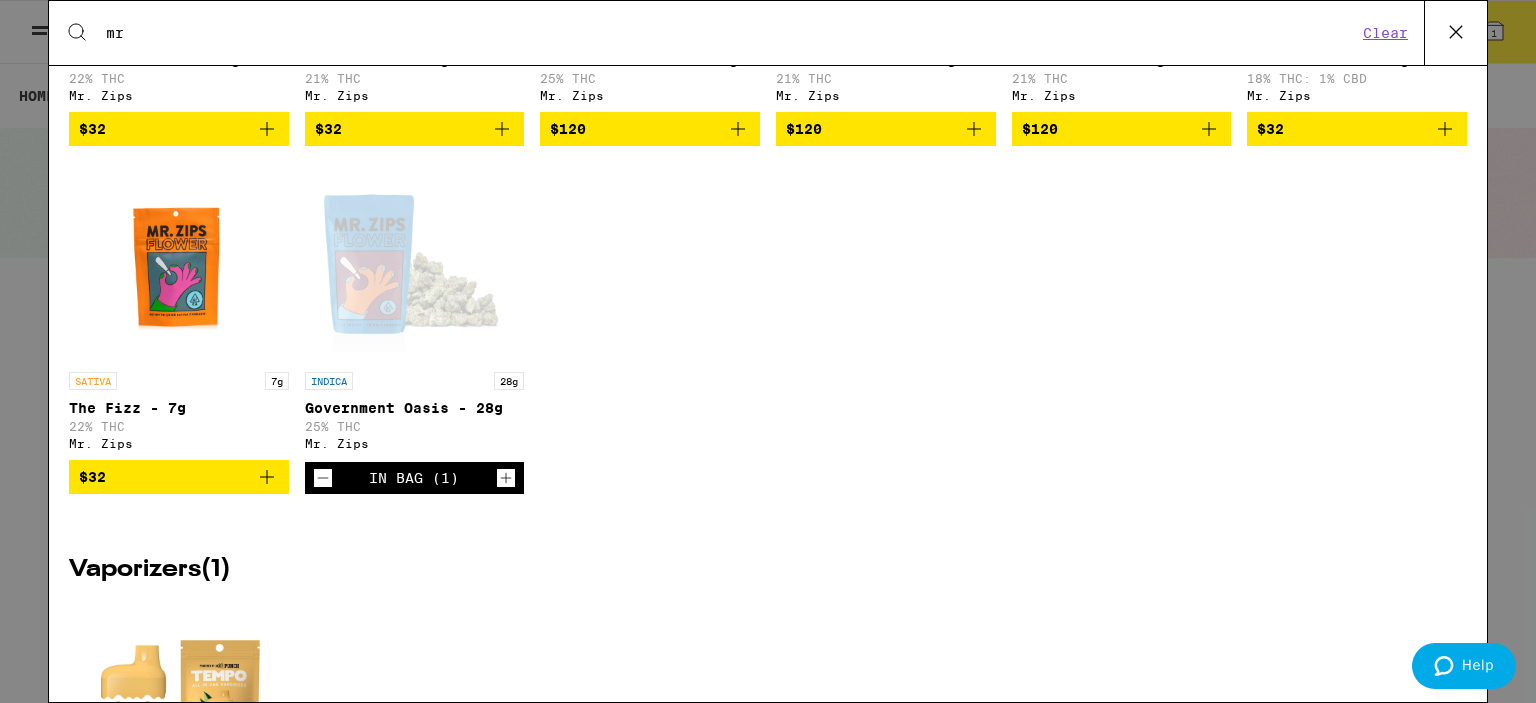 click 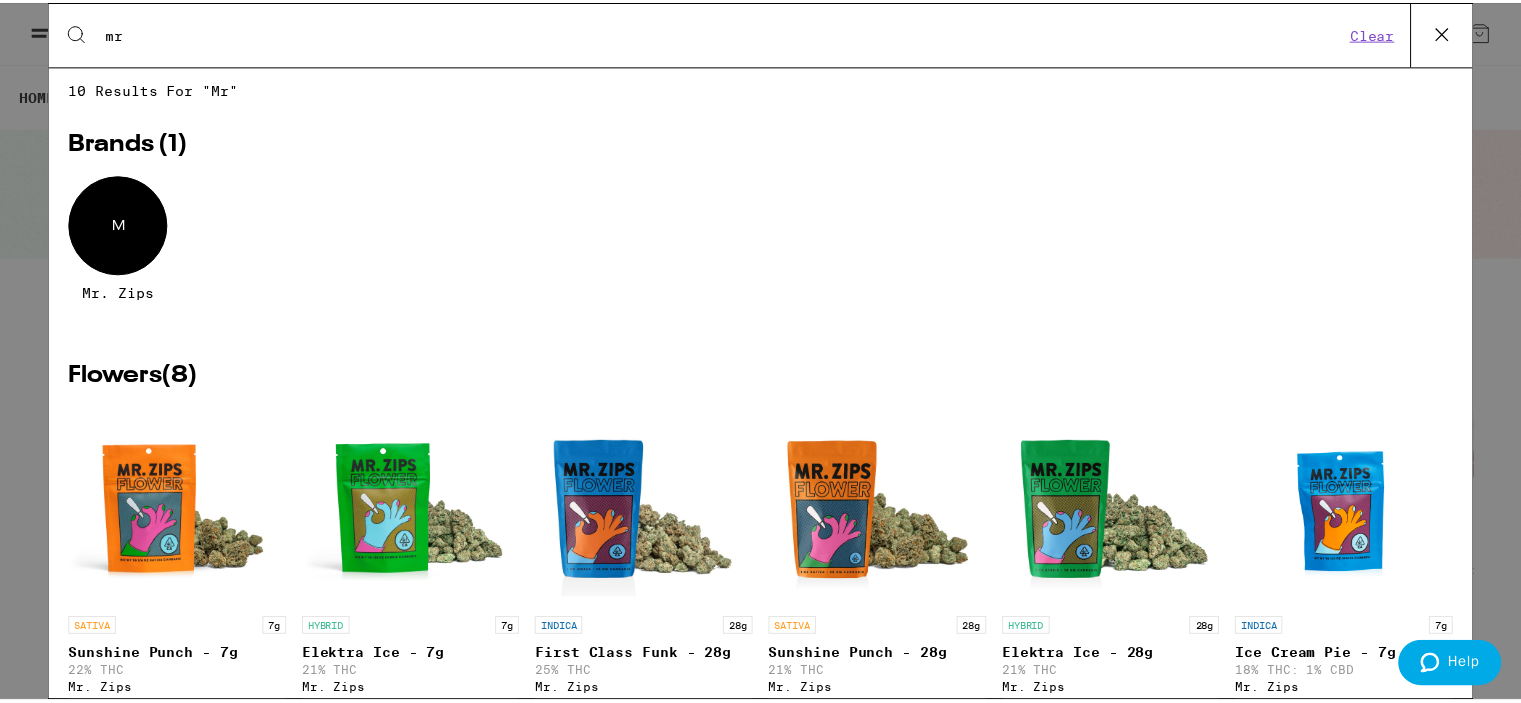 scroll, scrollTop: 0, scrollLeft: 0, axis: both 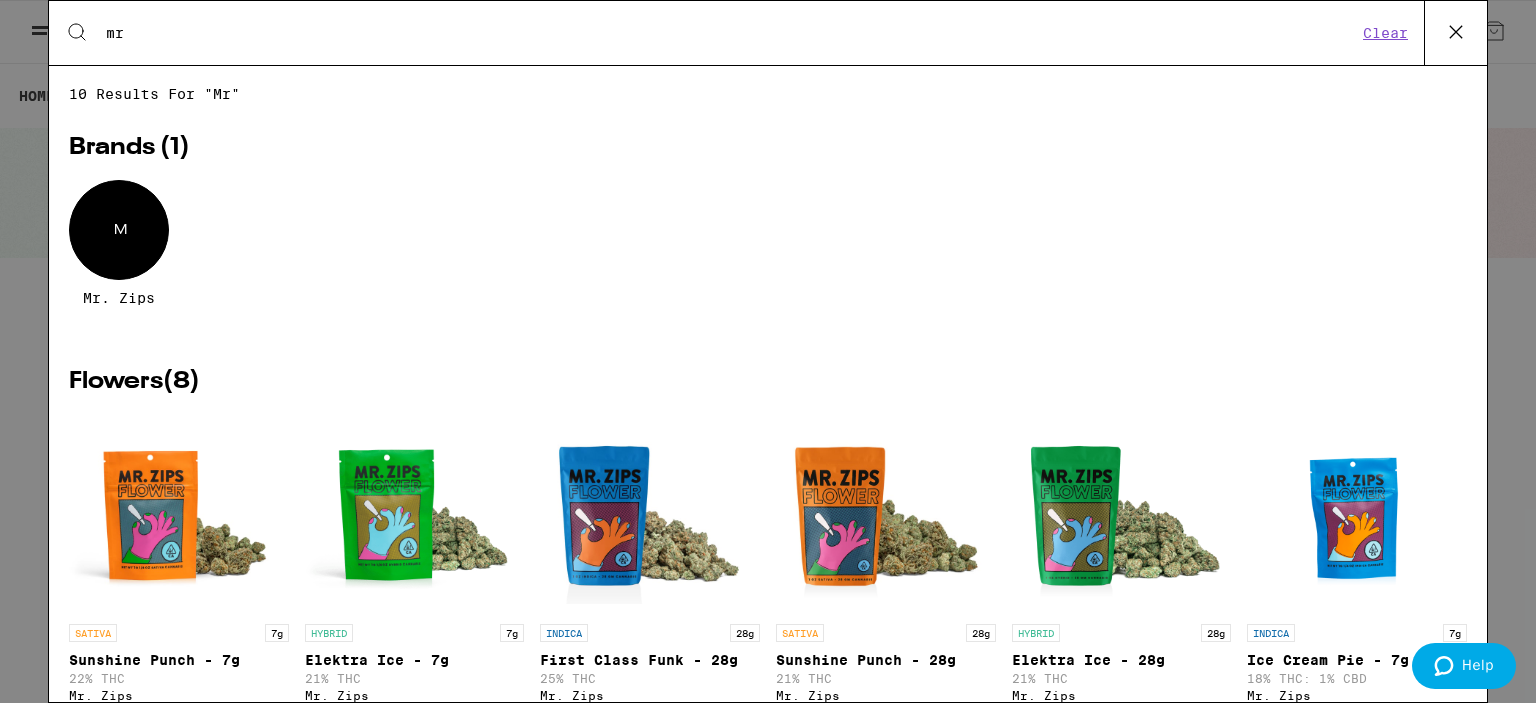 click 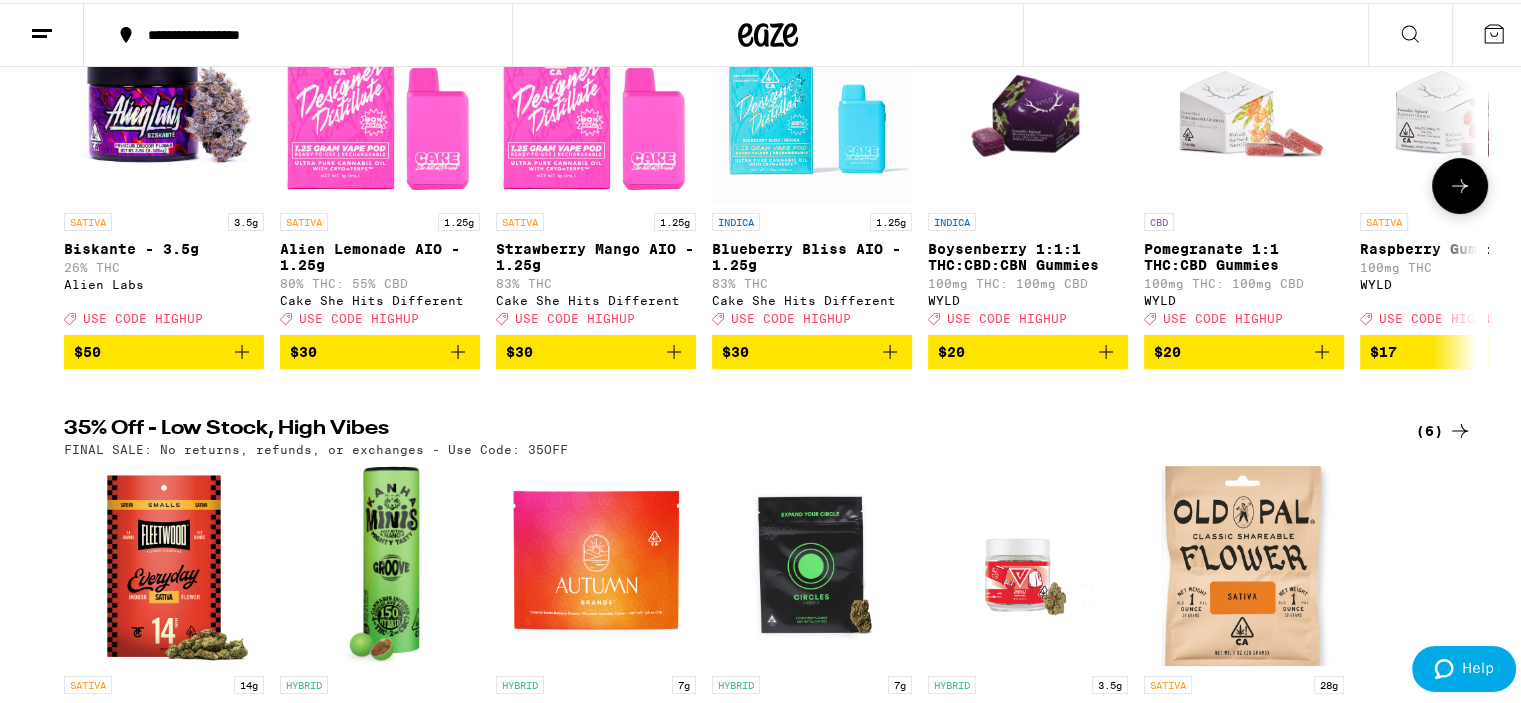 scroll, scrollTop: 600, scrollLeft: 0, axis: vertical 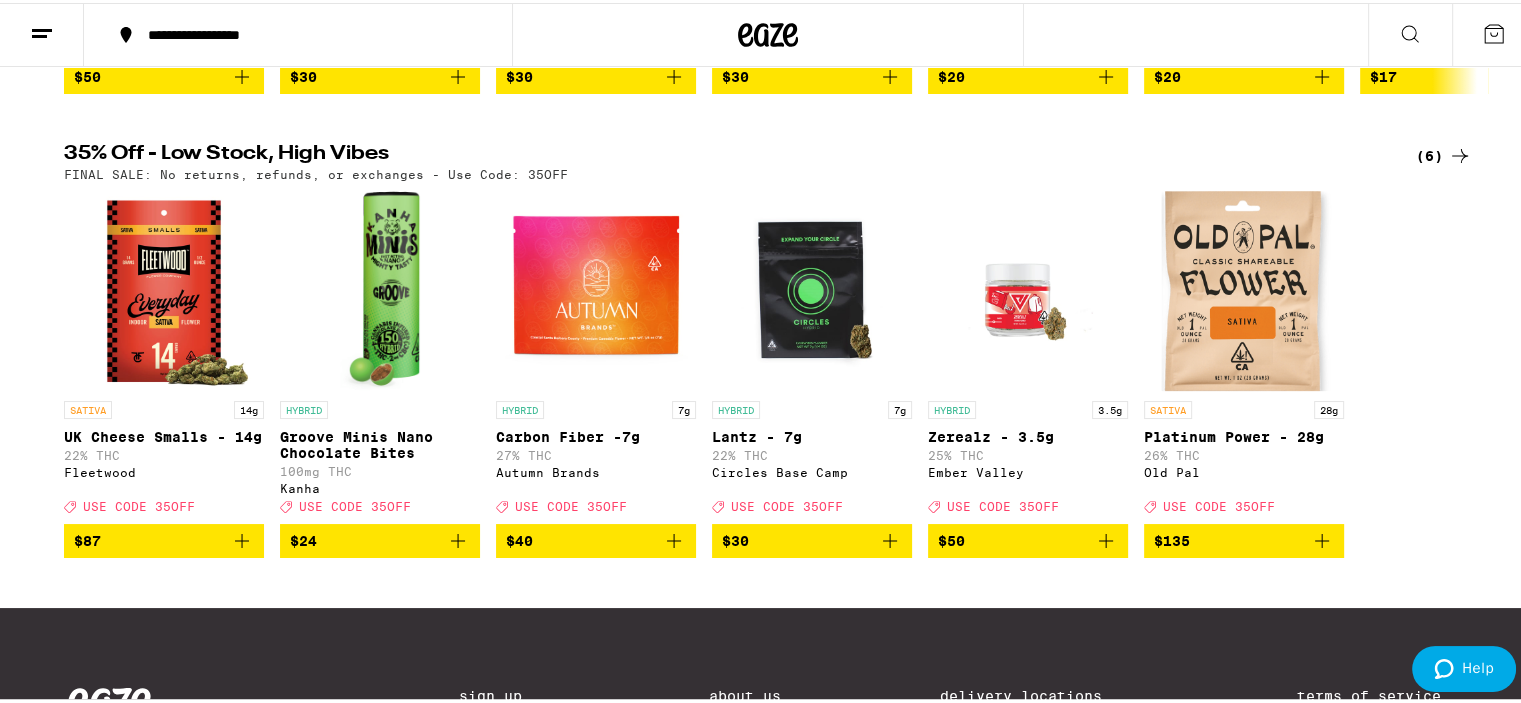 click at bounding box center [596, 288] 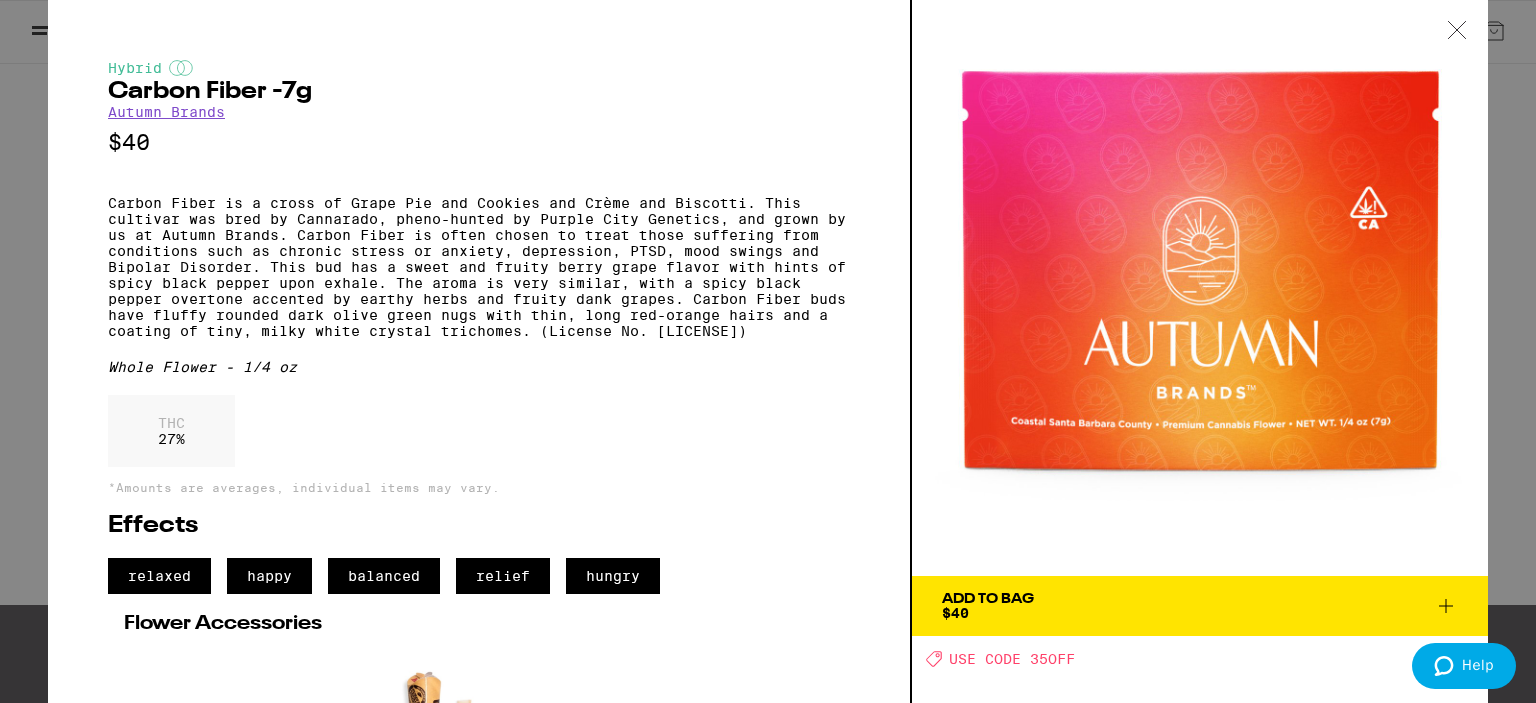 click on "Add To Bag $40" at bounding box center [1200, 606] 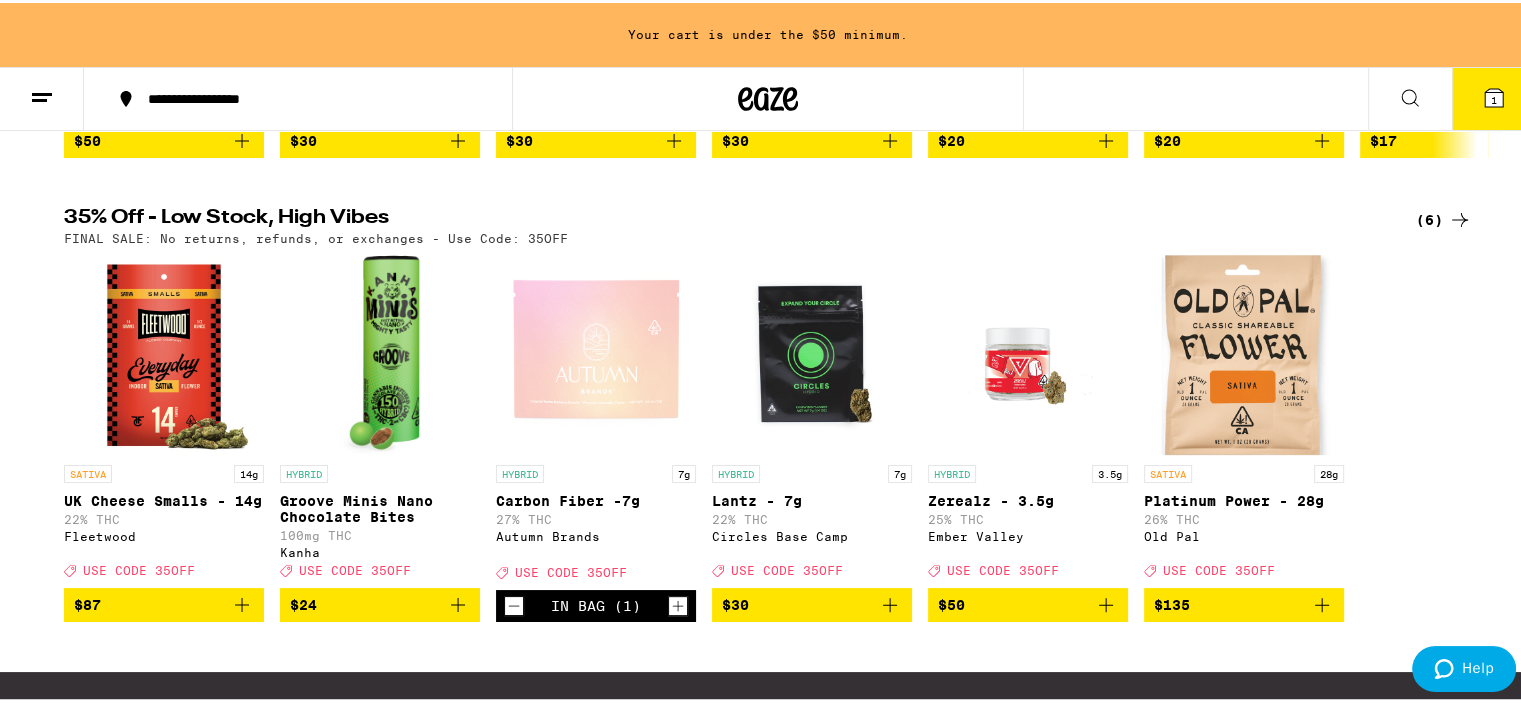 scroll, scrollTop: 664, scrollLeft: 0, axis: vertical 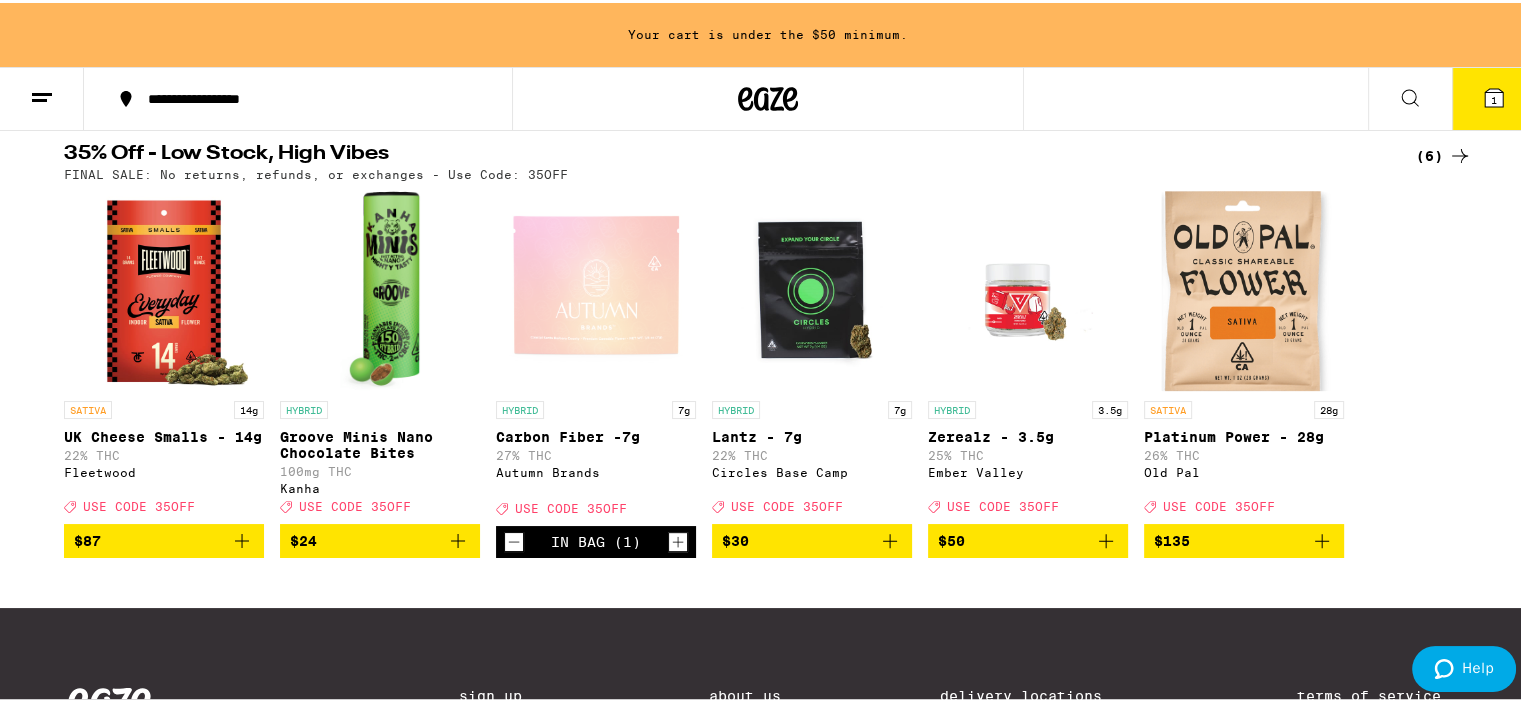 click 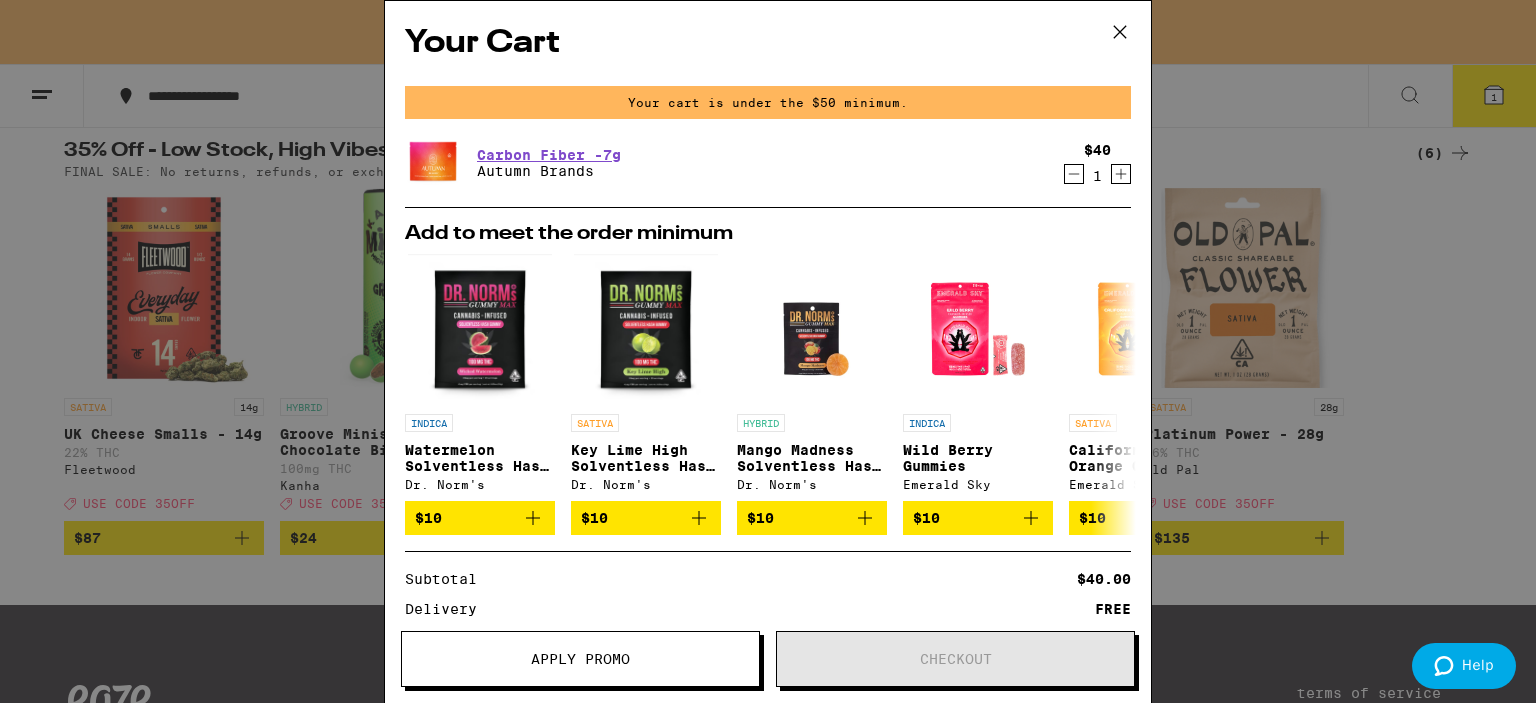 click 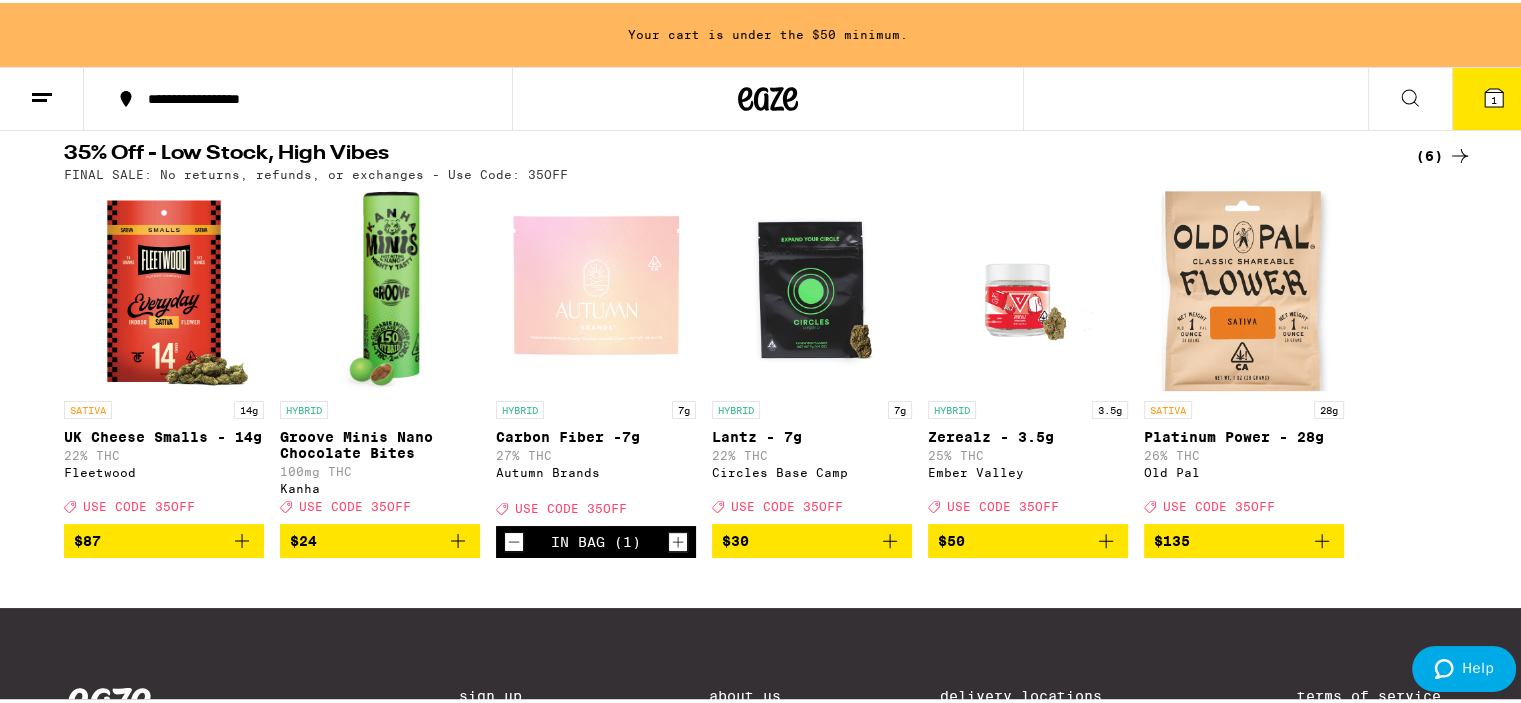 click 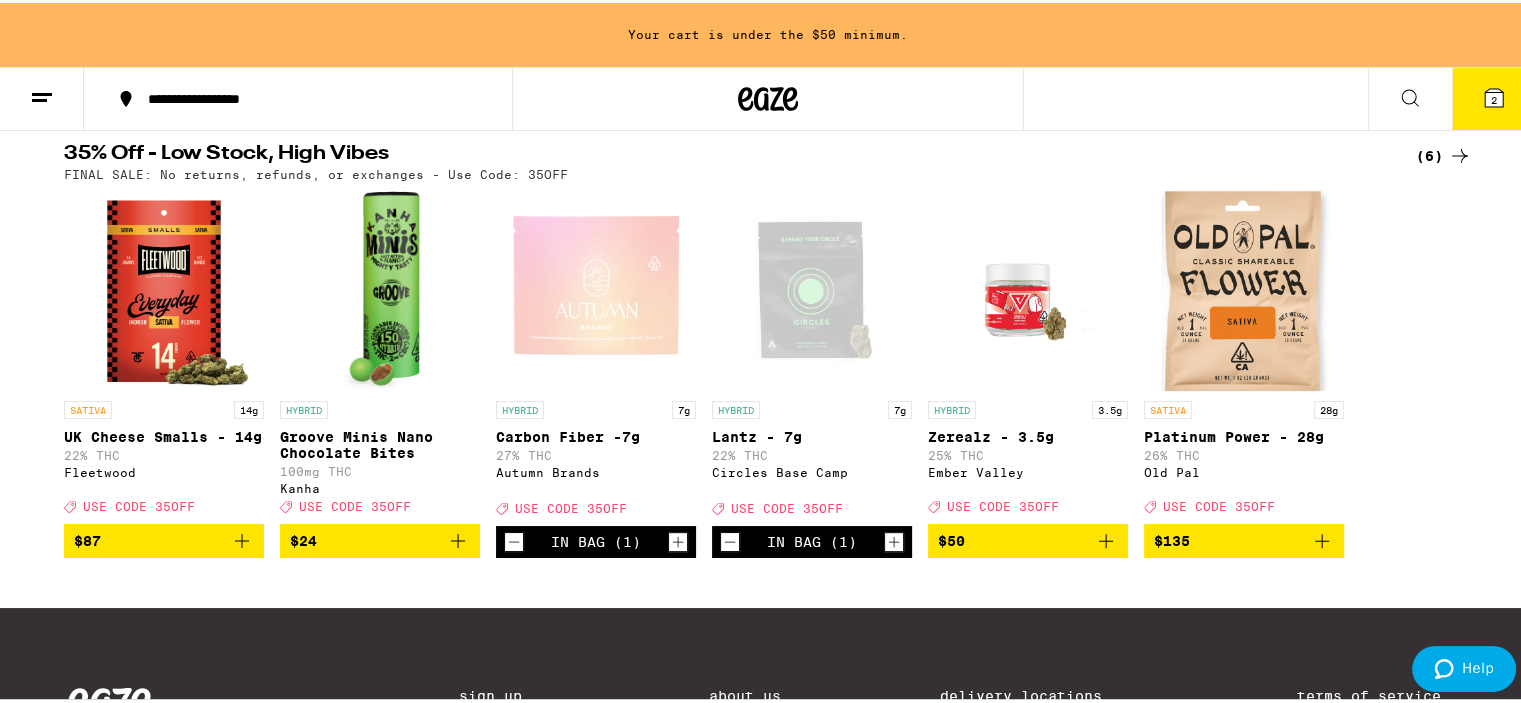 scroll, scrollTop: 600, scrollLeft: 0, axis: vertical 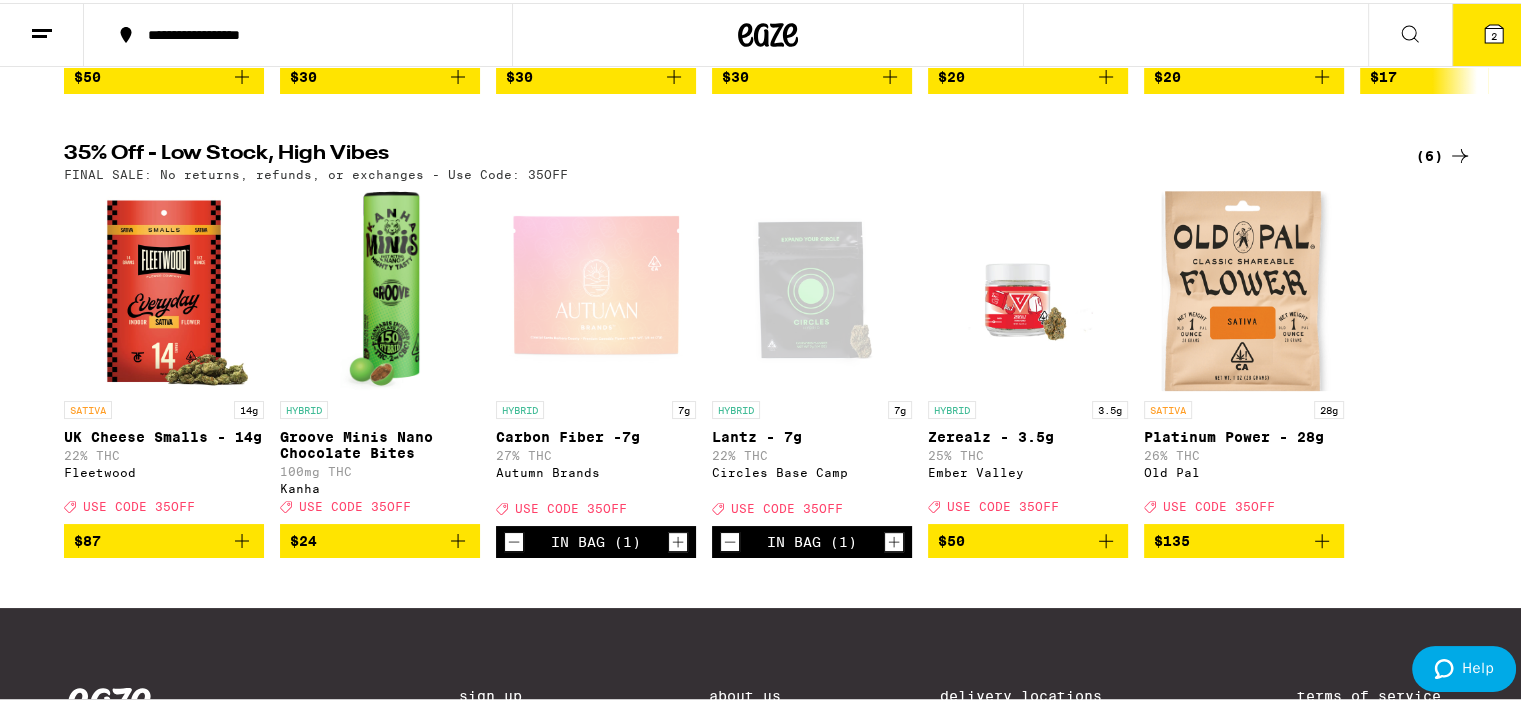 click on "2" at bounding box center (1494, 32) 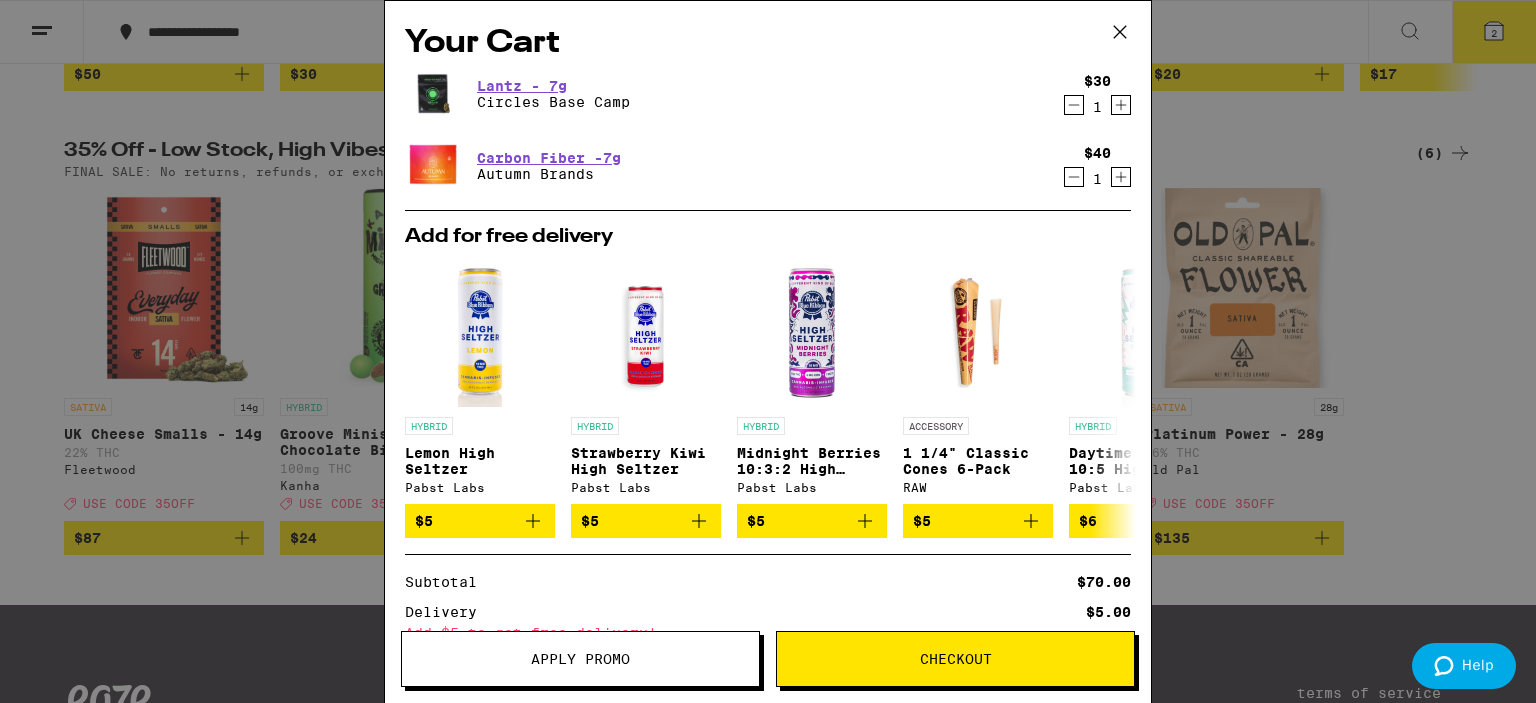 click on "Apply Promo" at bounding box center [580, 659] 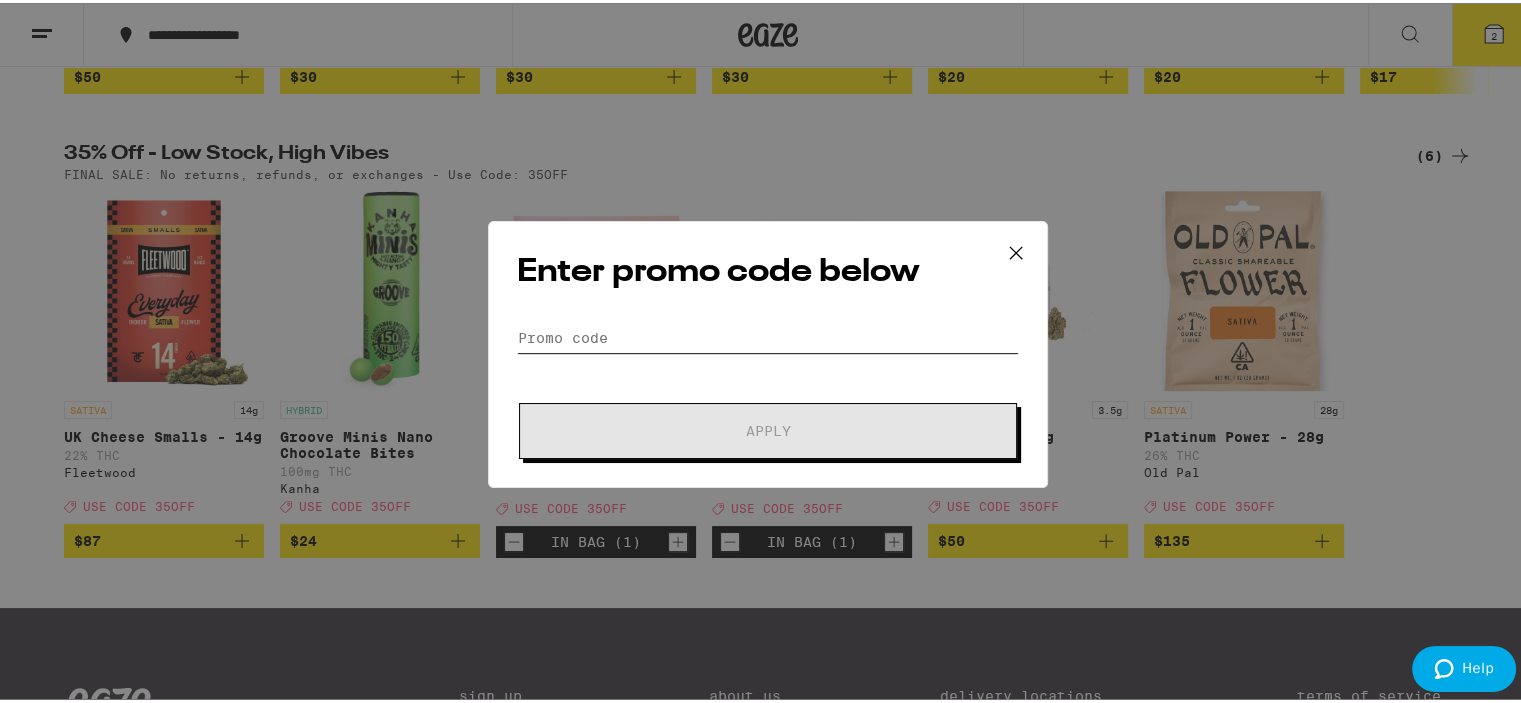 click on "Promo Code" at bounding box center (768, 335) 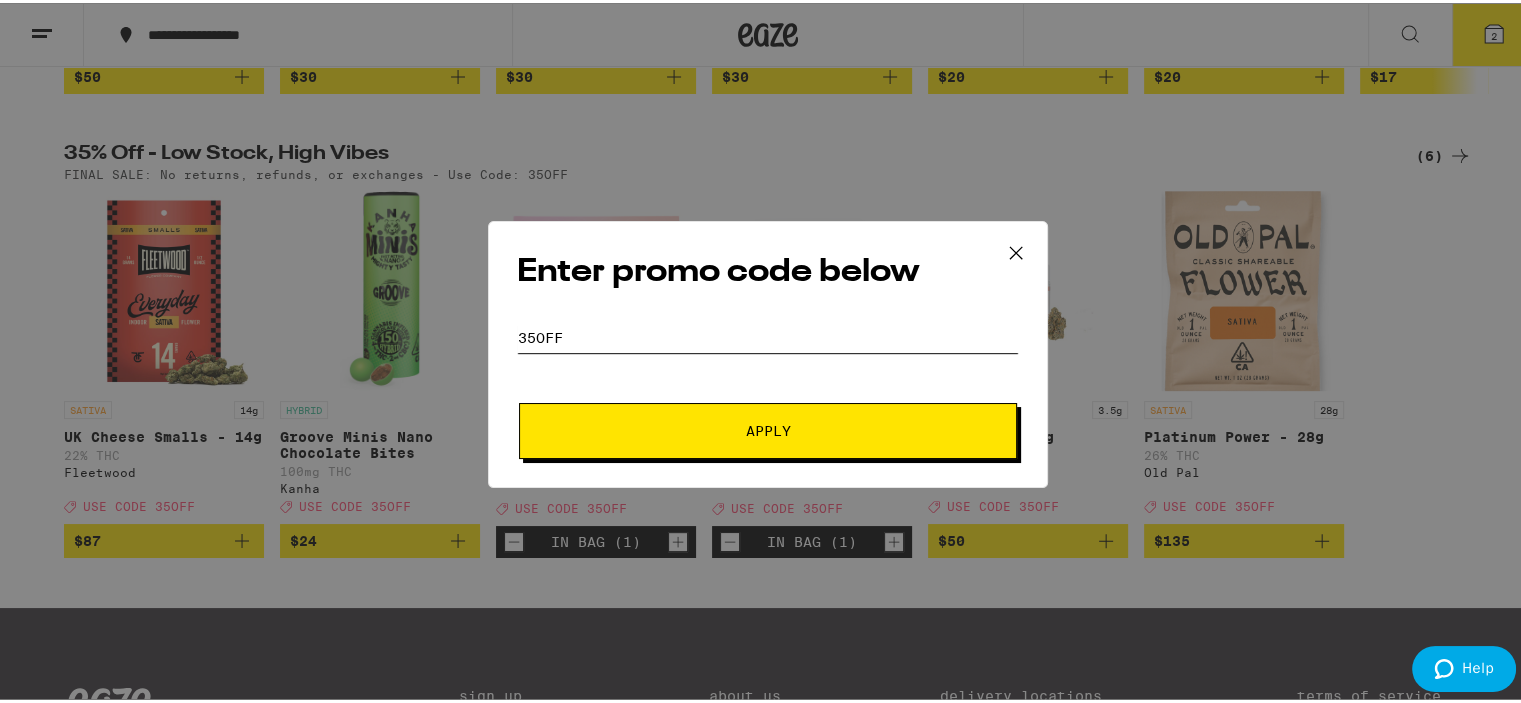 type on "35OFF" 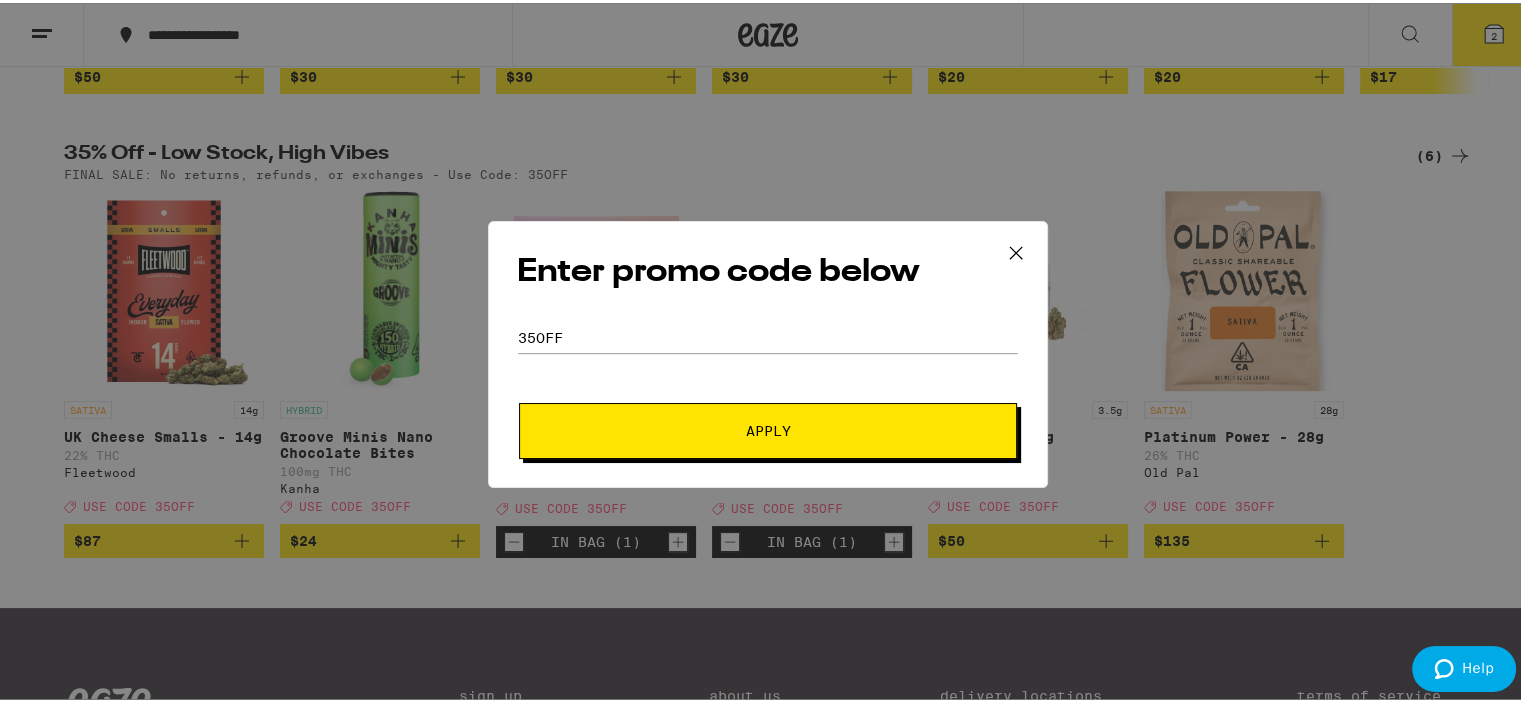 click on "Apply" at bounding box center [768, 428] 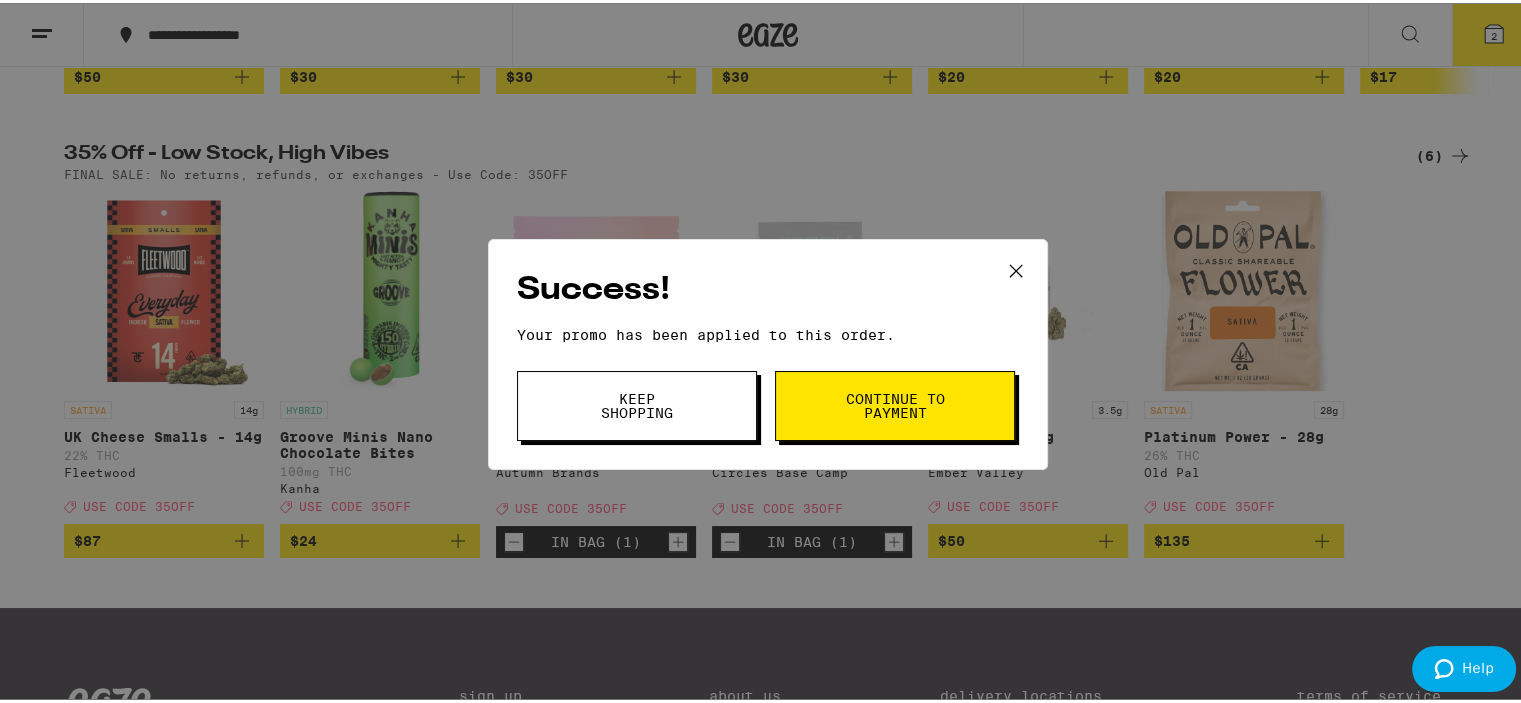 click on "Continue to payment" at bounding box center (895, 403) 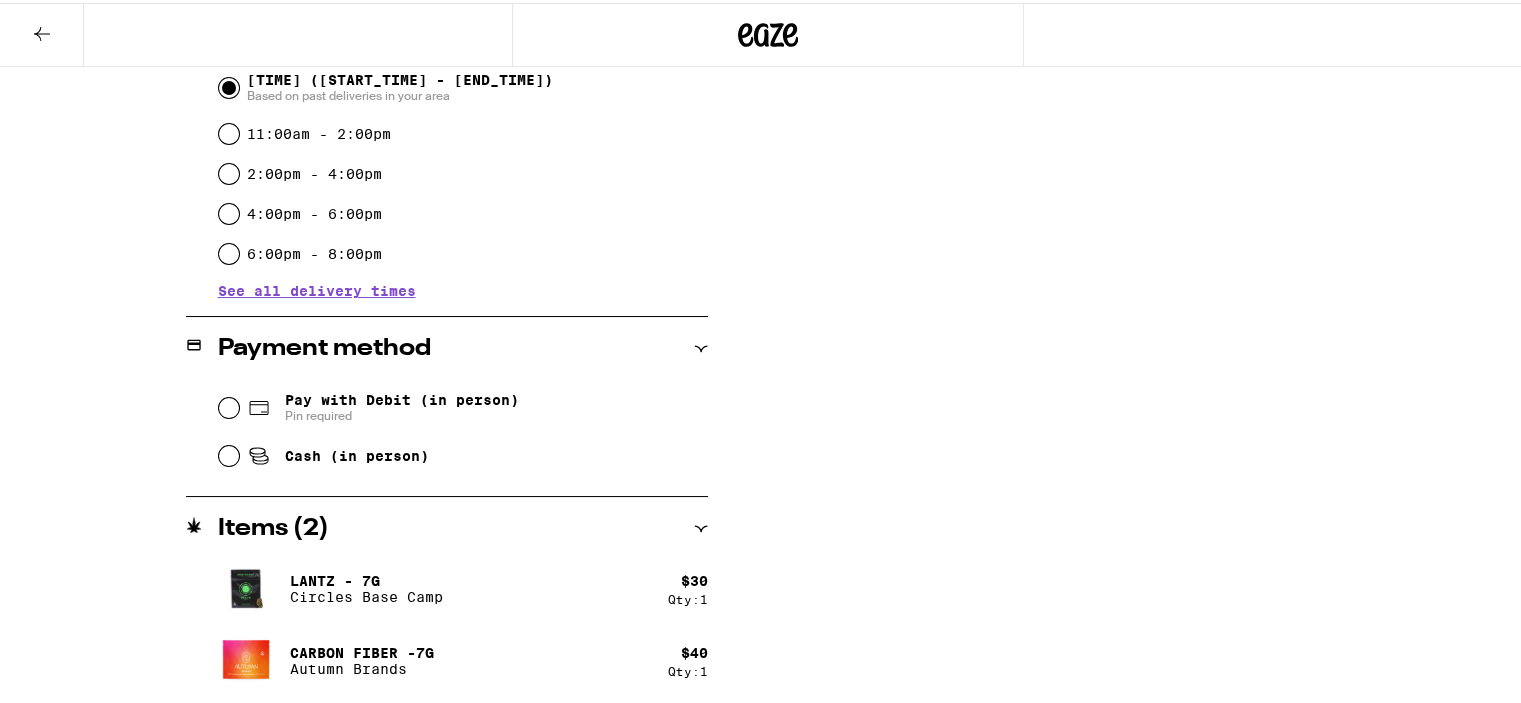 scroll, scrollTop: 0, scrollLeft: 0, axis: both 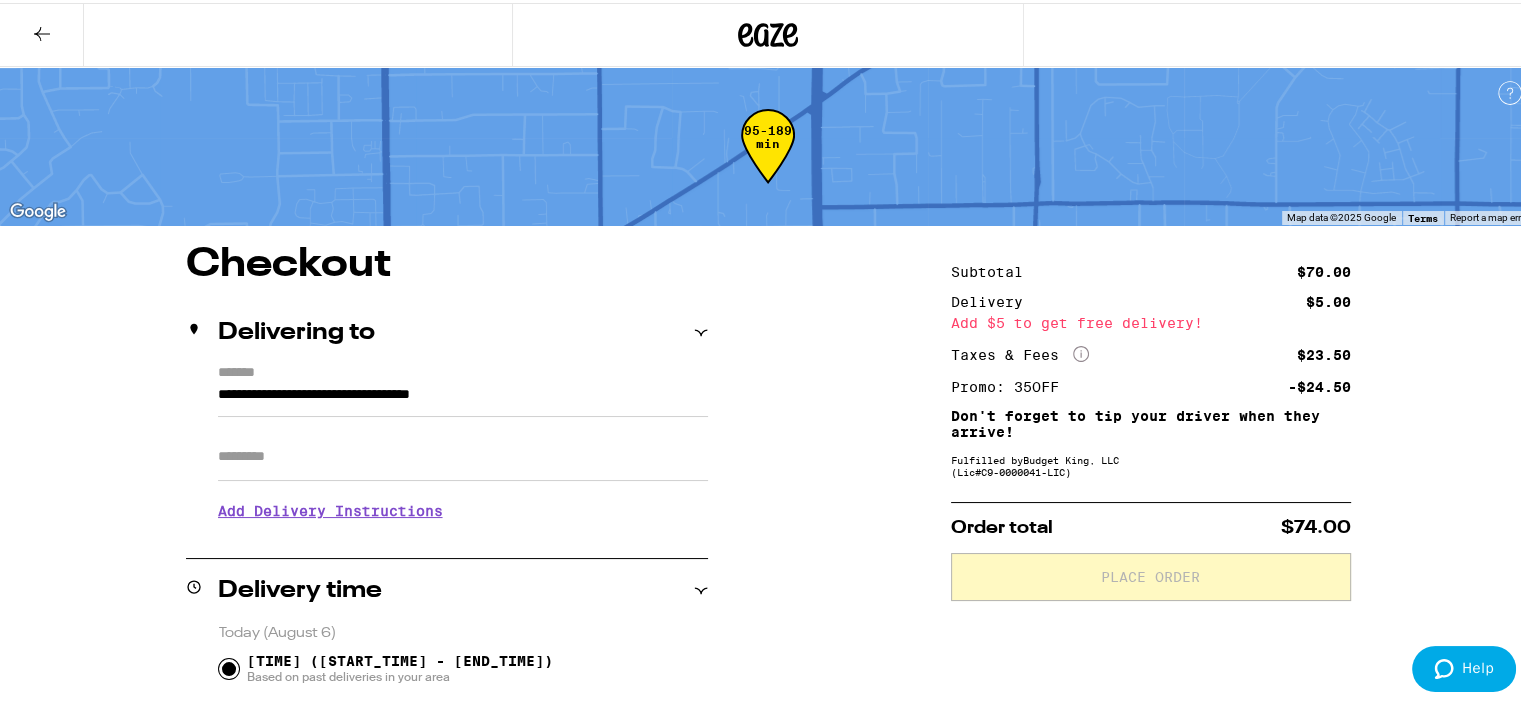 click 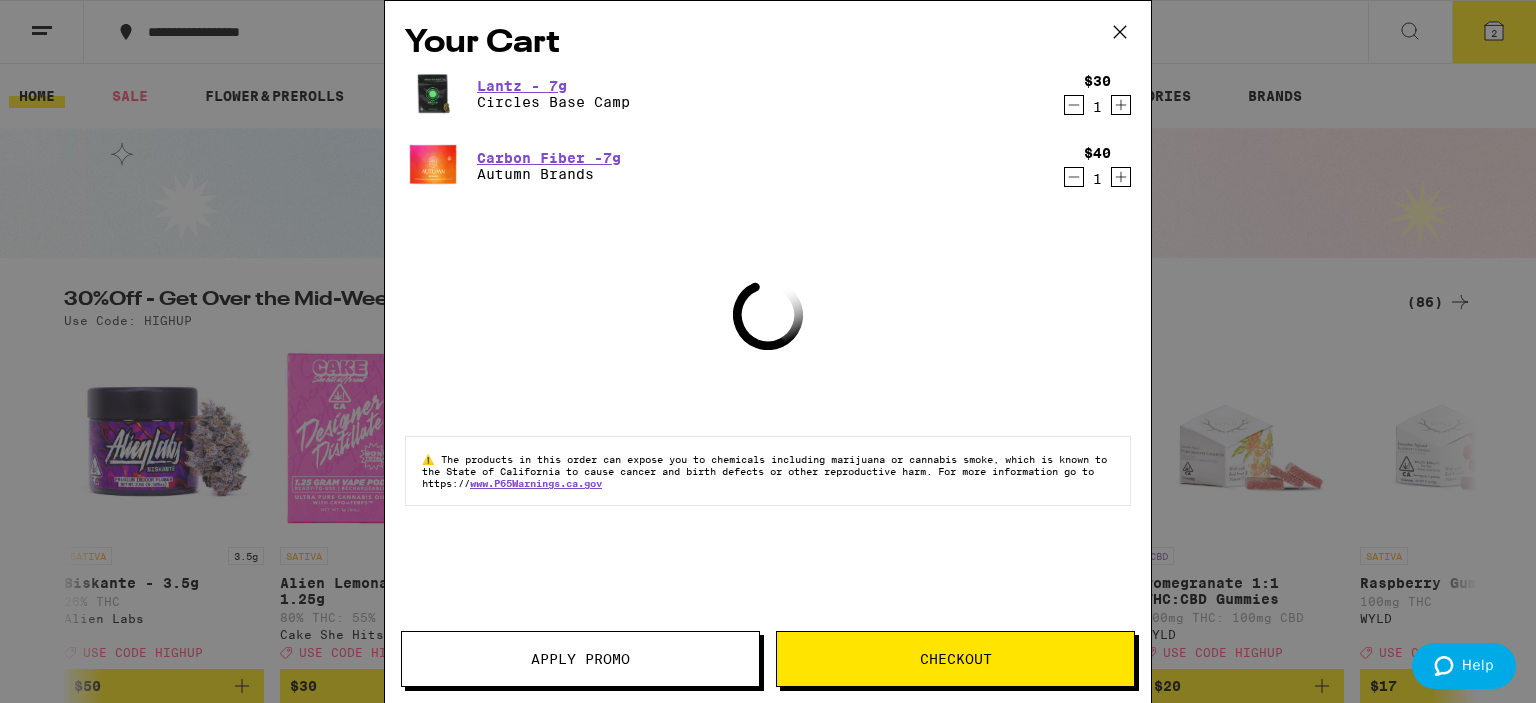 click 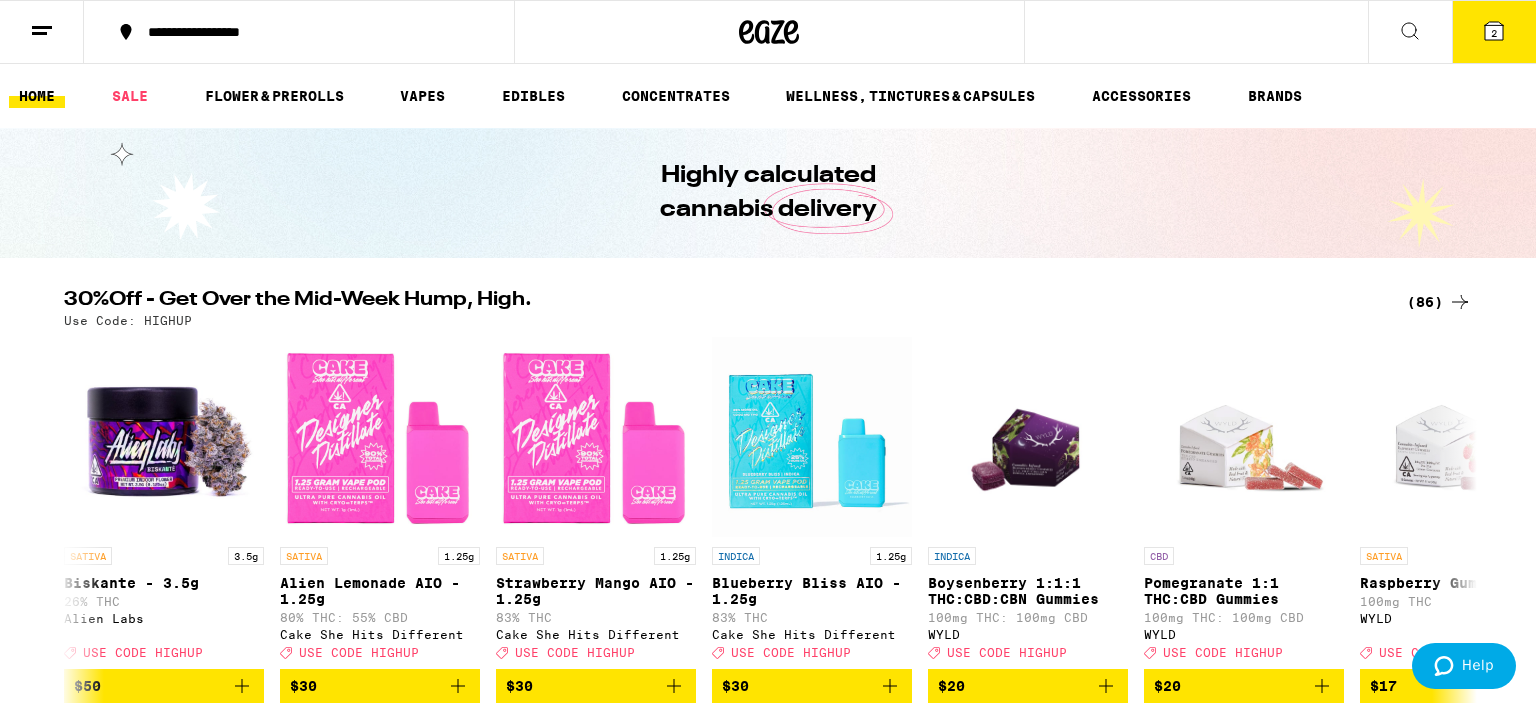 click on "Your Cart Lantz - 7g Circles Base Camp $30 1 Carbon Fiber -7g Autumn Brands $40 1 Loading ⚠️ The products in this order can expose you to chemicals including marijuana or cannabis smoke, which is known to the State of California to cause cancer and birth defects or other reproductive harm. For more information go to https:// www.P65Warnings.ca.gov Apply Promo Checkout" at bounding box center (768, 351) 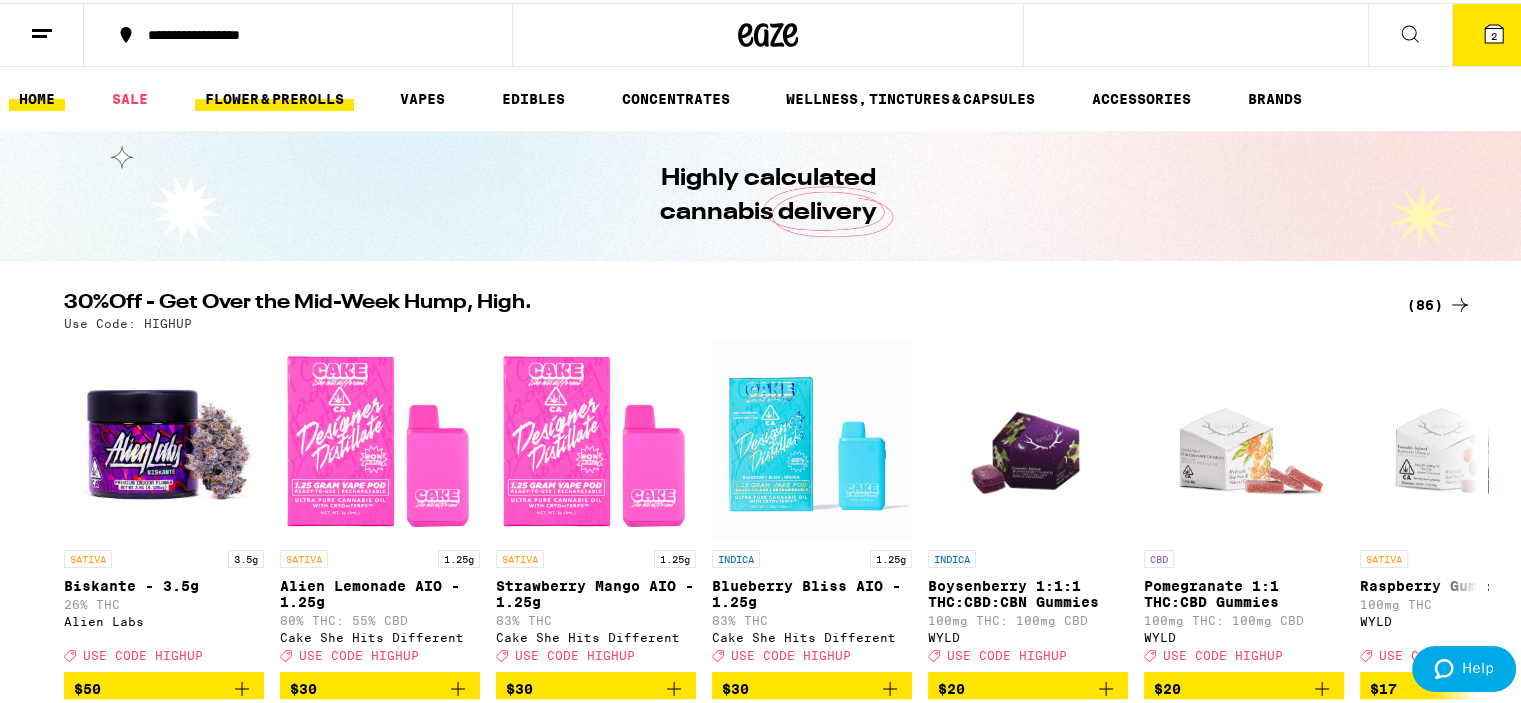 scroll, scrollTop: 0, scrollLeft: 0, axis: both 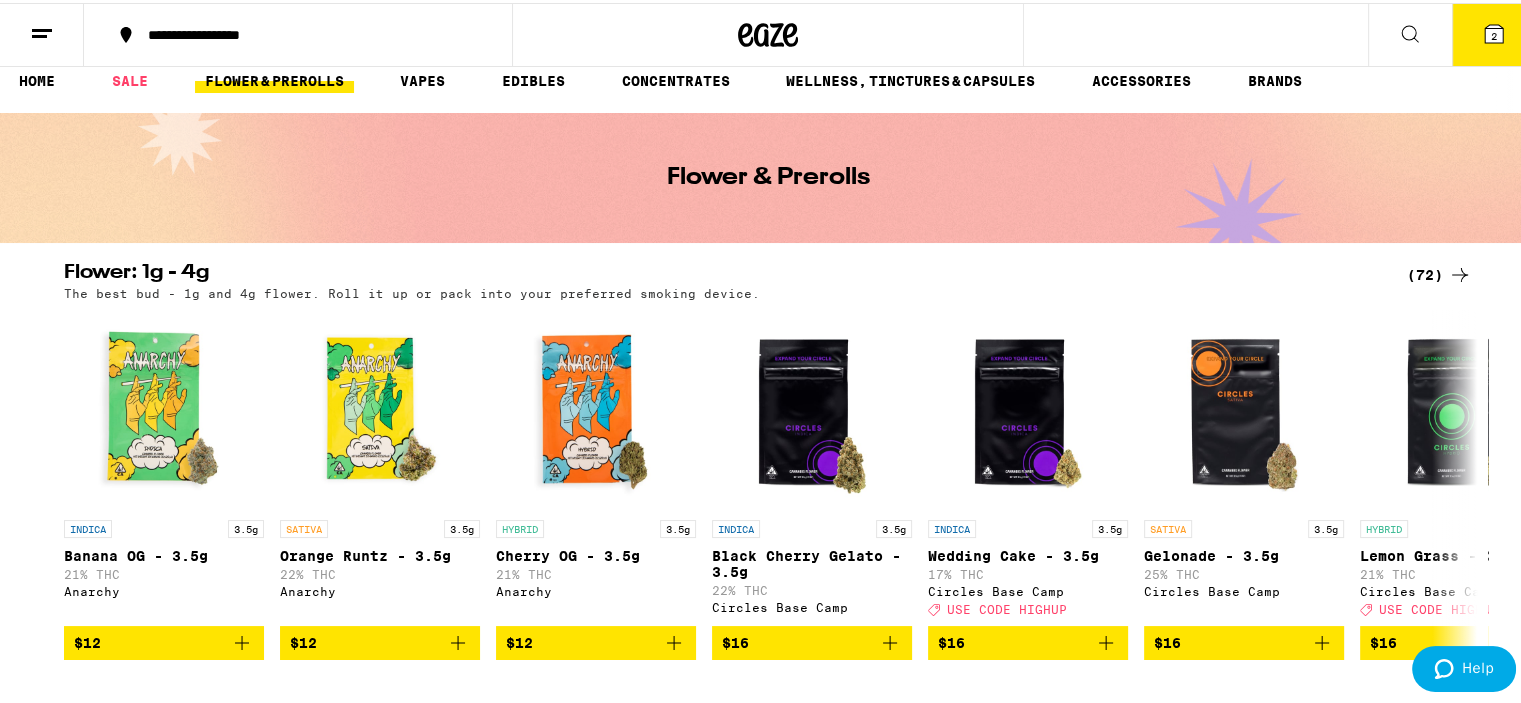click on "(72)" at bounding box center [1439, 272] 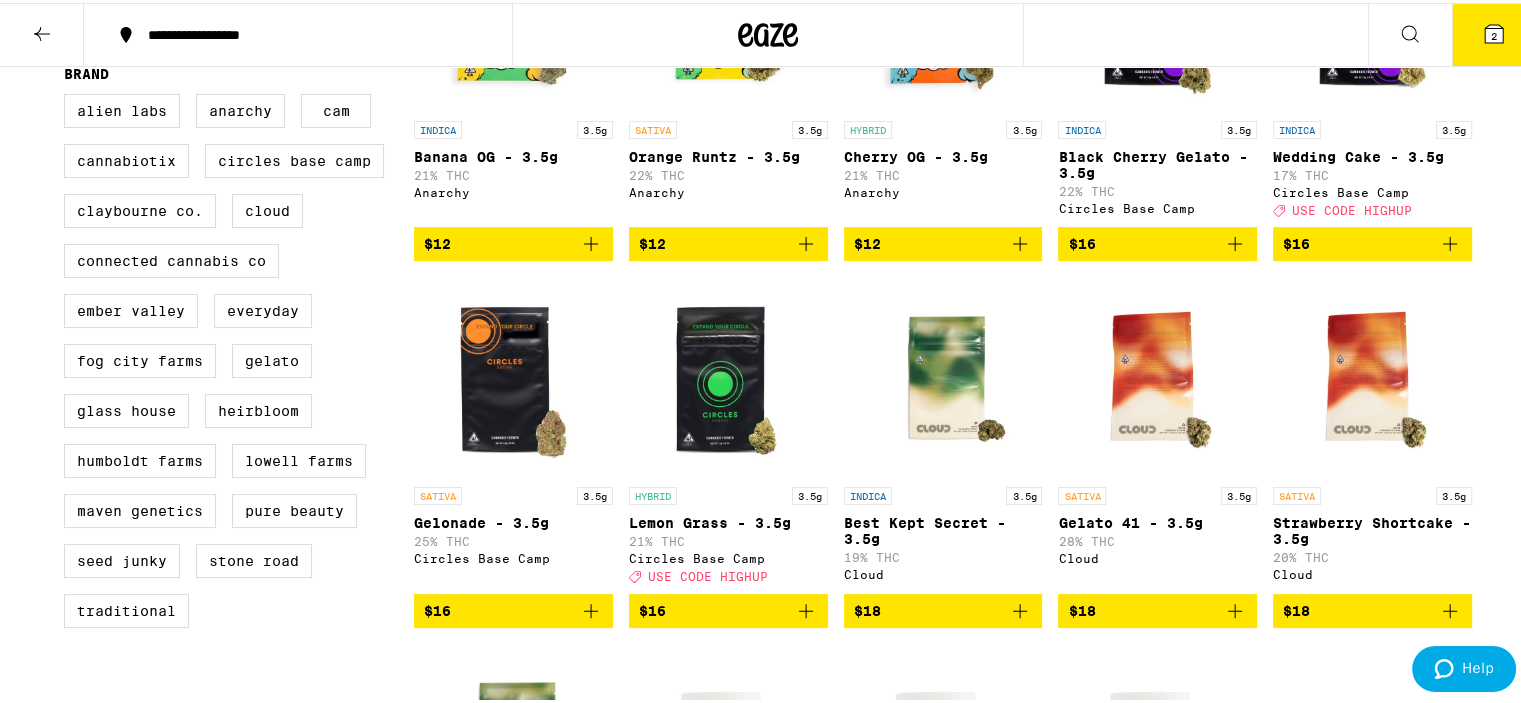 scroll, scrollTop: 400, scrollLeft: 0, axis: vertical 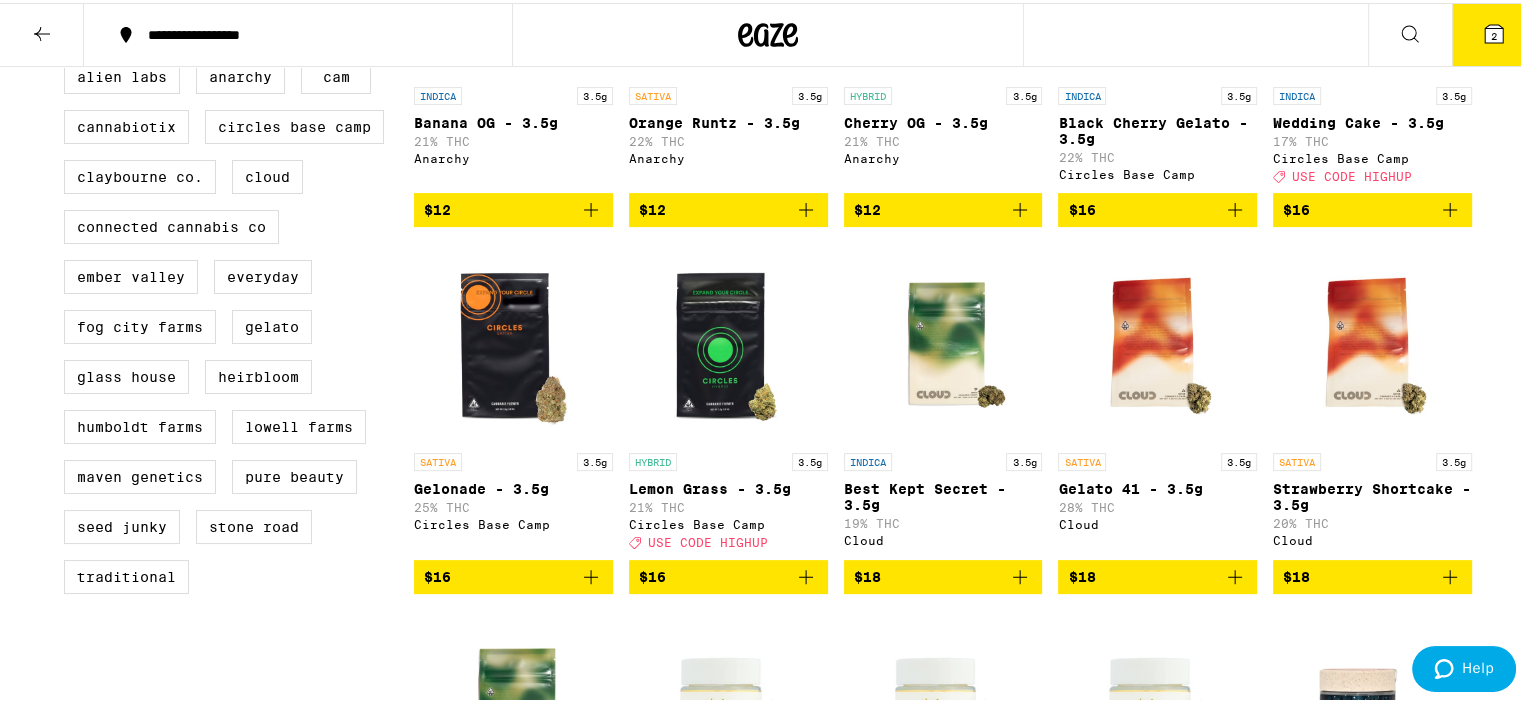 click at bounding box center [728, 340] 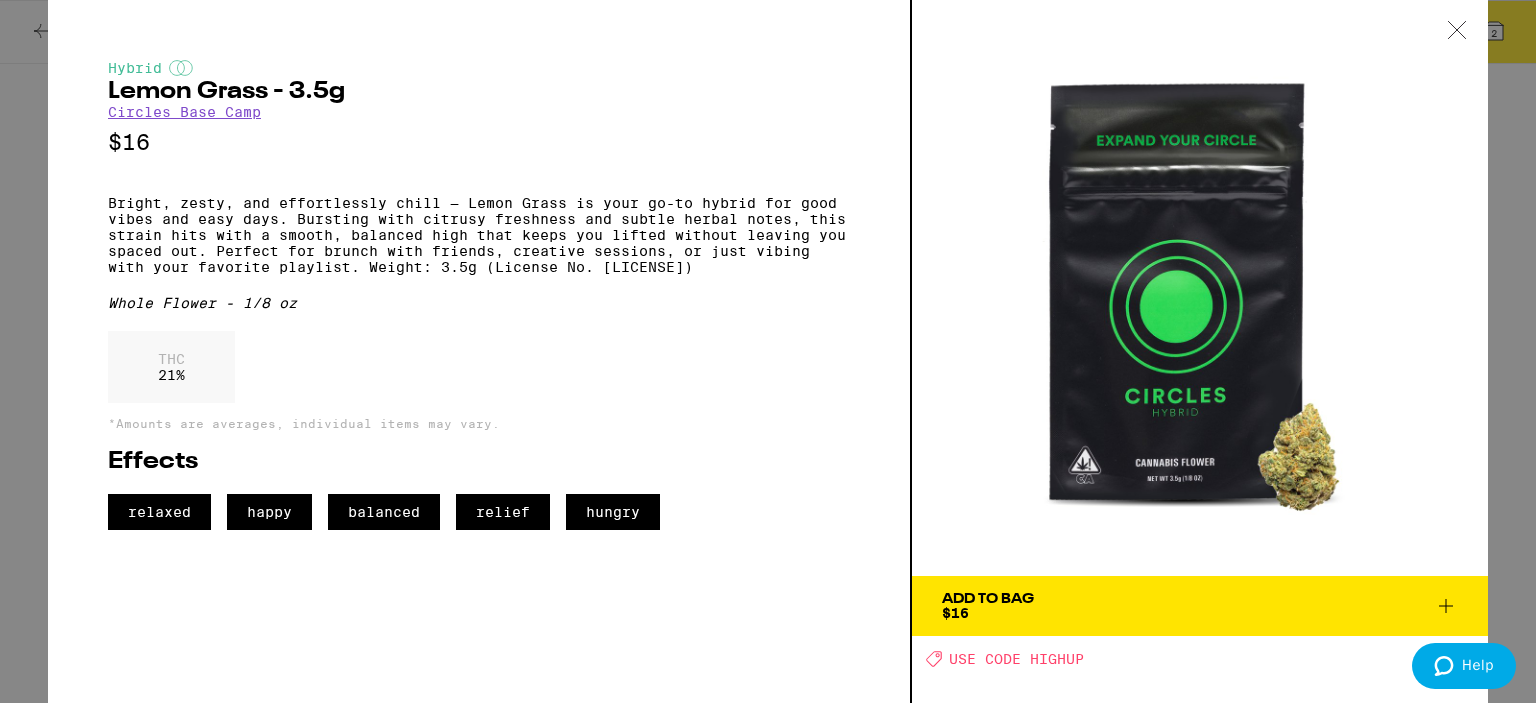click 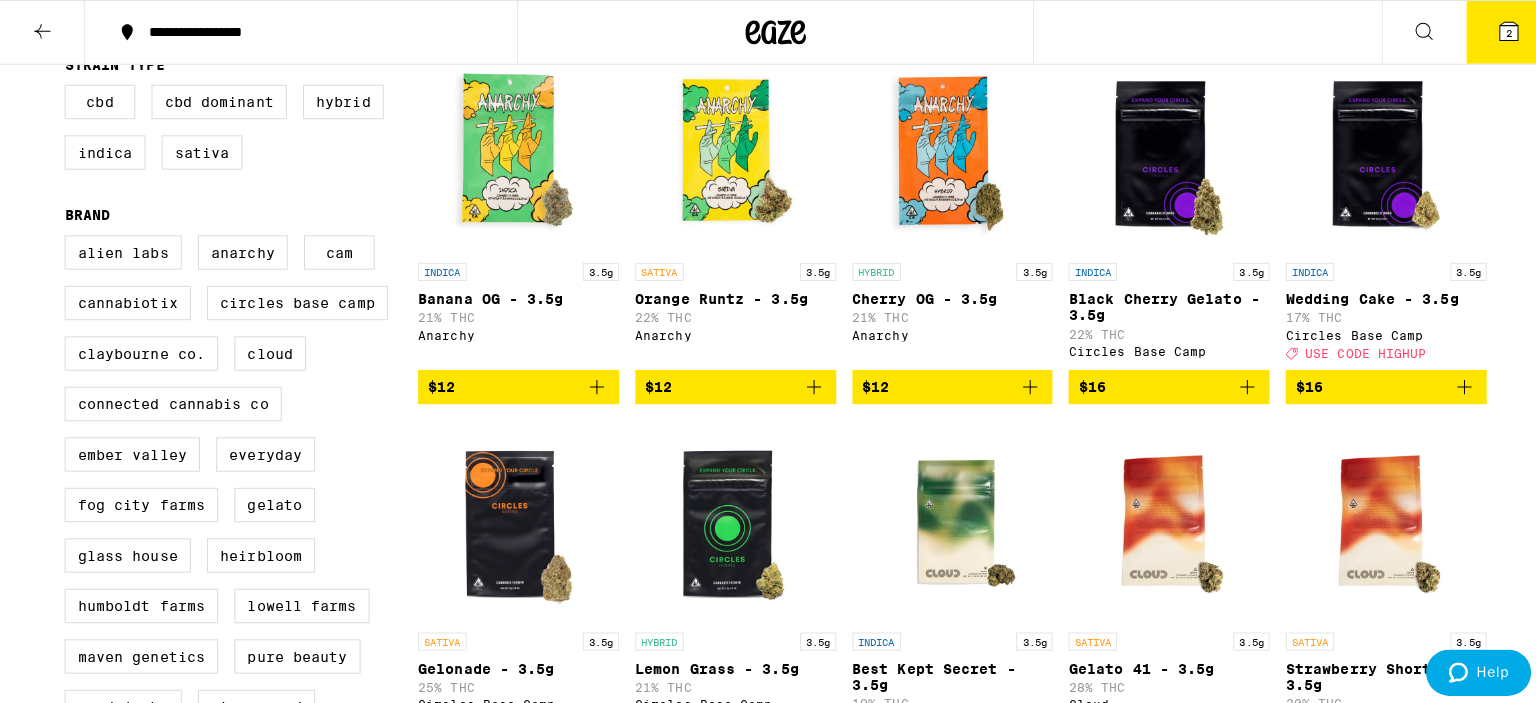 scroll, scrollTop: 200, scrollLeft: 0, axis: vertical 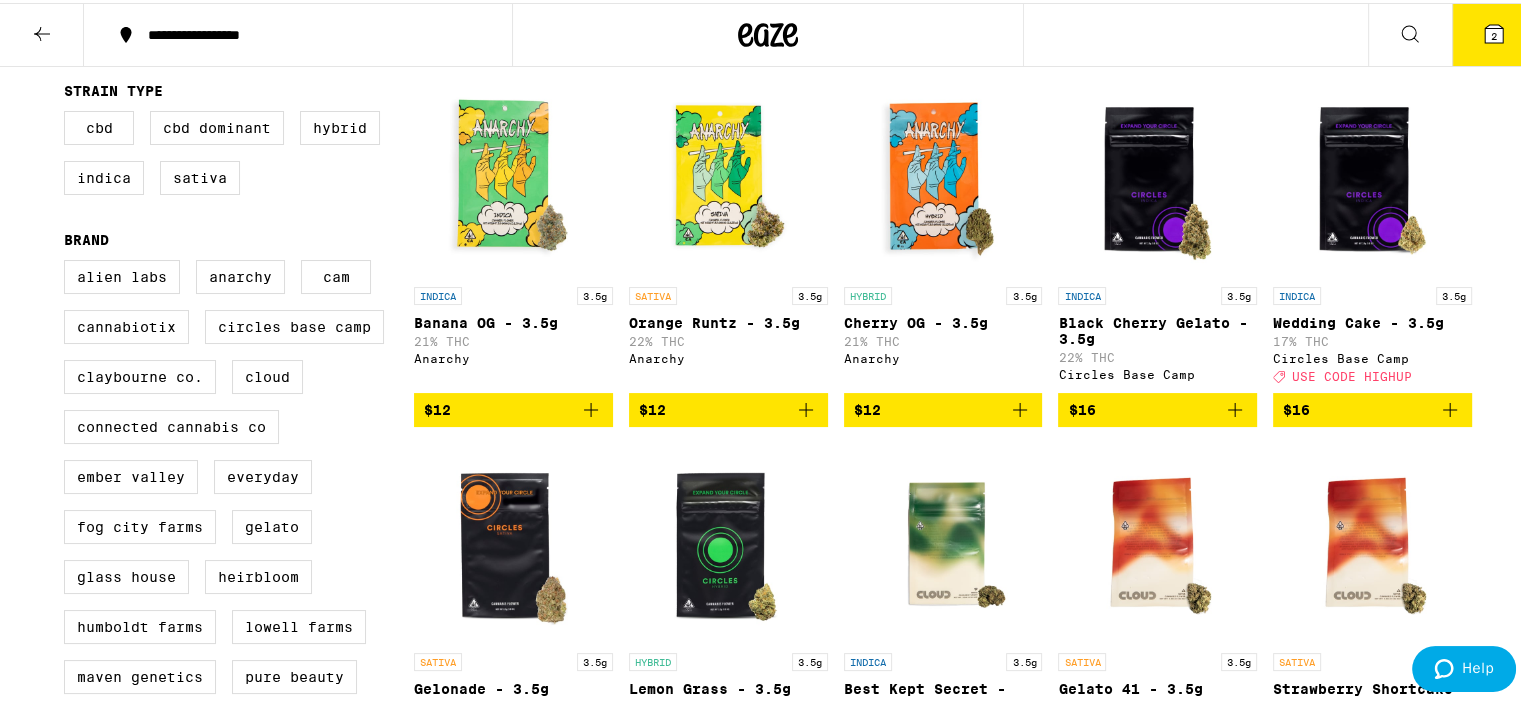click at bounding box center (1157, 174) 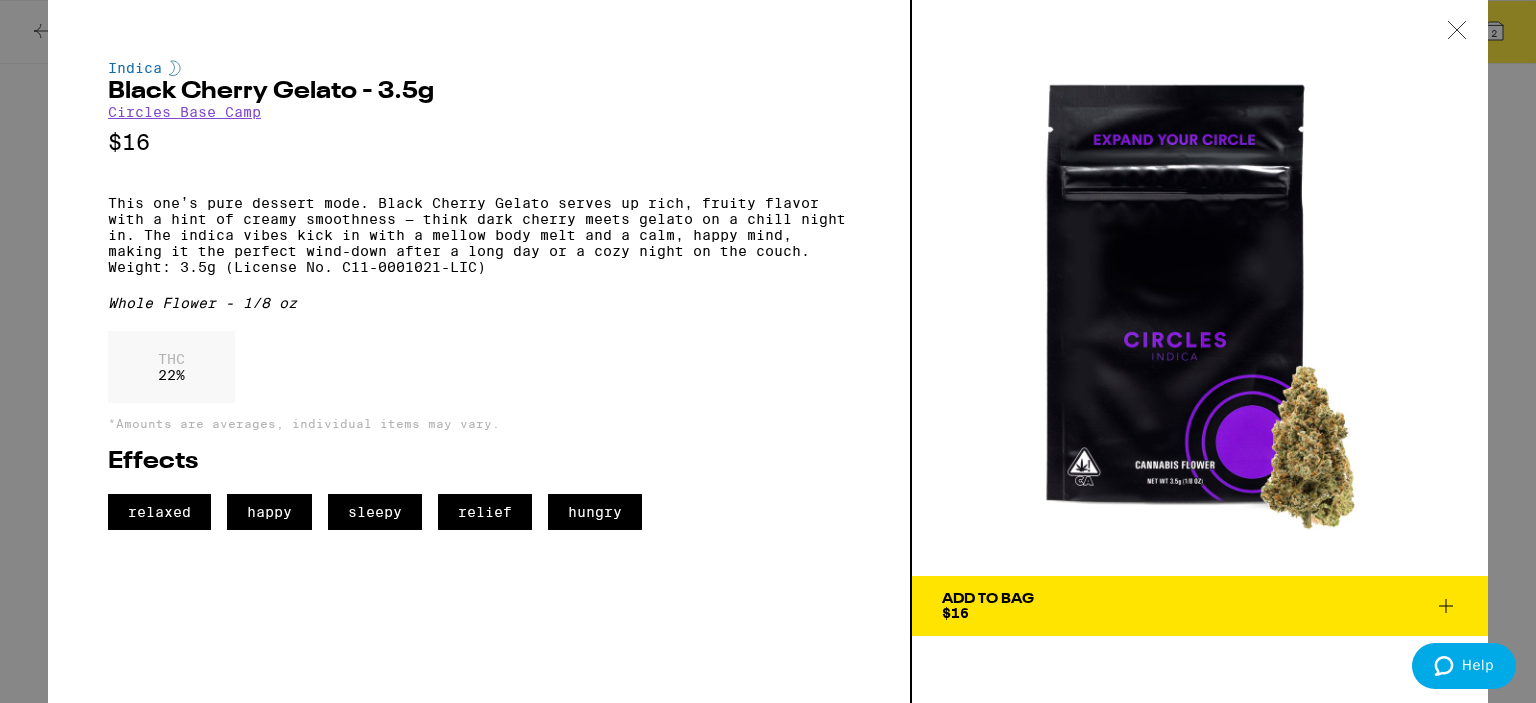 click on "Add To Bag $16" at bounding box center (1200, 606) 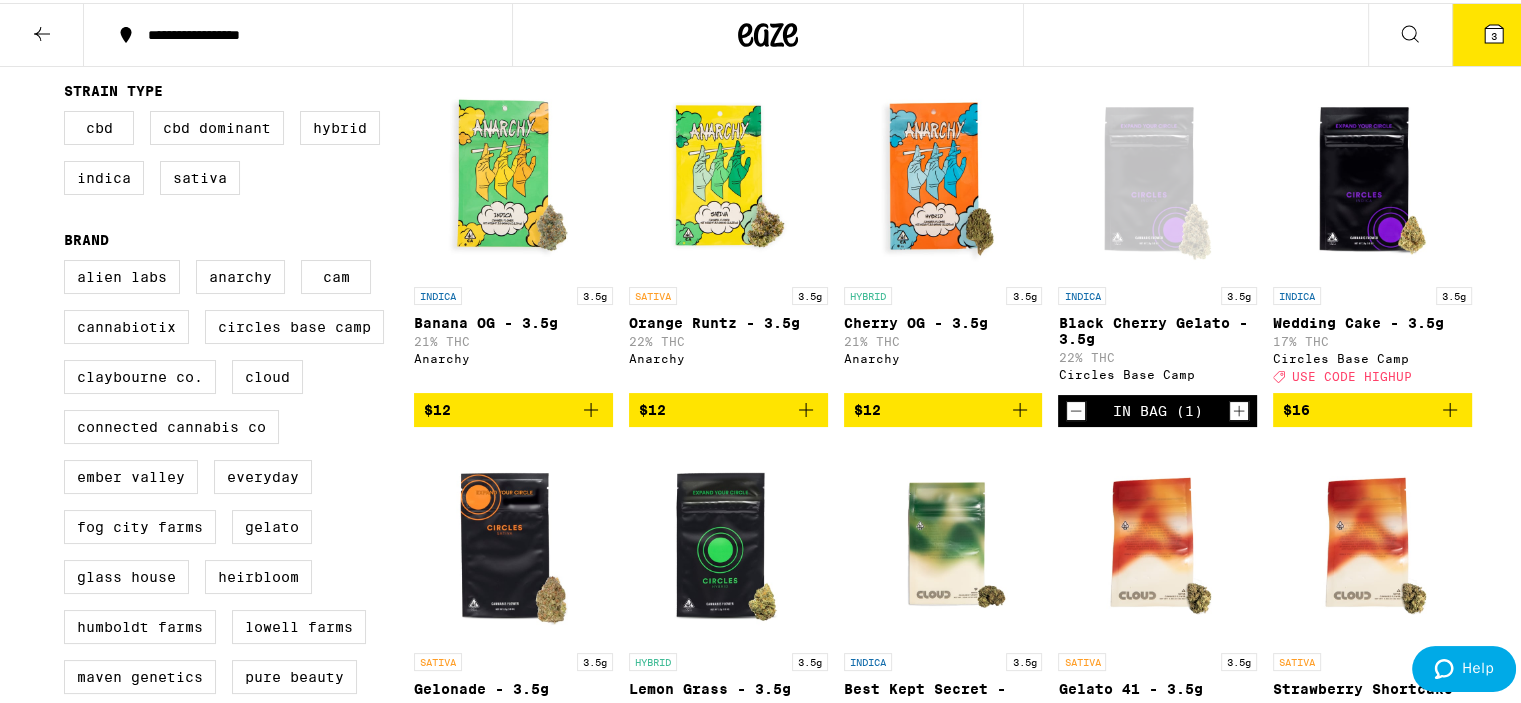 click on "3" at bounding box center [1494, 33] 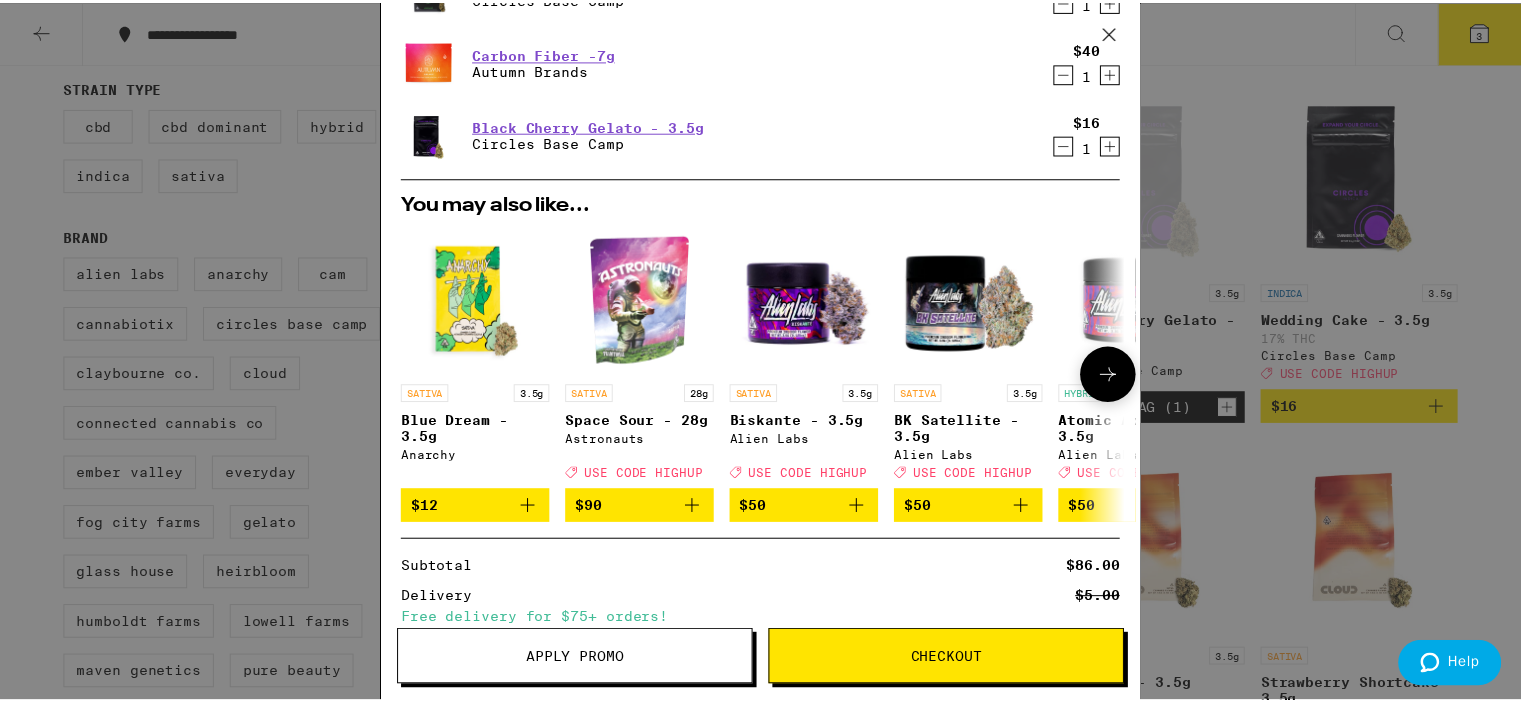 scroll, scrollTop: 0, scrollLeft: 0, axis: both 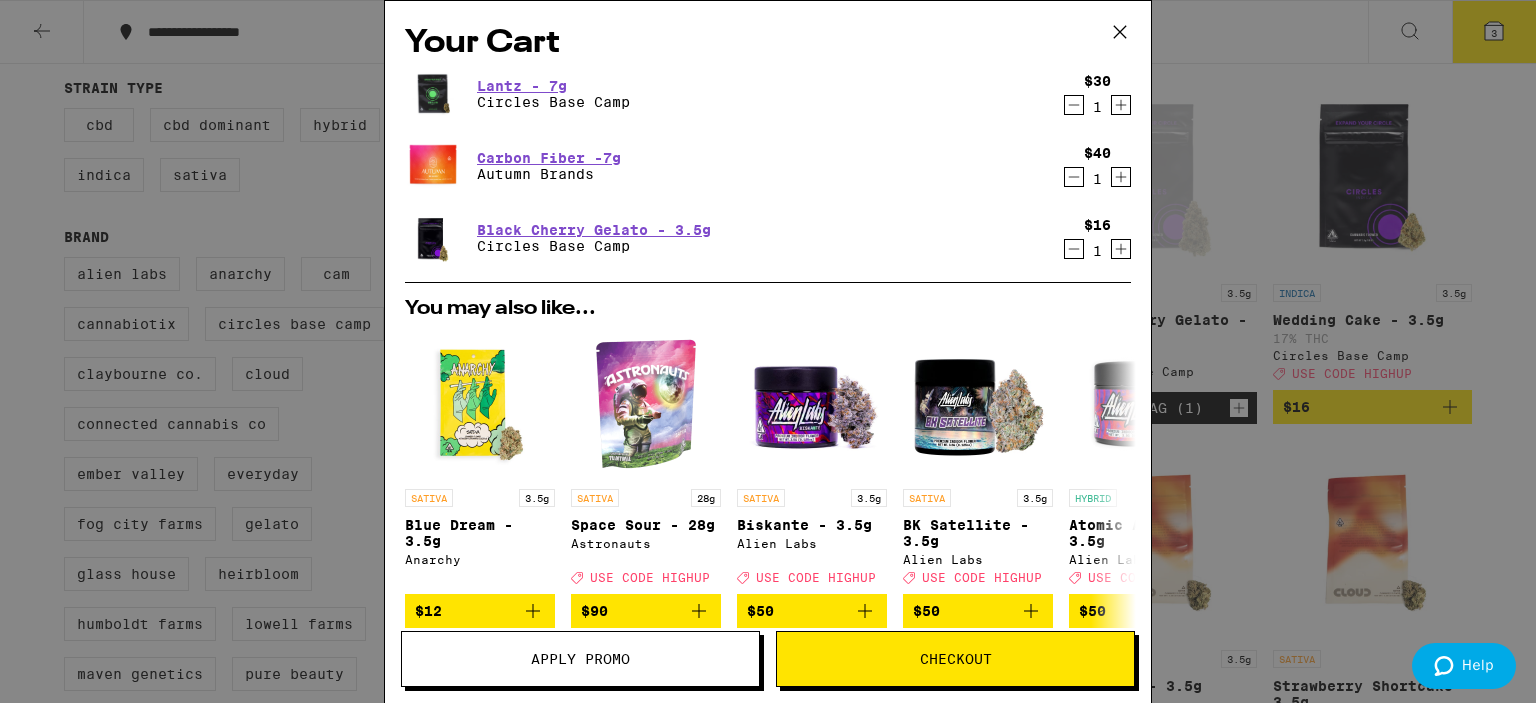 click 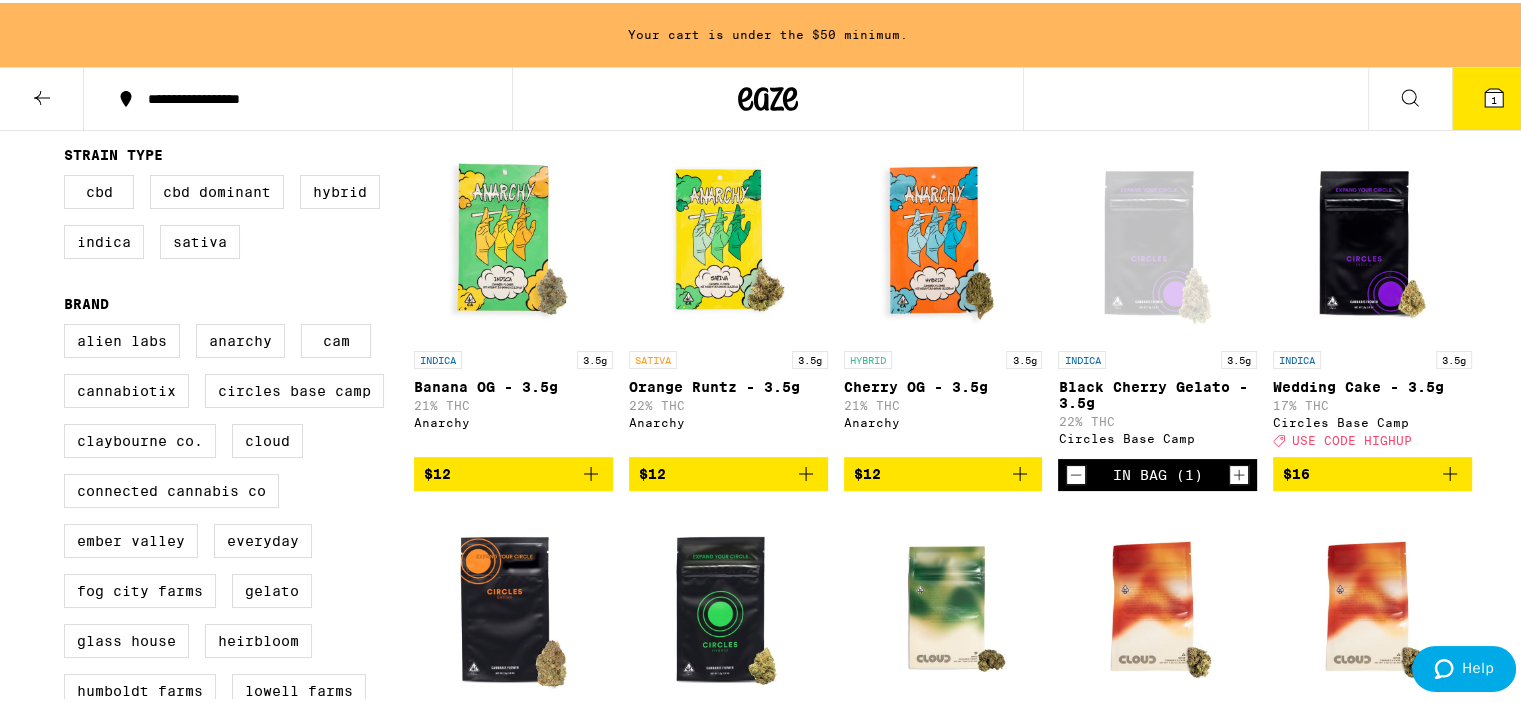 scroll, scrollTop: 264, scrollLeft: 0, axis: vertical 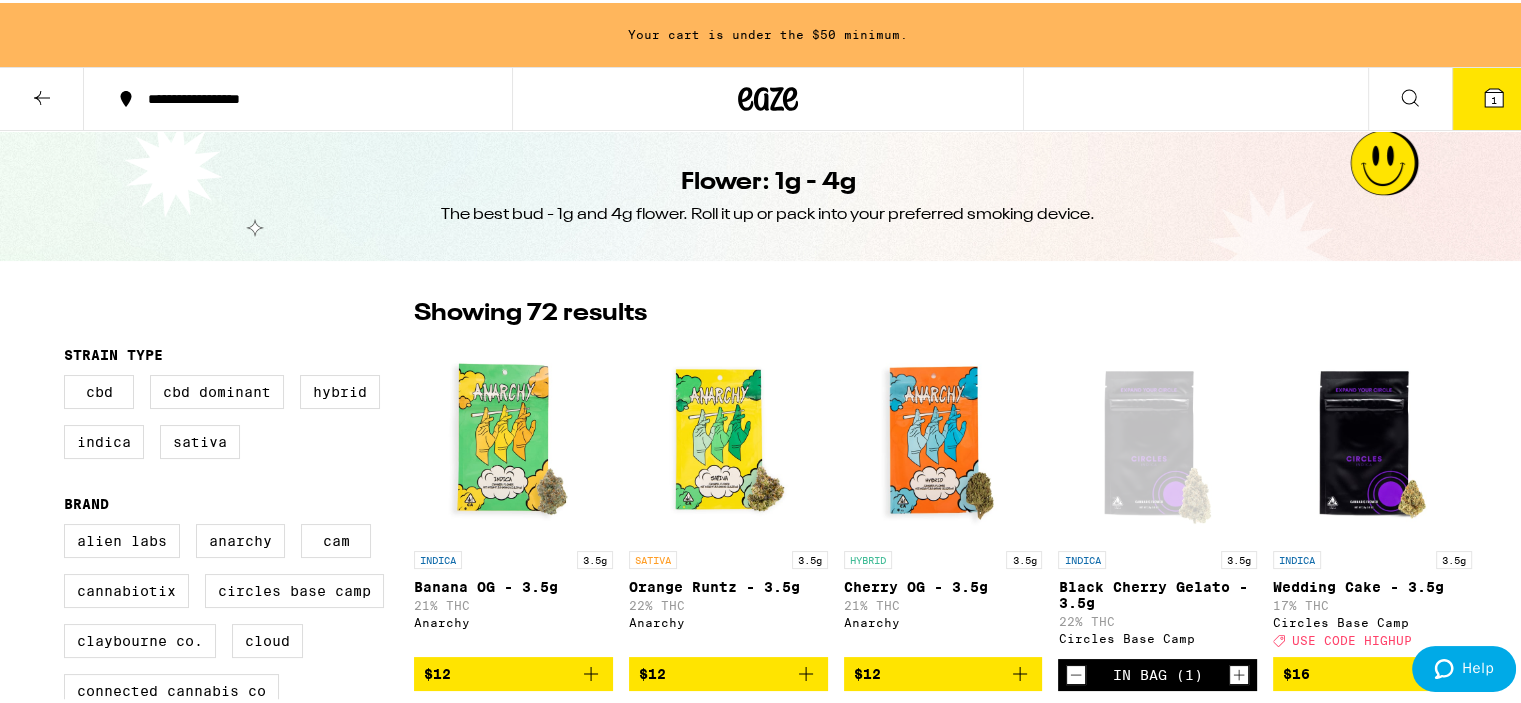 click 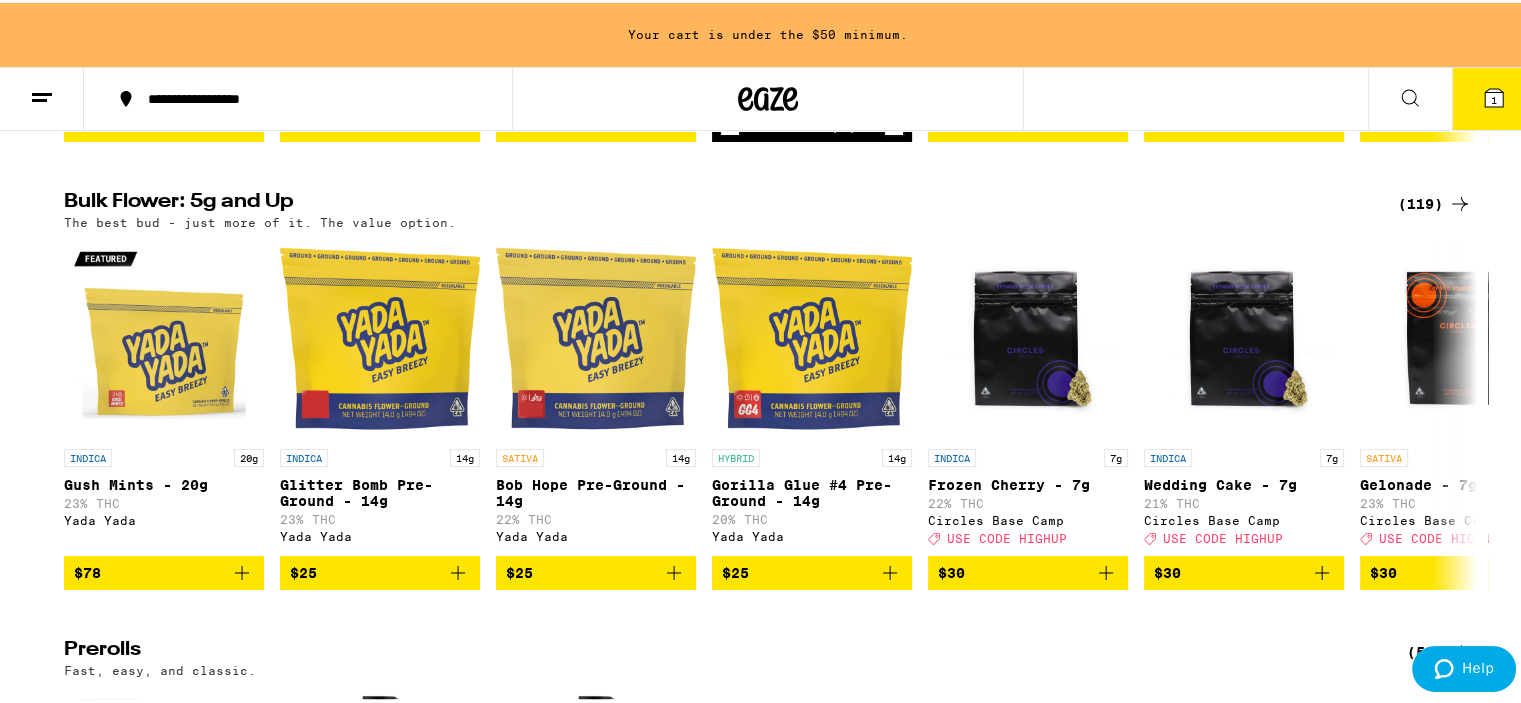 scroll, scrollTop: 0, scrollLeft: 0, axis: both 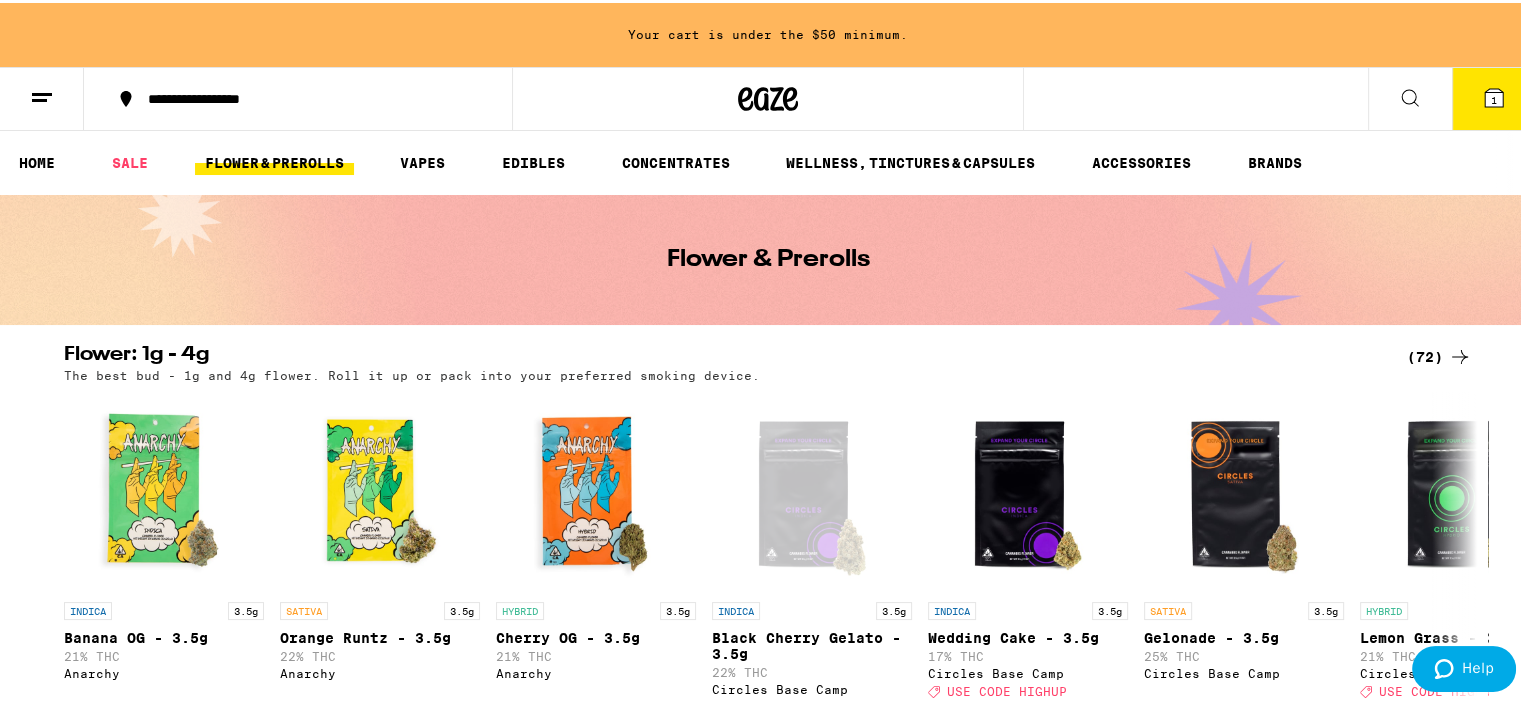 click at bounding box center [42, 96] 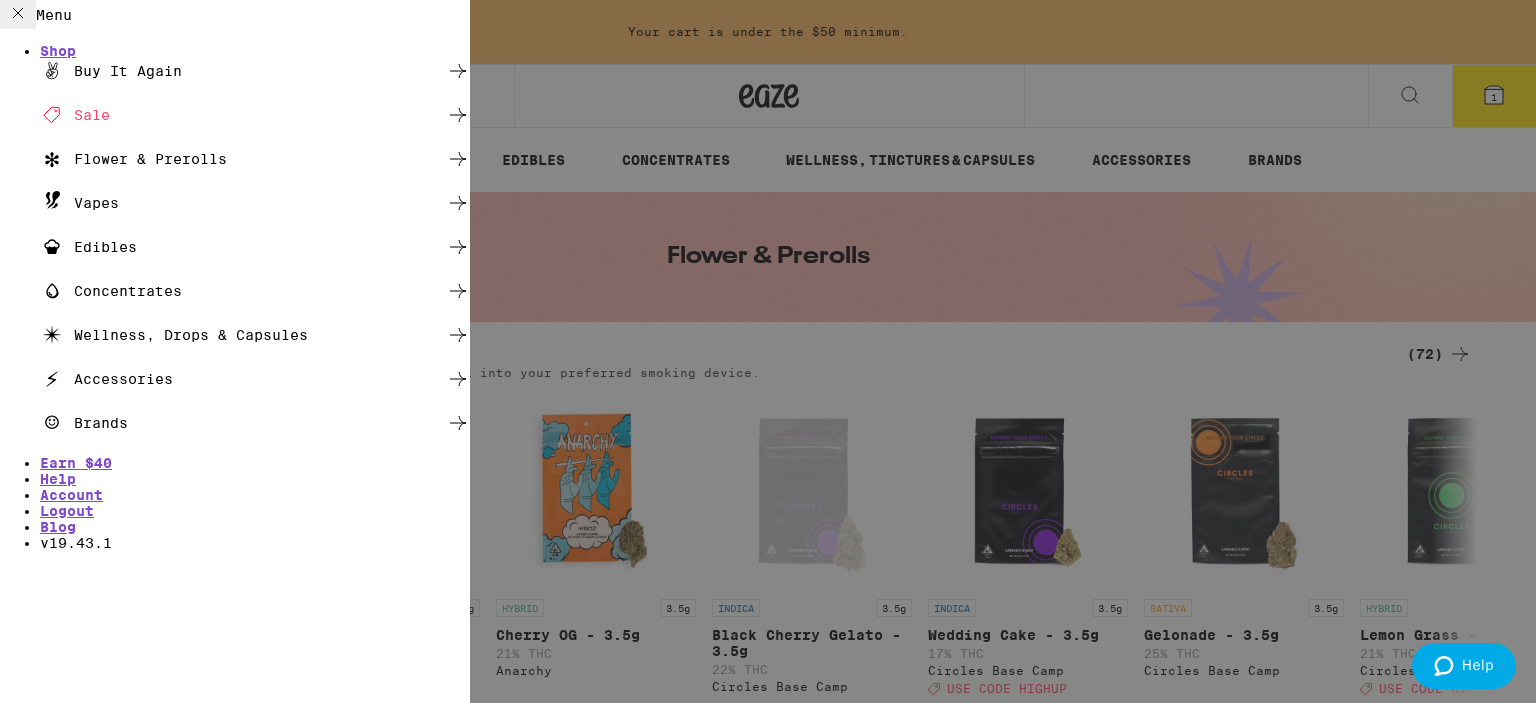 click on "Sale" at bounding box center (75, 115) 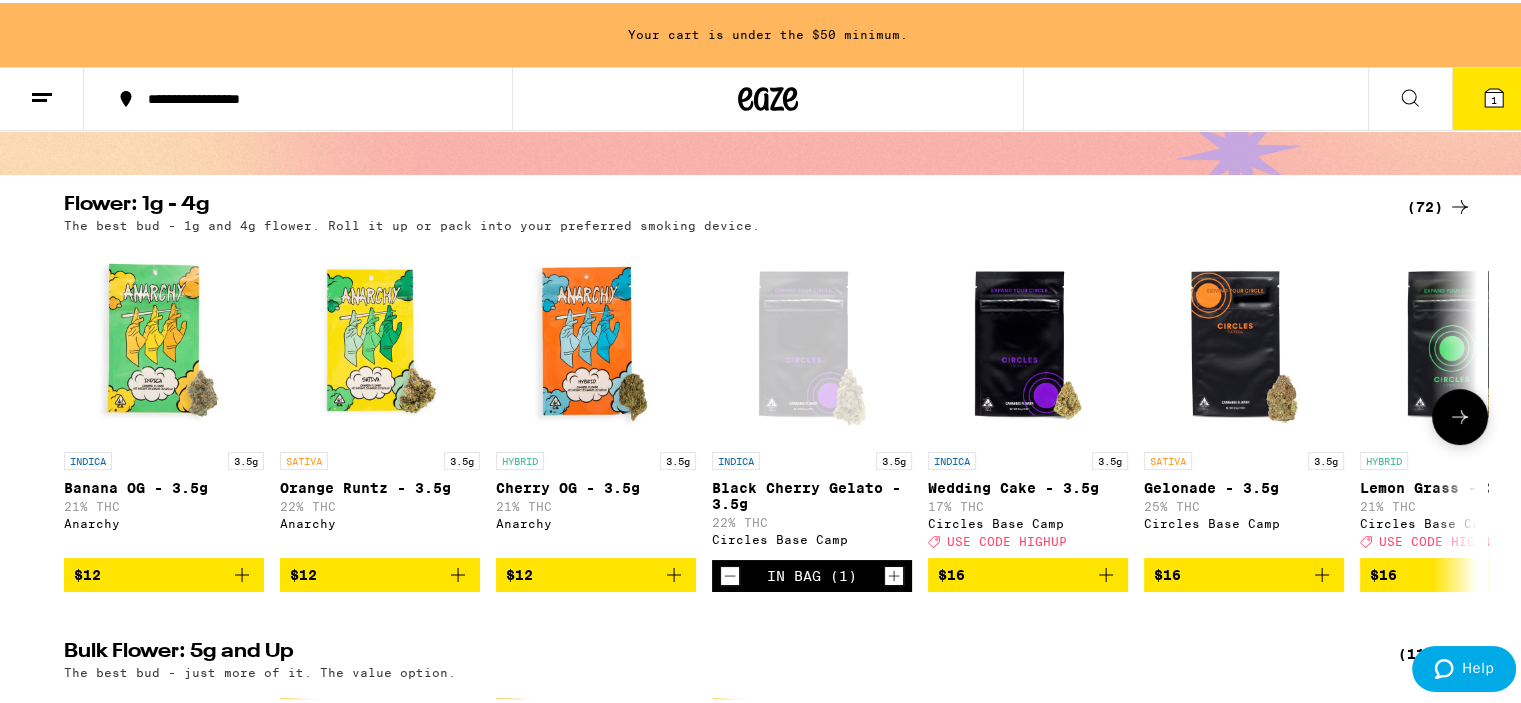 scroll, scrollTop: 200, scrollLeft: 0, axis: vertical 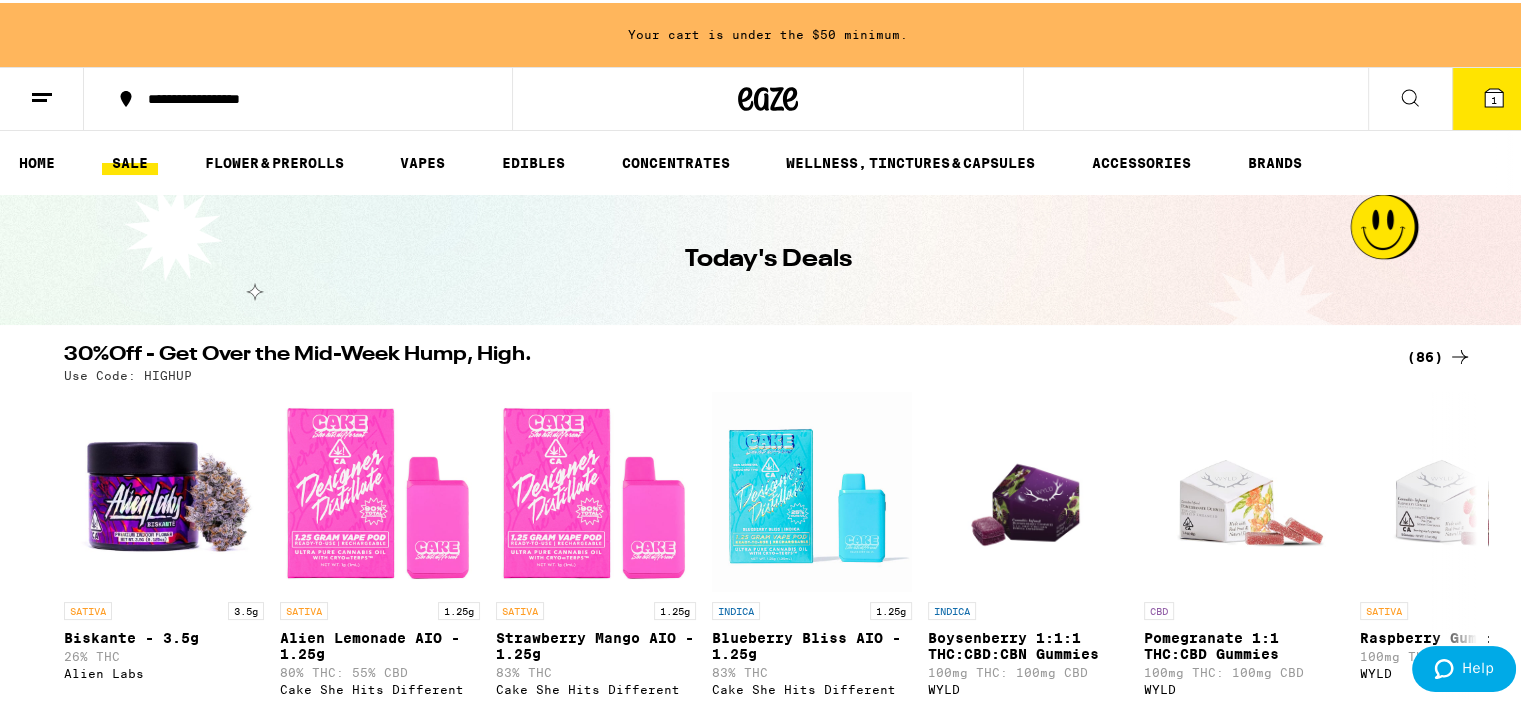 click 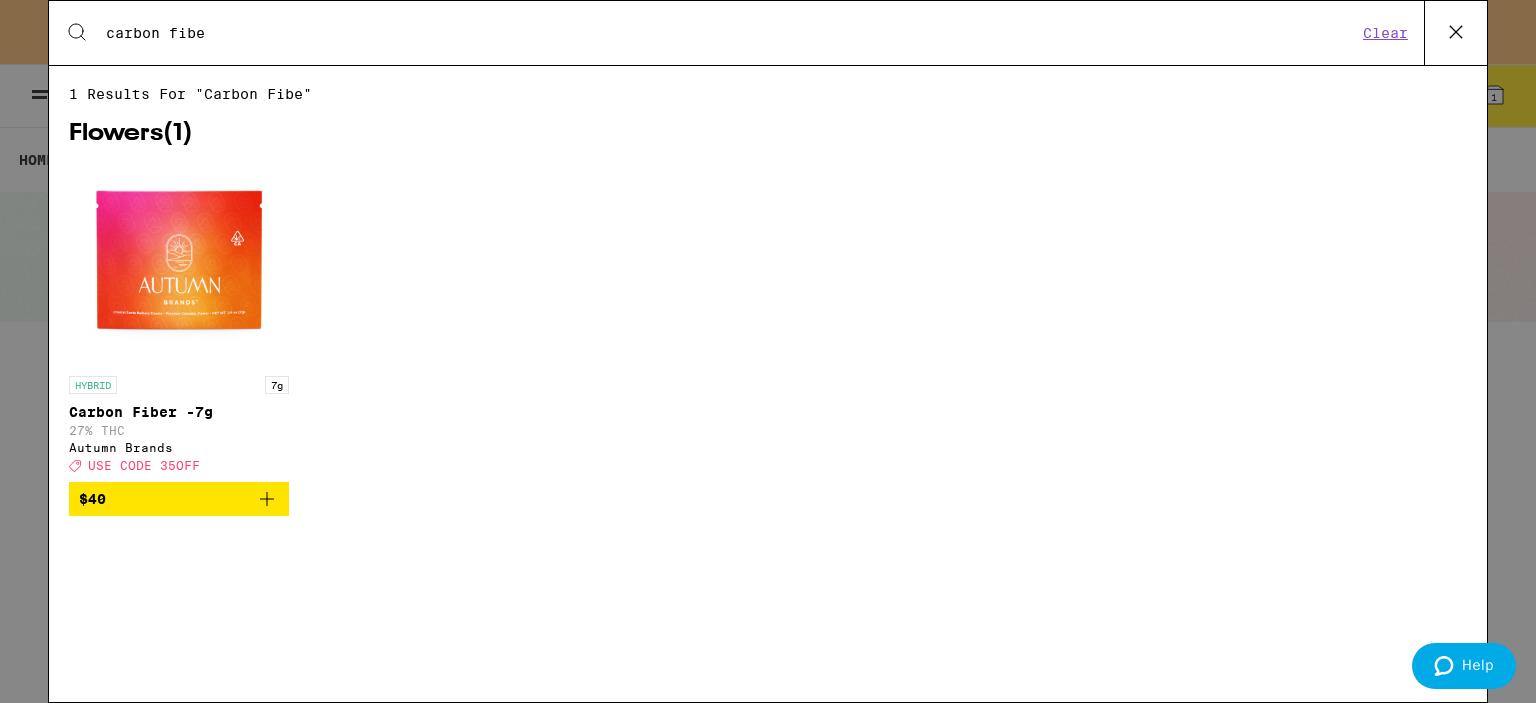 type on "carbon fibe" 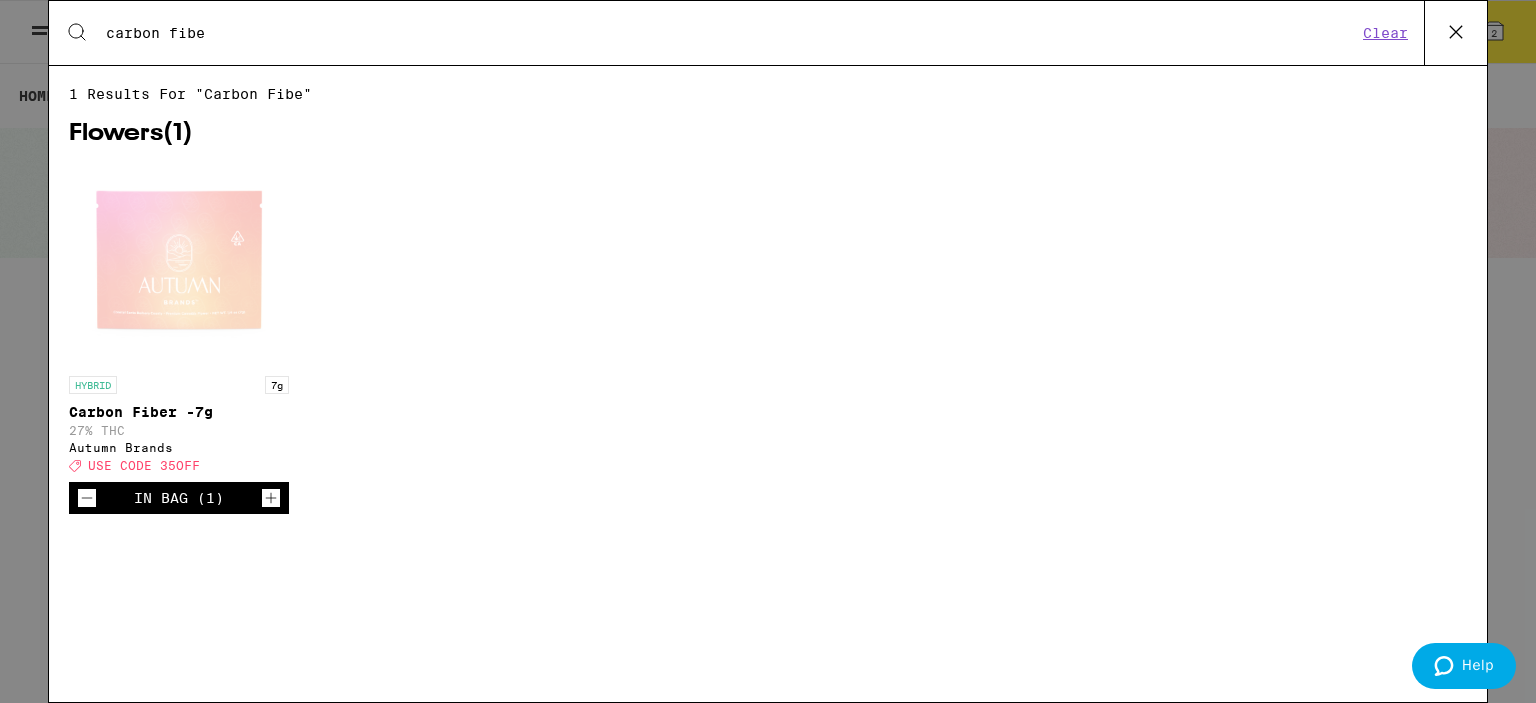 click 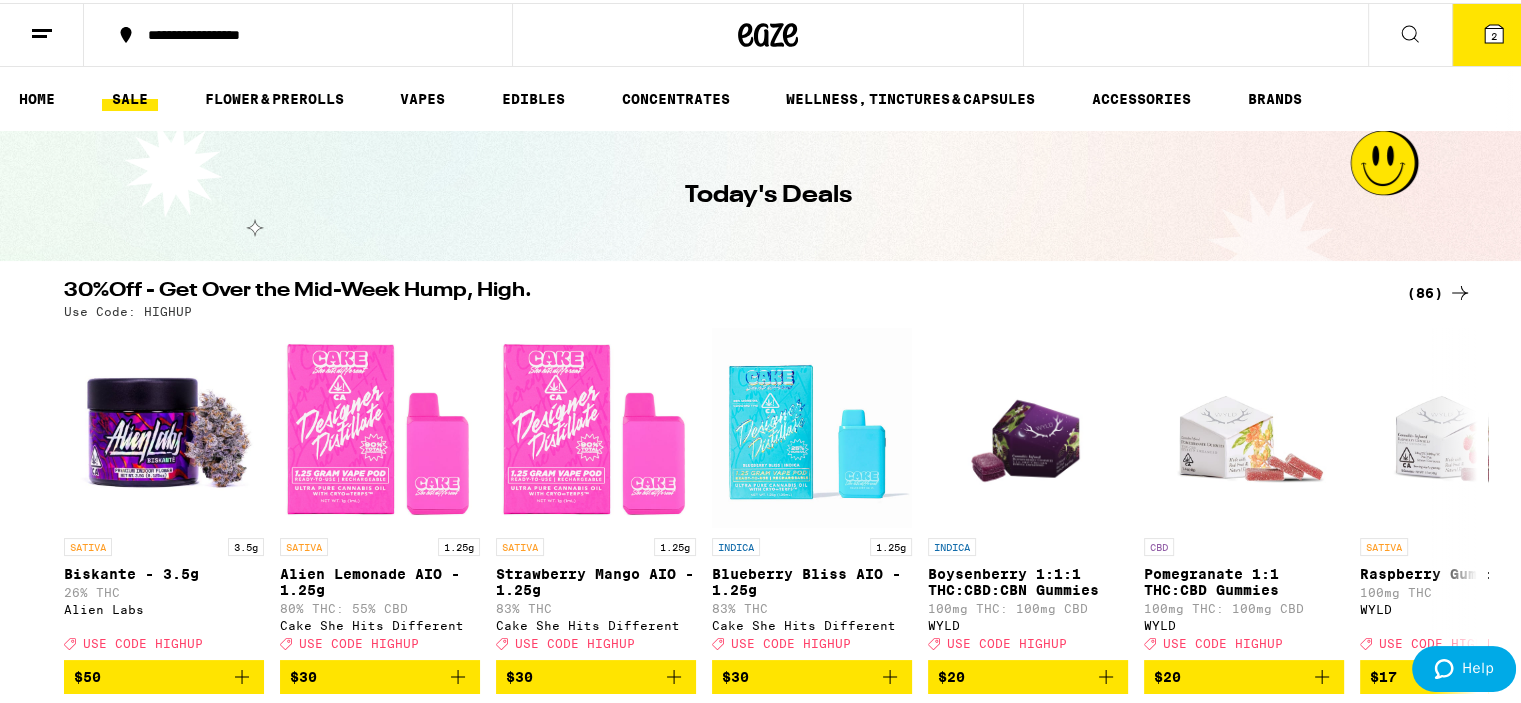 click 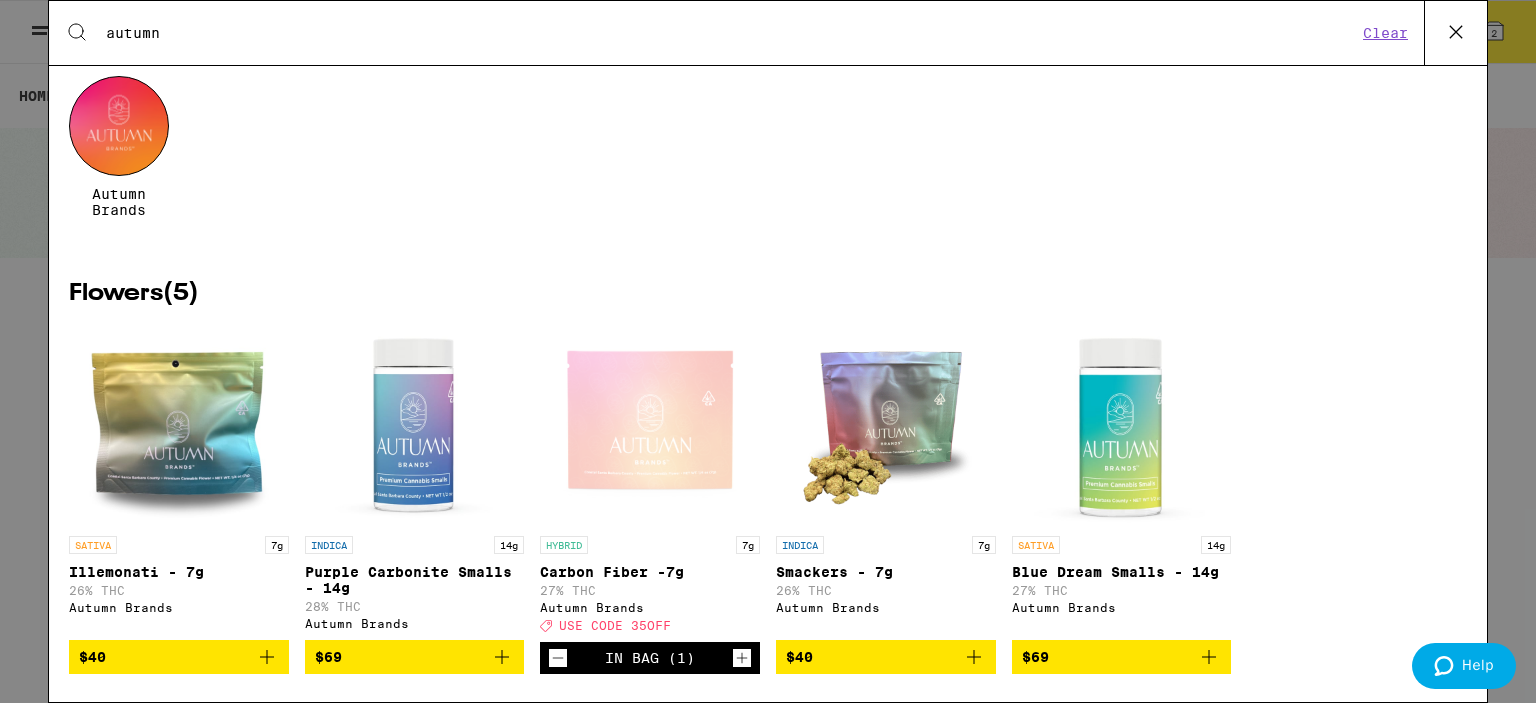scroll, scrollTop: 136, scrollLeft: 0, axis: vertical 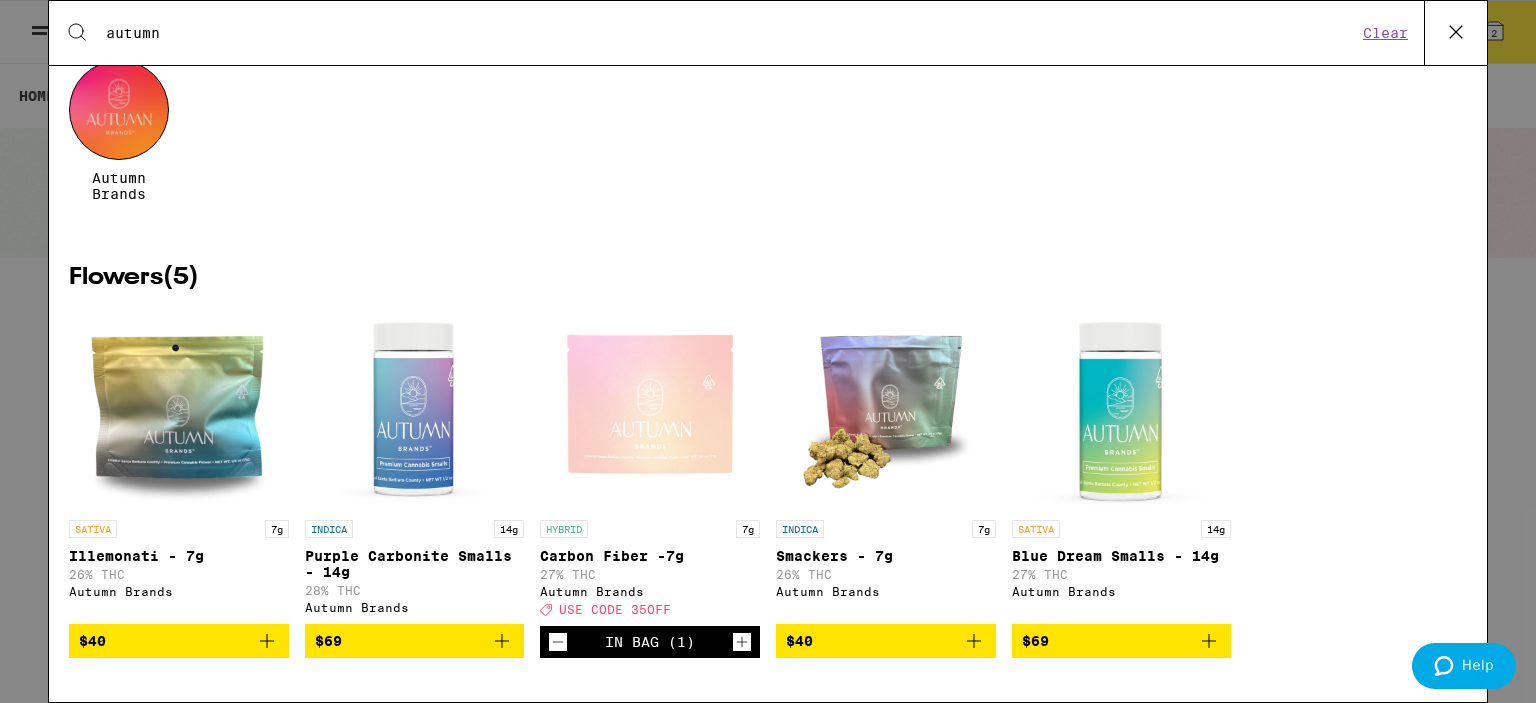 type on "autumn" 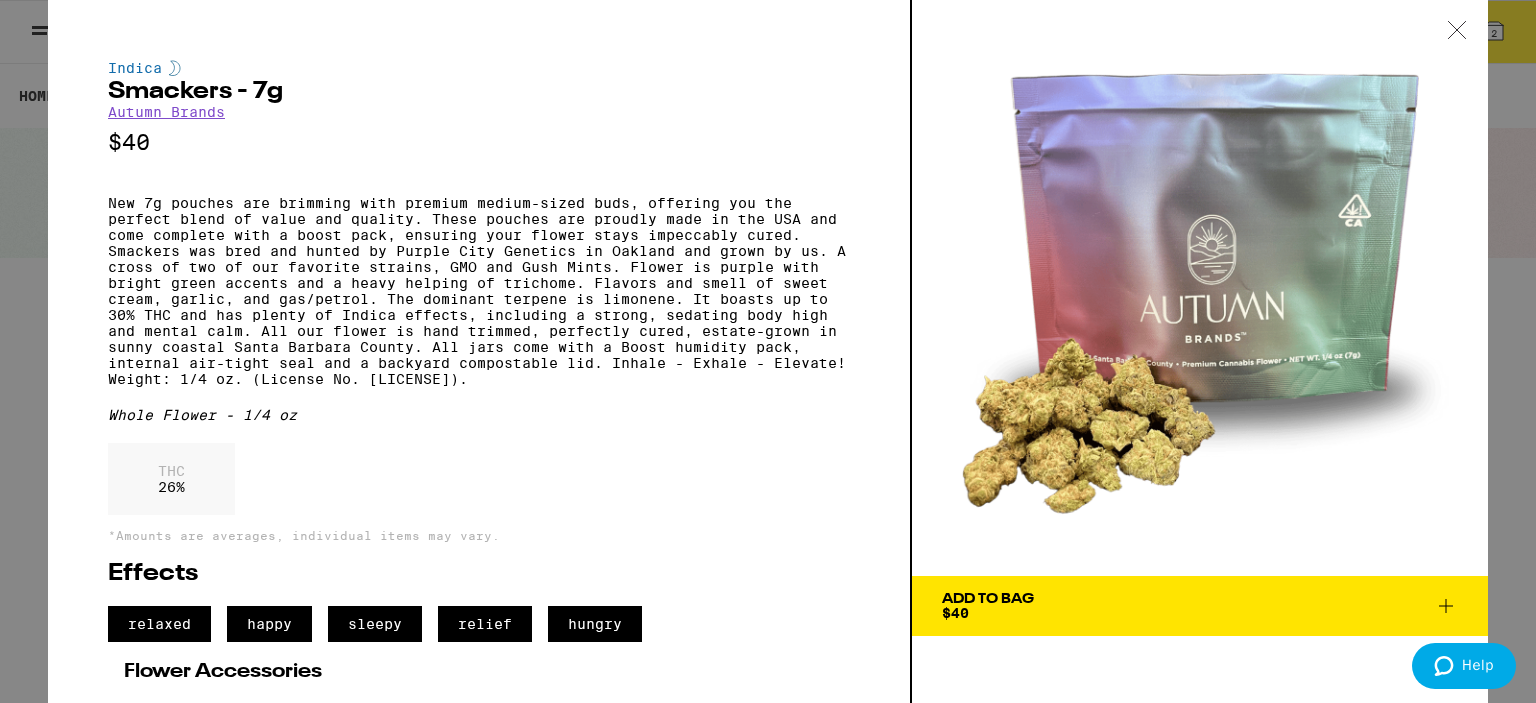 click 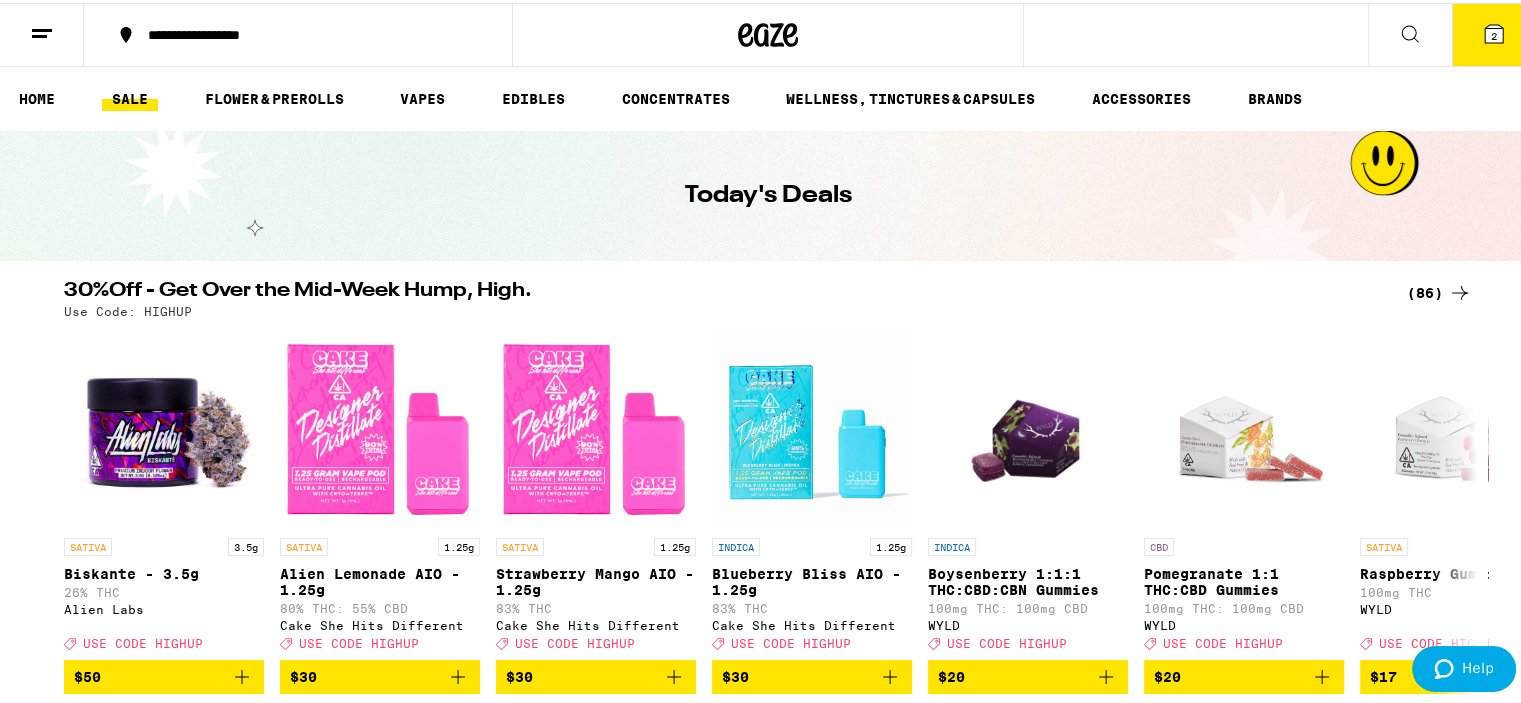 click 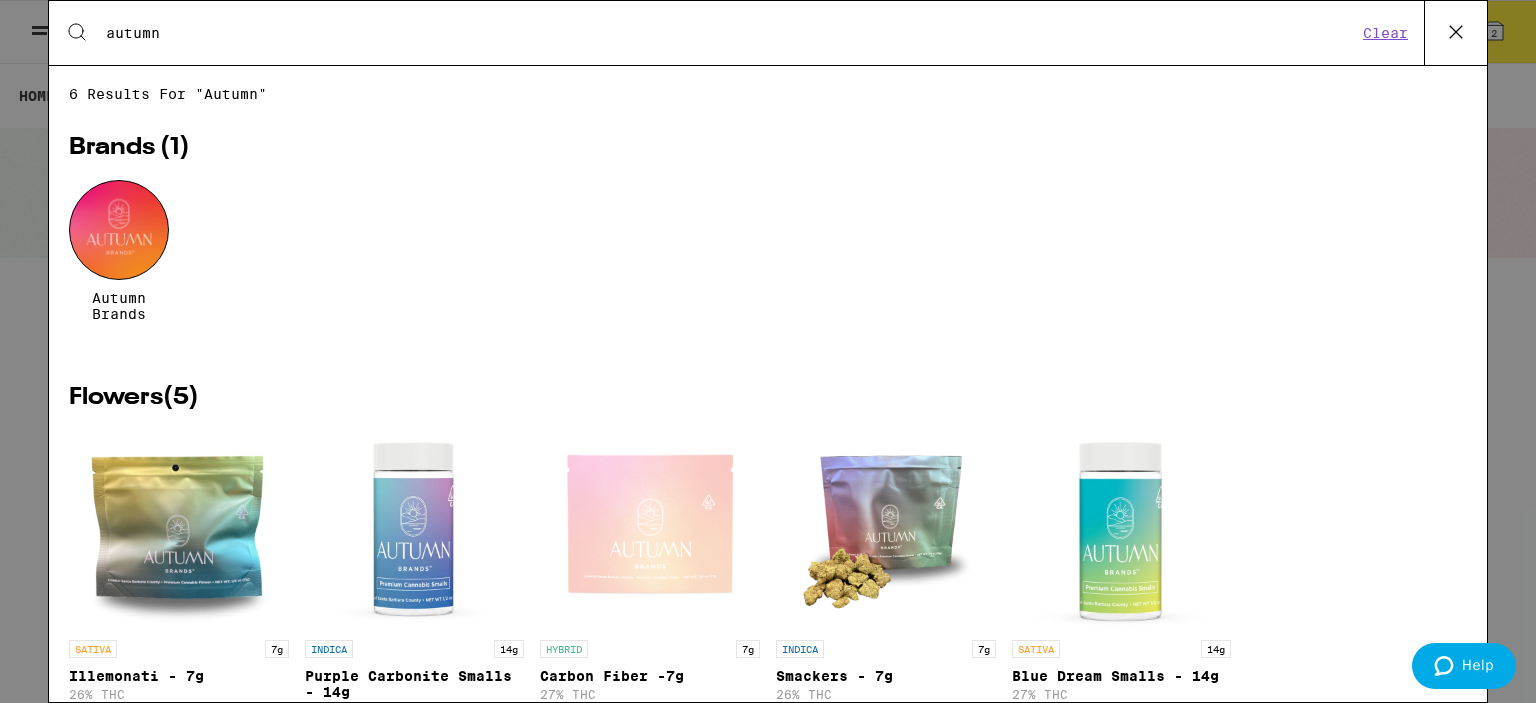 scroll, scrollTop: 136, scrollLeft: 0, axis: vertical 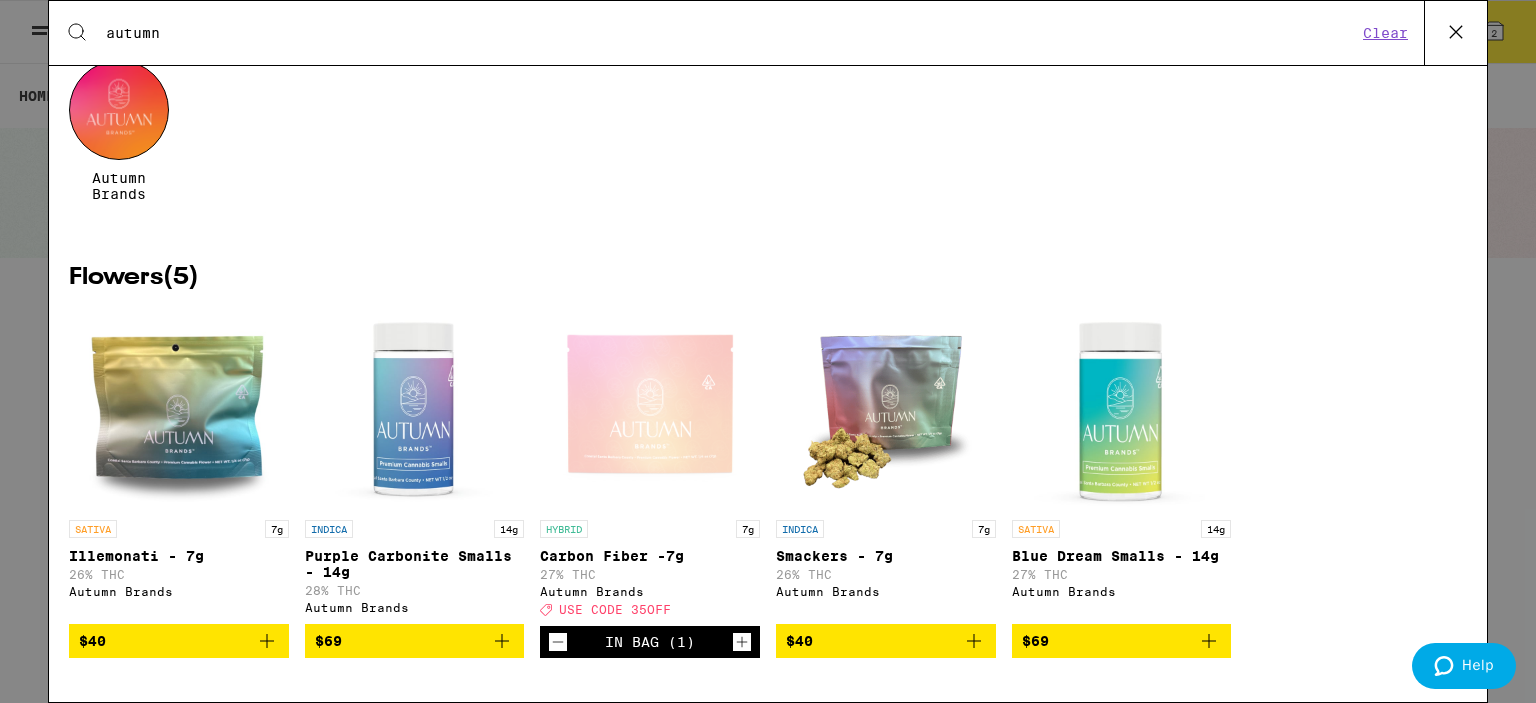 click at bounding box center [179, 410] 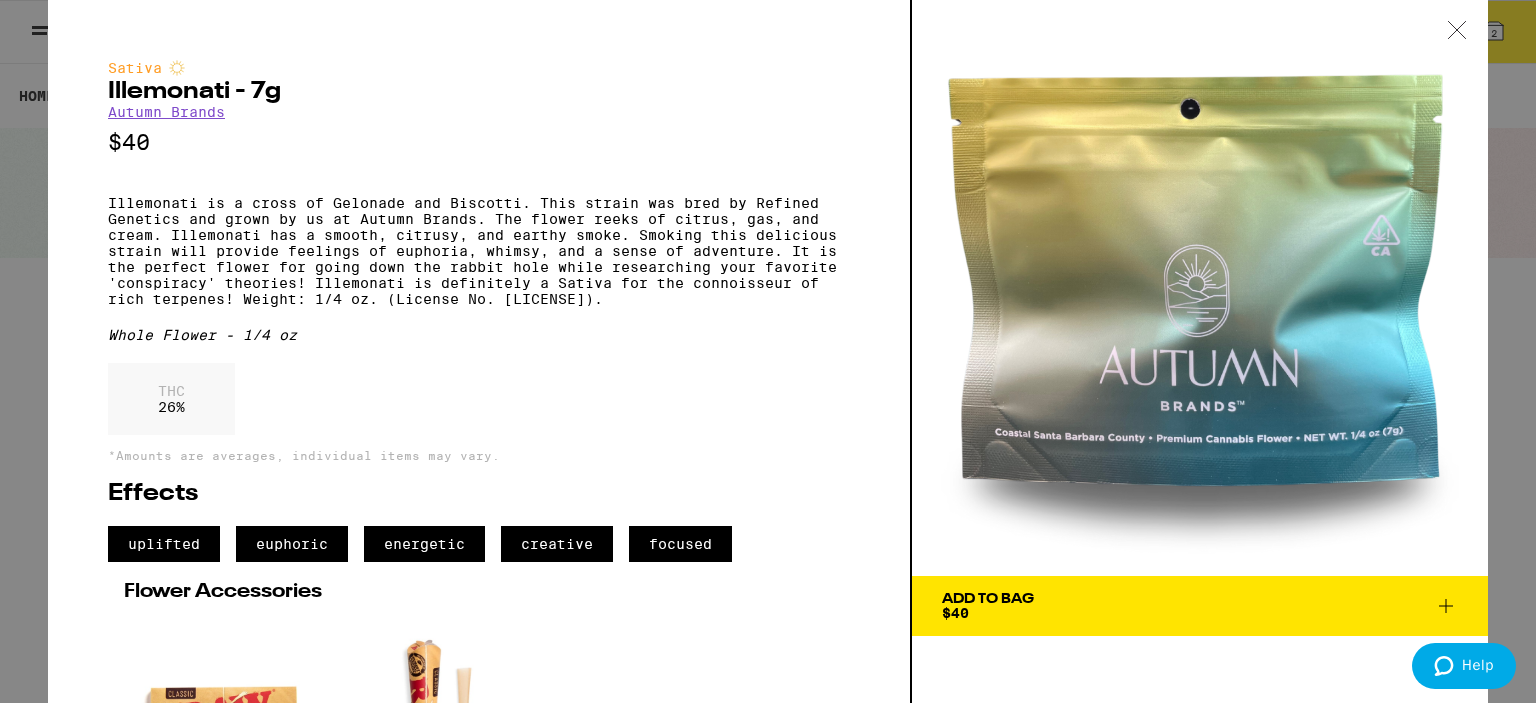 drag, startPoint x: 111, startPoint y: 209, endPoint x: 194, endPoint y: 210, distance: 83.00603 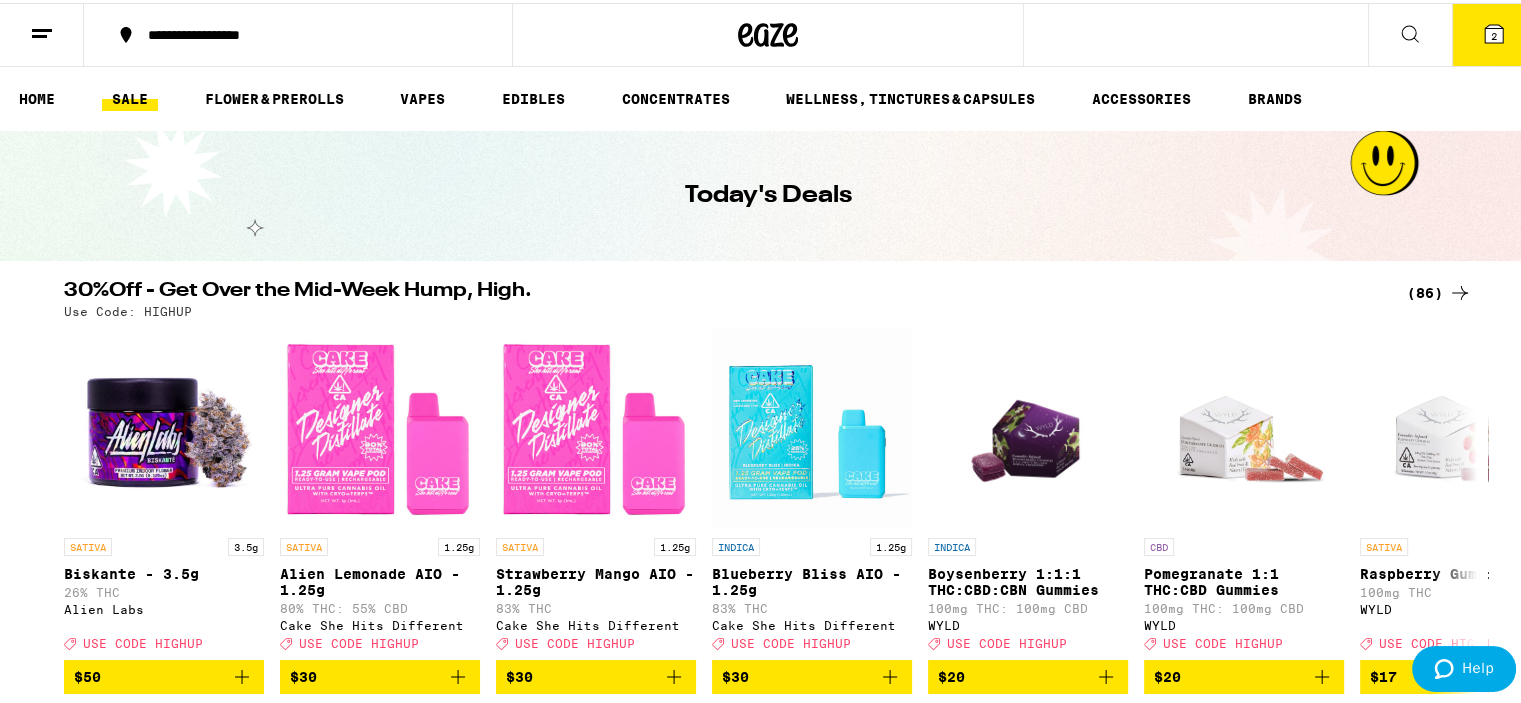 click at bounding box center (1410, 32) 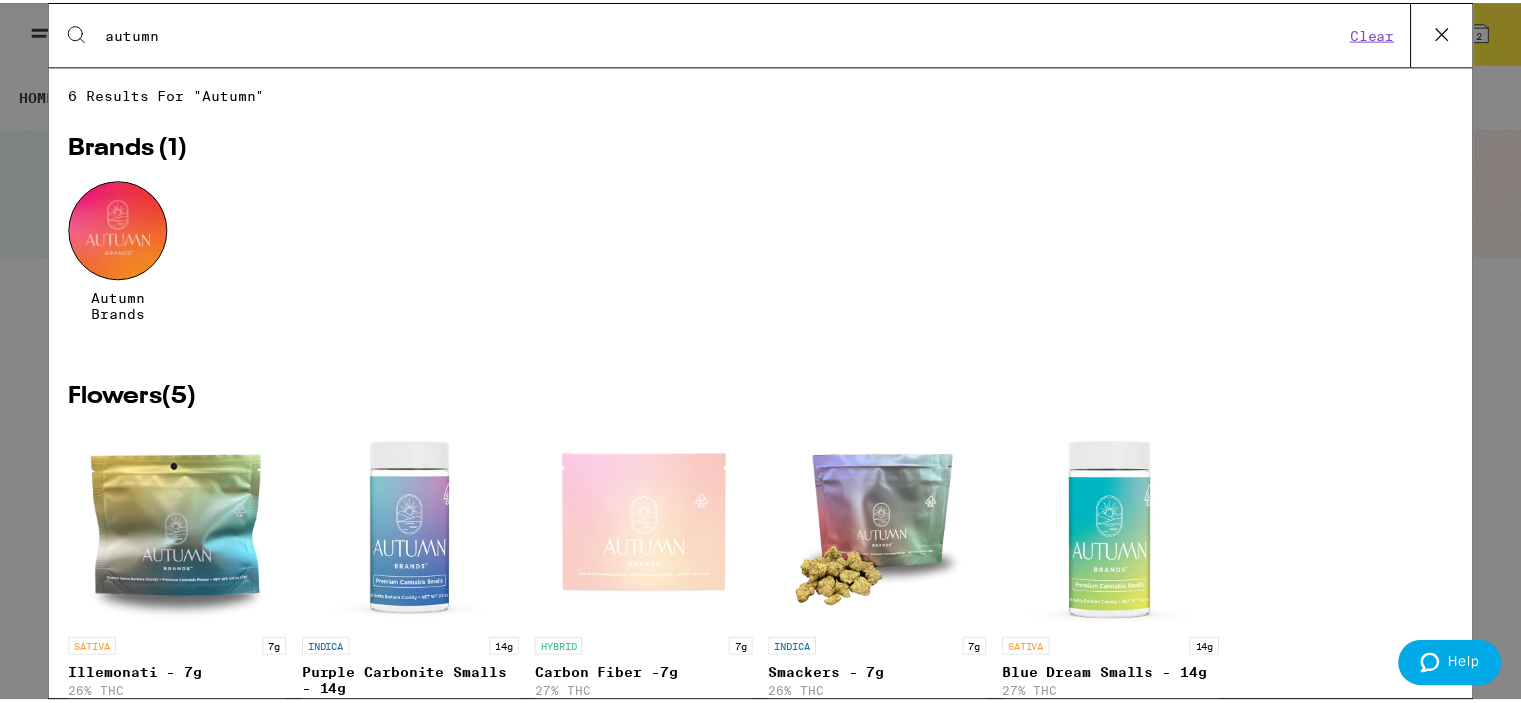scroll, scrollTop: 136, scrollLeft: 0, axis: vertical 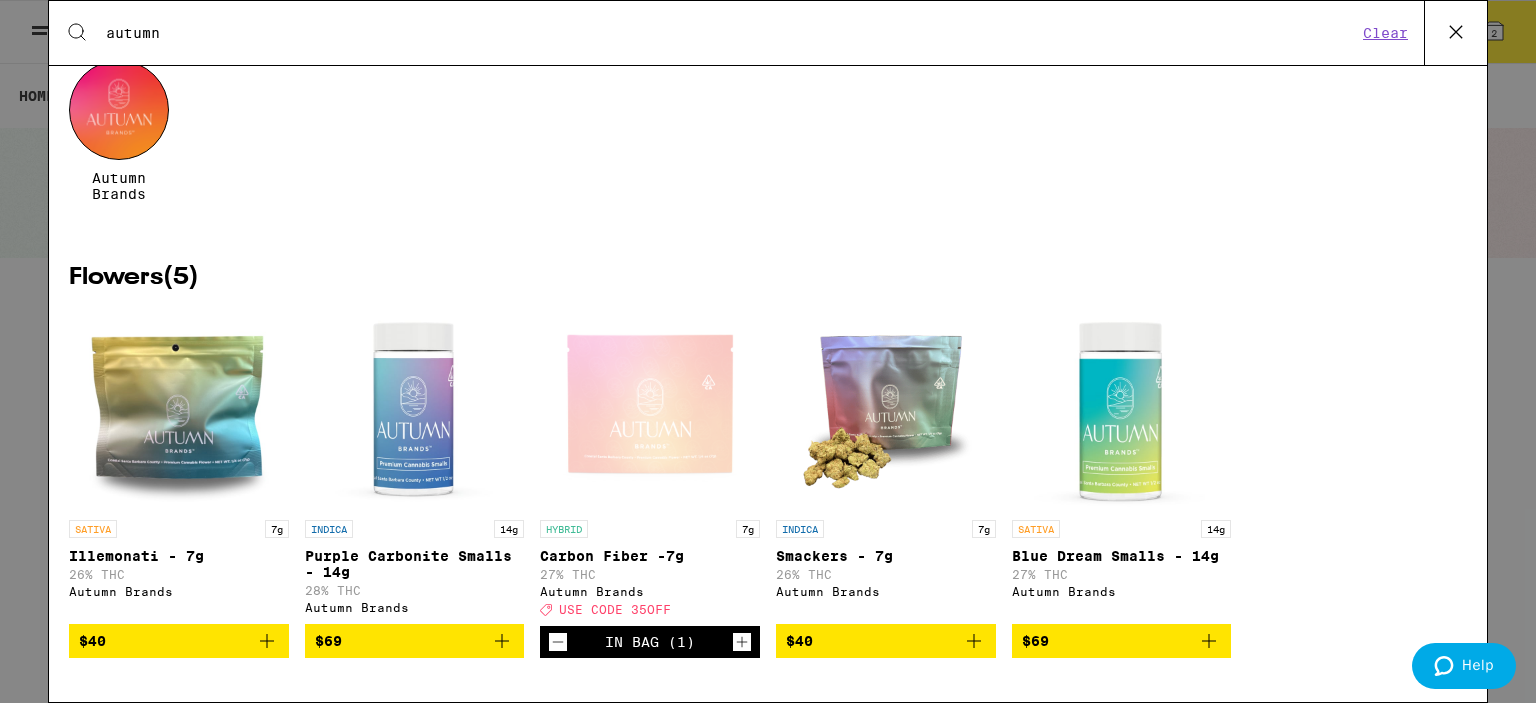 click at bounding box center (414, 410) 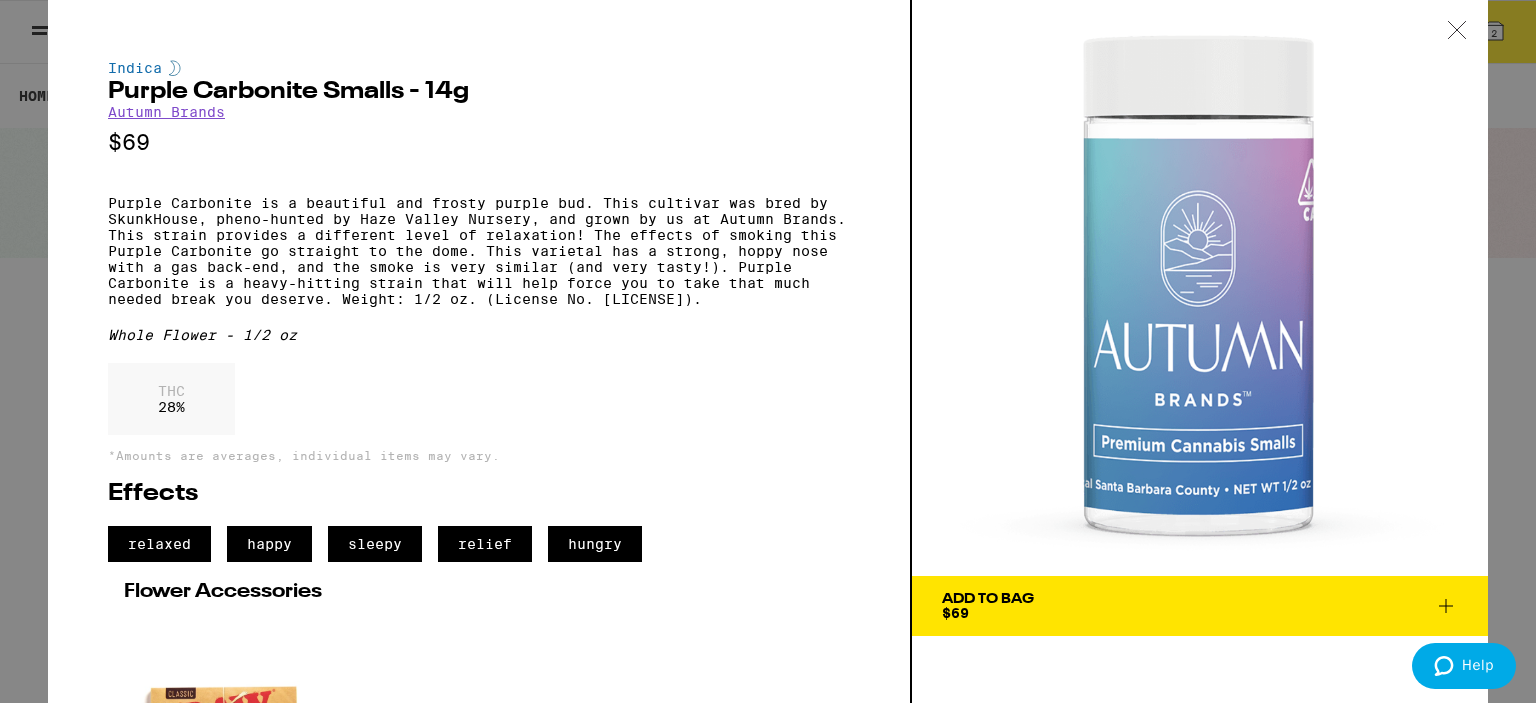 drag, startPoint x: 104, startPoint y: 99, endPoint x: 317, endPoint y: 107, distance: 213.15018 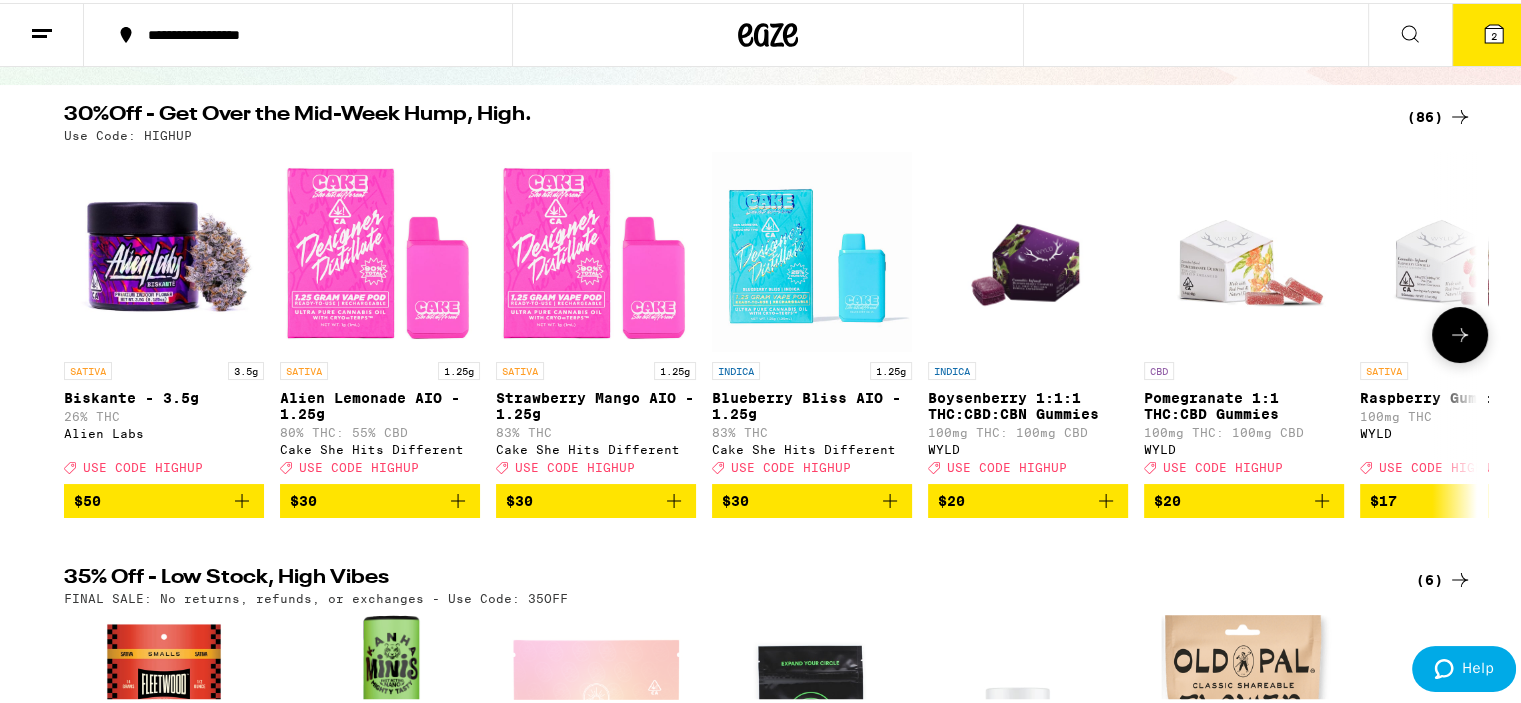 scroll, scrollTop: 200, scrollLeft: 0, axis: vertical 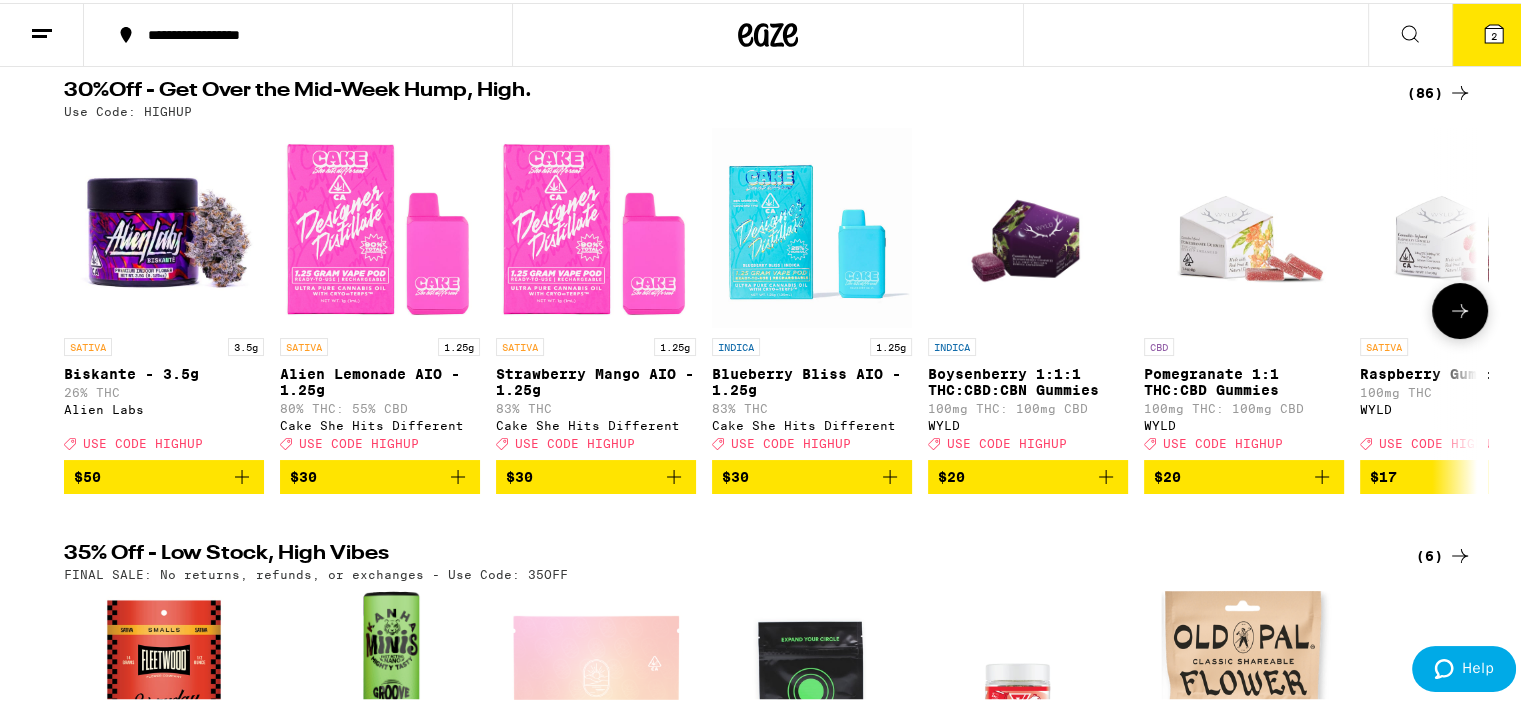 click 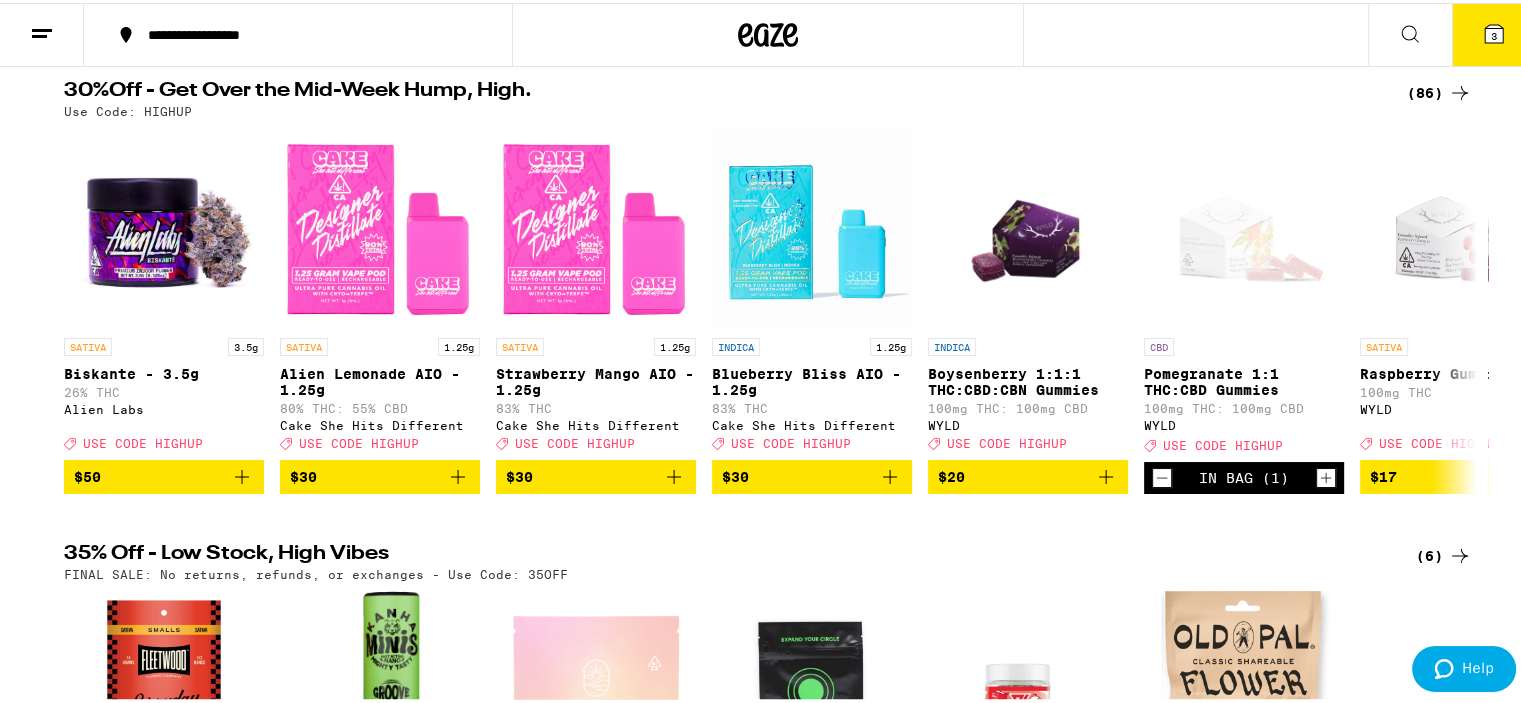 click on "3" at bounding box center [1494, 33] 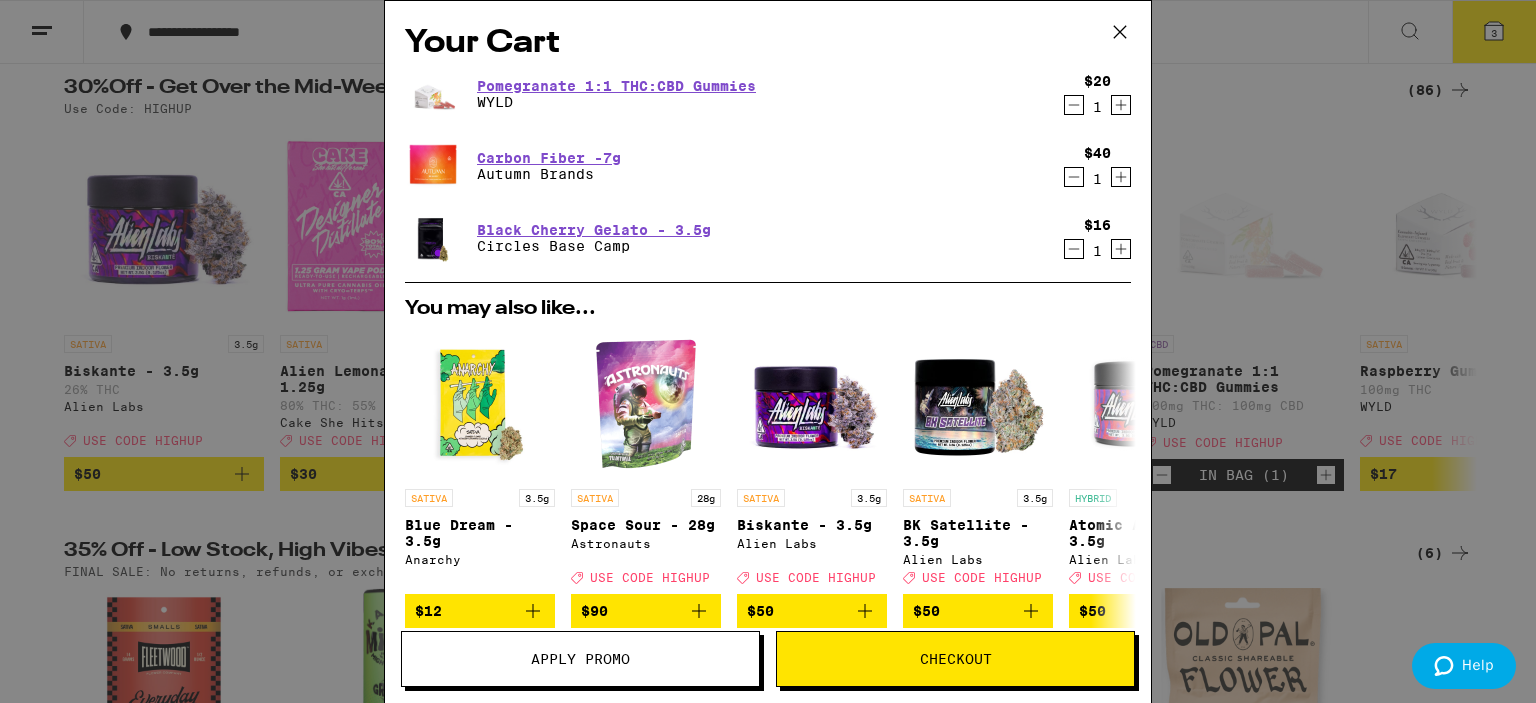 click on "Apply Promo" at bounding box center (580, 659) 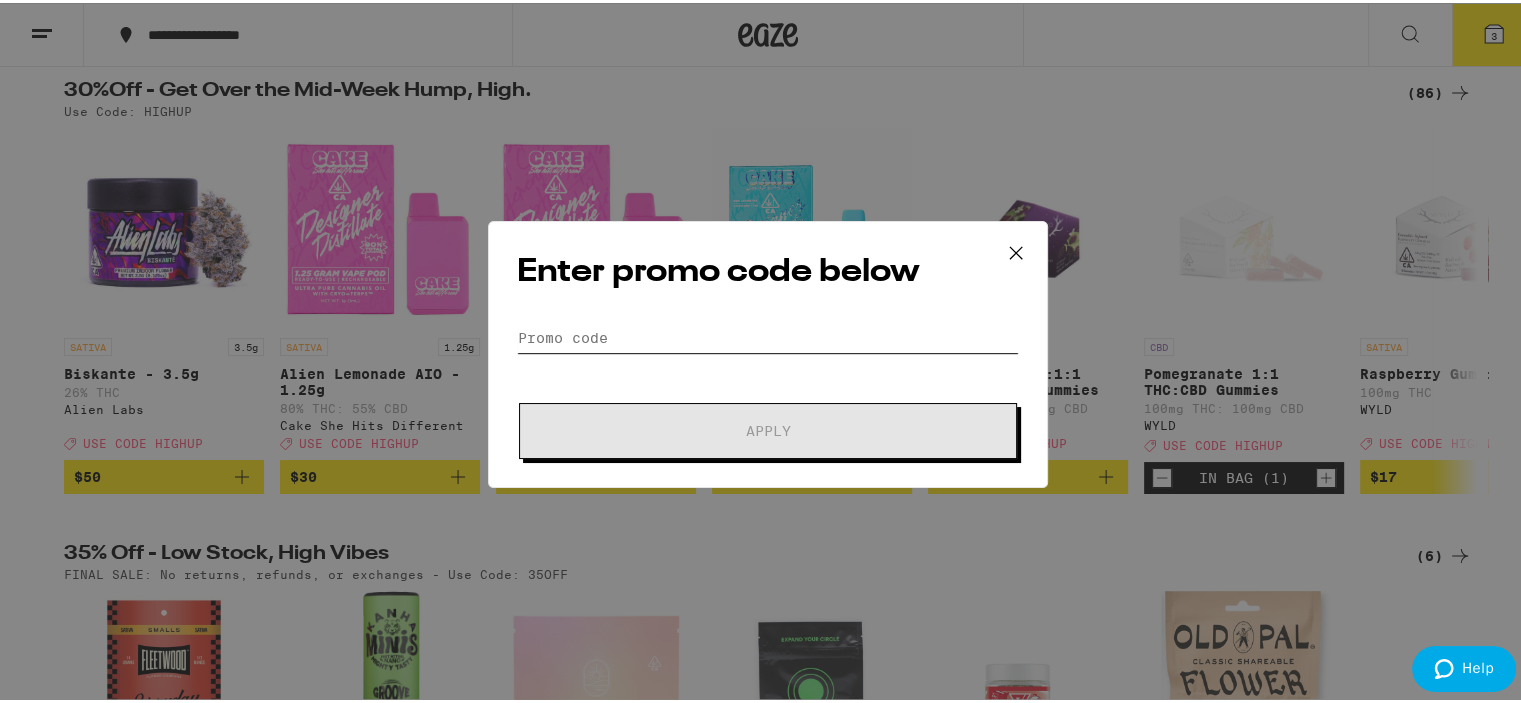 click on "Promo Code" at bounding box center [768, 335] 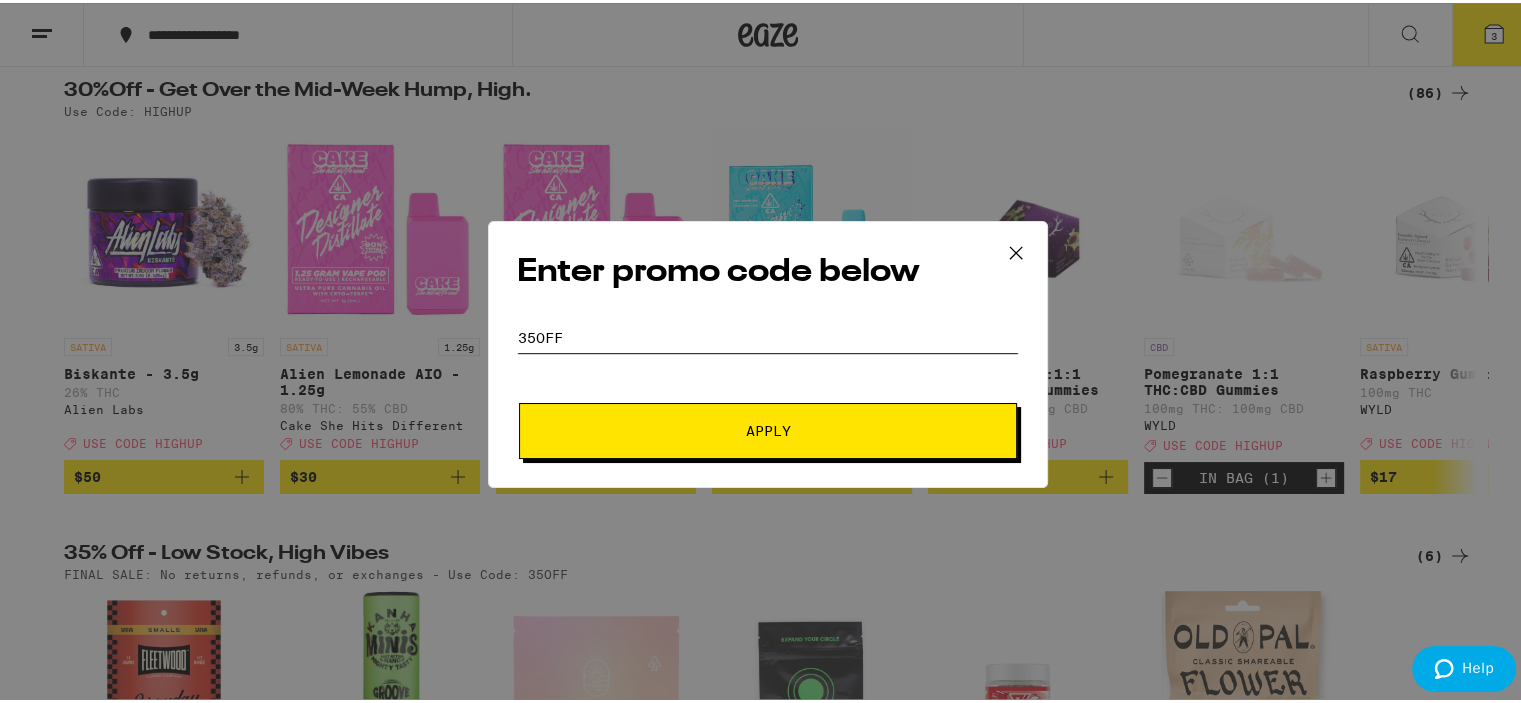 type on "35OFF" 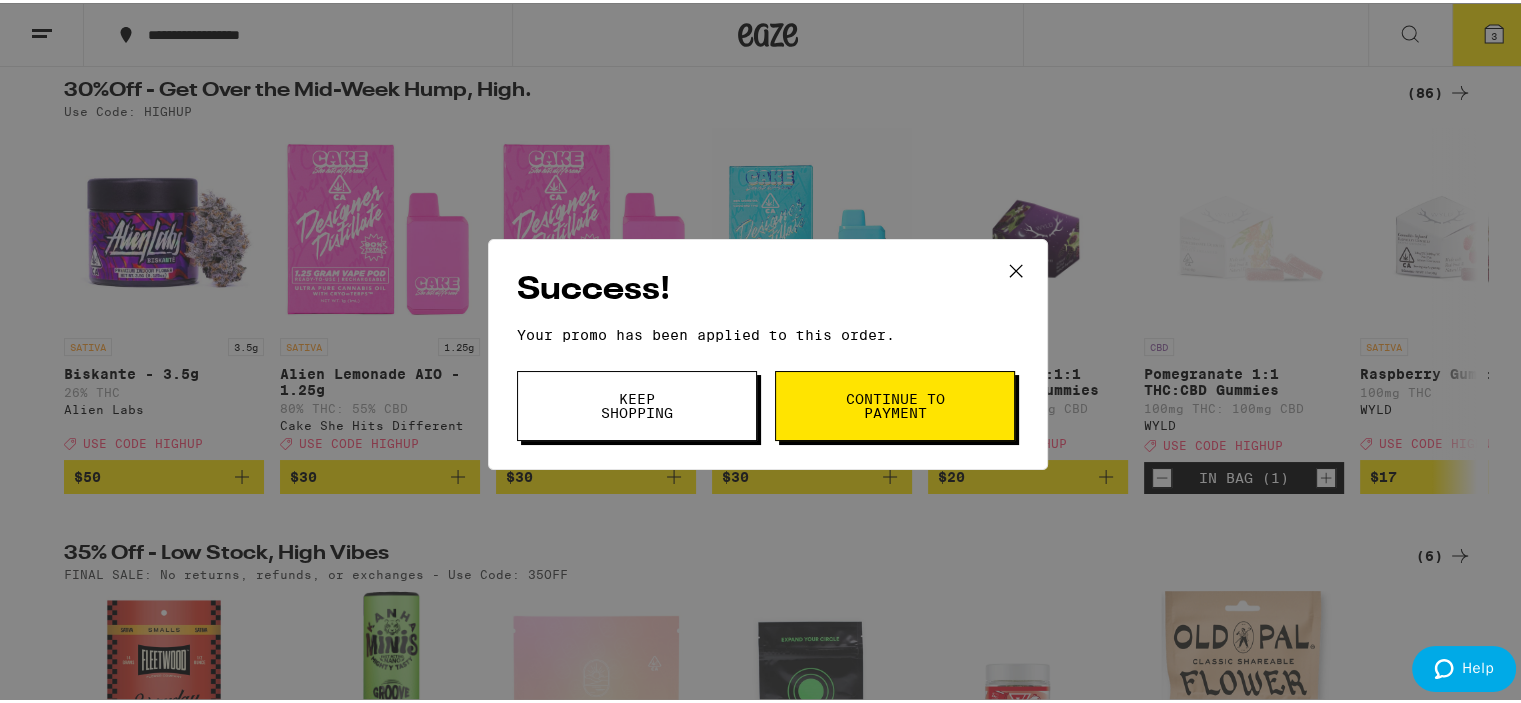 click on "Continue to payment" at bounding box center [895, 403] 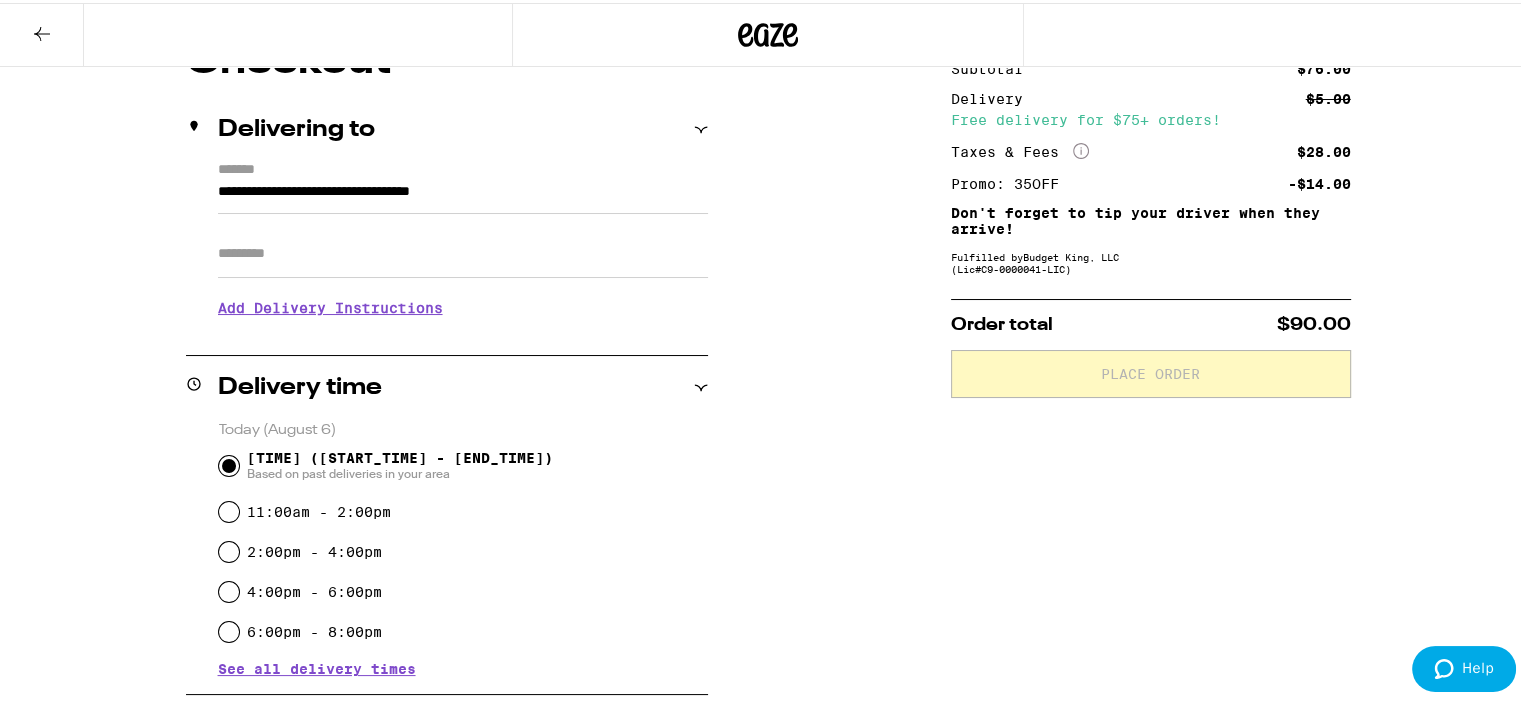 scroll, scrollTop: 0, scrollLeft: 0, axis: both 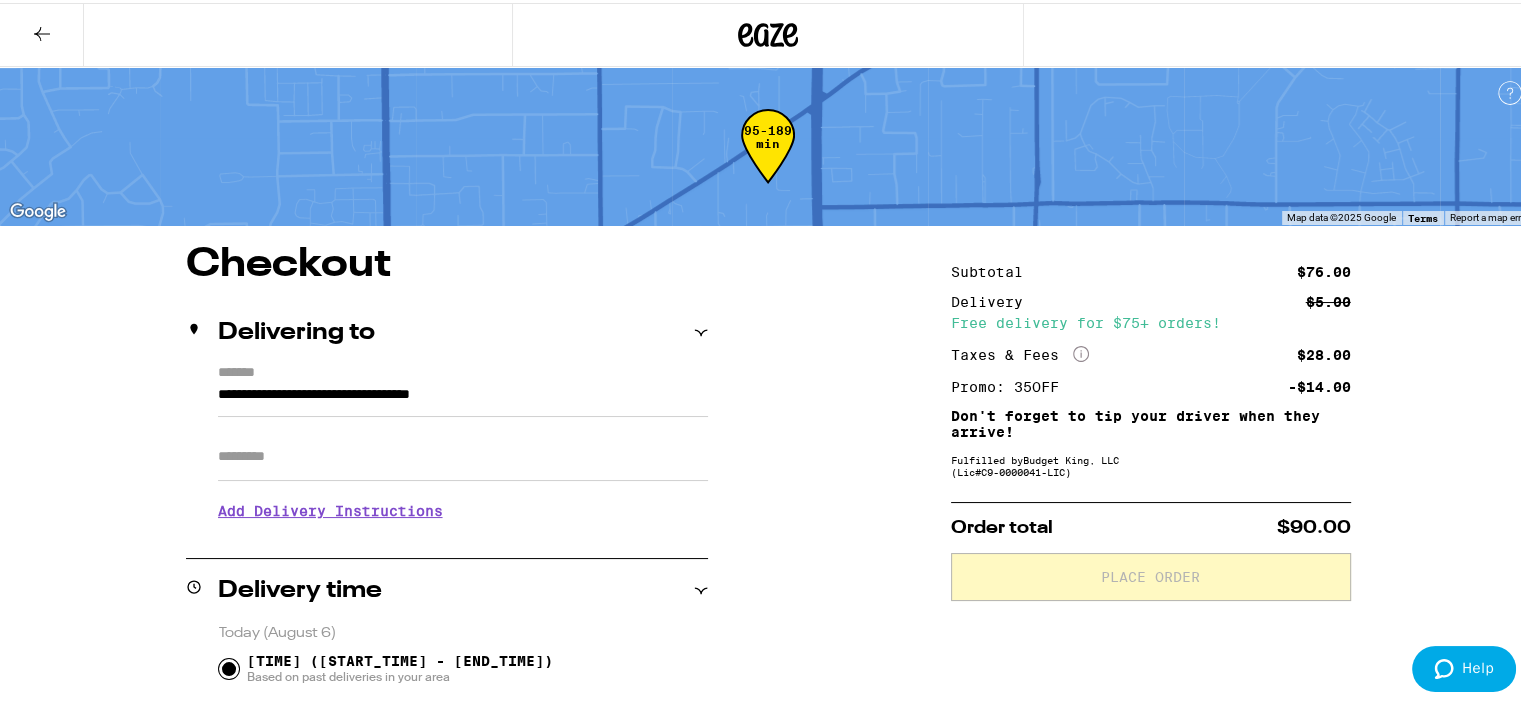 click 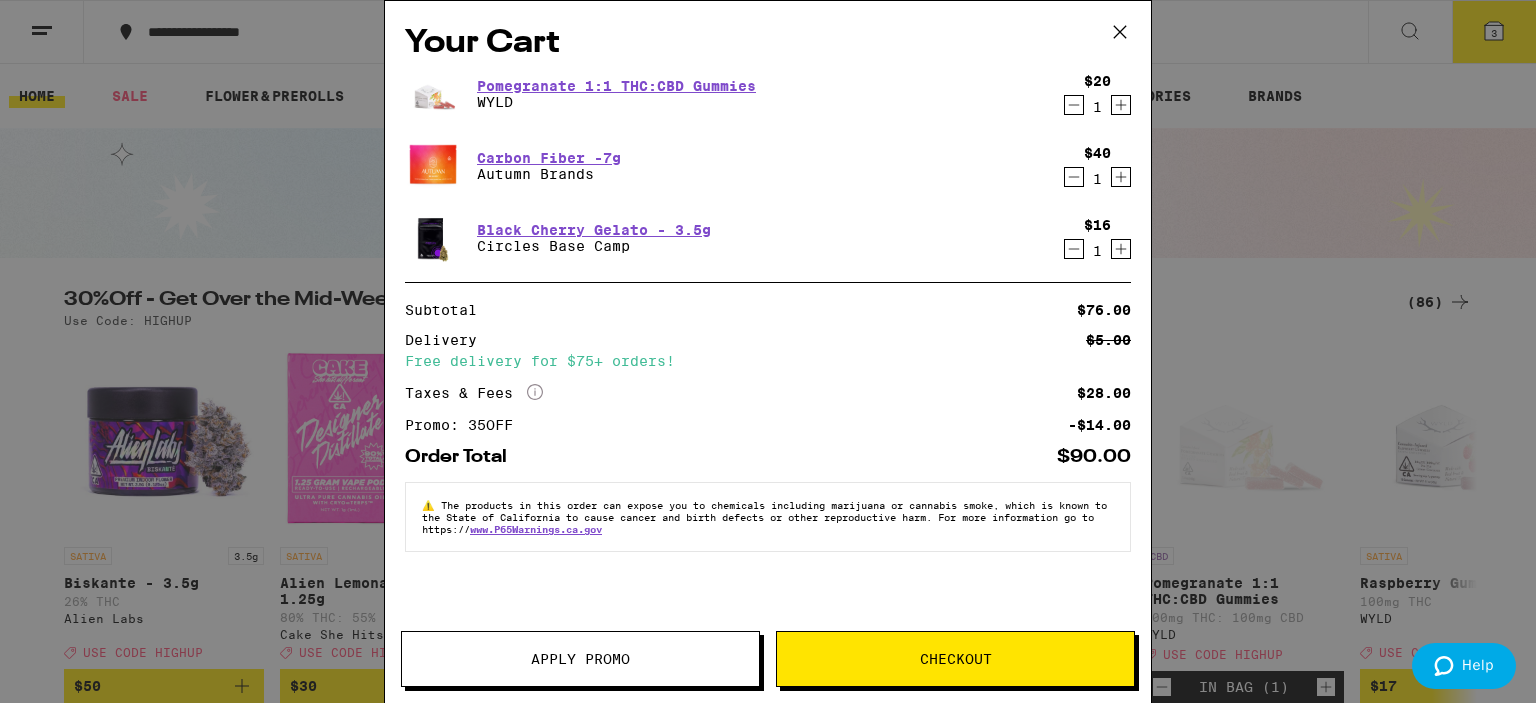 click on "Apply Promo" at bounding box center (580, 659) 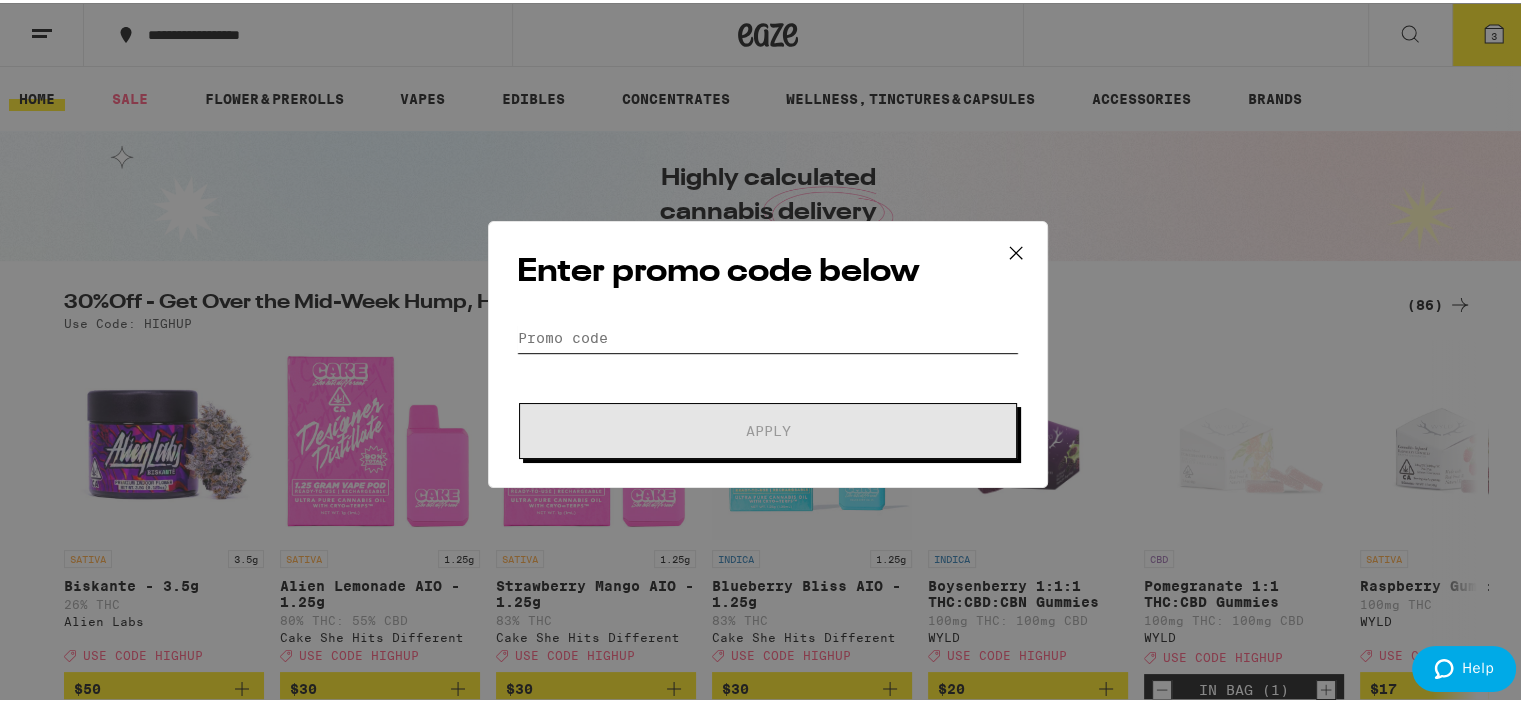 click on "Promo Code" at bounding box center (768, 335) 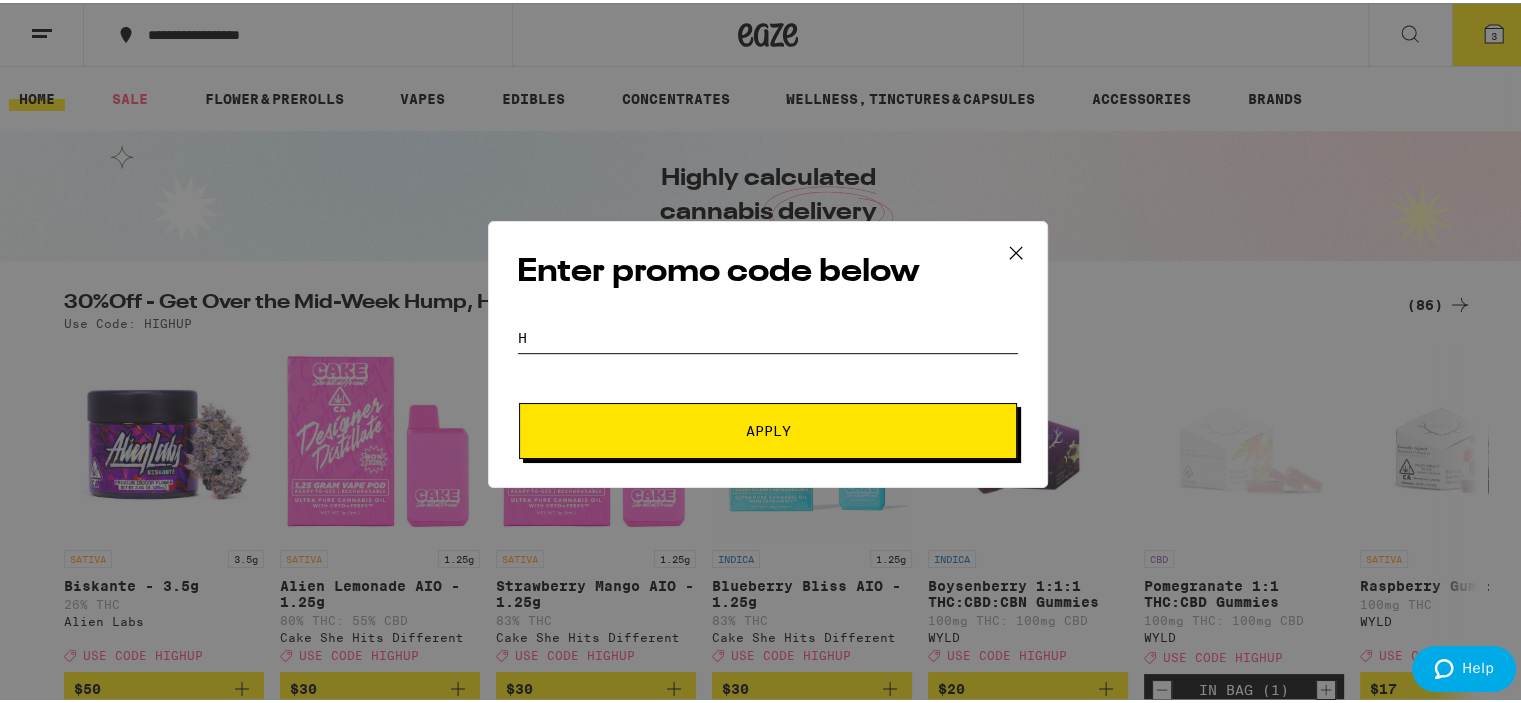 scroll, scrollTop: 0, scrollLeft: 0, axis: both 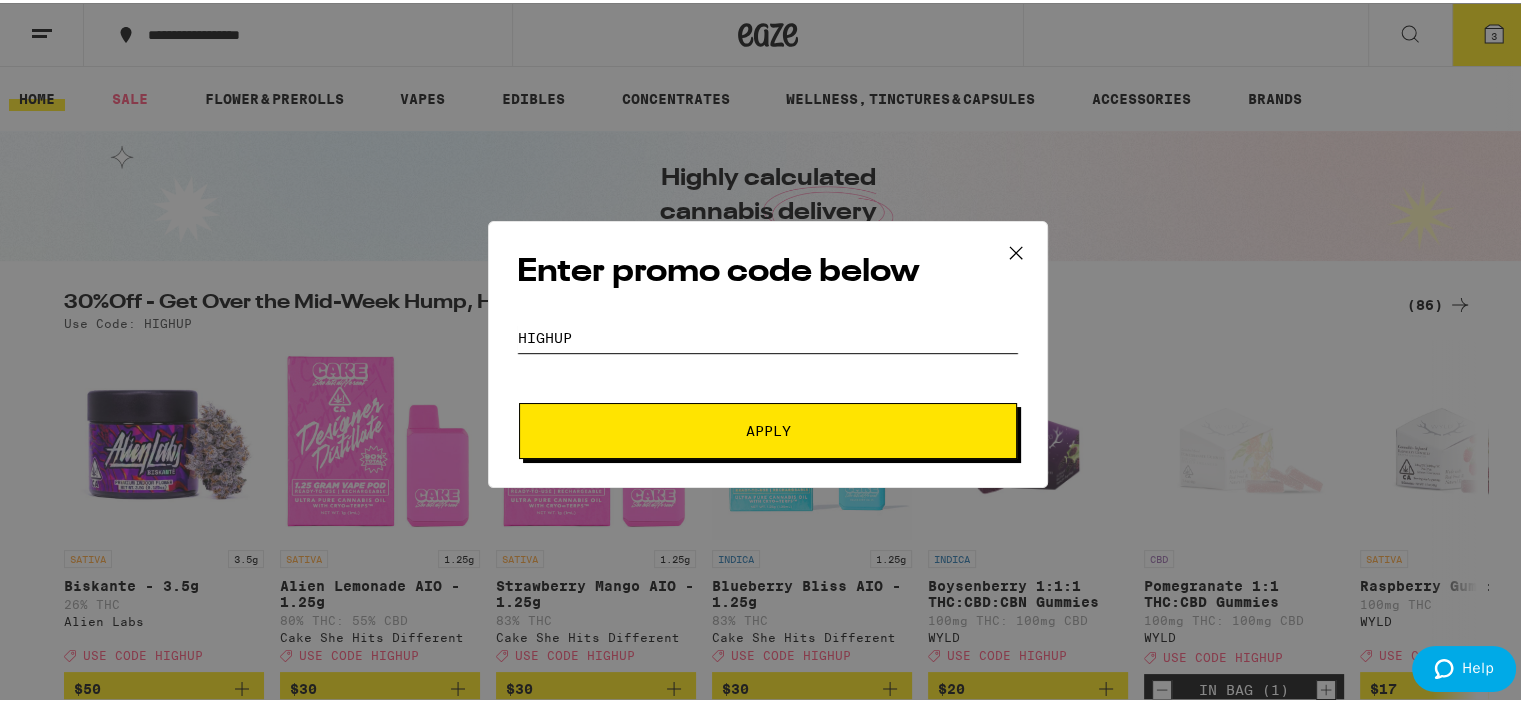 type on "HIGHUP" 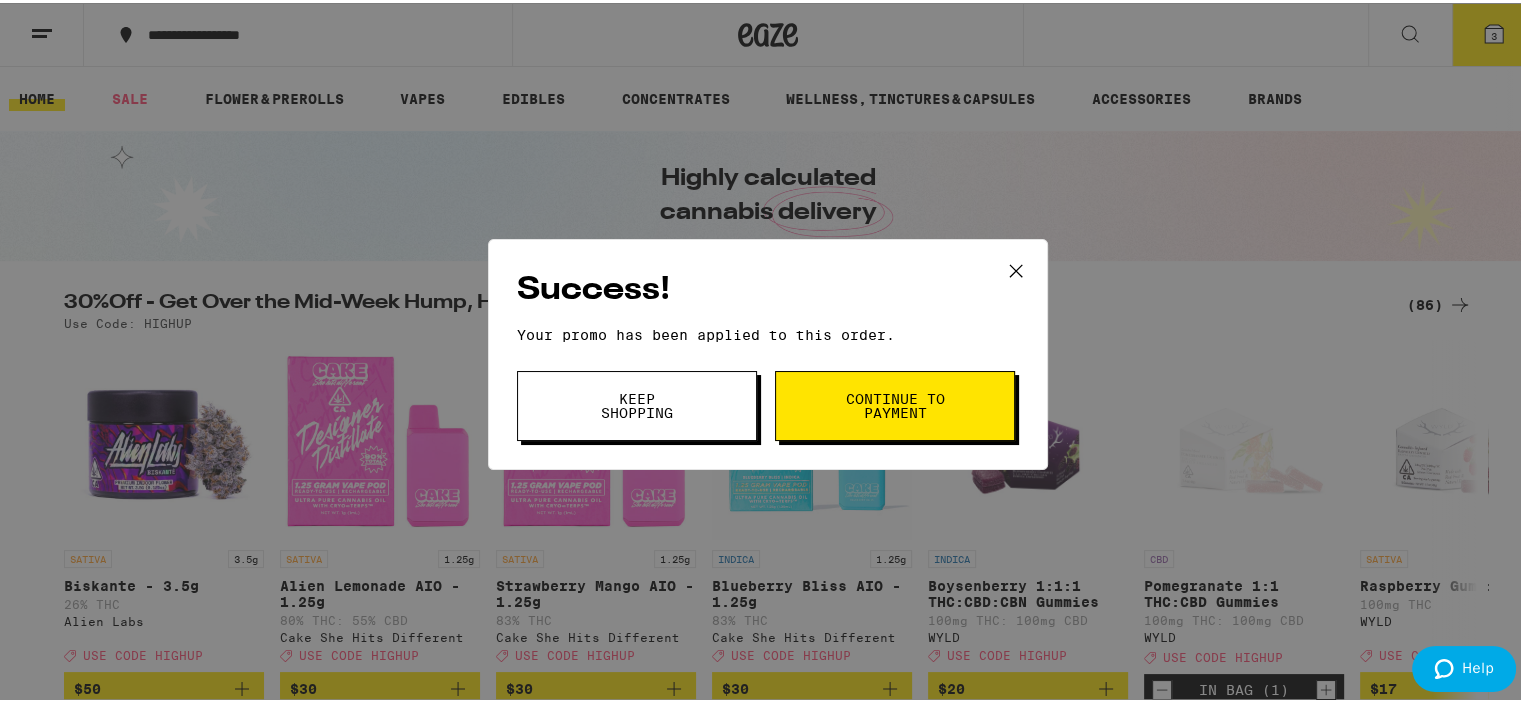 click on "Continue to payment" at bounding box center [895, 403] 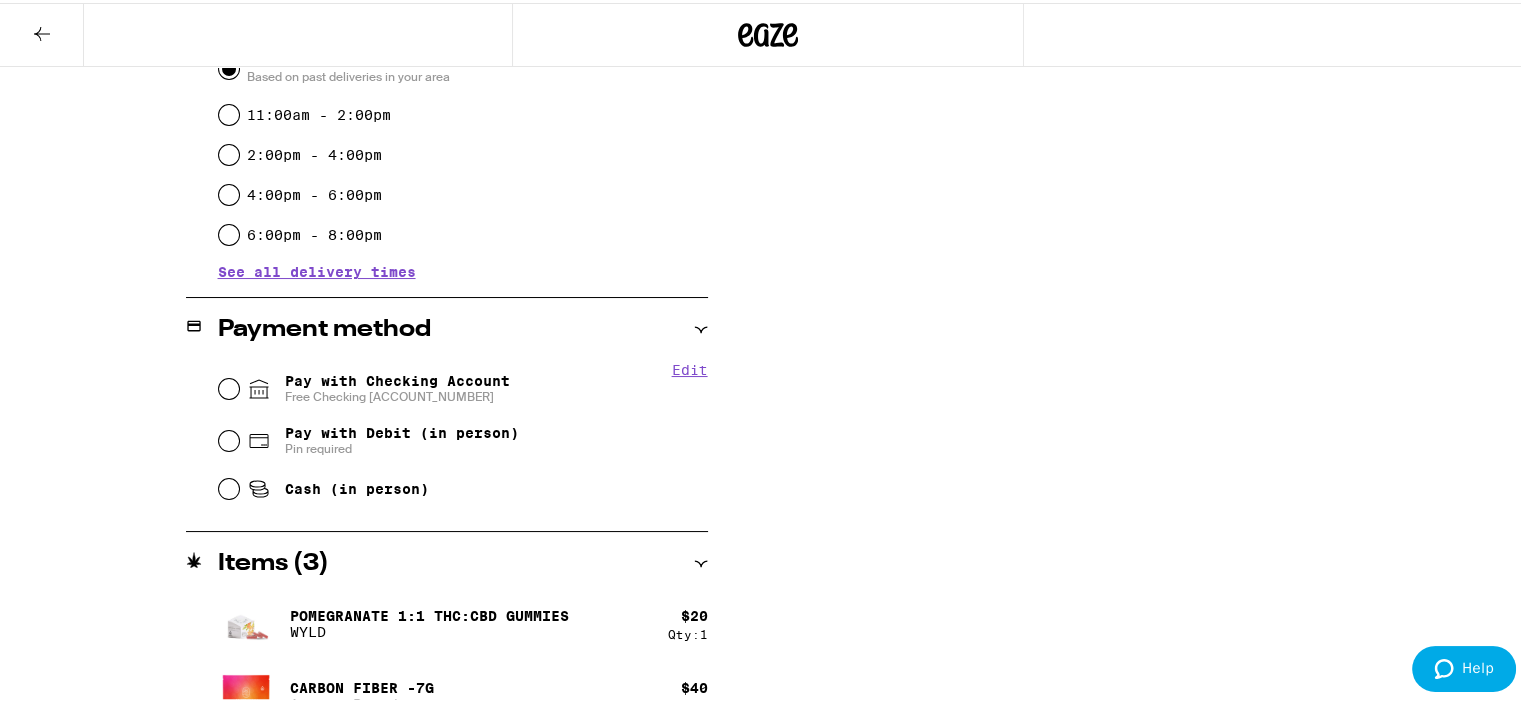 scroll, scrollTop: 706, scrollLeft: 0, axis: vertical 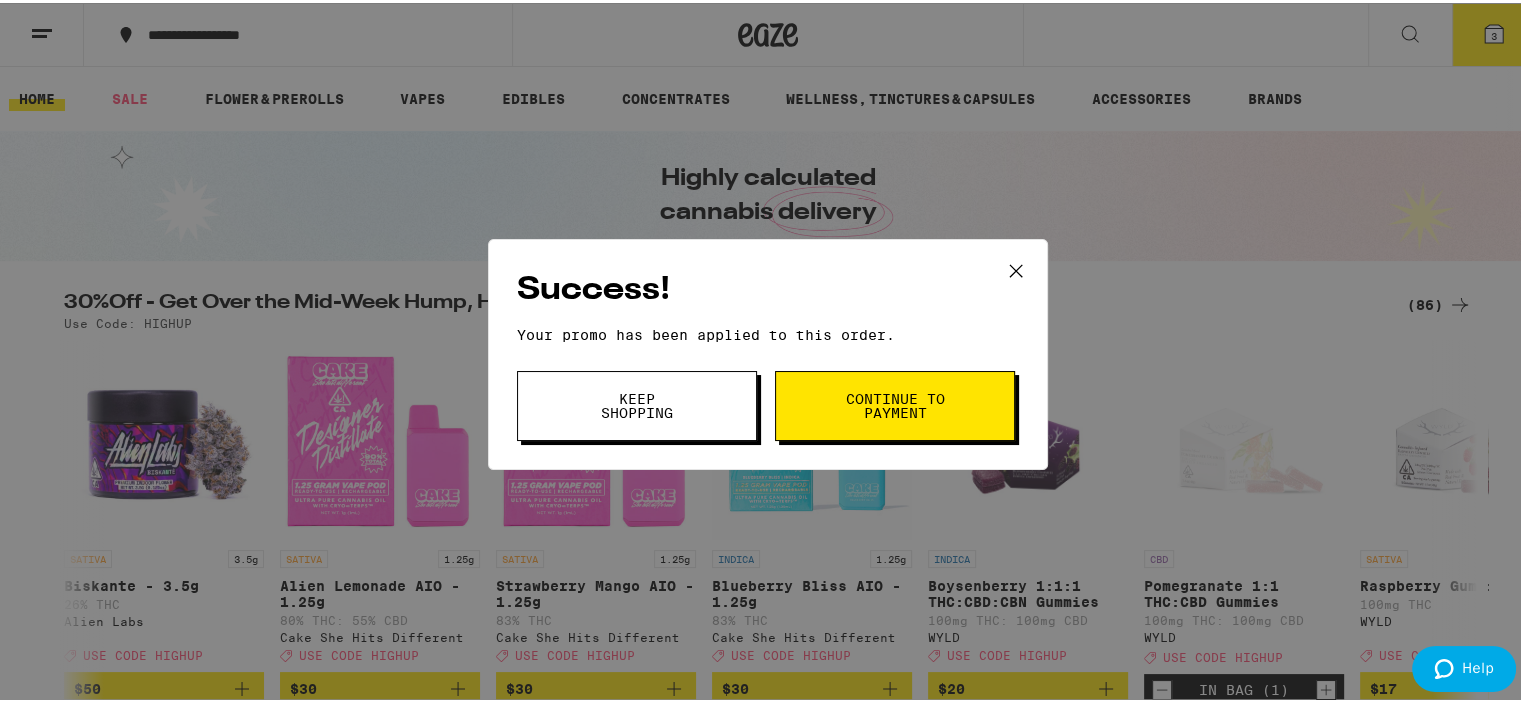 click 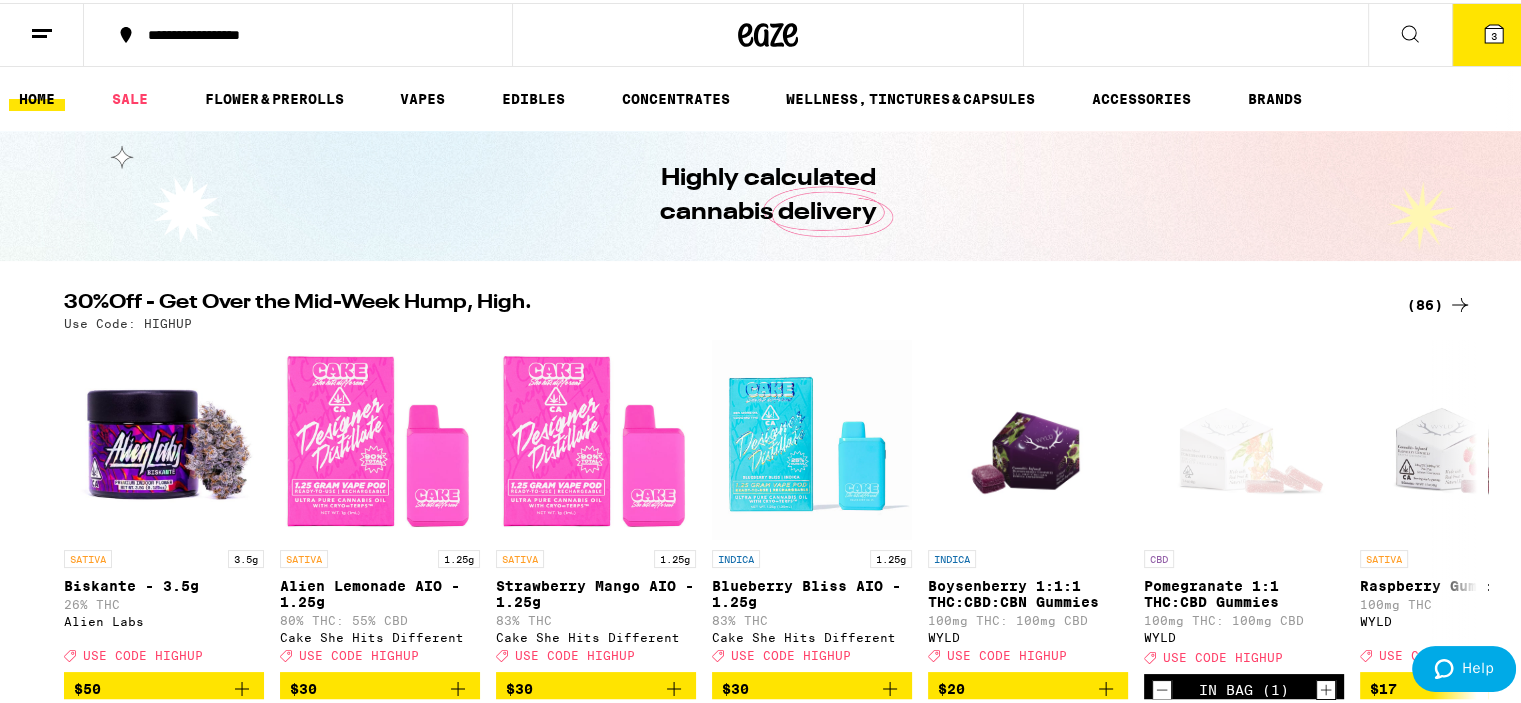 scroll, scrollTop: 563, scrollLeft: 0, axis: vertical 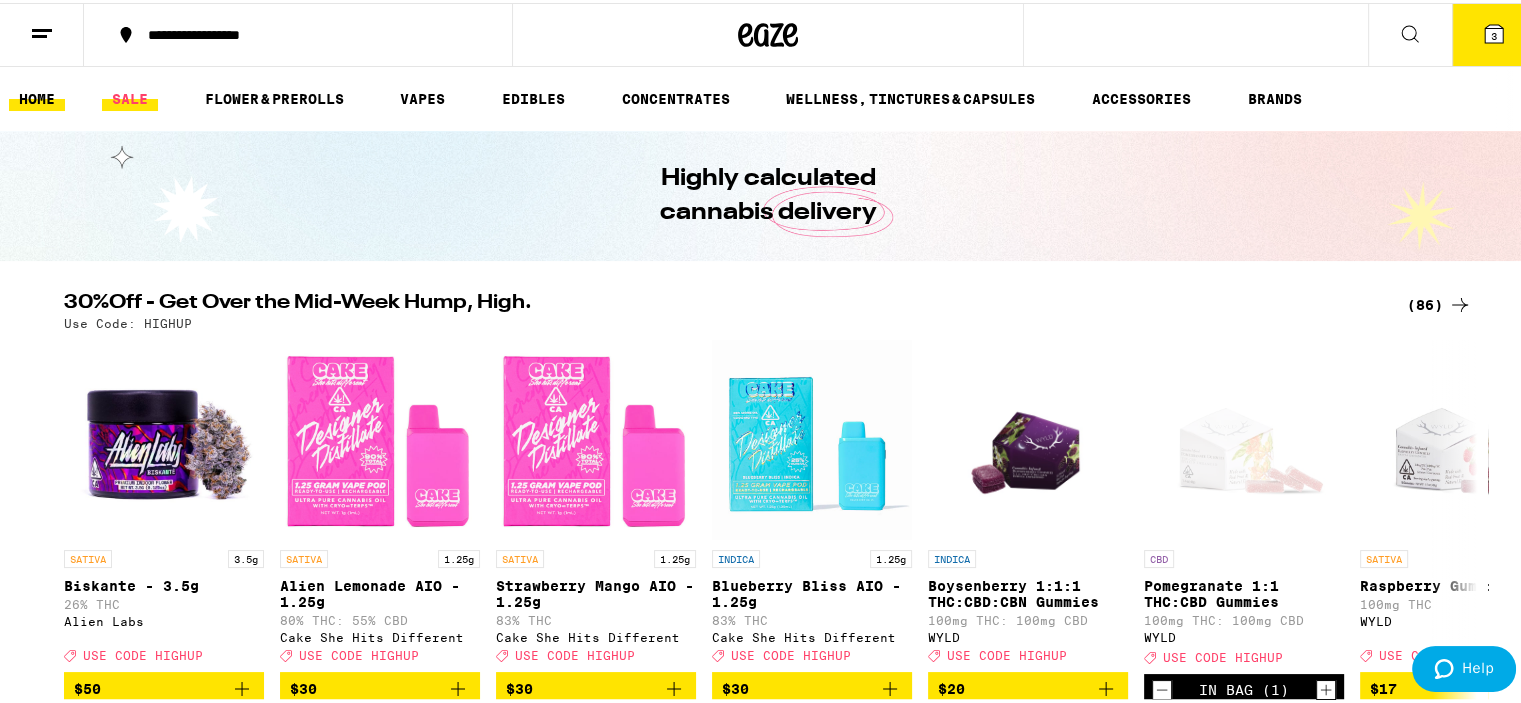click on "SALE" at bounding box center [130, 96] 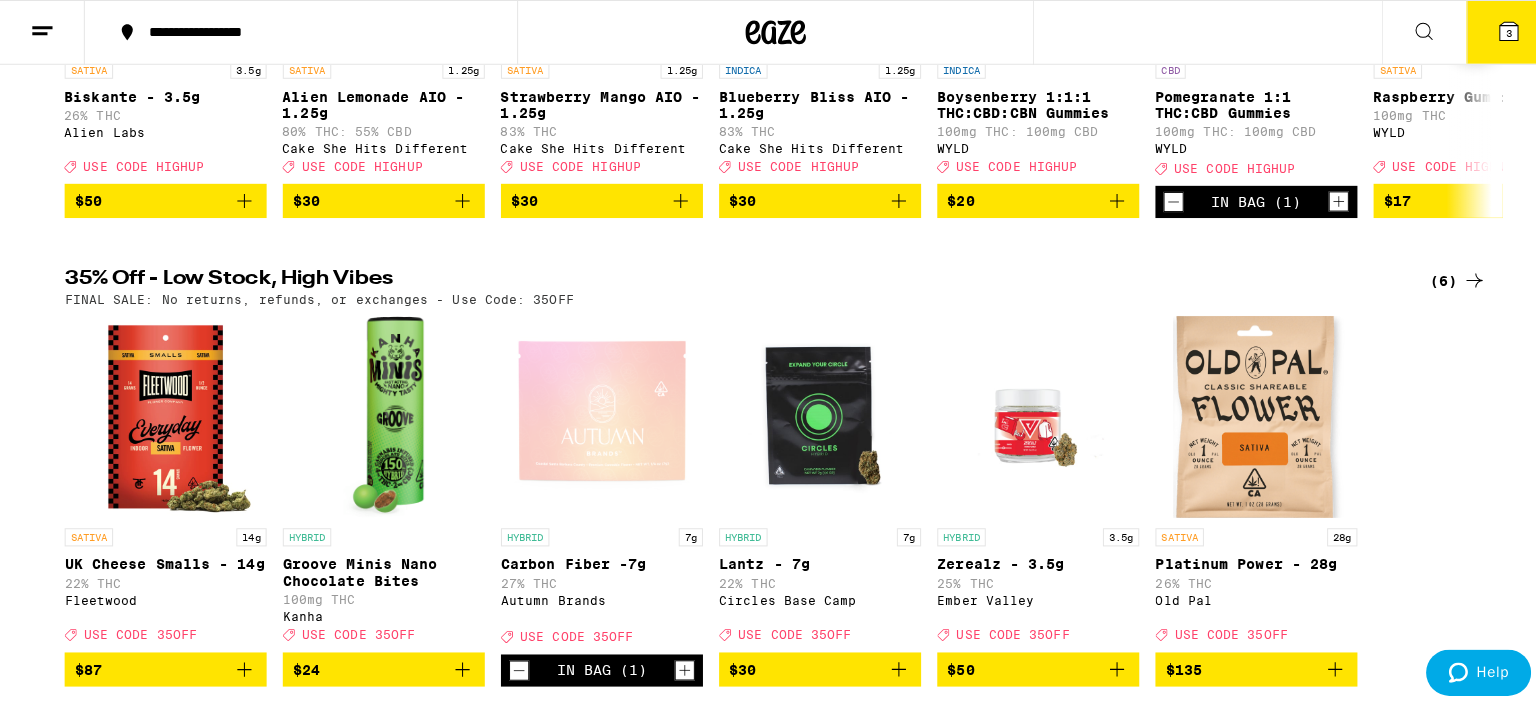scroll, scrollTop: 600, scrollLeft: 0, axis: vertical 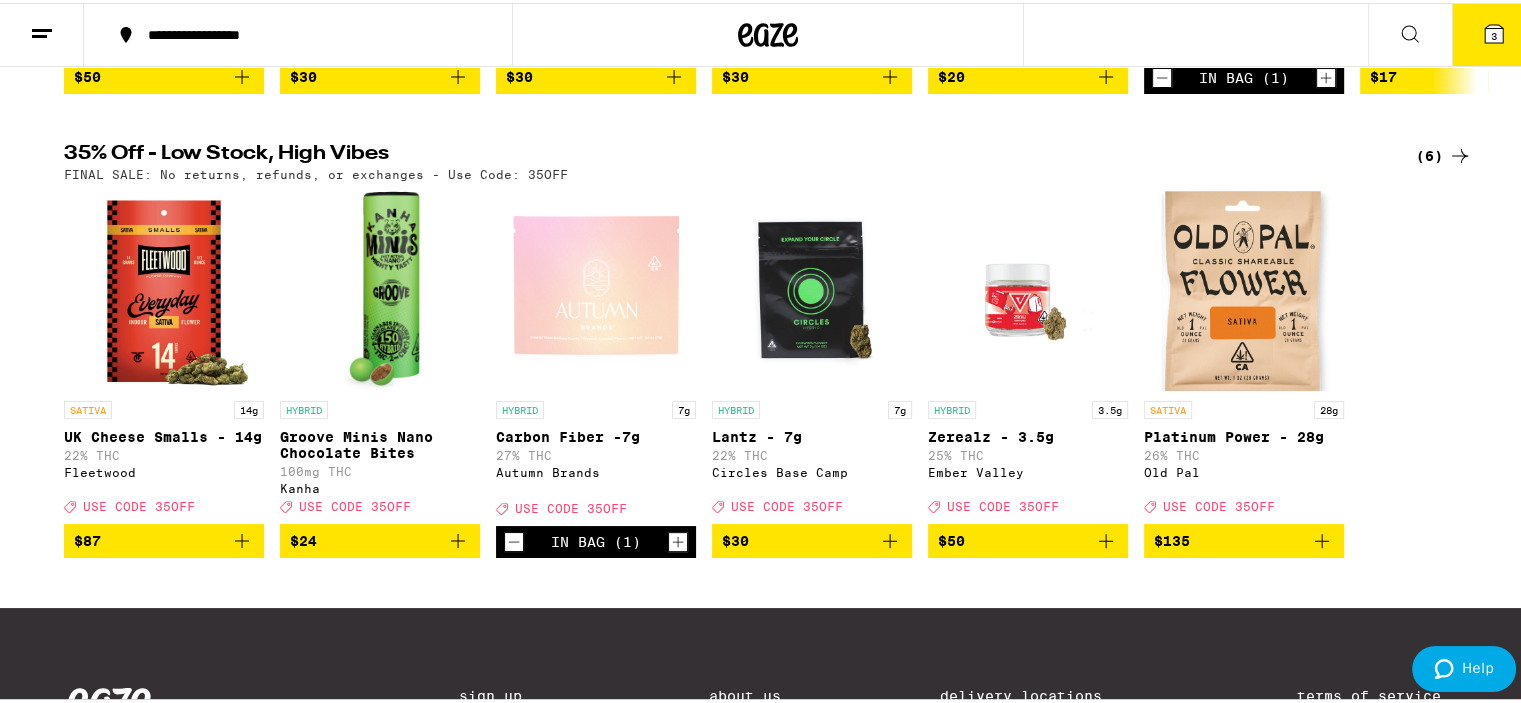 click at bounding box center (379, 288) 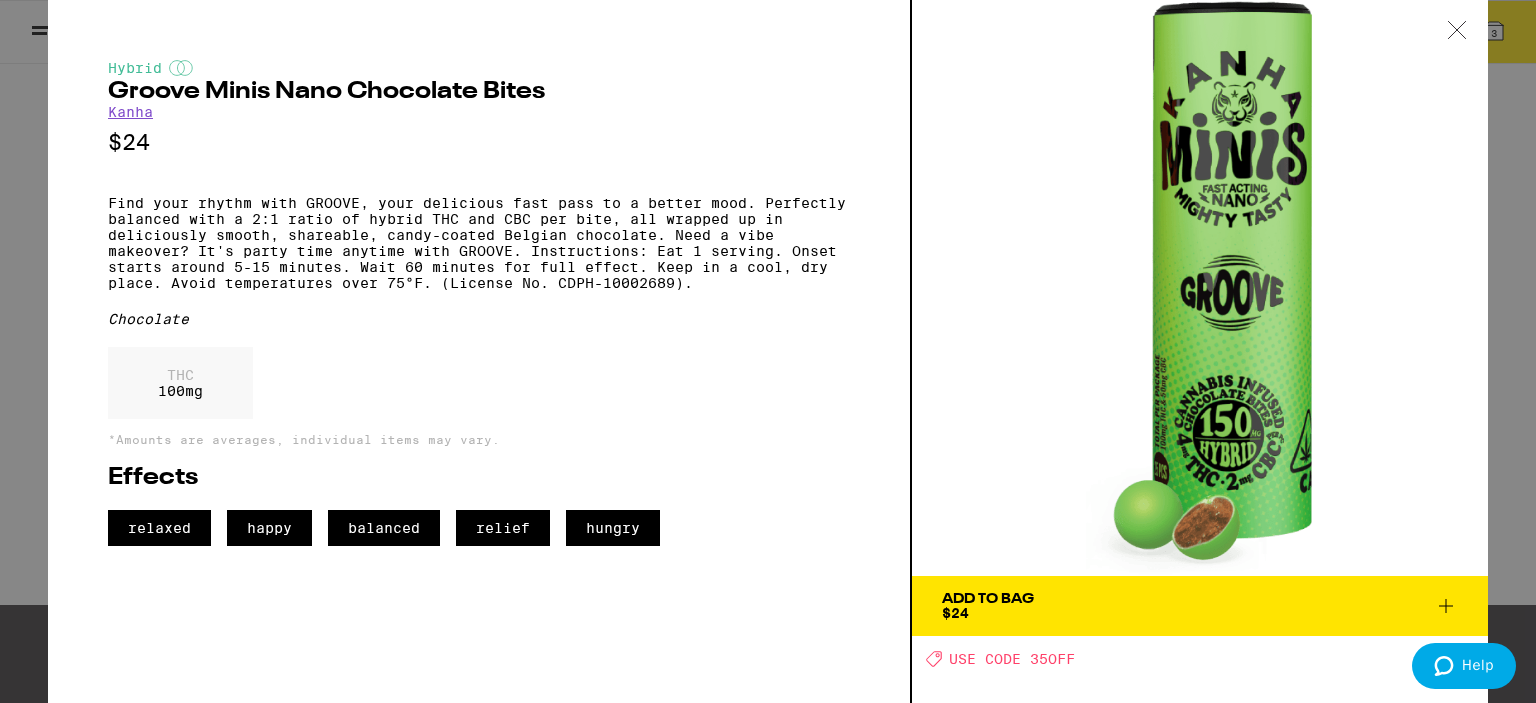 click on "Add To Bag $24" at bounding box center (1200, 606) 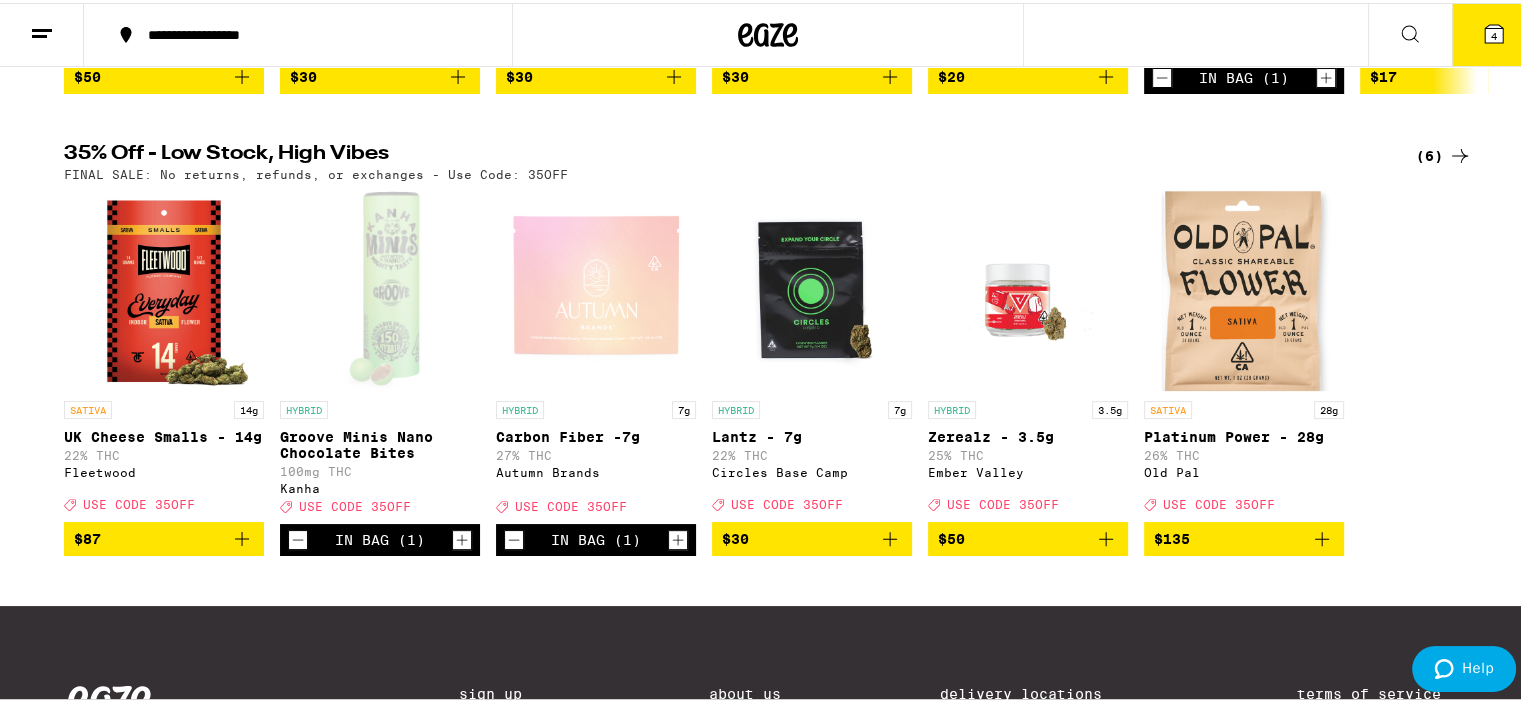 click 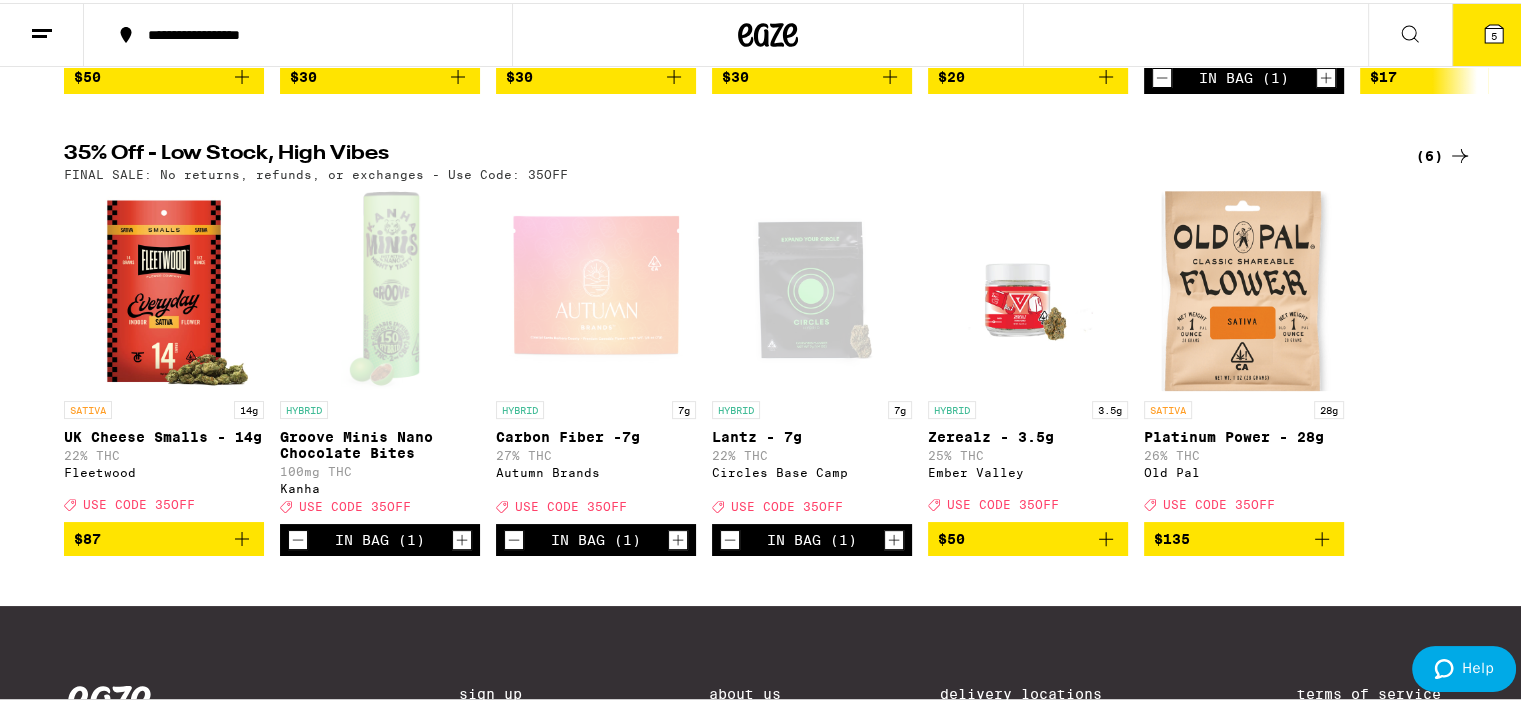 click on "5" at bounding box center (1494, 33) 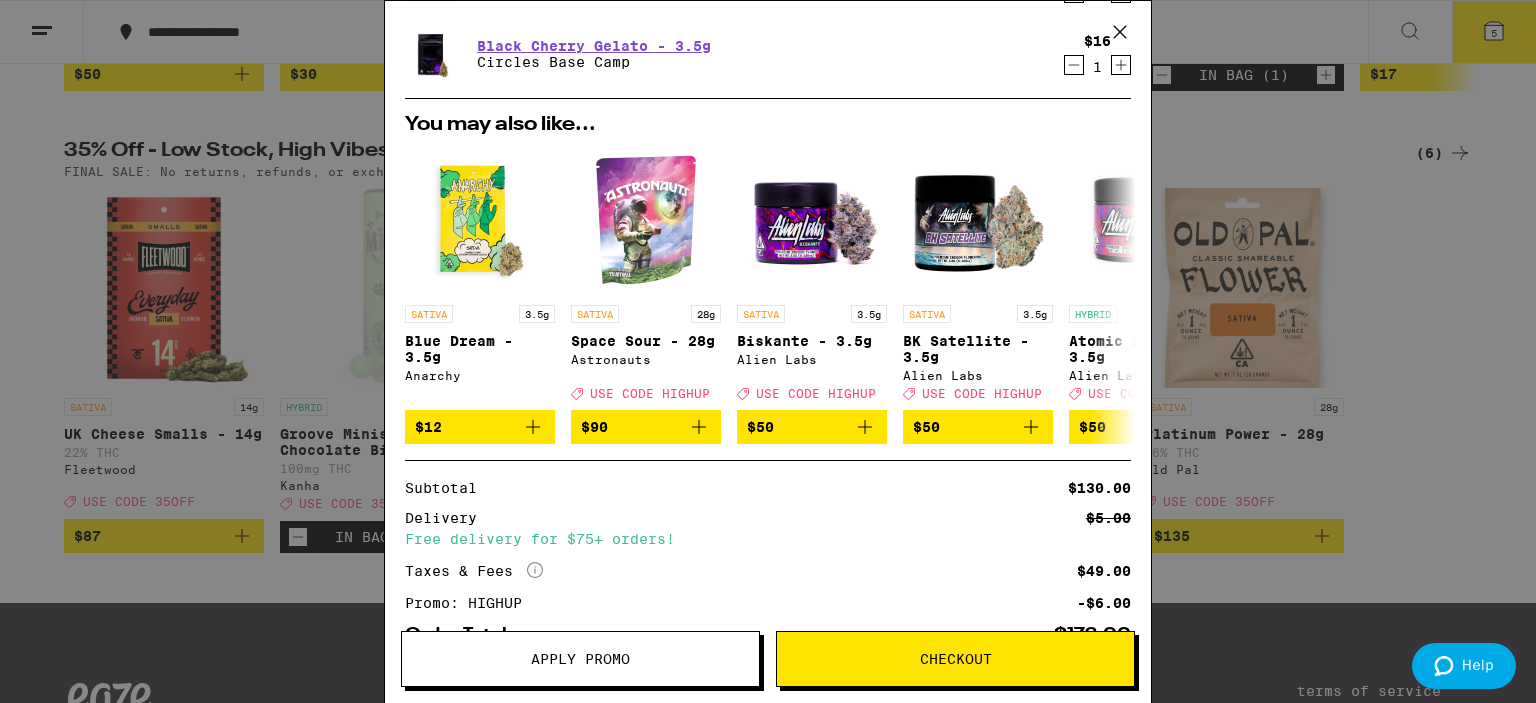 scroll, scrollTop: 463, scrollLeft: 0, axis: vertical 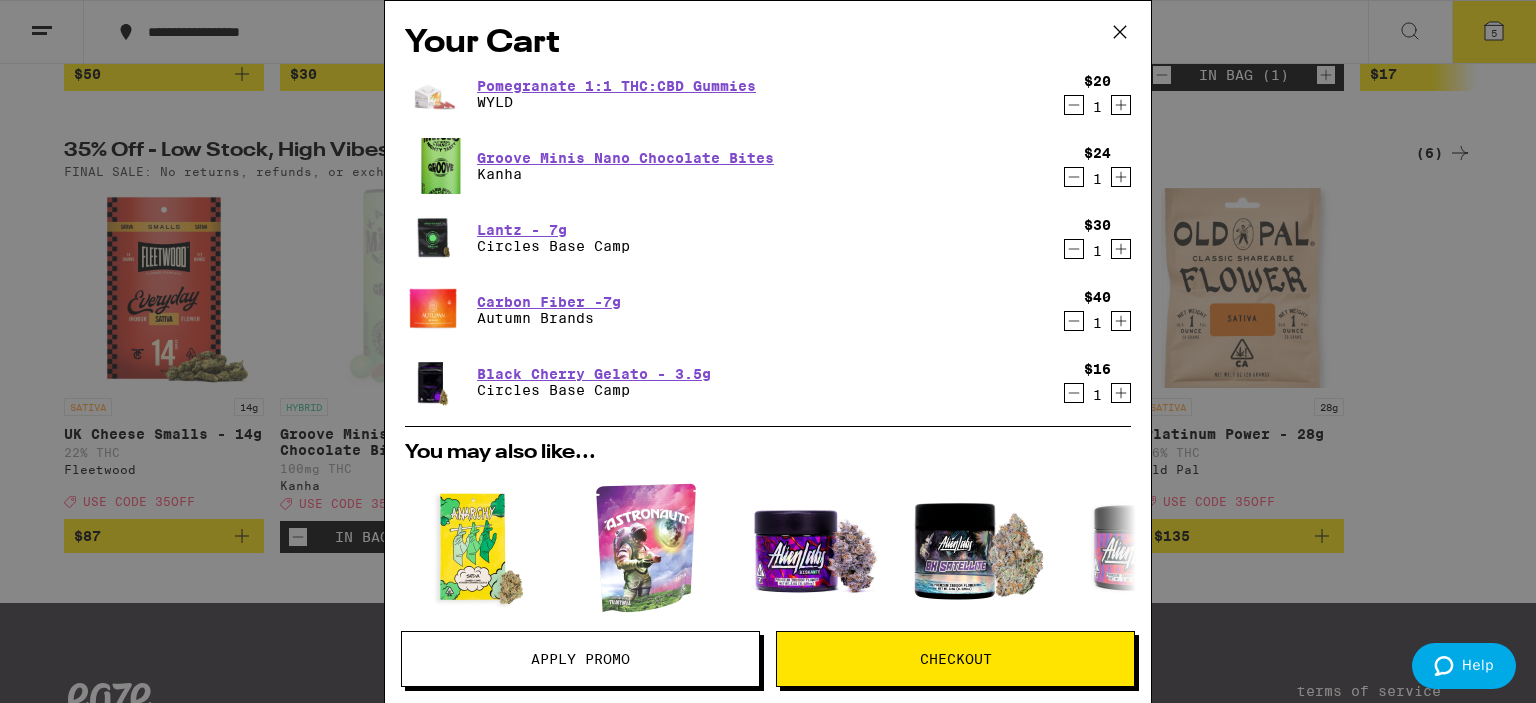 click 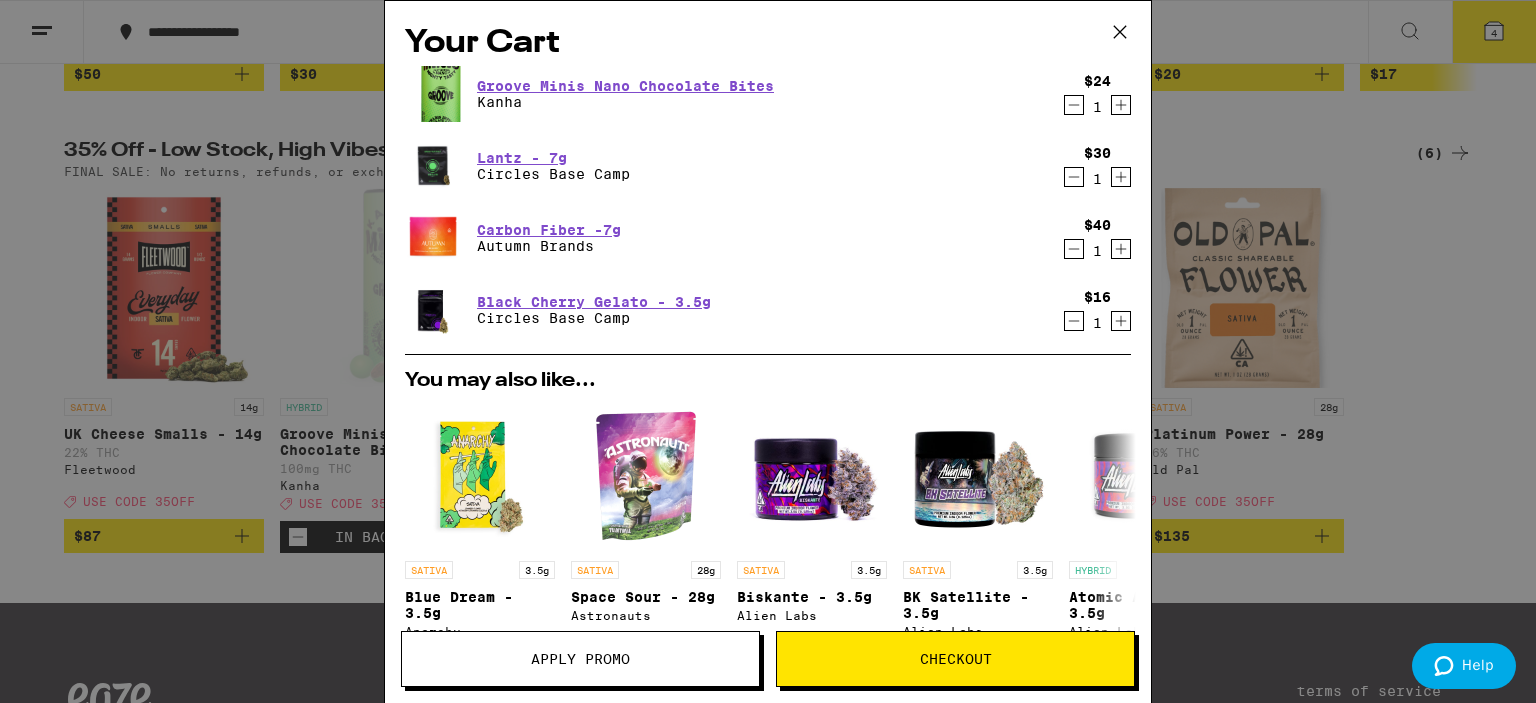 scroll, scrollTop: 400, scrollLeft: 0, axis: vertical 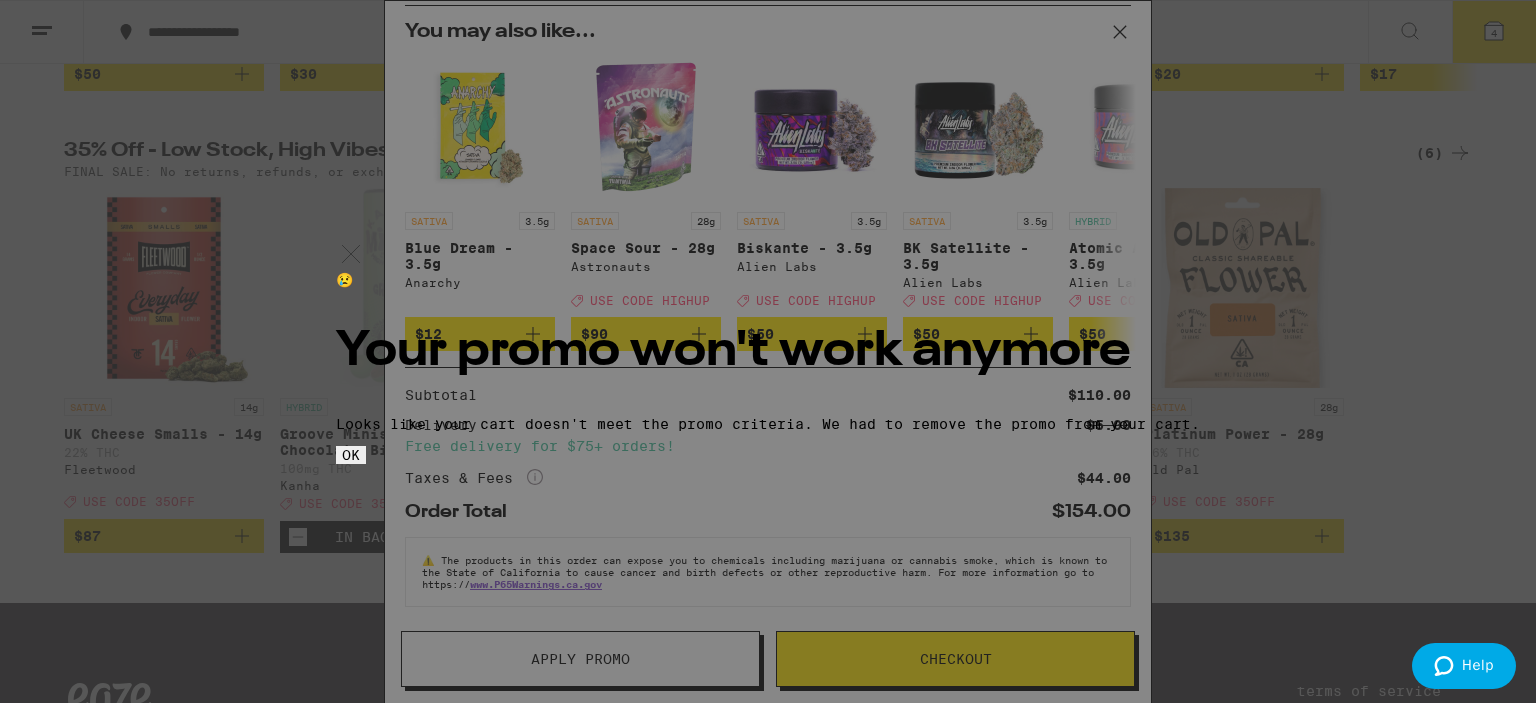 click on "OK" at bounding box center [351, 455] 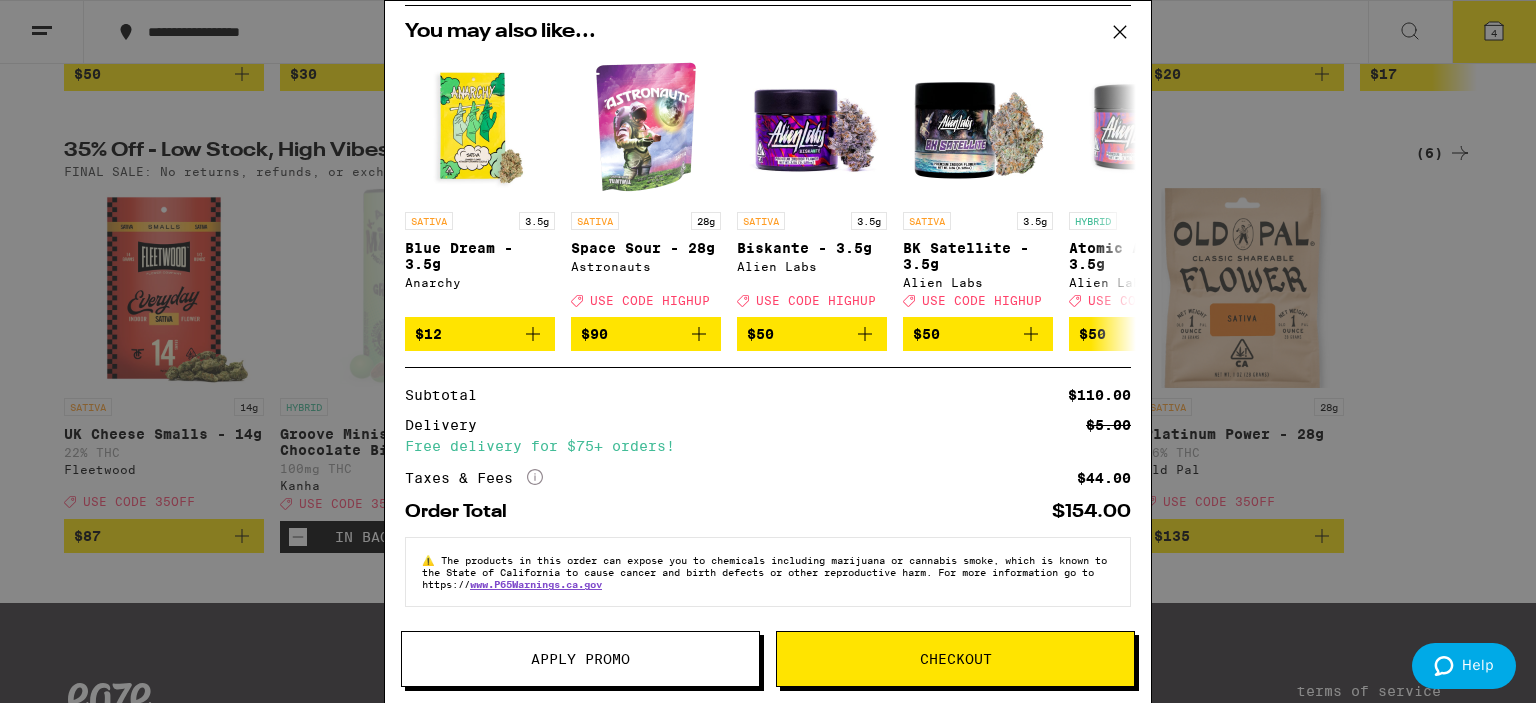 click on "Apply Promo" at bounding box center (580, 659) 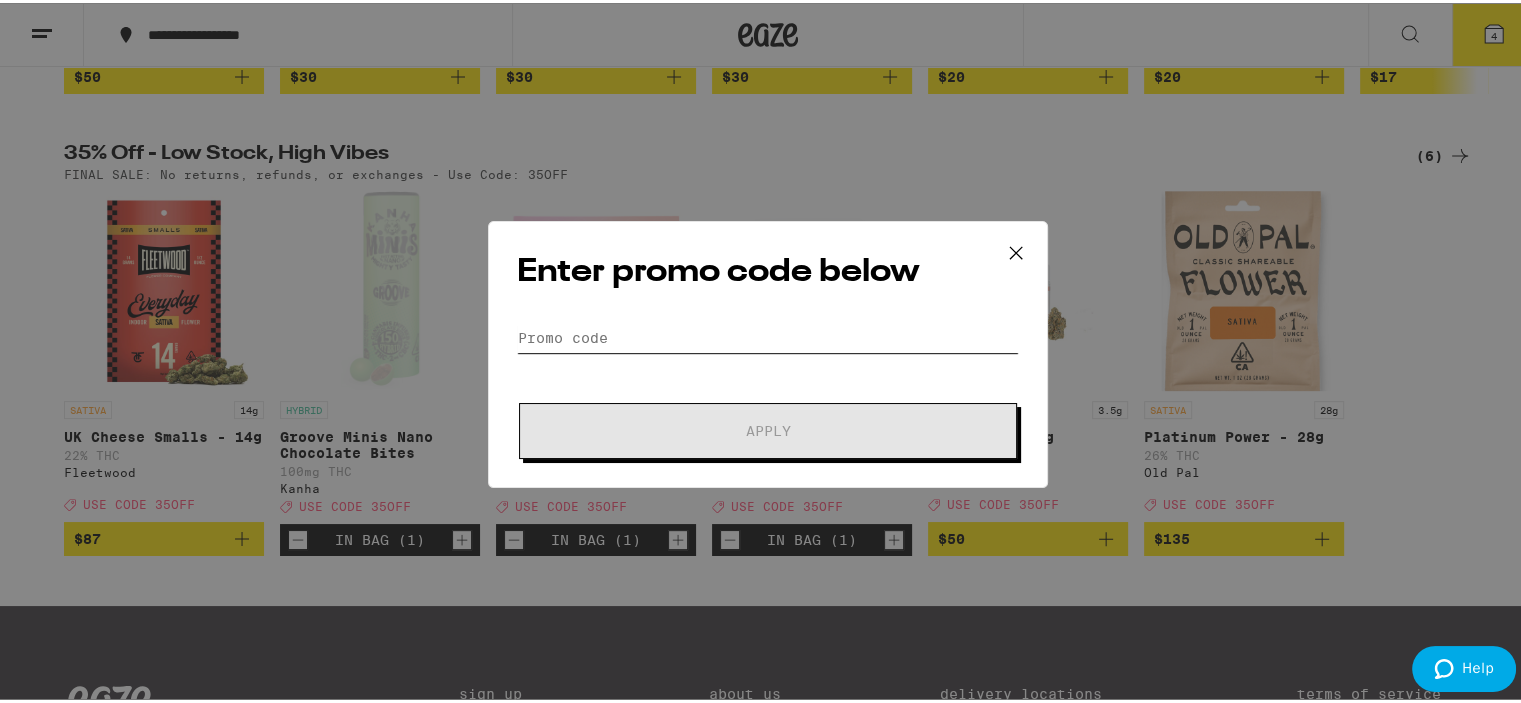 click on "Promo Code" at bounding box center (768, 335) 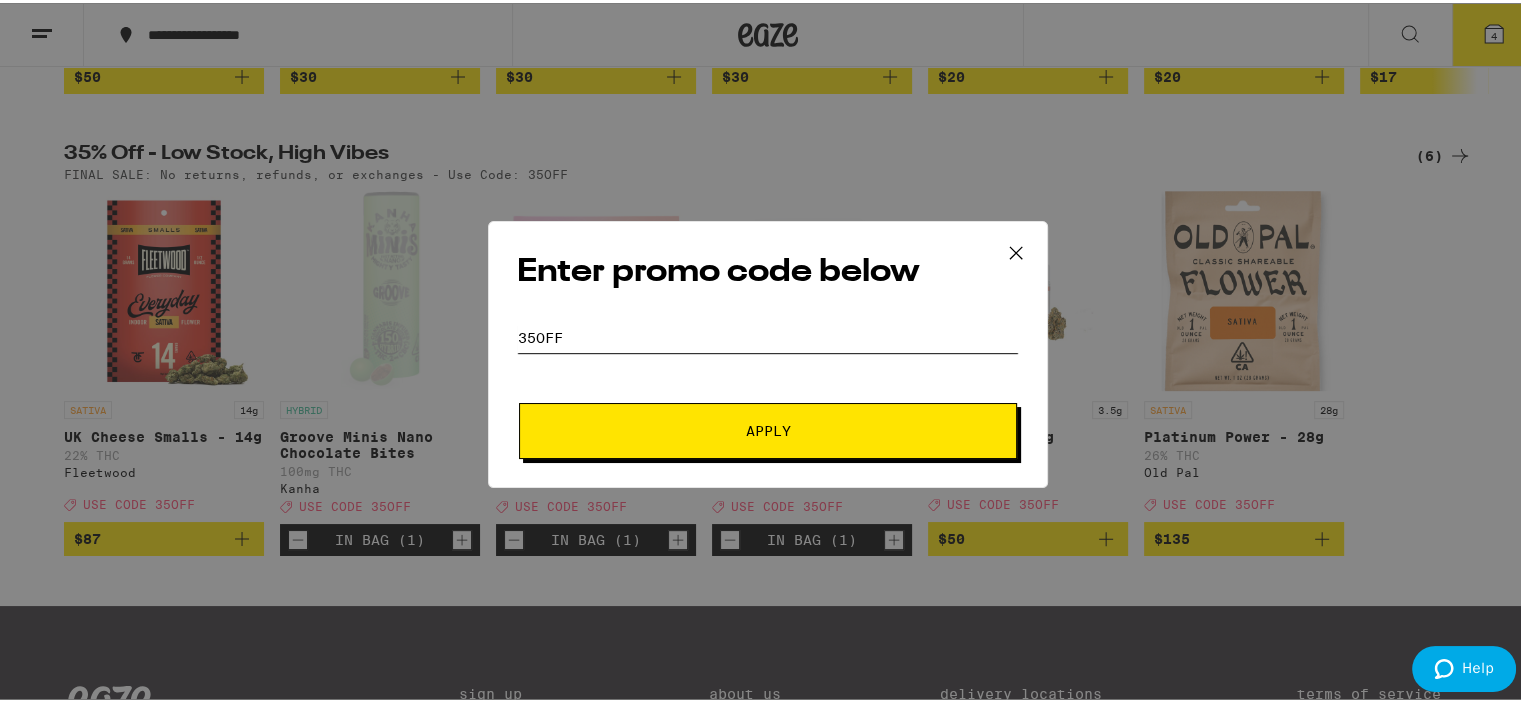type on "35OFF" 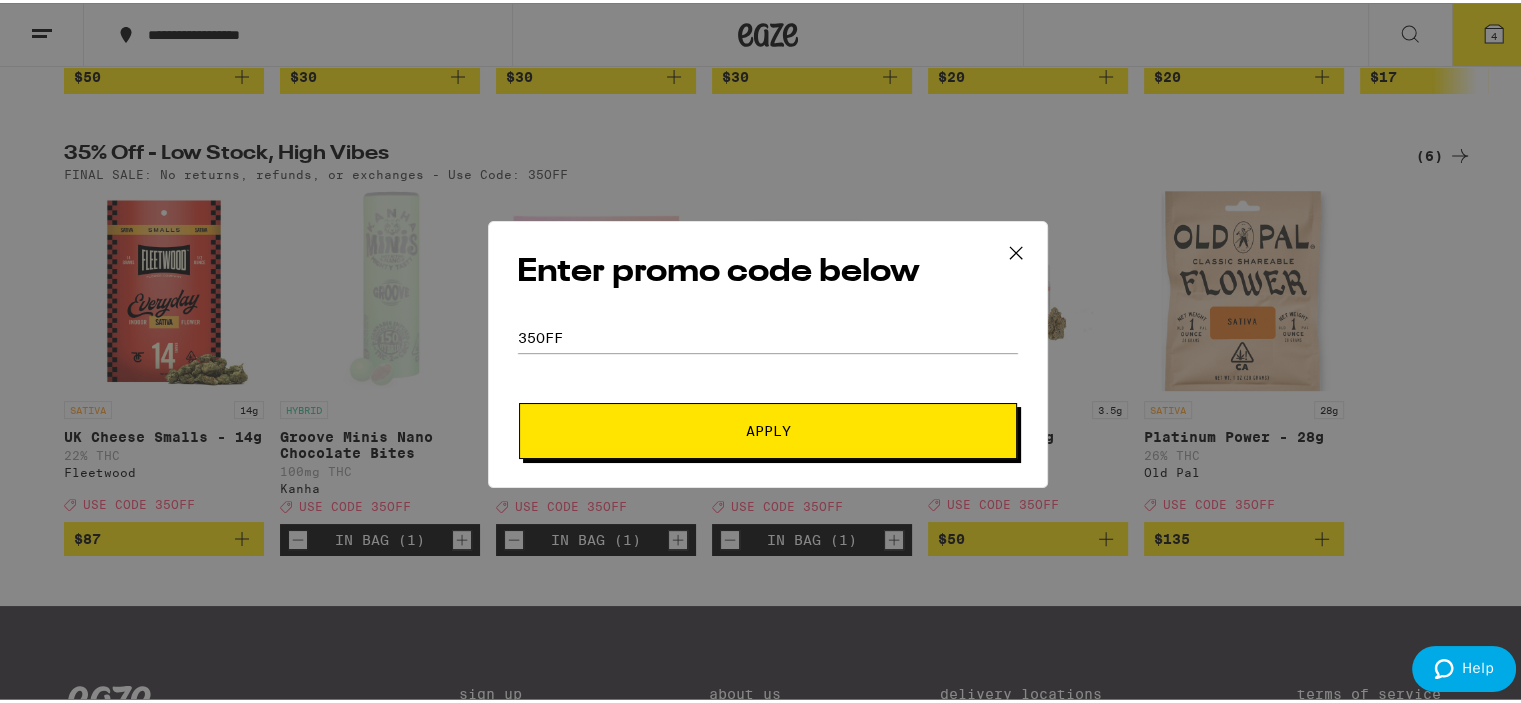 click on "Apply" at bounding box center [768, 428] 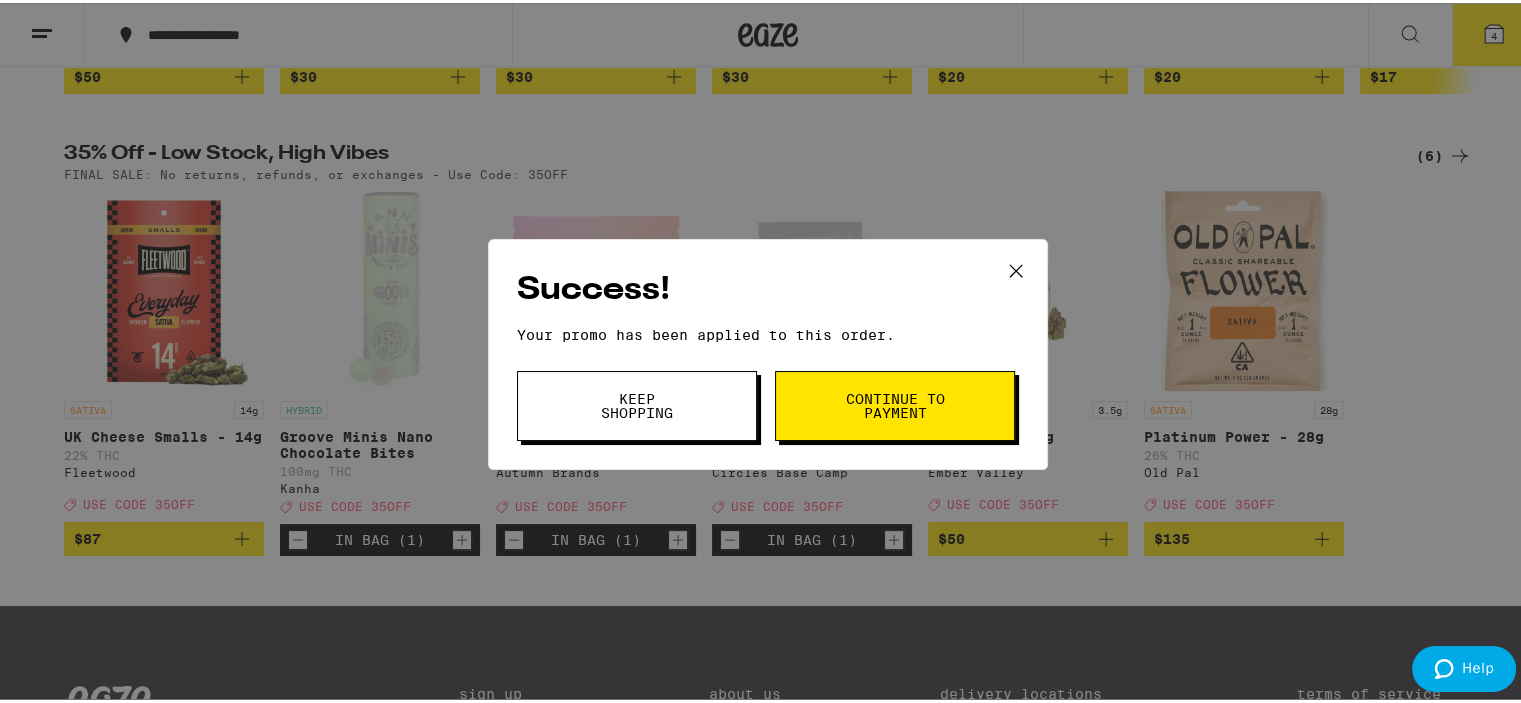 click on "Continue to payment" at bounding box center [895, 403] 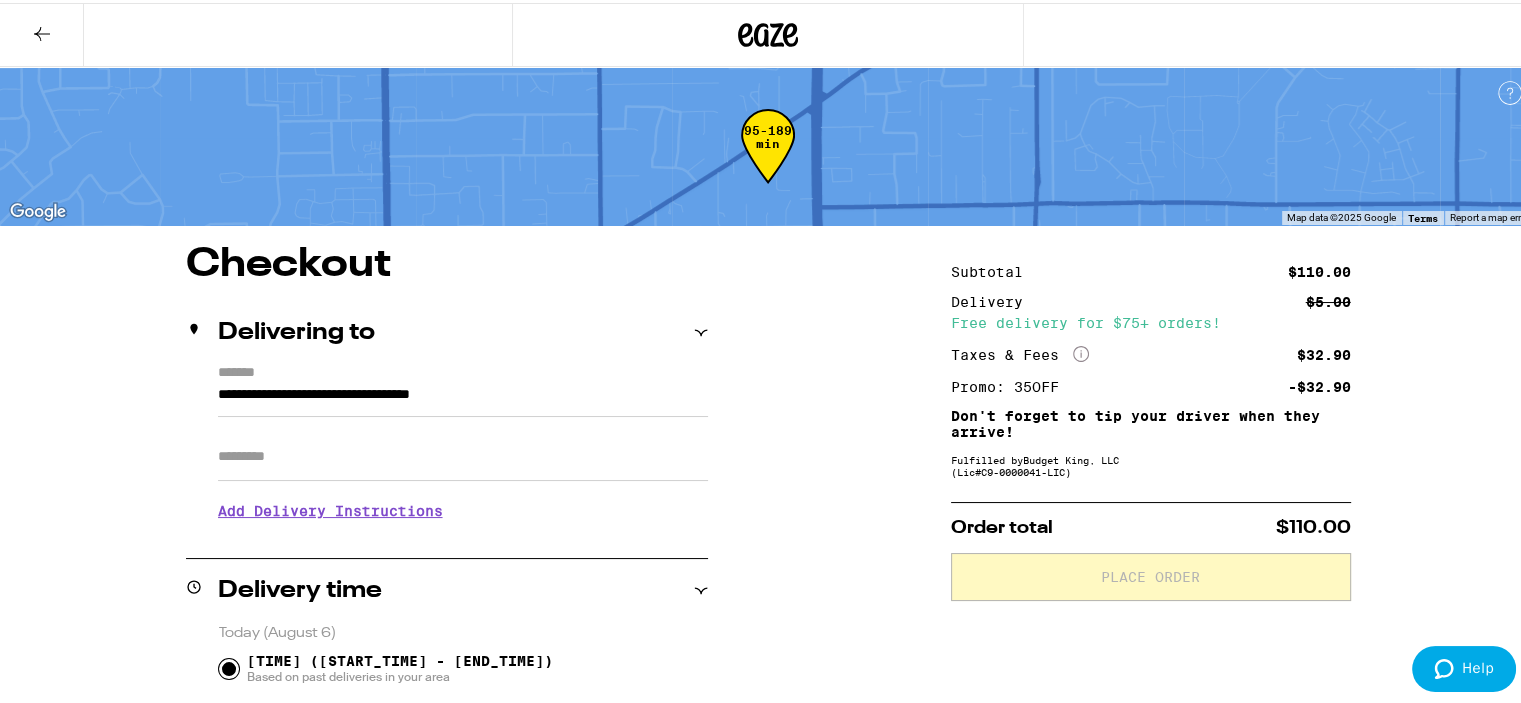 scroll, scrollTop: 200, scrollLeft: 0, axis: vertical 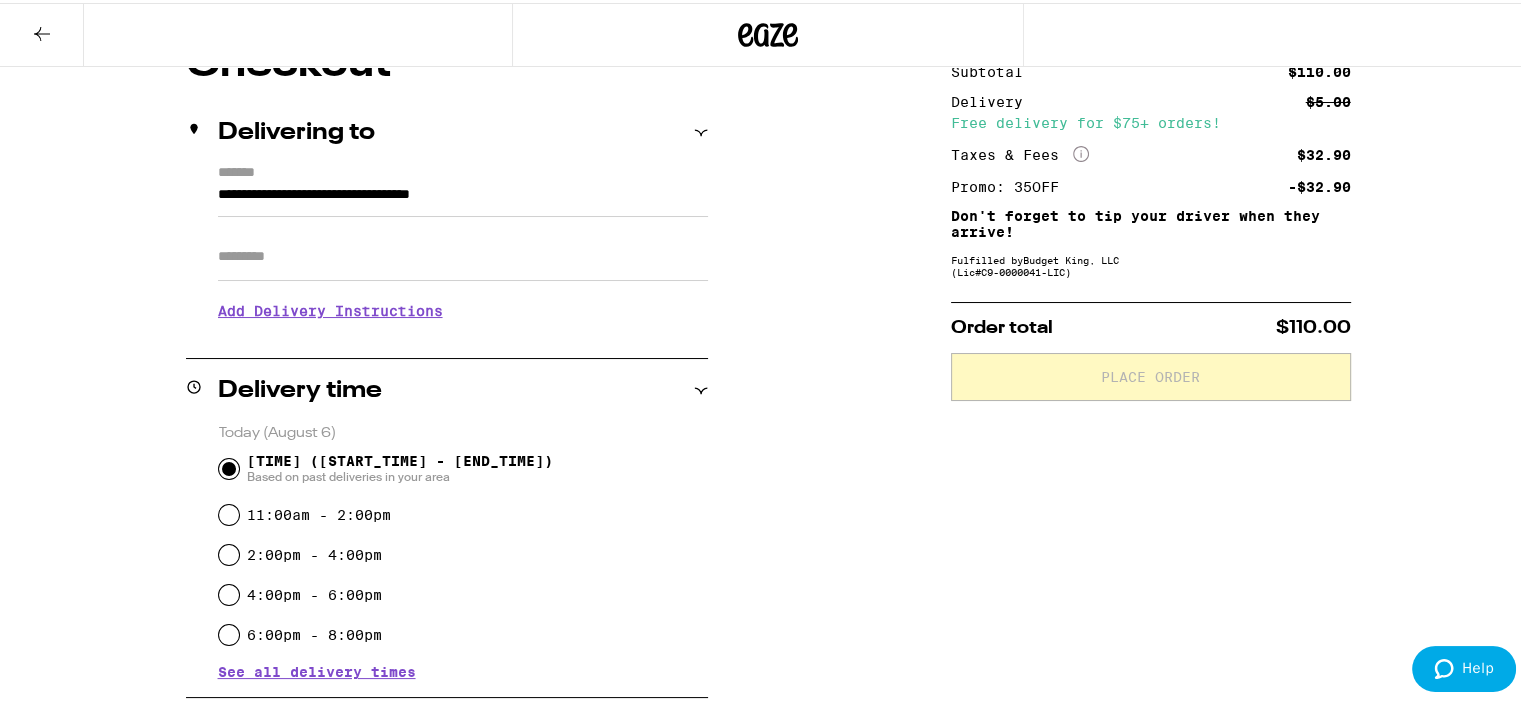 click on "Apt/Suite" at bounding box center [463, 254] 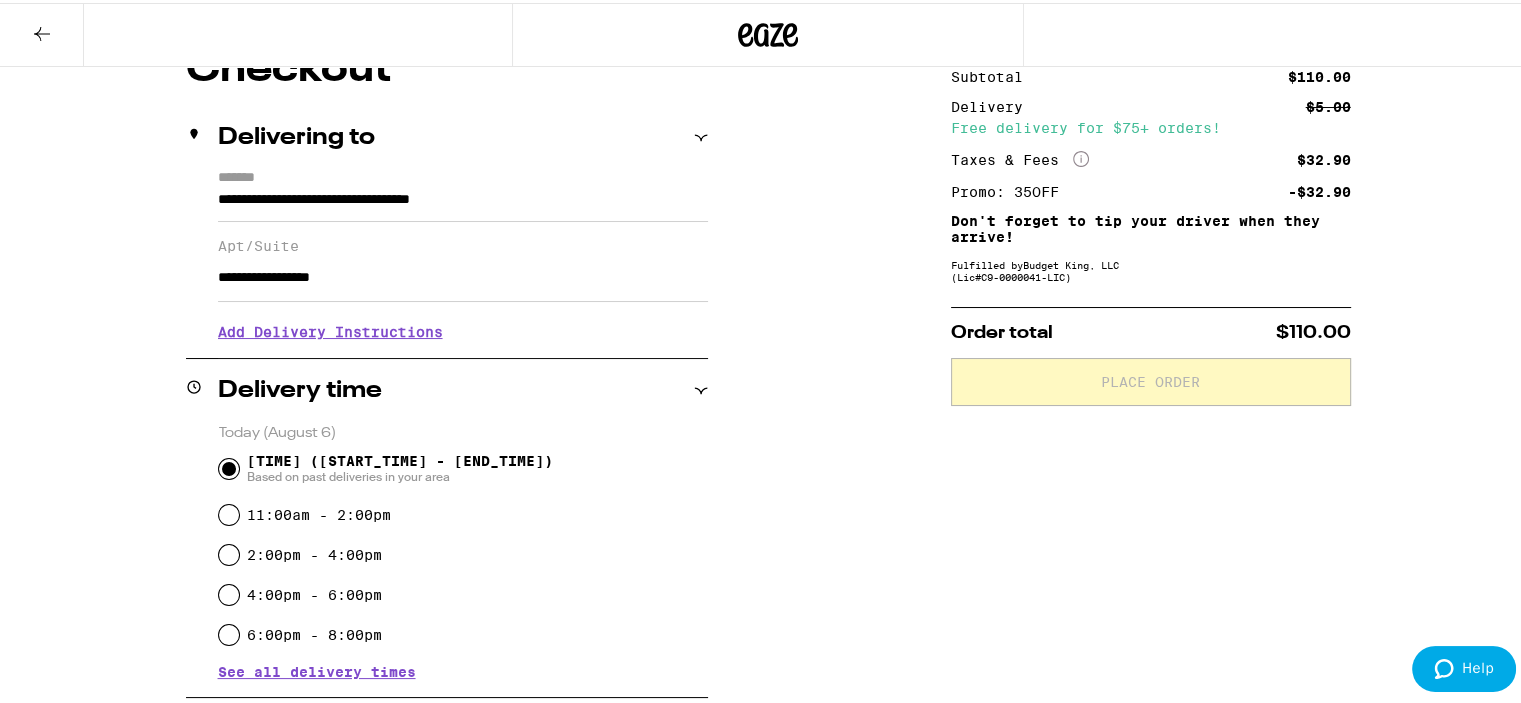 scroll, scrollTop: 595, scrollLeft: 0, axis: vertical 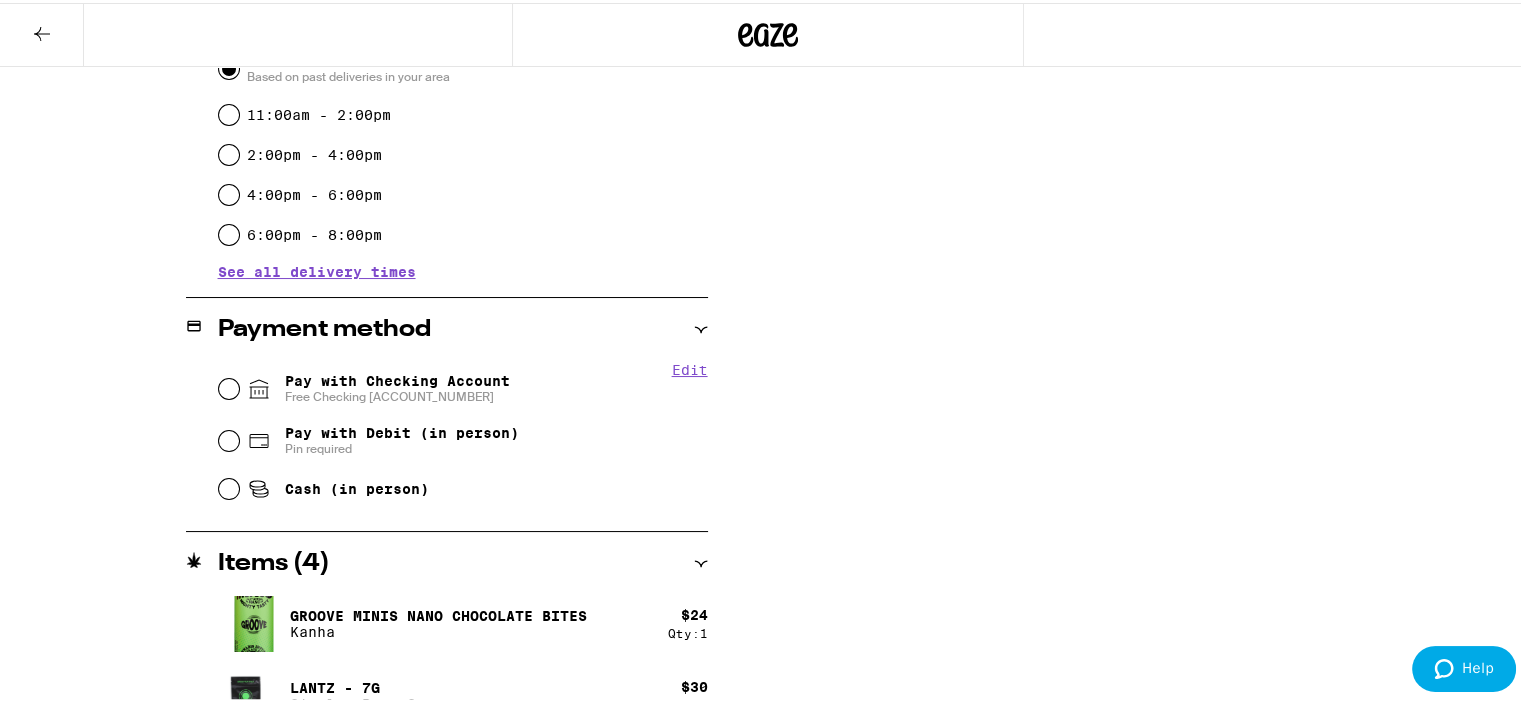 click on "Pay with Checking Account Free Checking  035716" at bounding box center (463, 386) 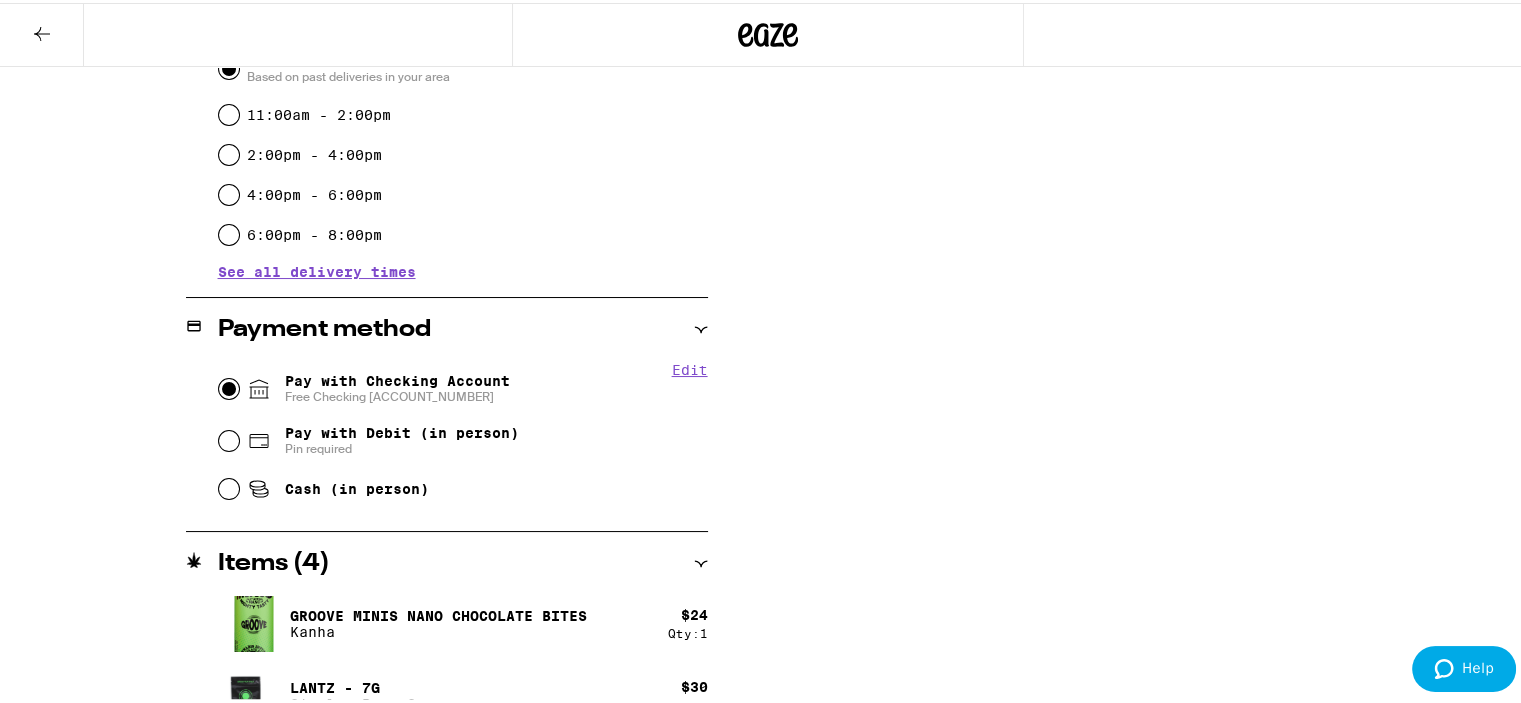 click on "Pay with Checking Account Free Checking  035716" at bounding box center (229, 386) 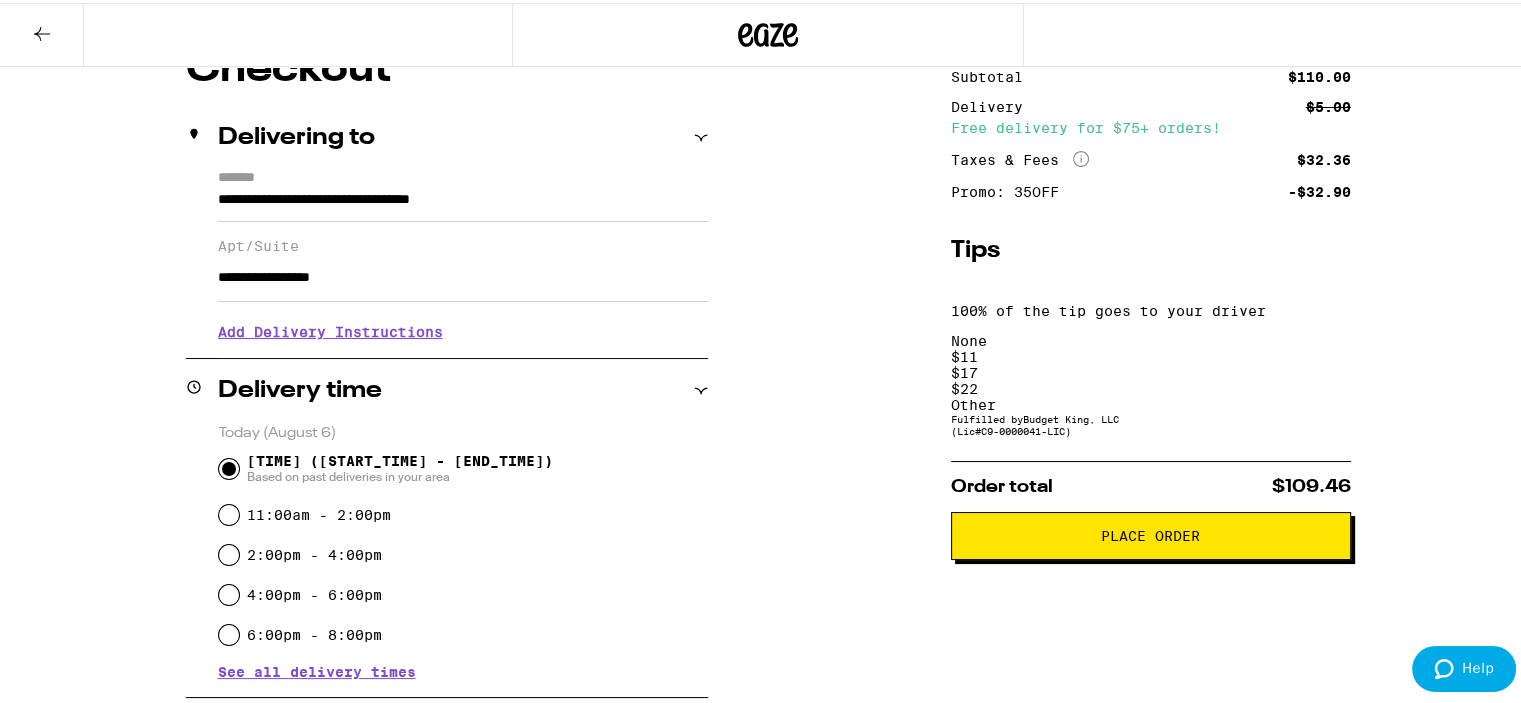 scroll, scrollTop: 0, scrollLeft: 0, axis: both 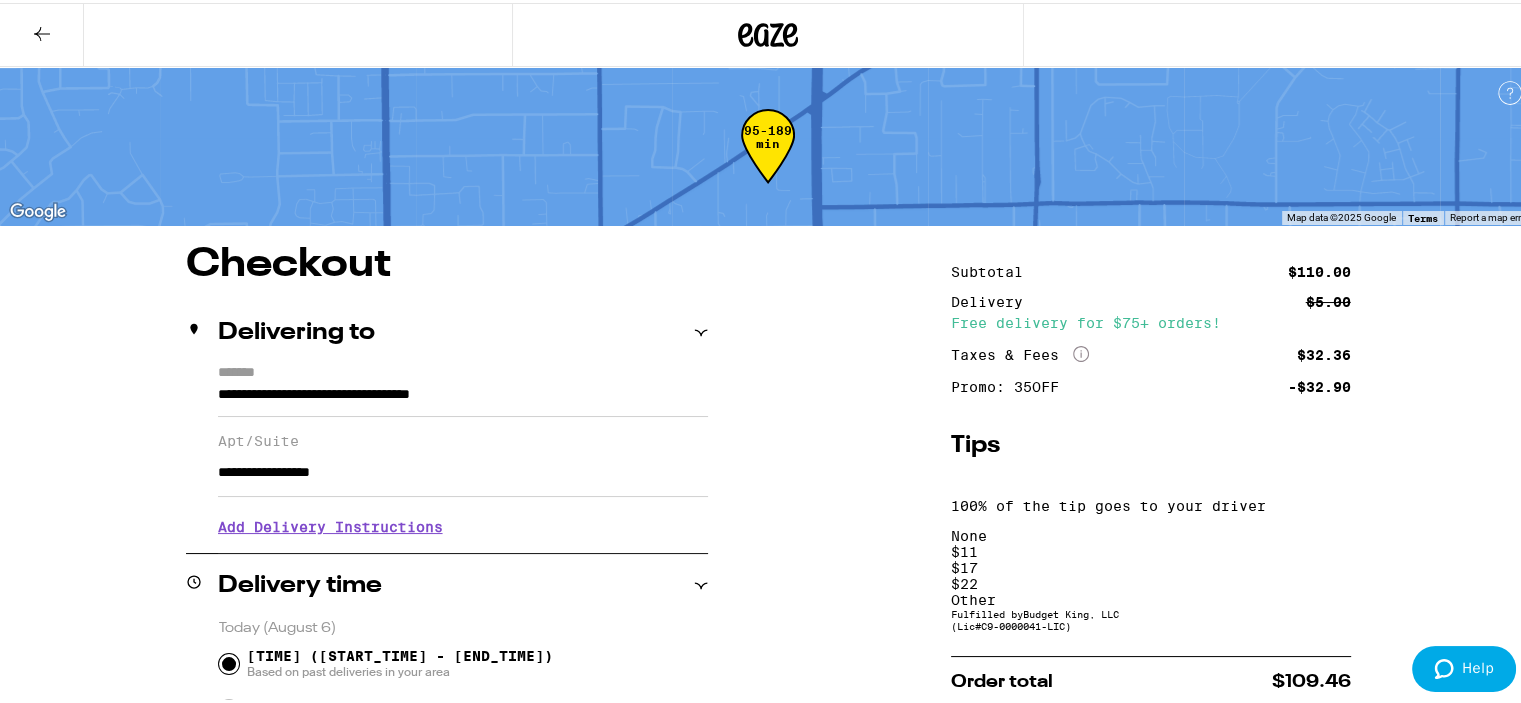 click on "$ 11" at bounding box center [1151, 549] 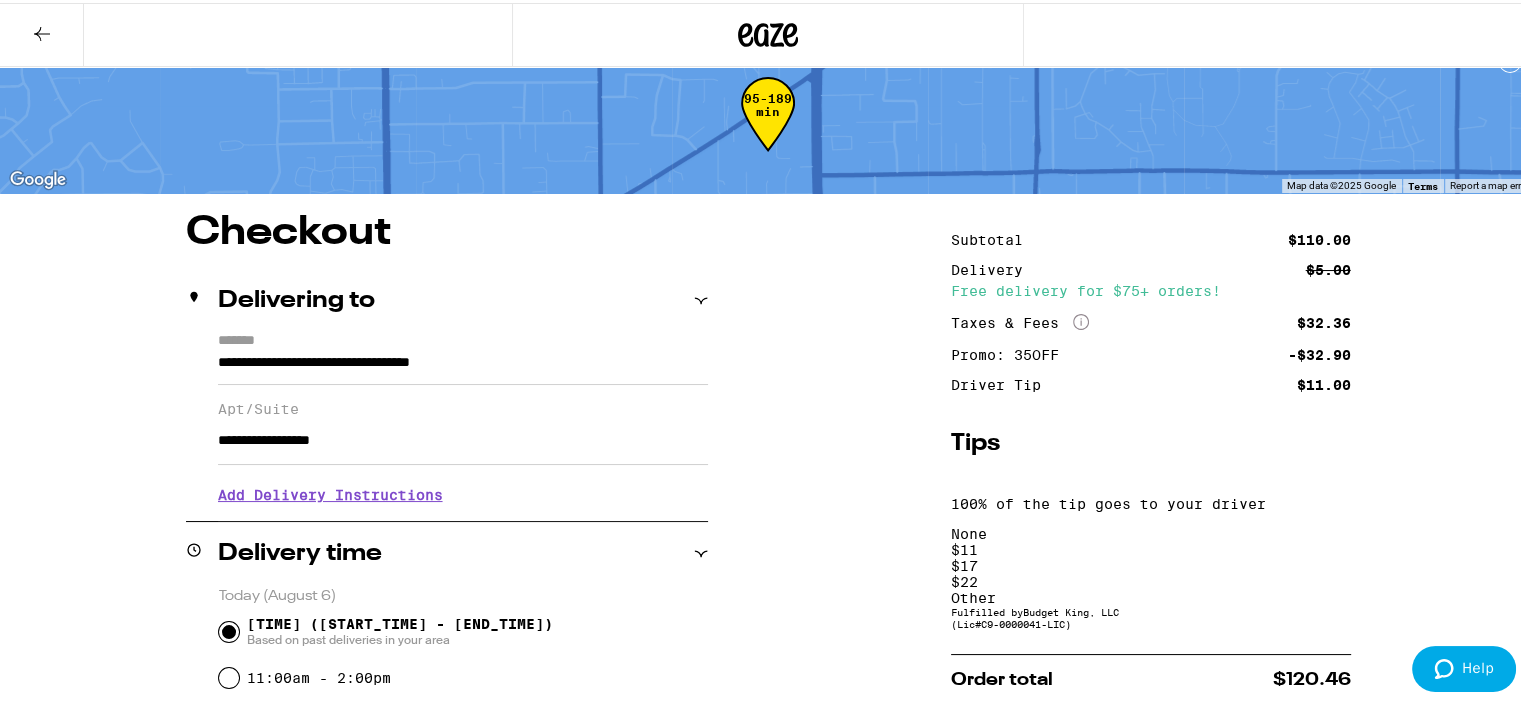 scroll, scrollTop: 0, scrollLeft: 0, axis: both 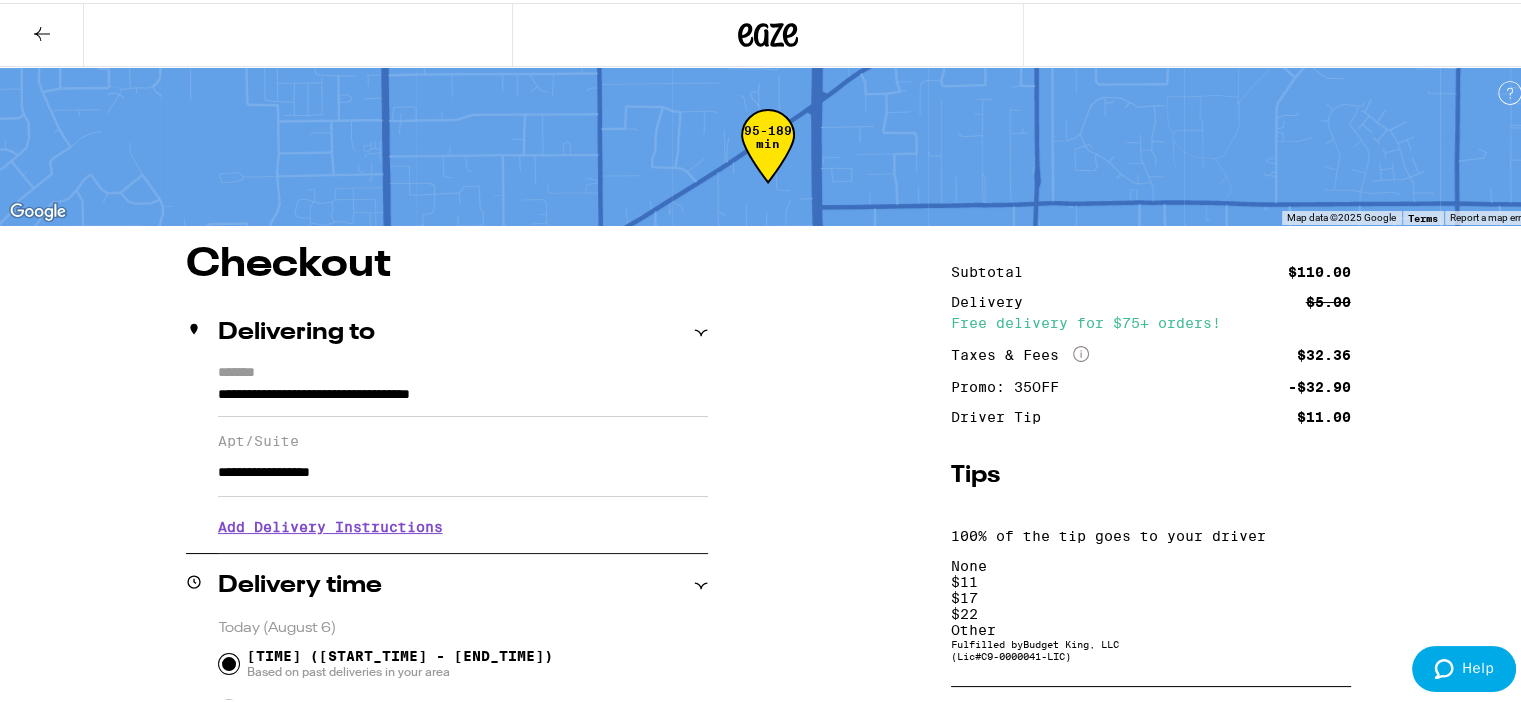 click at bounding box center [42, 32] 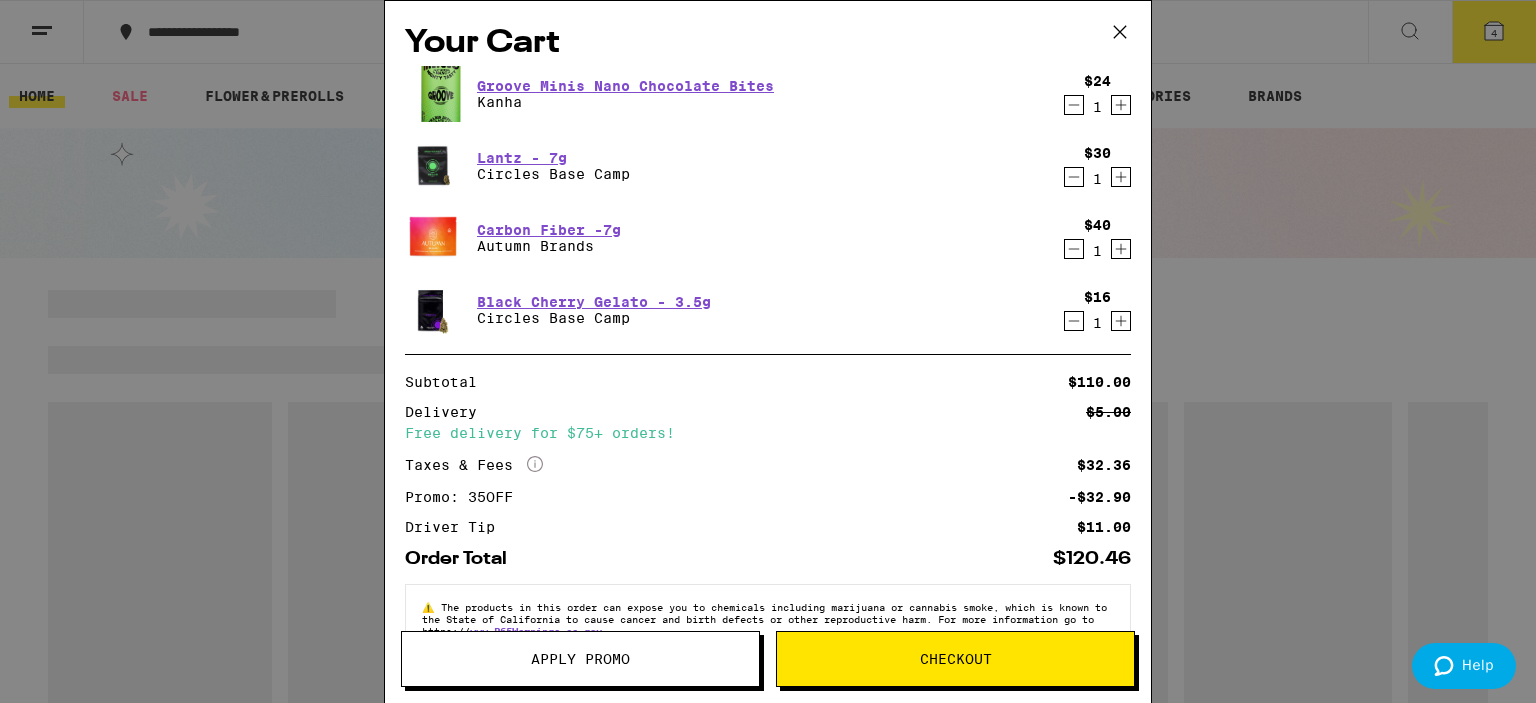 click on "$30 1" at bounding box center [1093, 166] 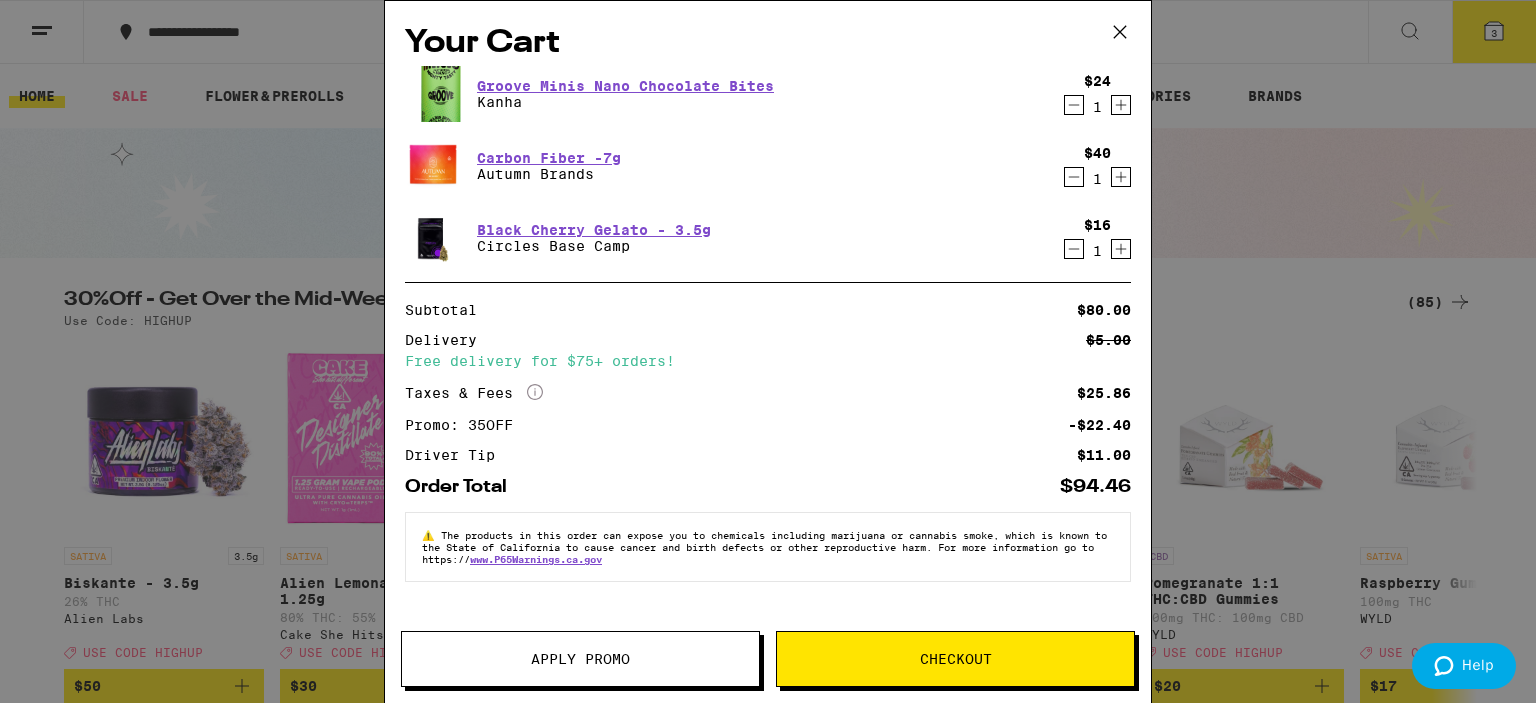 click on "Checkout" at bounding box center (955, 659) 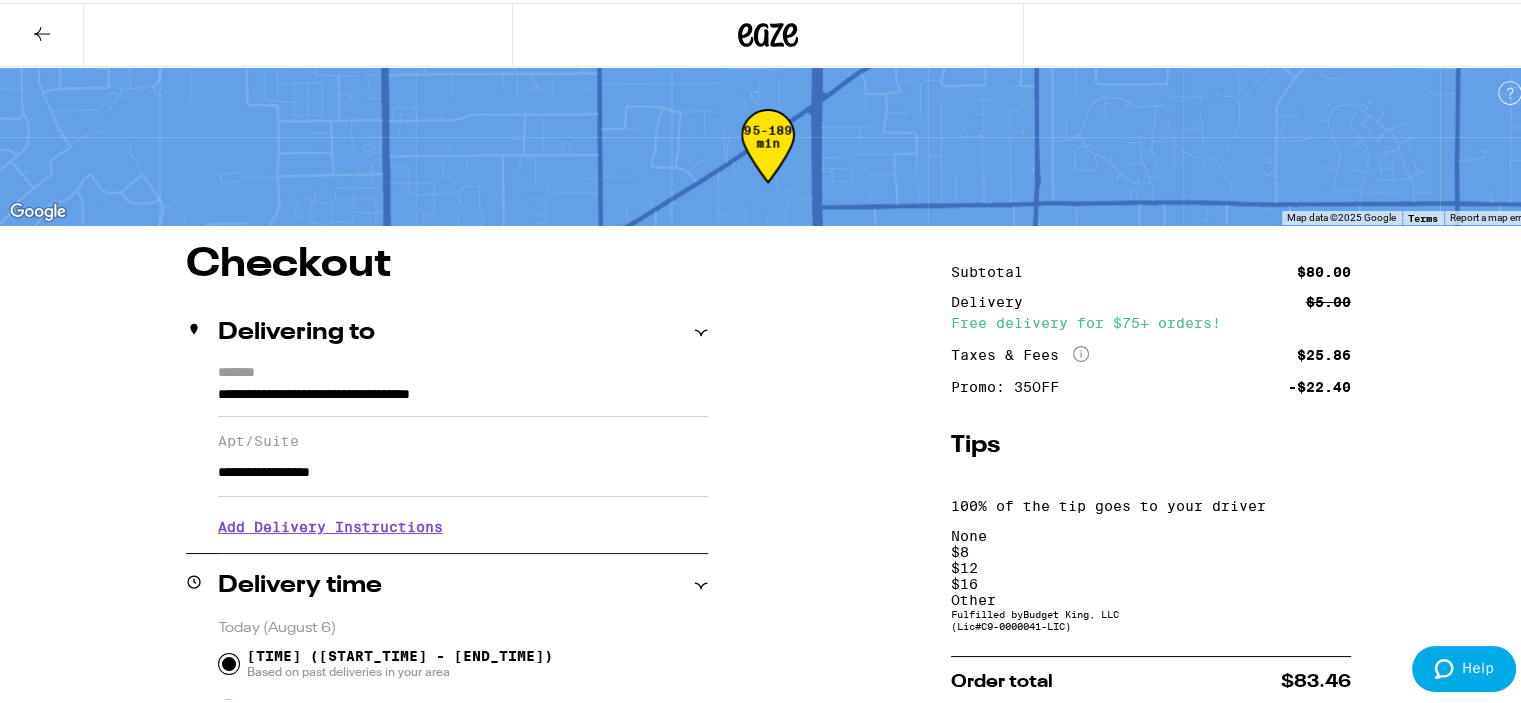 click on "$ 8" at bounding box center (1151, 549) 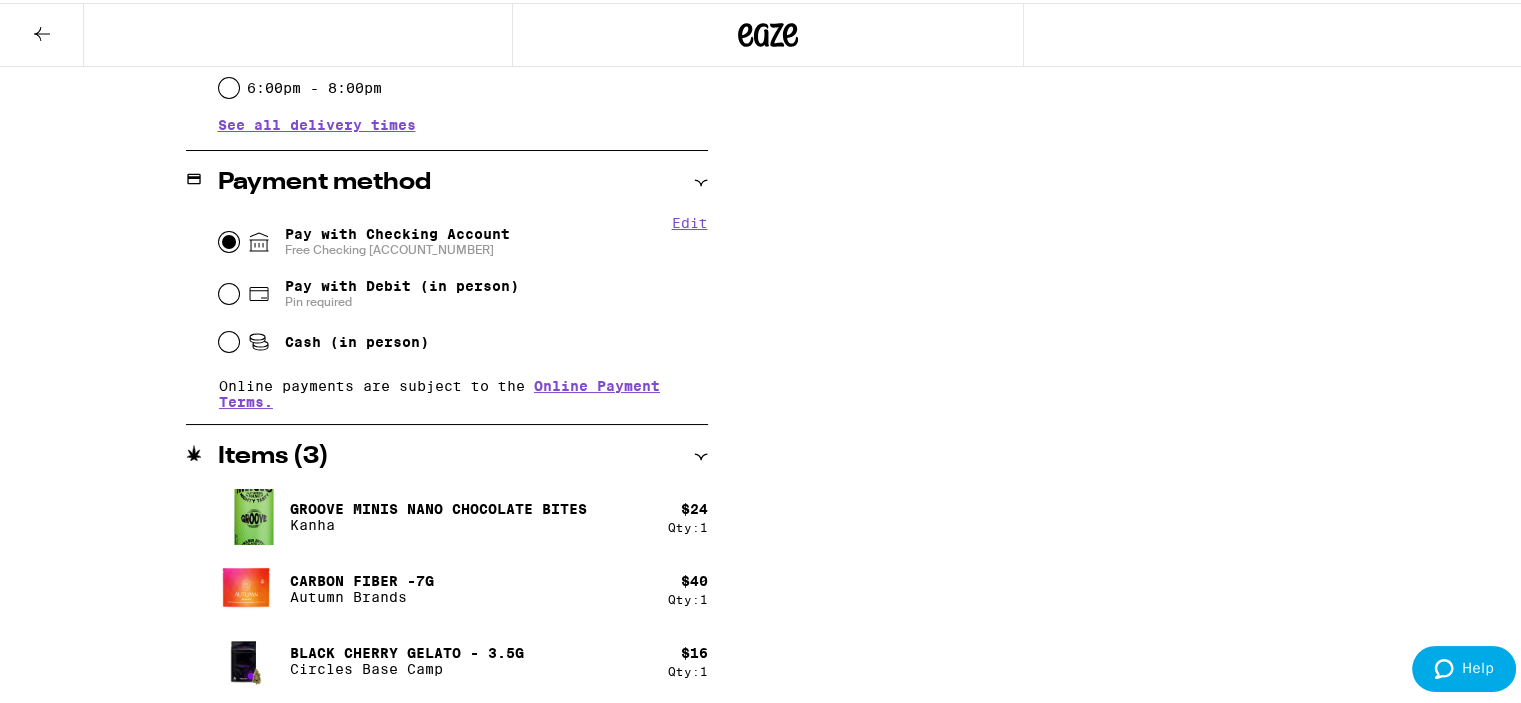 scroll, scrollTop: 786, scrollLeft: 0, axis: vertical 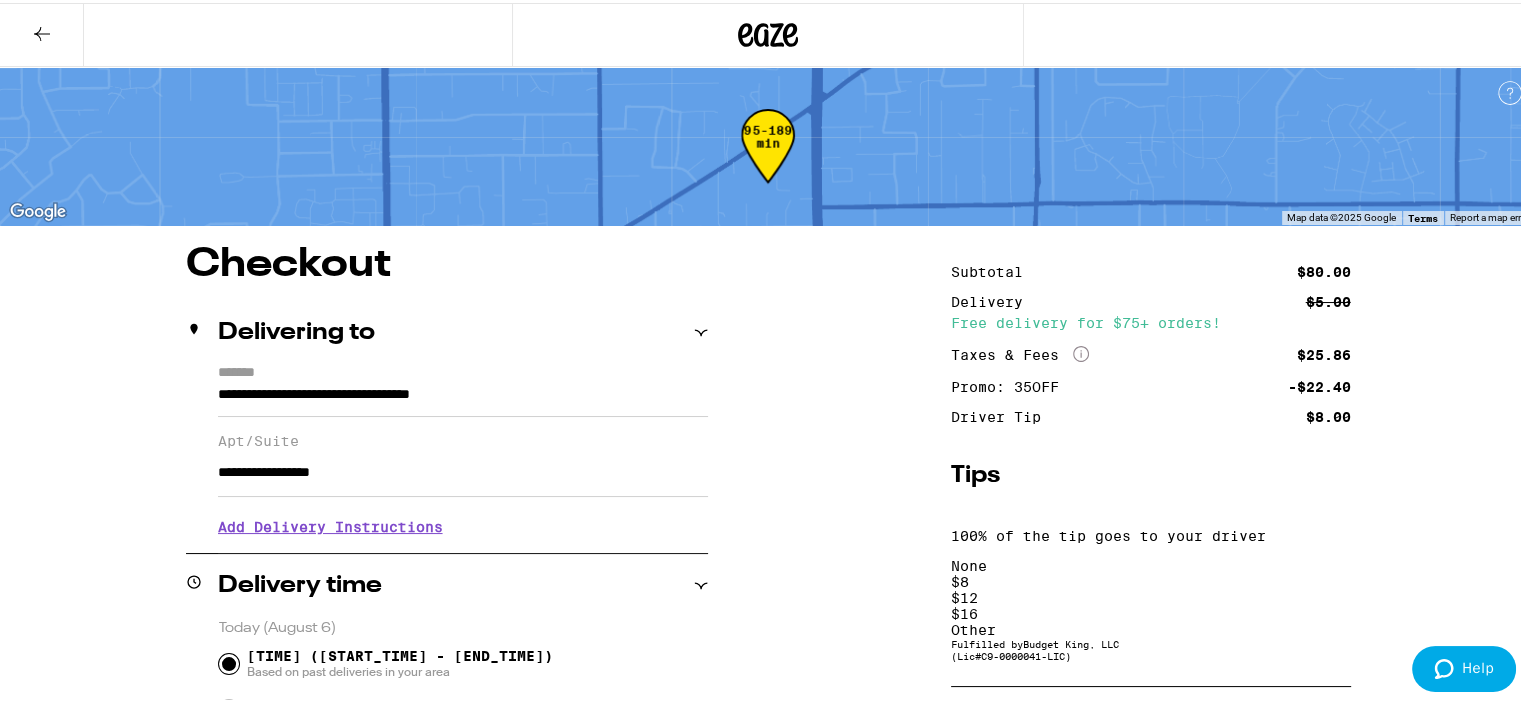 click on "More Info" 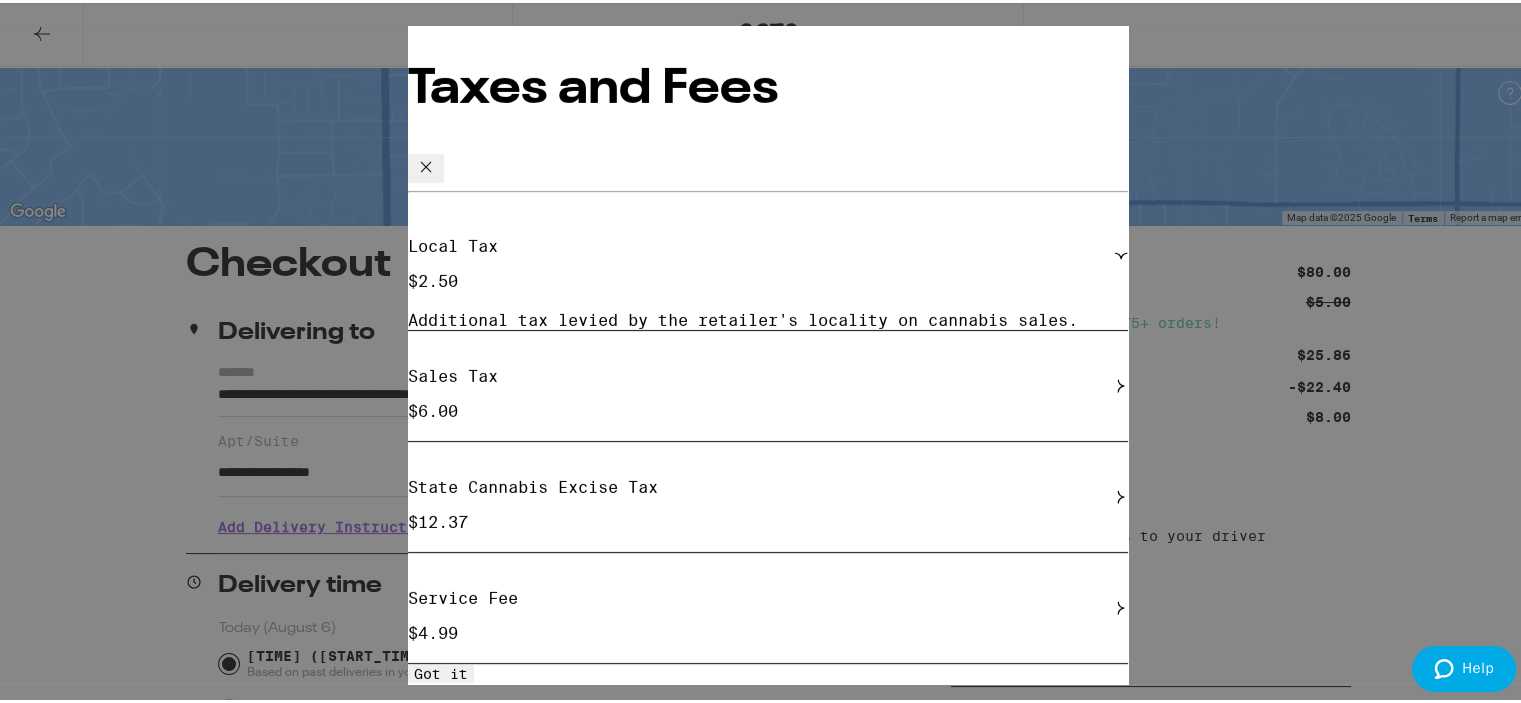 click on "Got it" at bounding box center (441, 670) 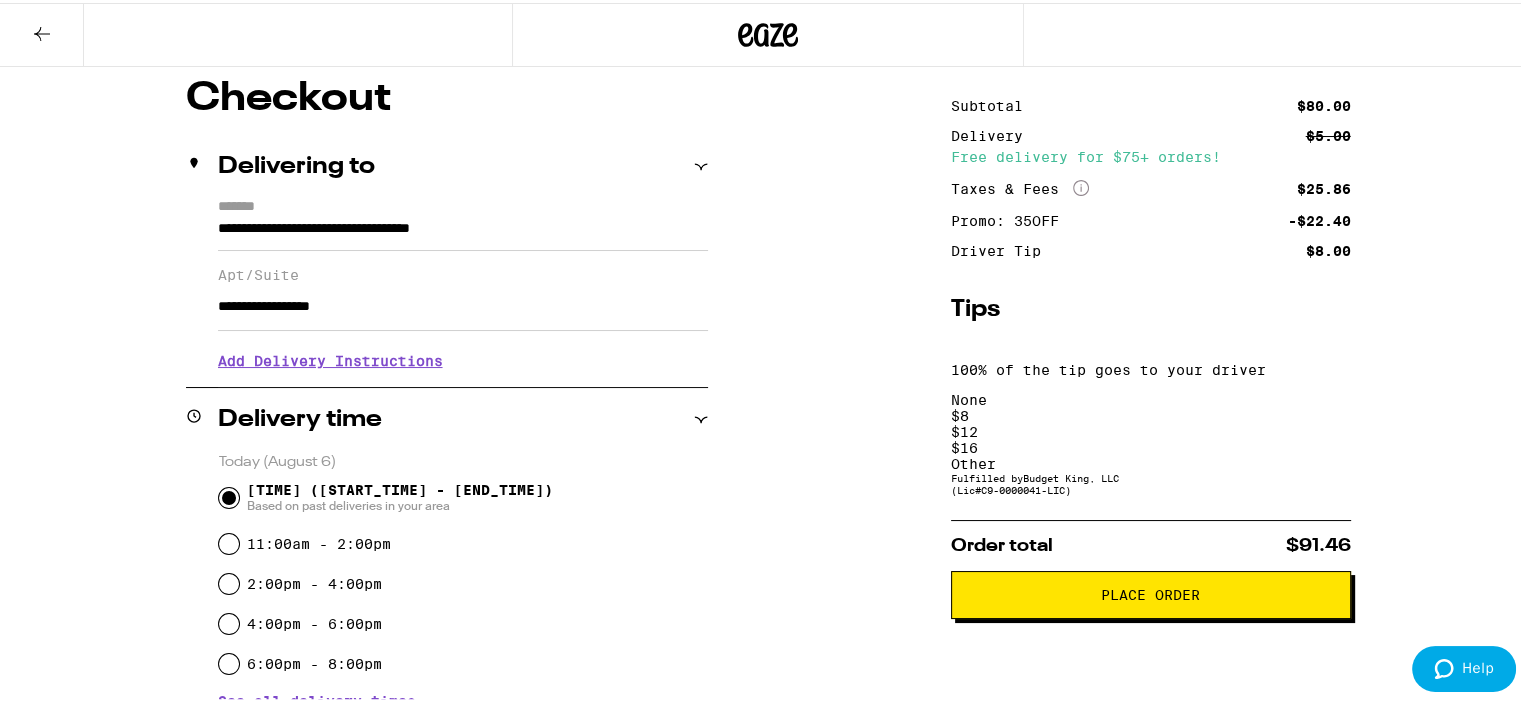 scroll, scrollTop: 200, scrollLeft: 0, axis: vertical 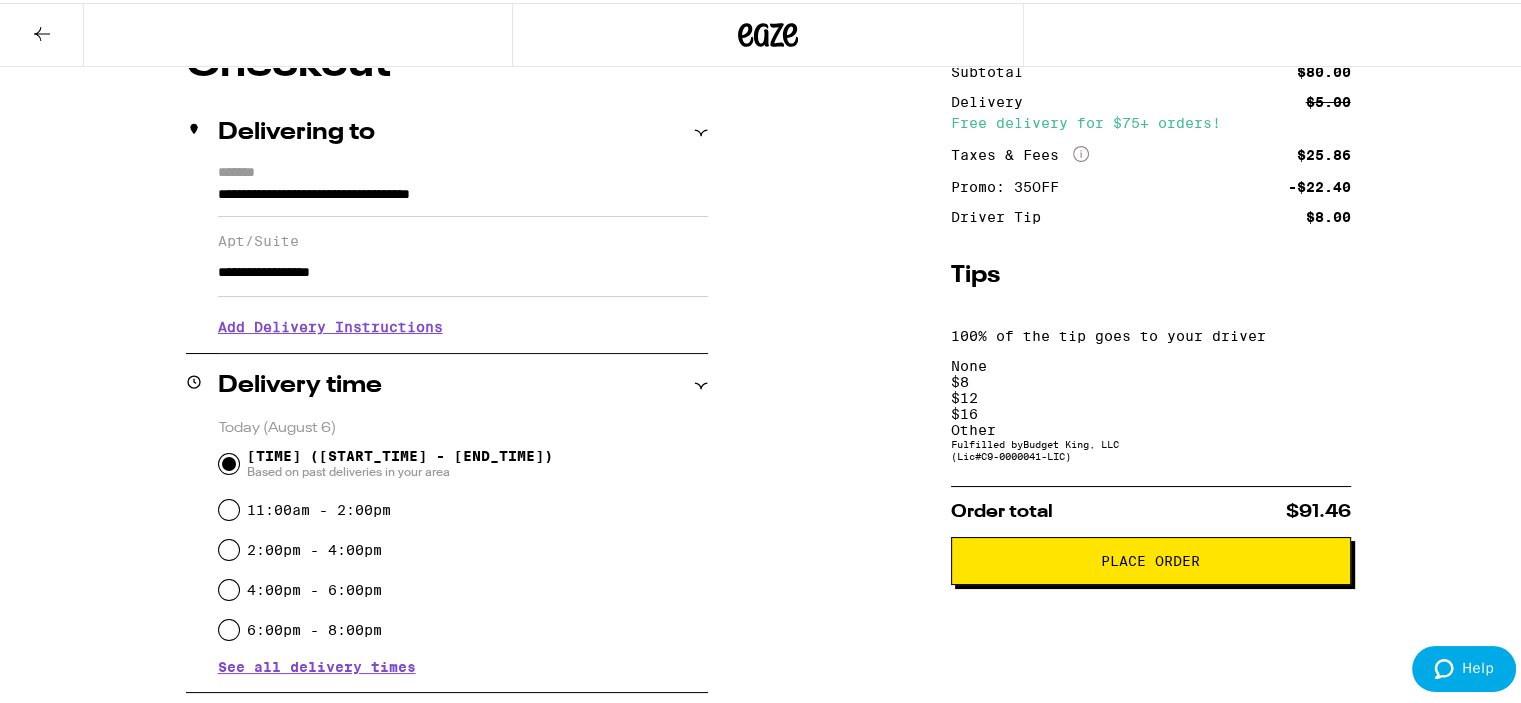 click on "Subtotal $80.00 Delivery $5.00 Free delivery for $75+ orders! Taxes & Fees More Info $25.86 Promo: 35OFF -$22.40 Driver Tip $8.00 Tips 100% of the tip goes to your driver None $ 8 $ 12 $ 16 Other Fulfilled by  Budget King, LLC (Lic#  C9-0000041-LIC ) Order total $91.46 Place Order" at bounding box center [1151, 643] 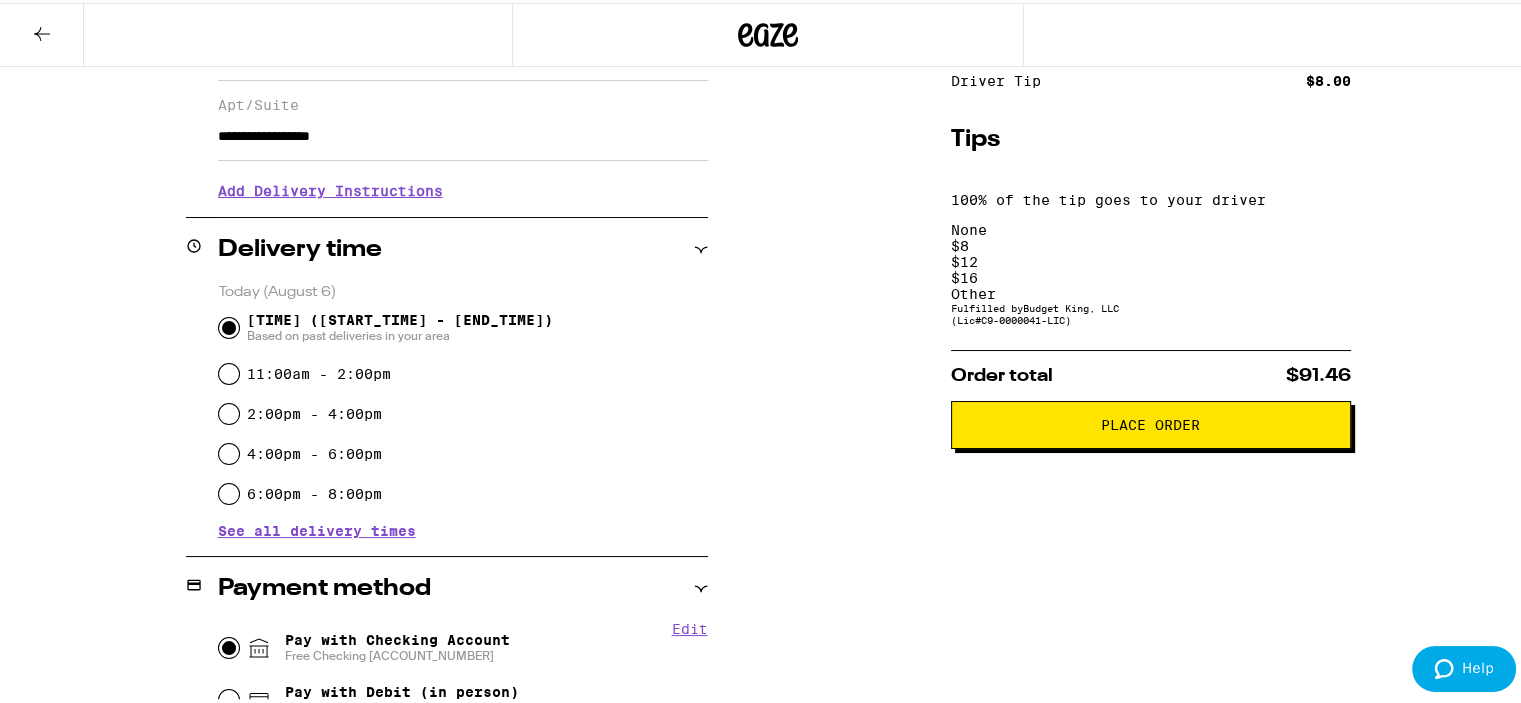 scroll, scrollTop: 363, scrollLeft: 0, axis: vertical 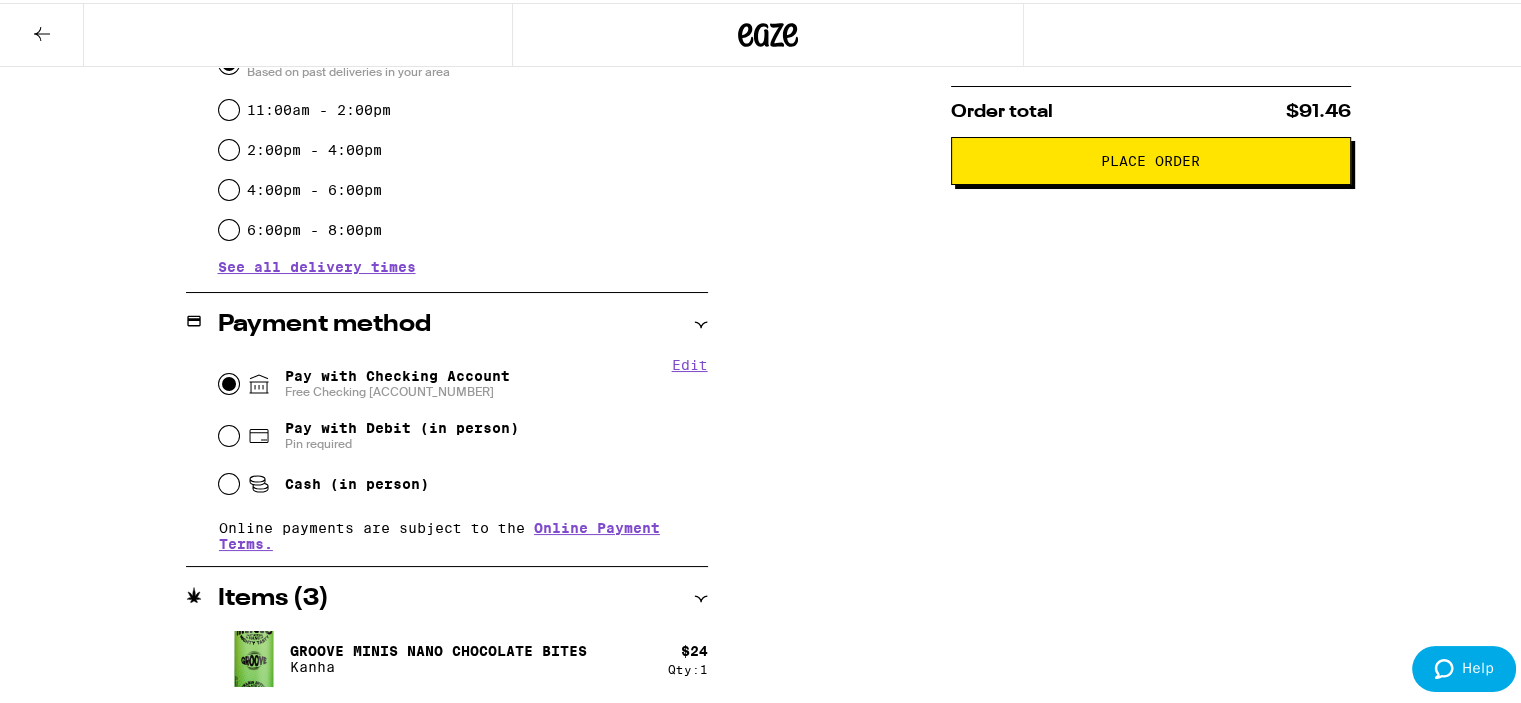 click on "Place Order" at bounding box center [1151, 158] 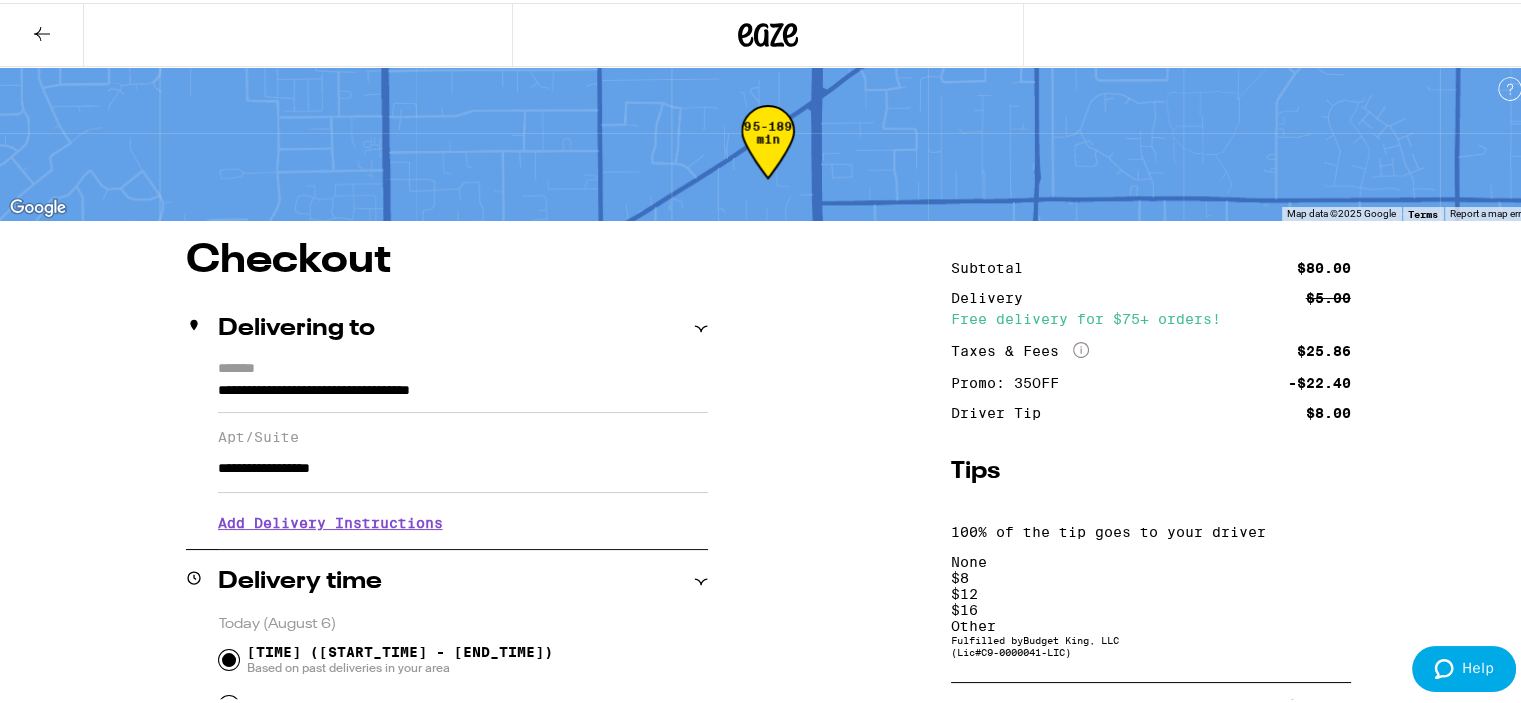 scroll, scrollTop: 0, scrollLeft: 0, axis: both 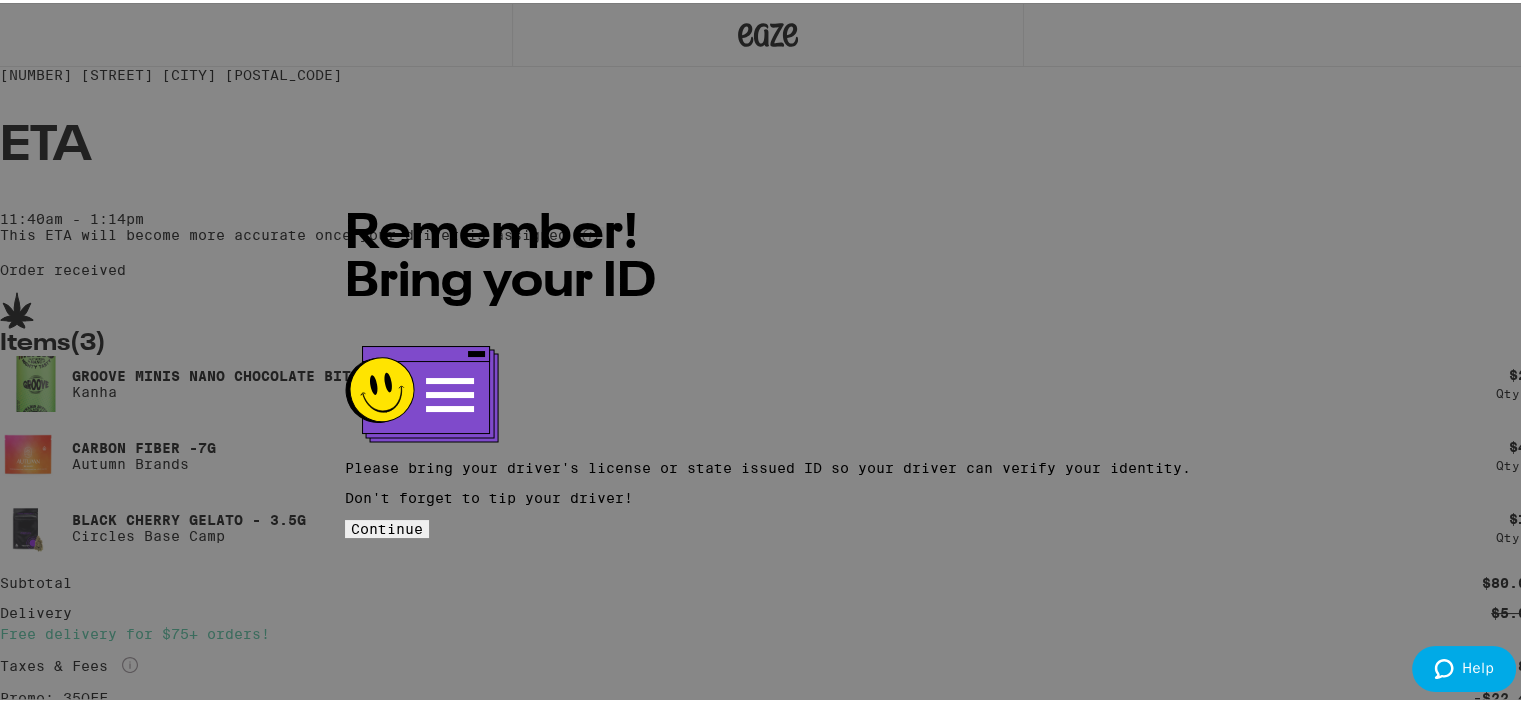 click on "Continue" at bounding box center [387, 526] 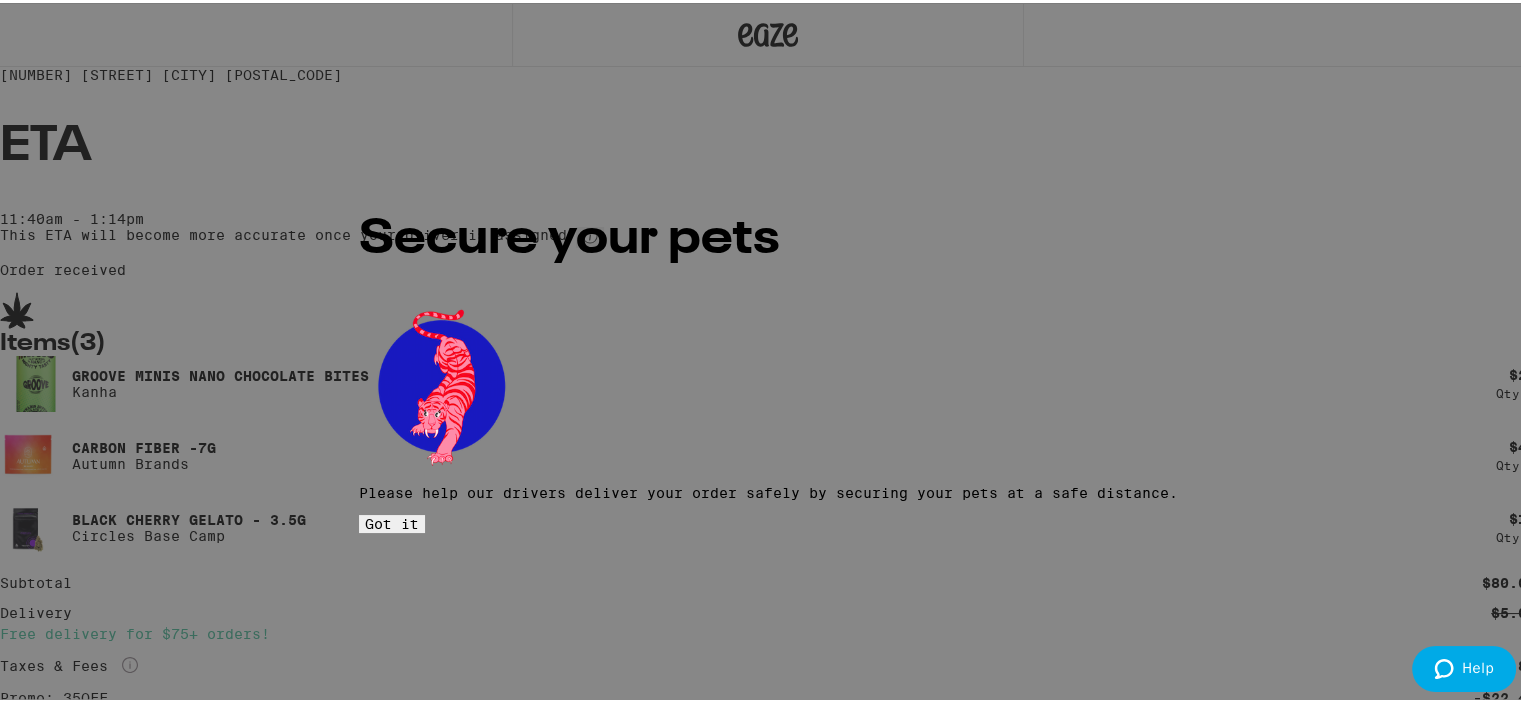 click on "Got it" at bounding box center (392, 521) 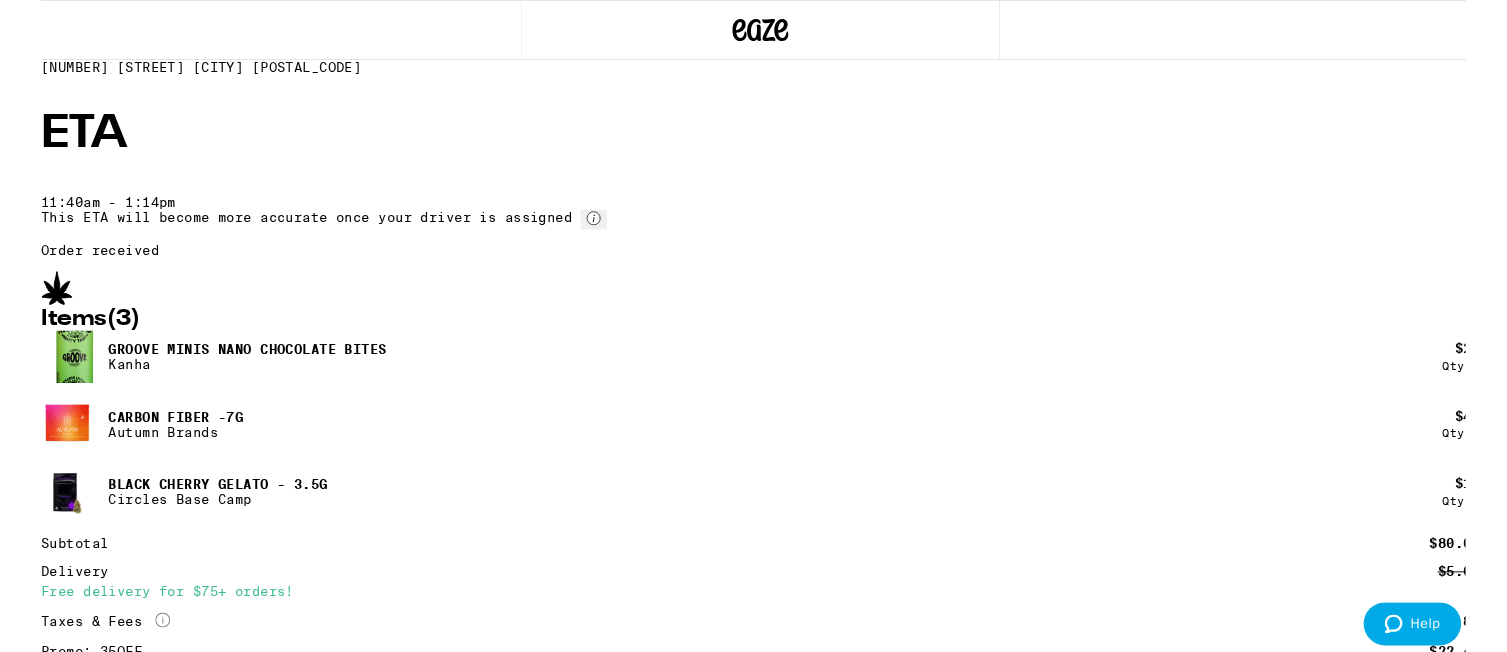 scroll, scrollTop: 400, scrollLeft: 0, axis: vertical 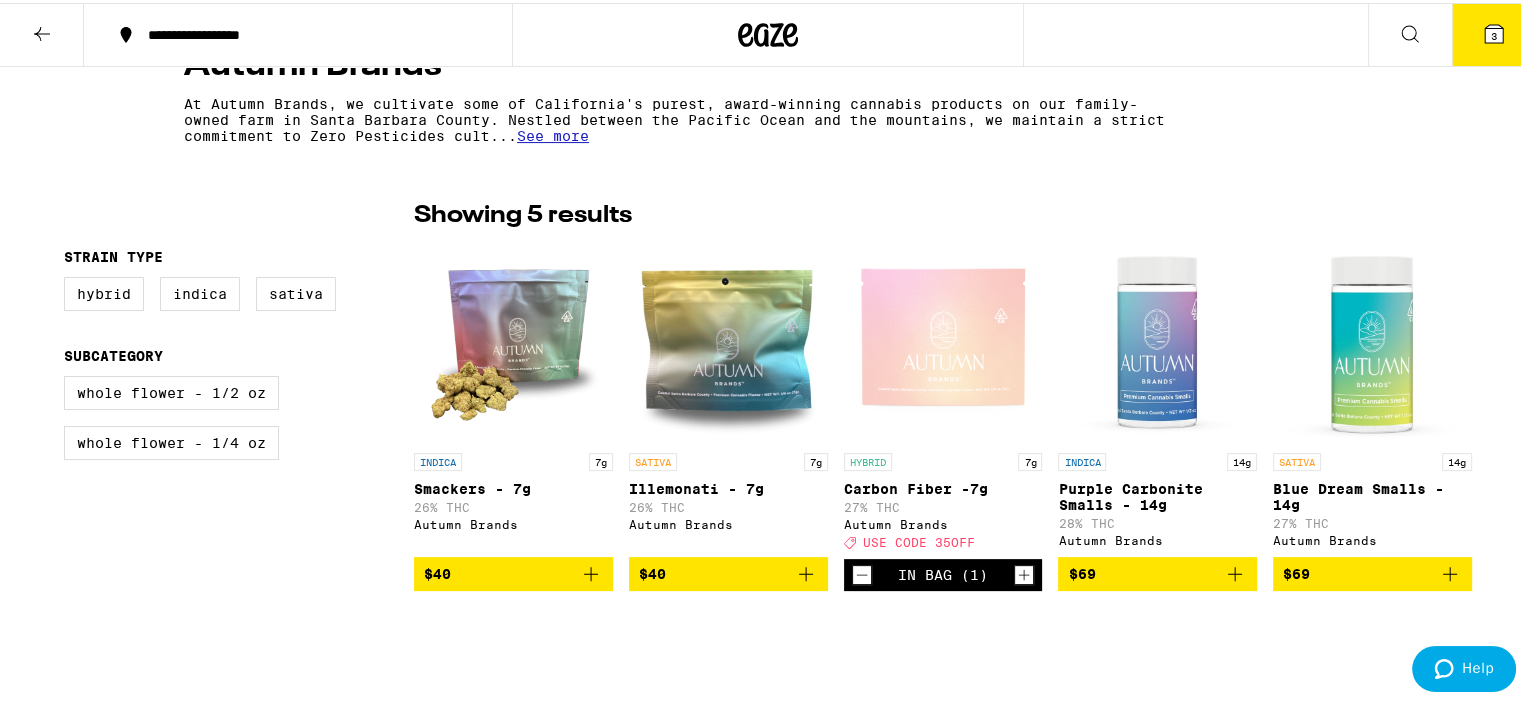 click on "3" at bounding box center (1494, 32) 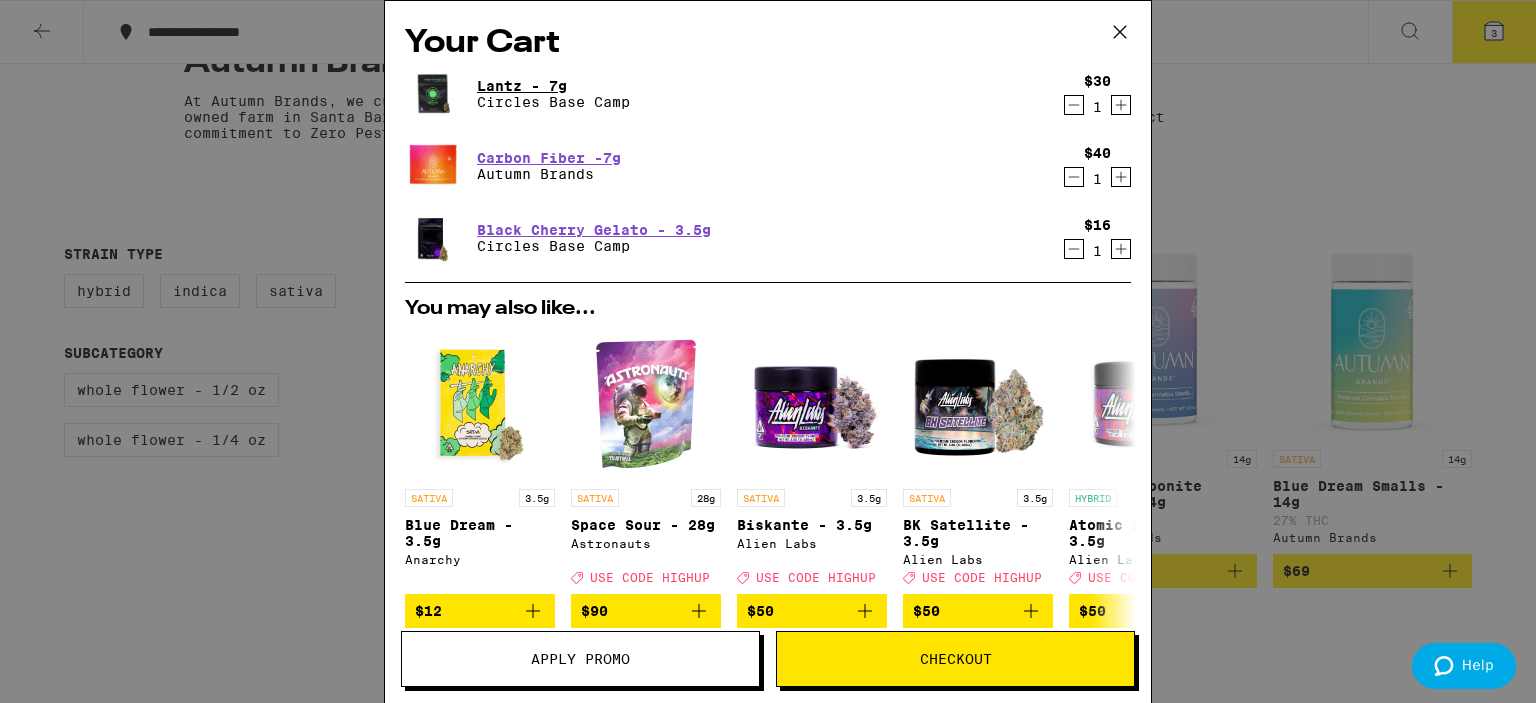click on "Lantz - 7g" at bounding box center [553, 86] 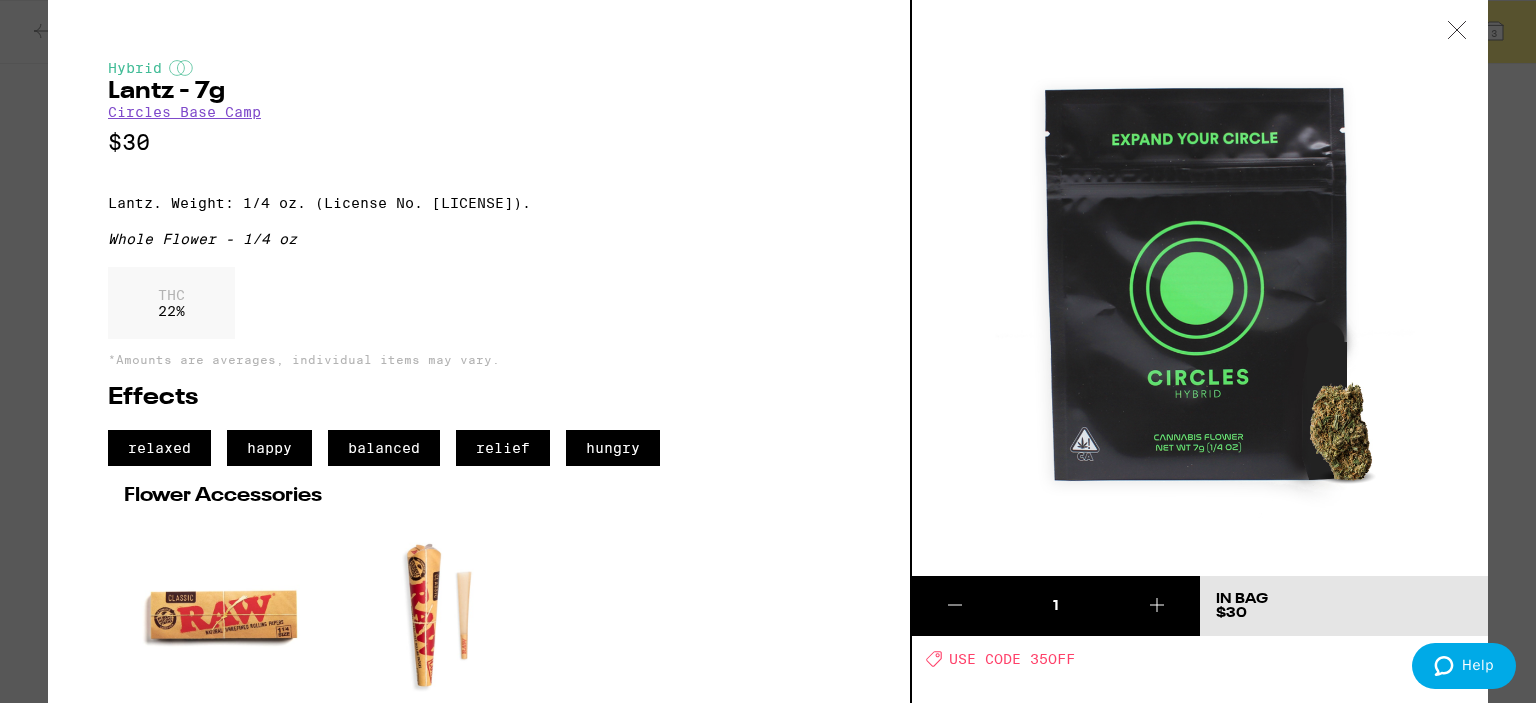 click 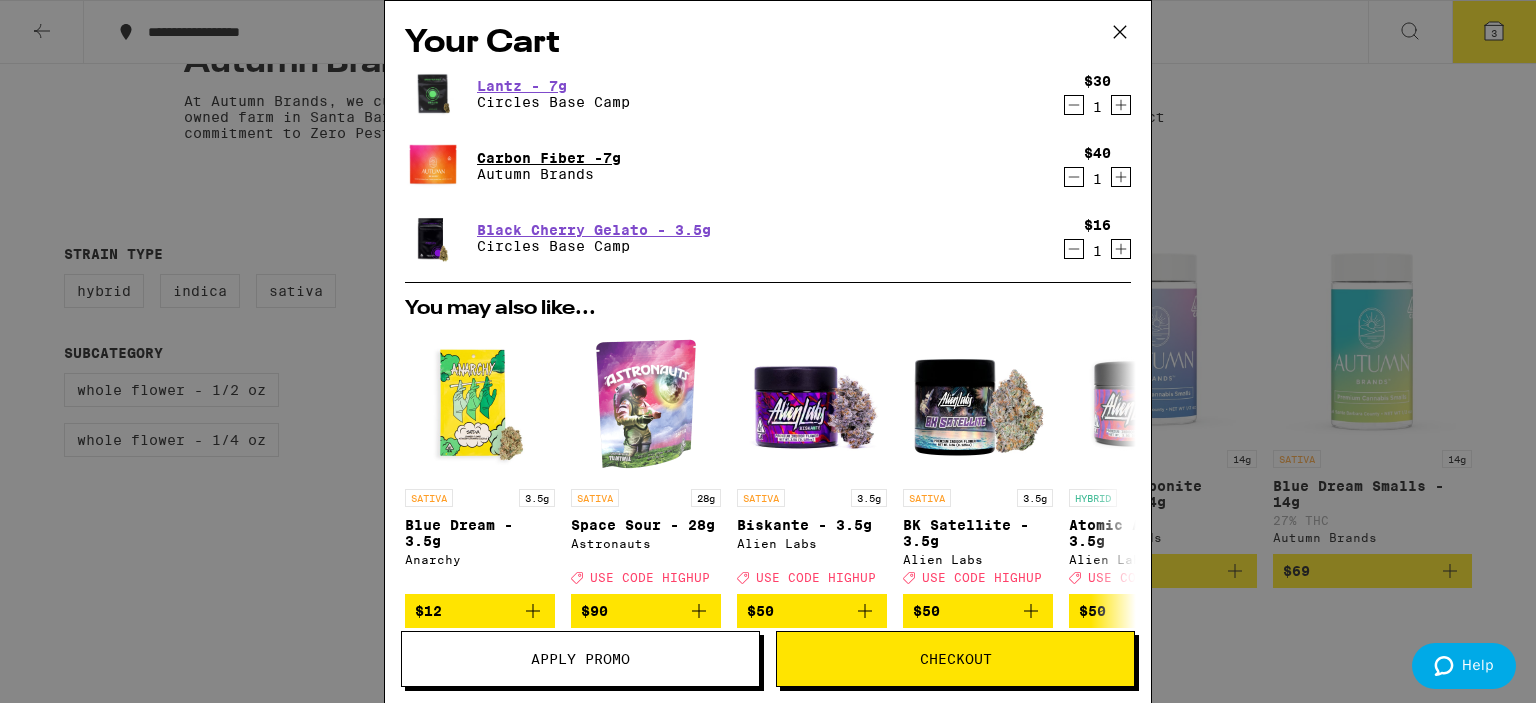 click on "Carbon Fiber -7g" at bounding box center [549, 158] 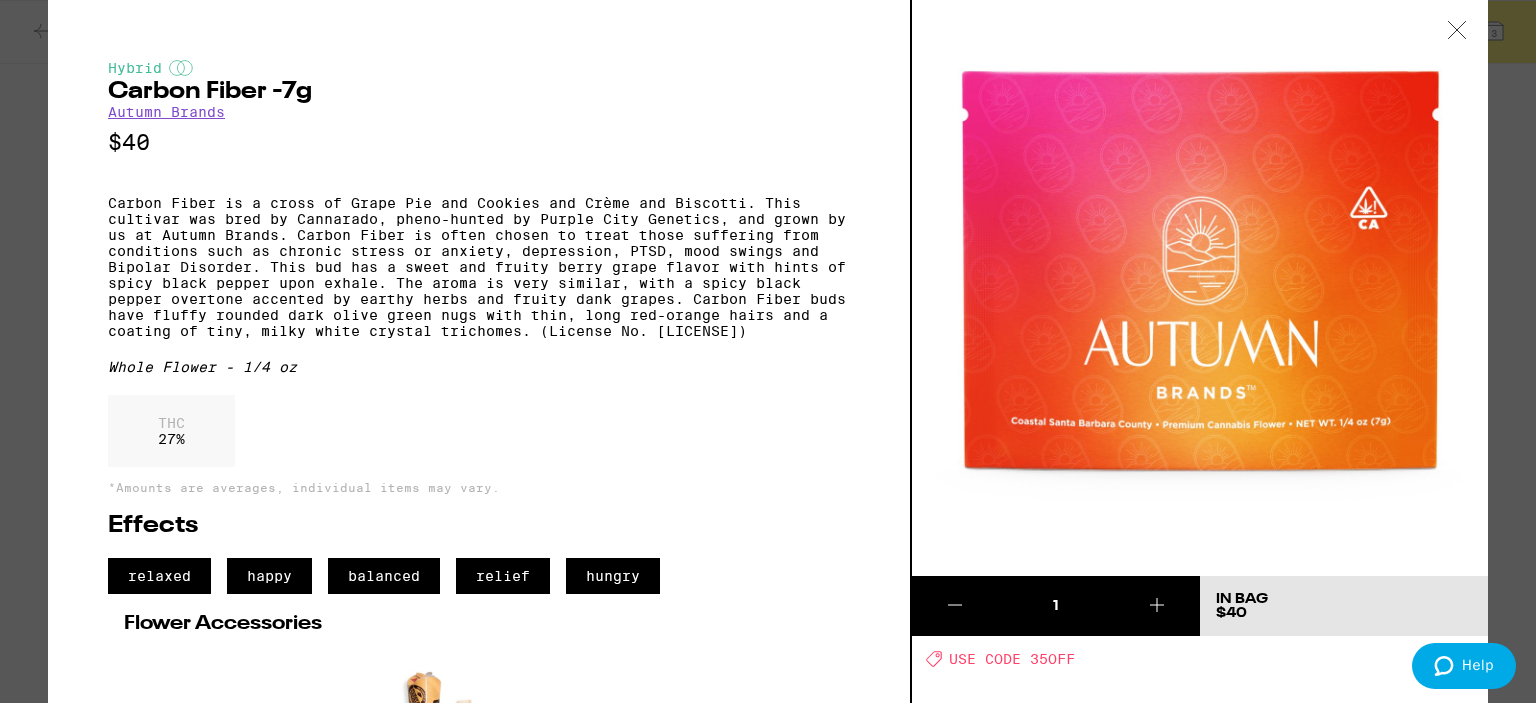 click 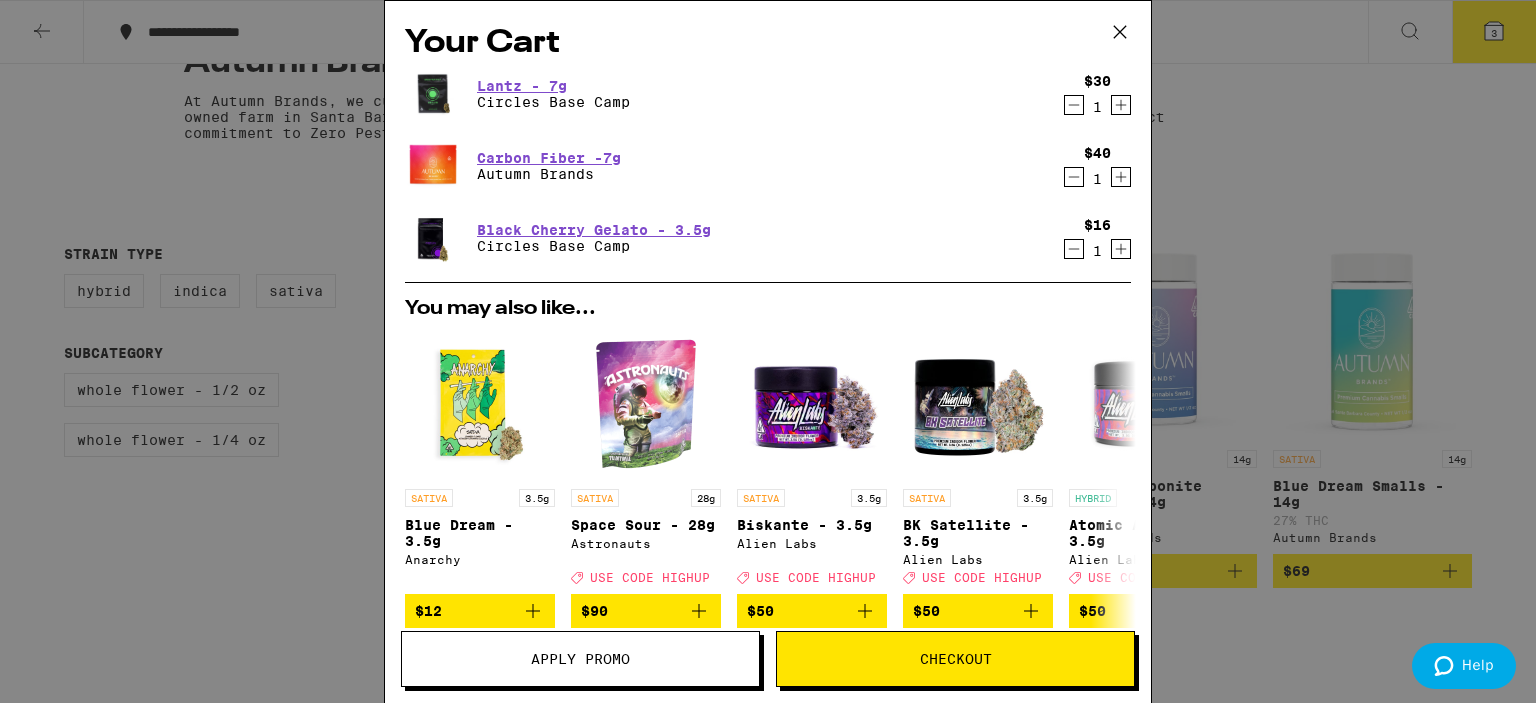 click 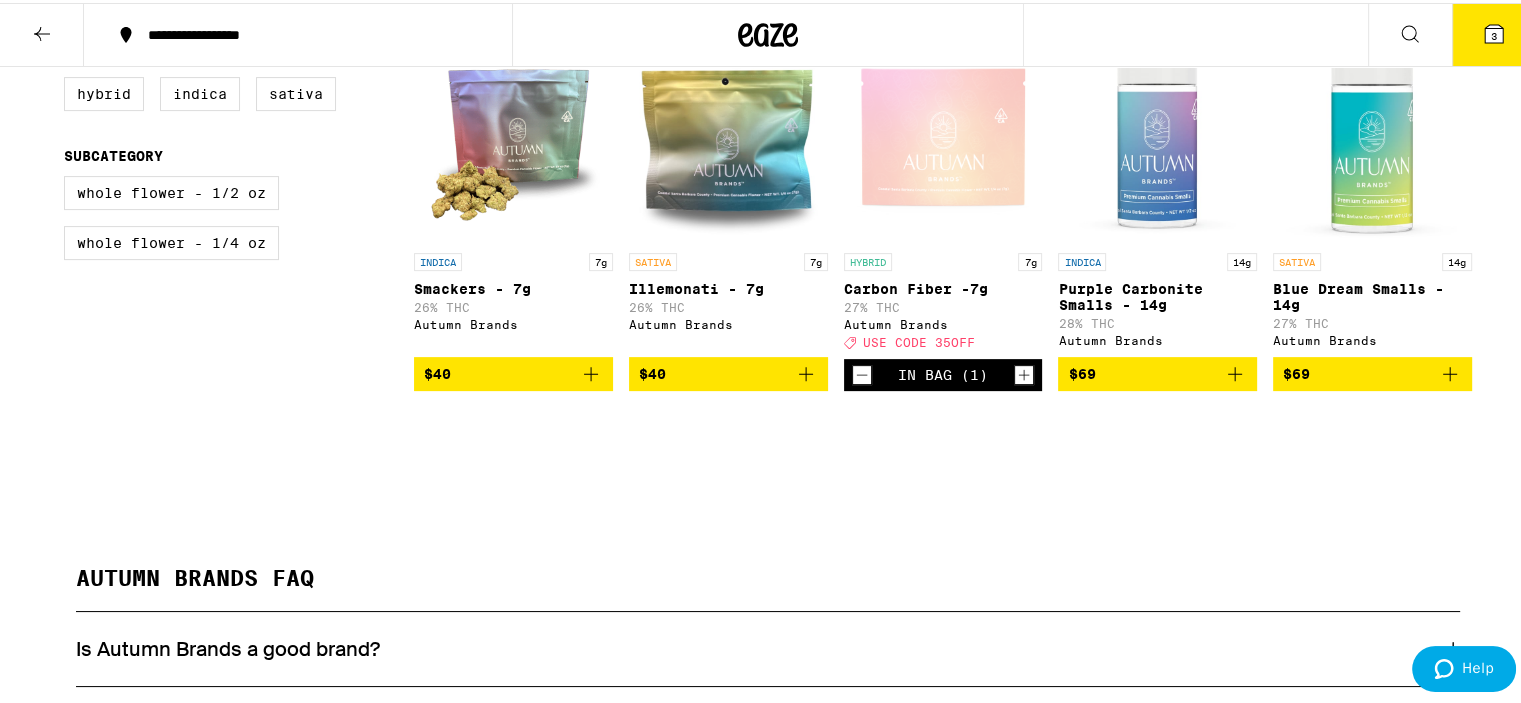 scroll, scrollTop: 200, scrollLeft: 0, axis: vertical 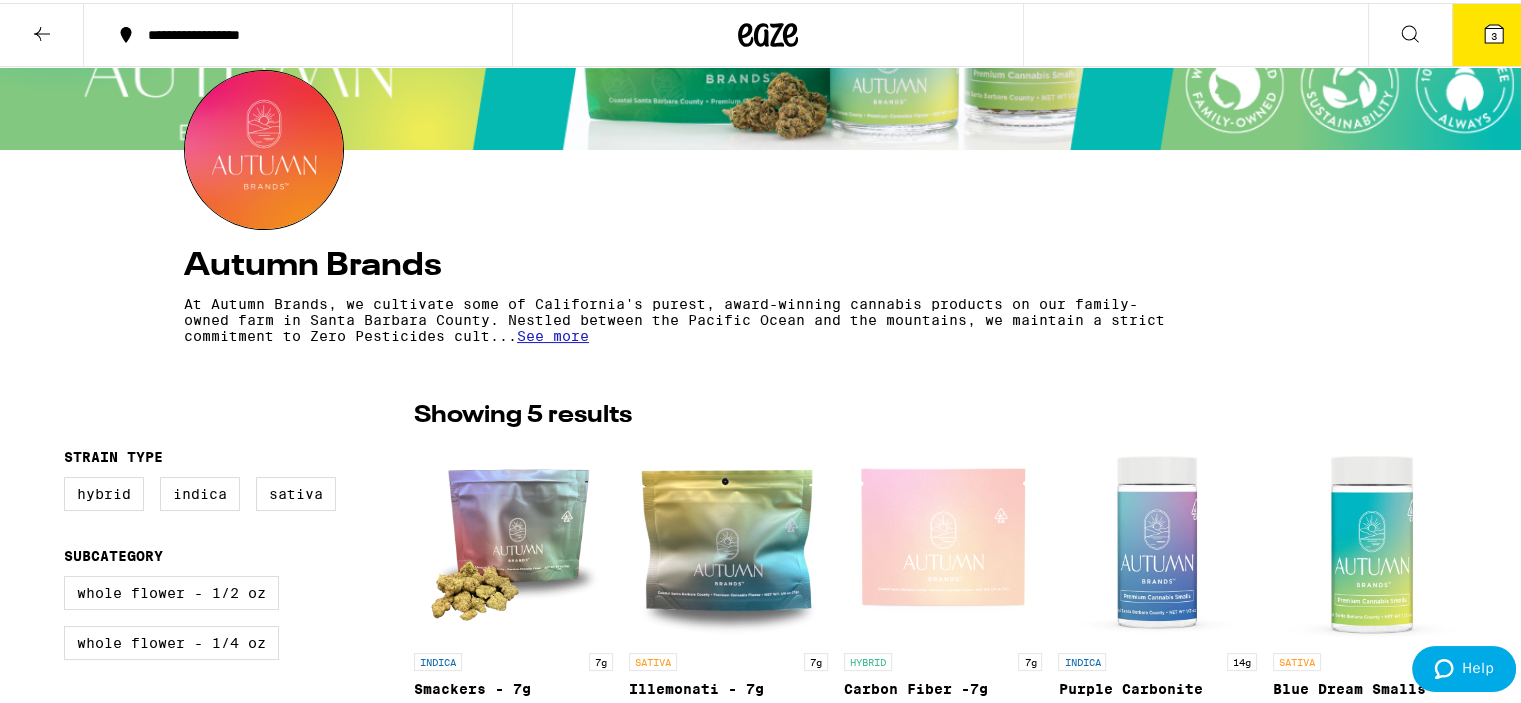 click 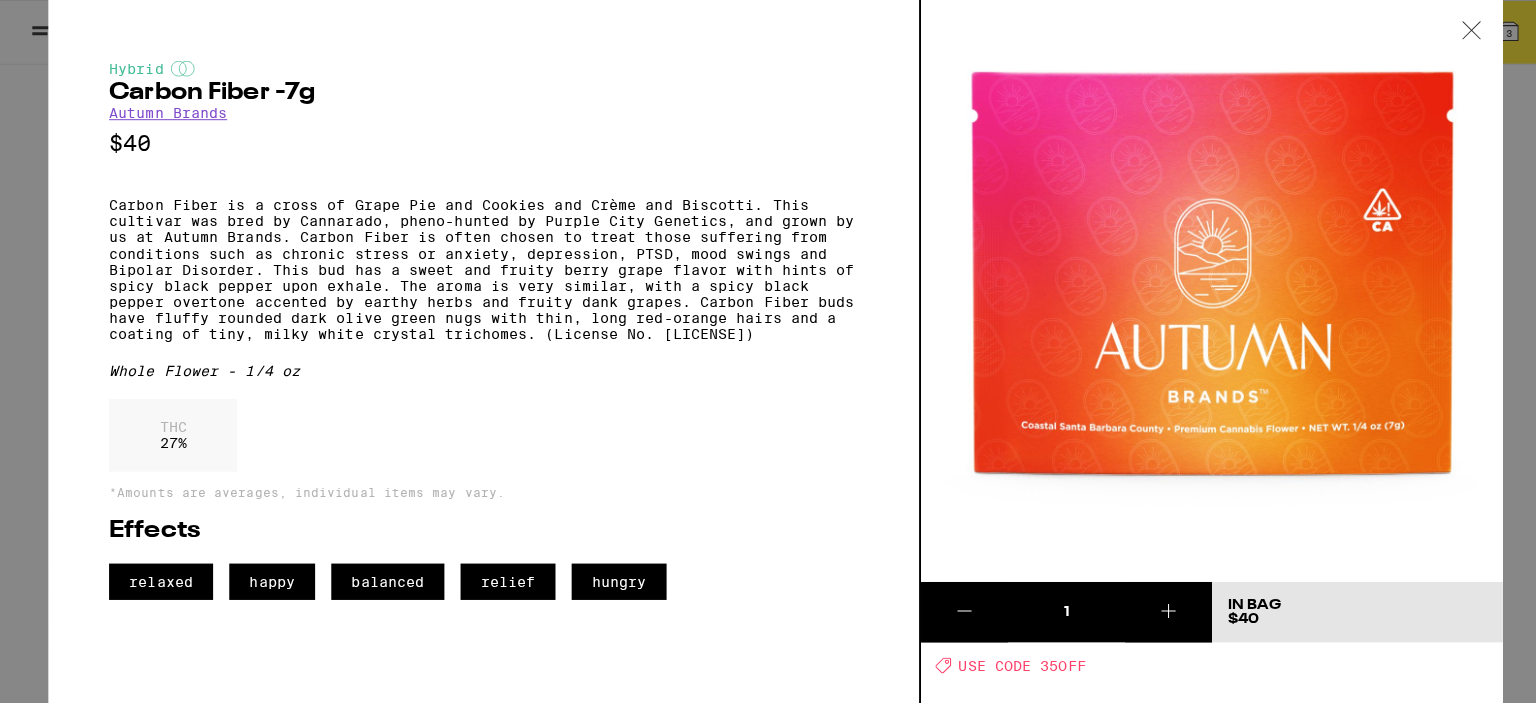 scroll, scrollTop: 0, scrollLeft: 0, axis: both 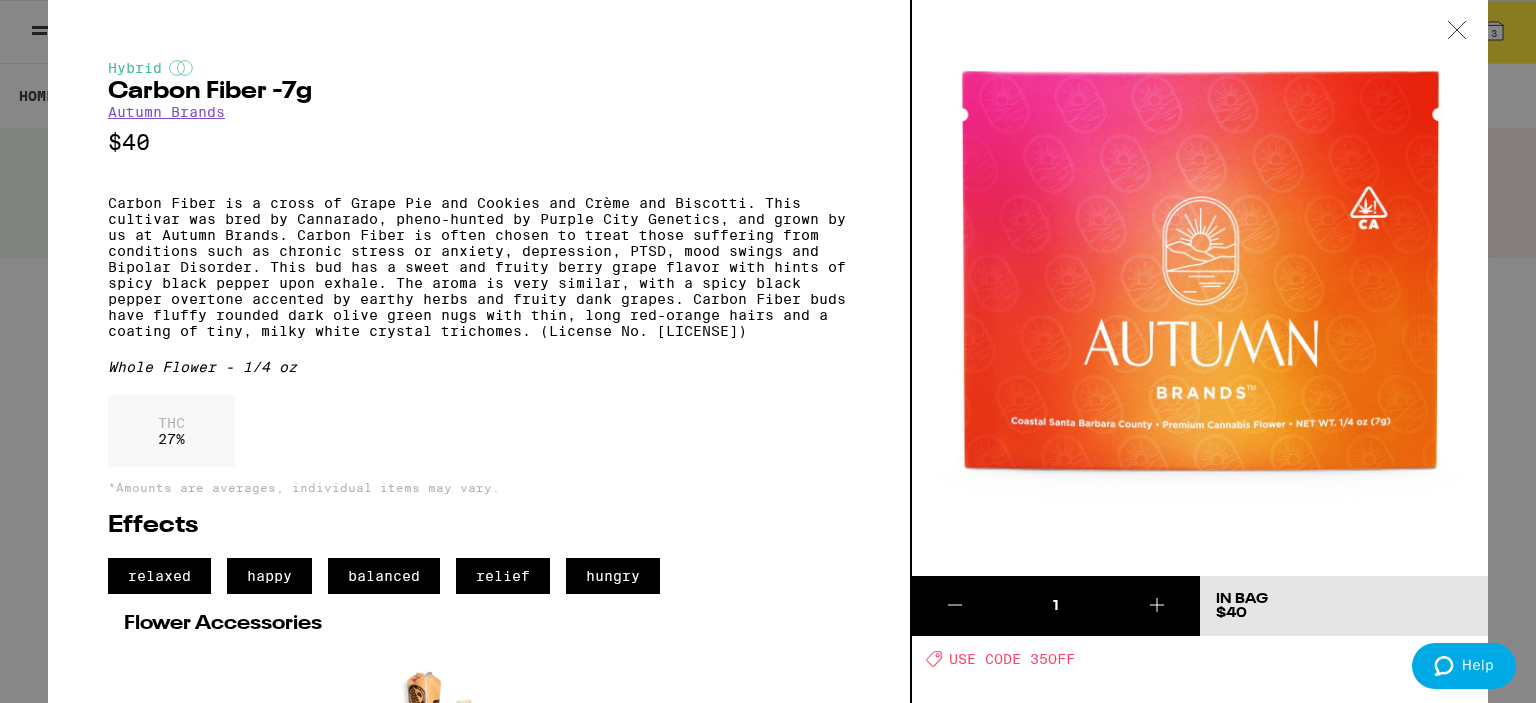 click 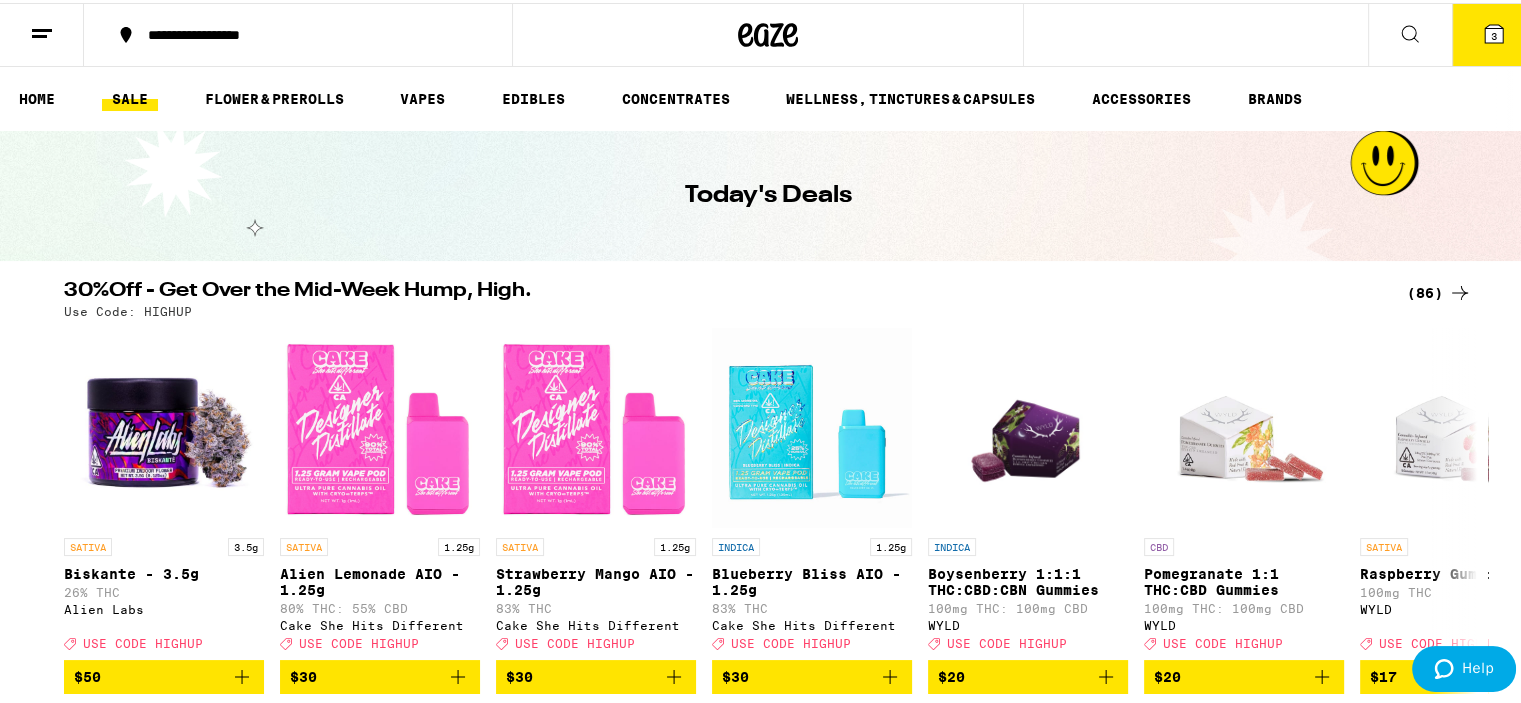 click at bounding box center [1410, 32] 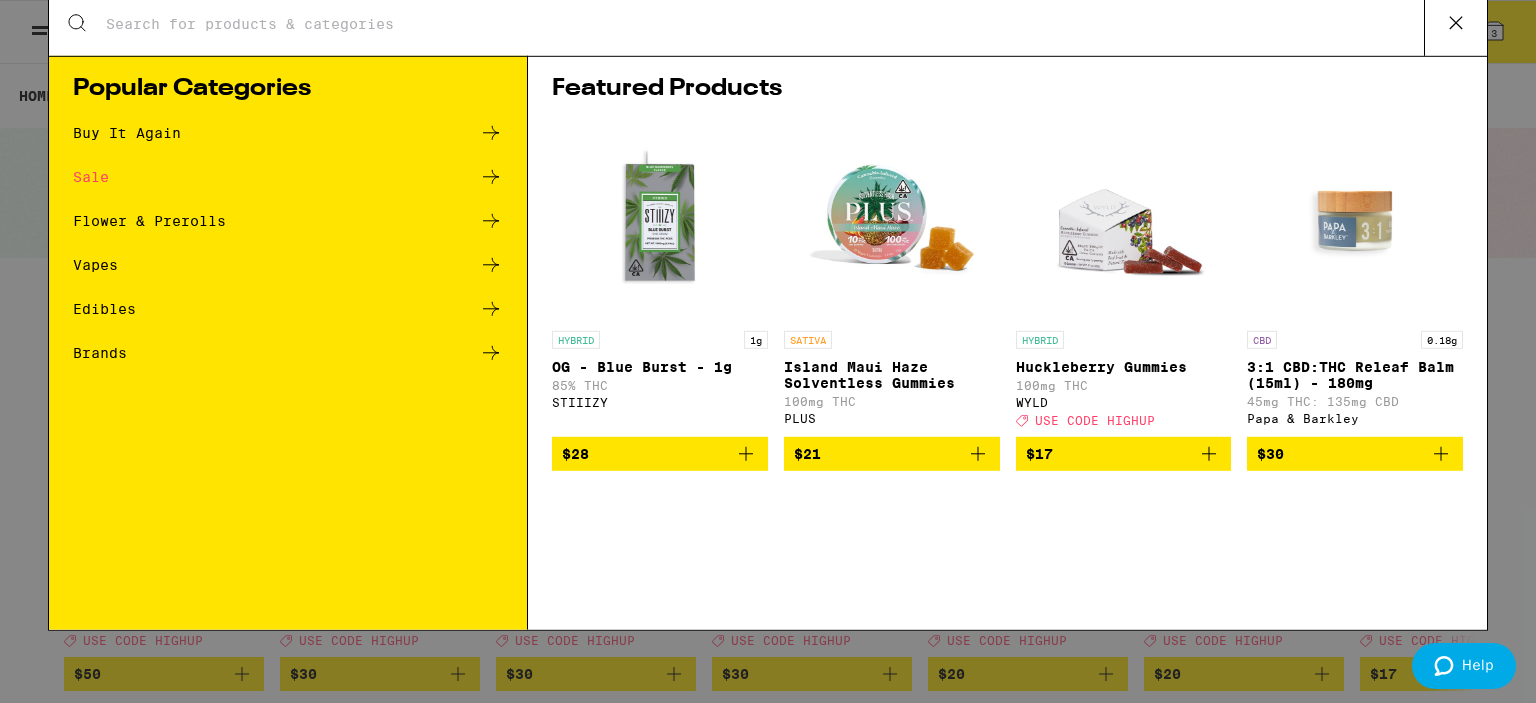 click on "Search for Products" at bounding box center (768, 33) 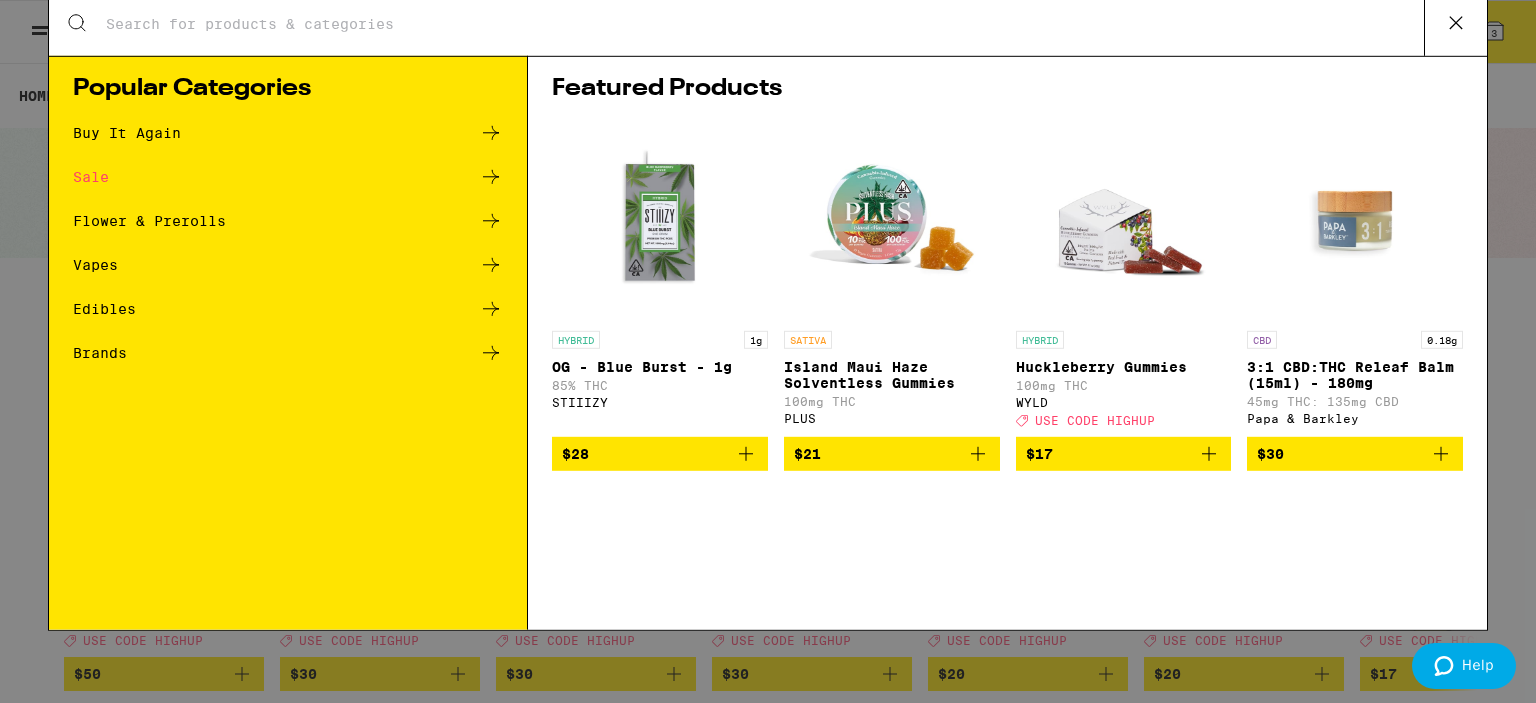 click on "Search for Products" at bounding box center (764, 33) 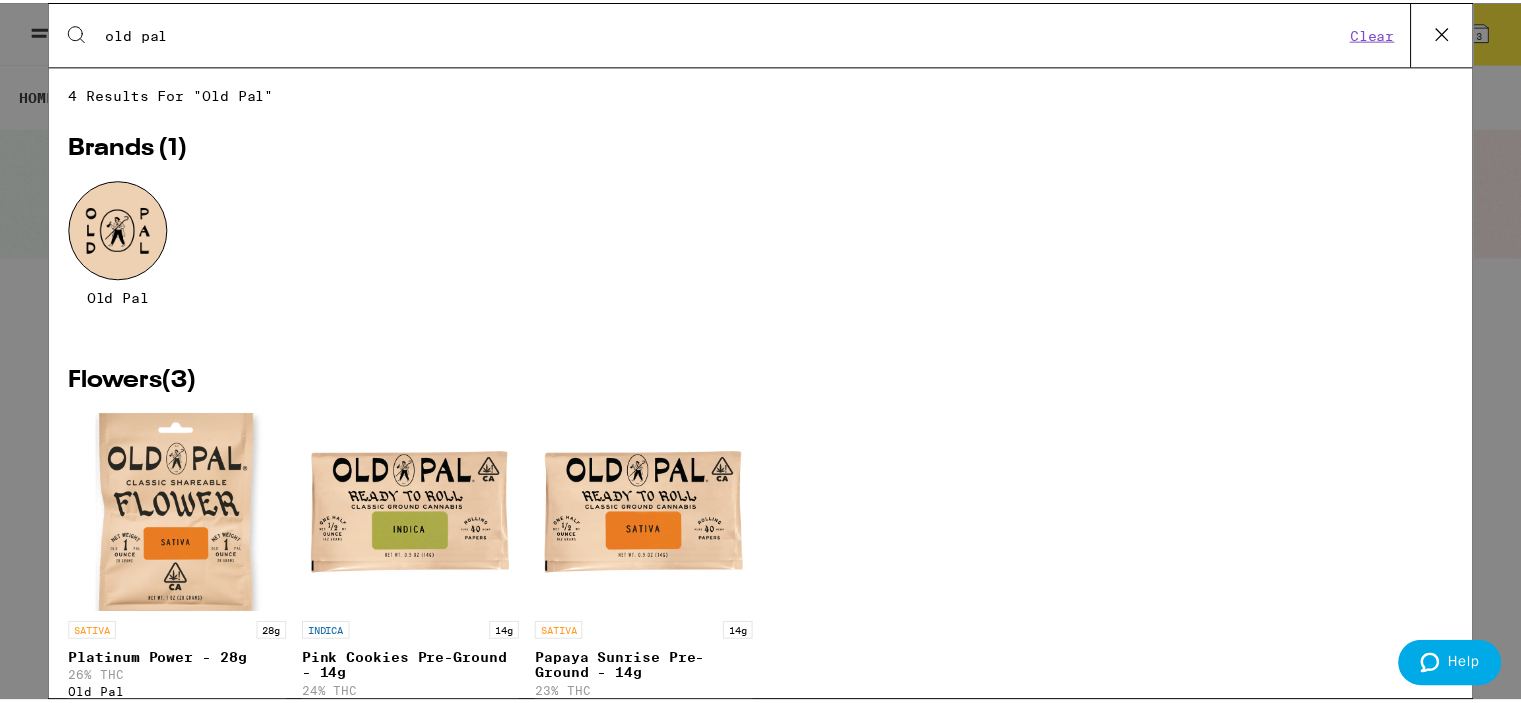 scroll, scrollTop: 120, scrollLeft: 0, axis: vertical 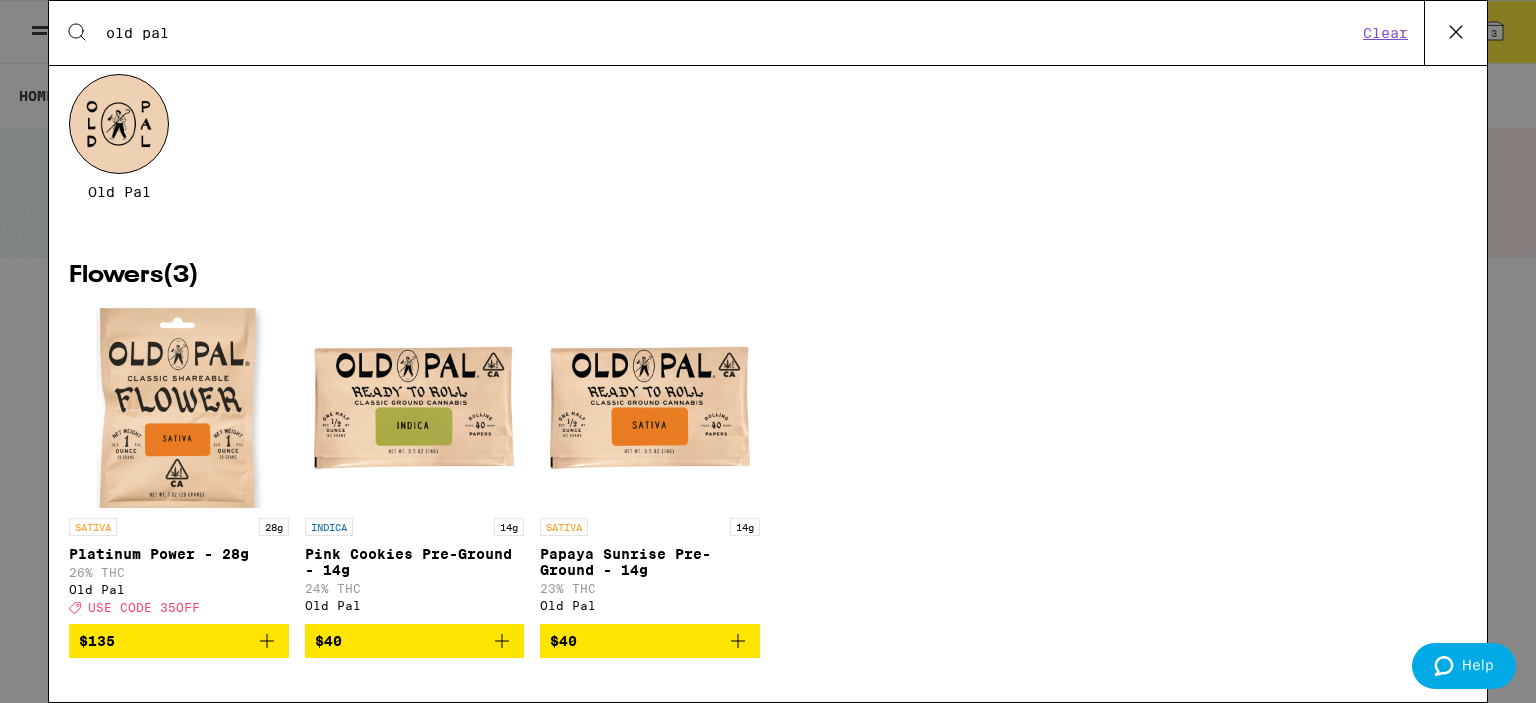 type on "old pal" 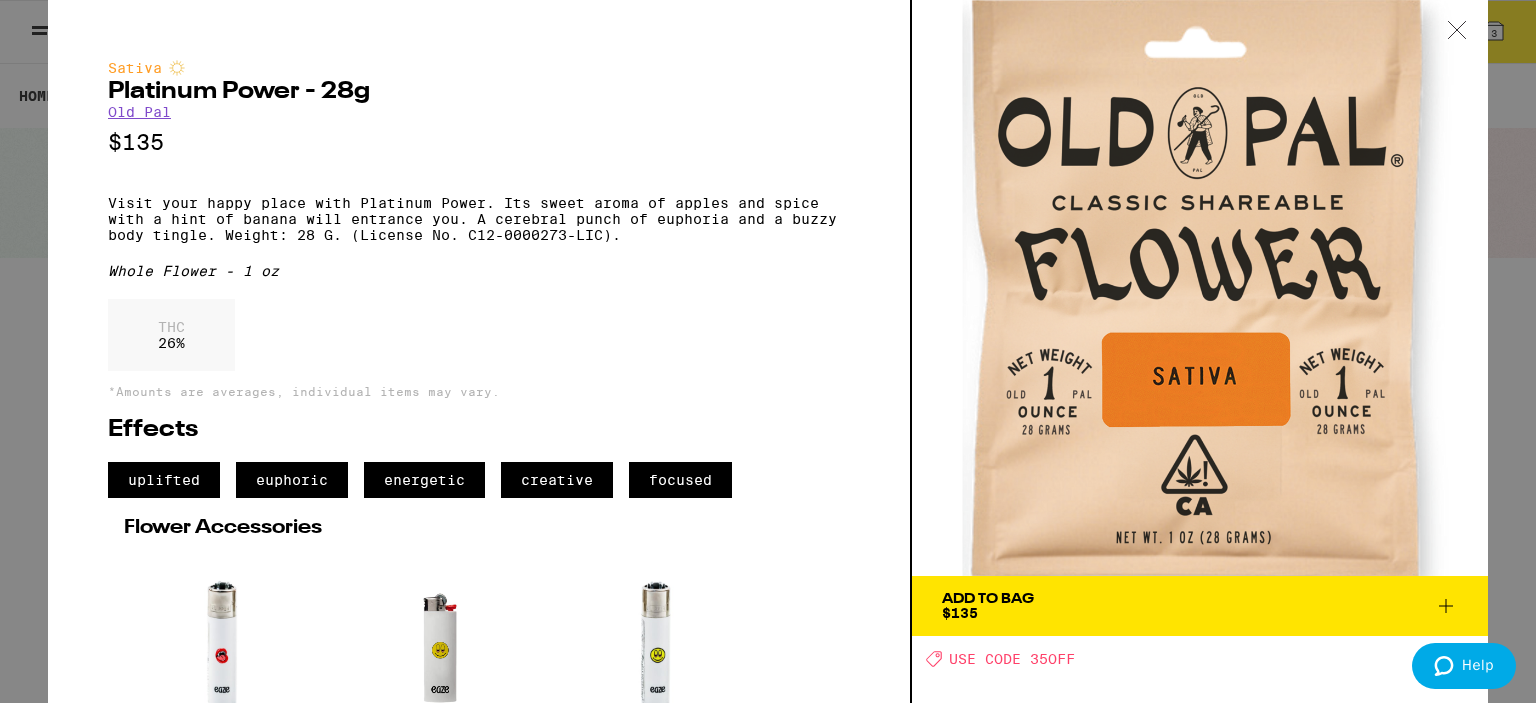 click 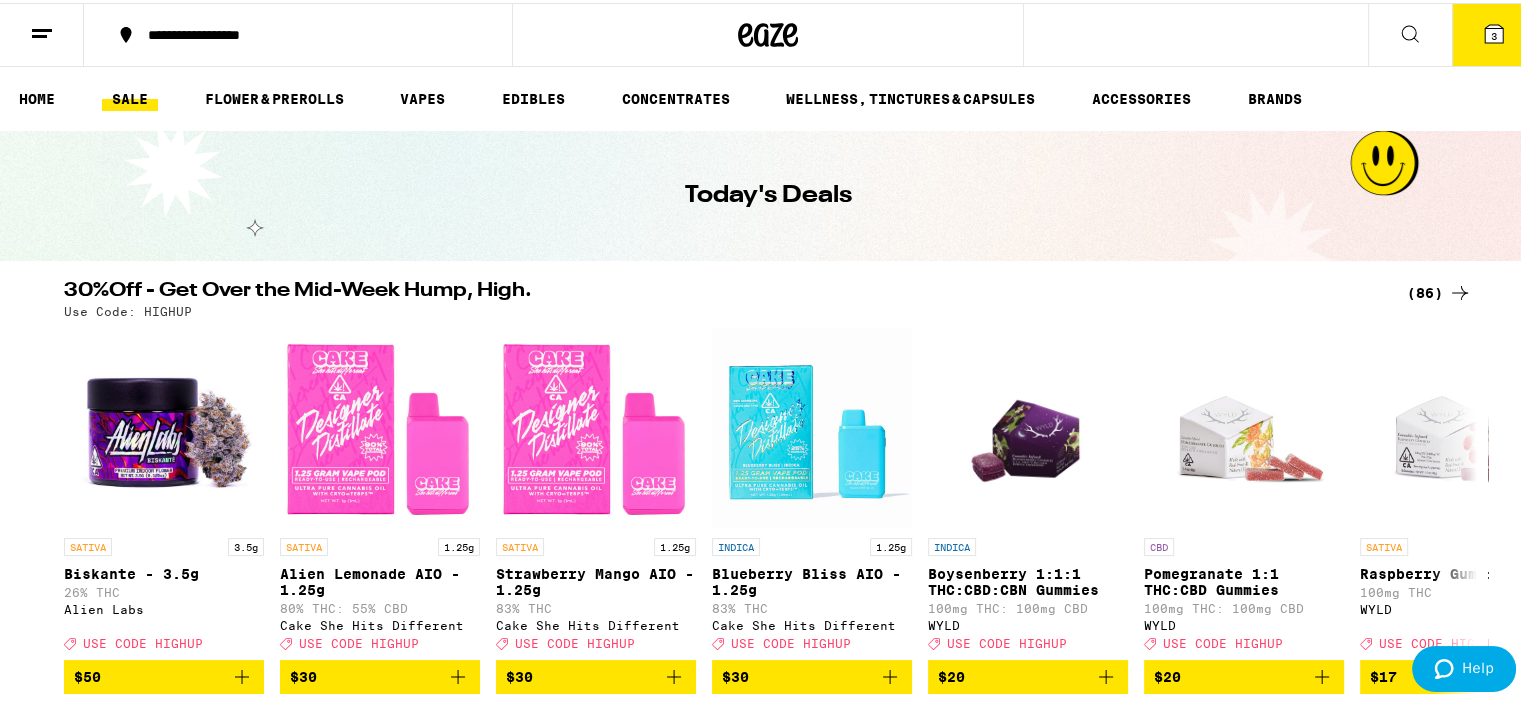 click on "3" at bounding box center [1494, 33] 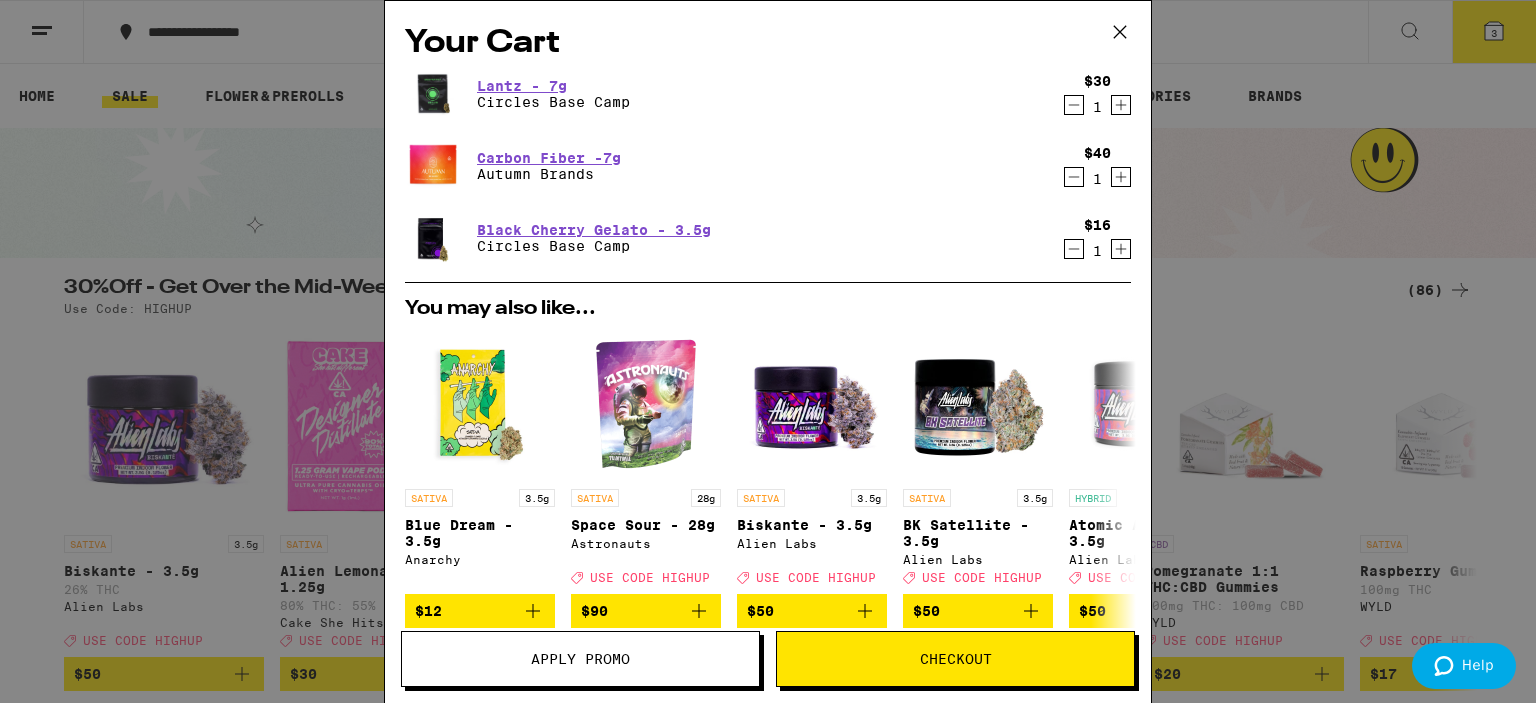 click 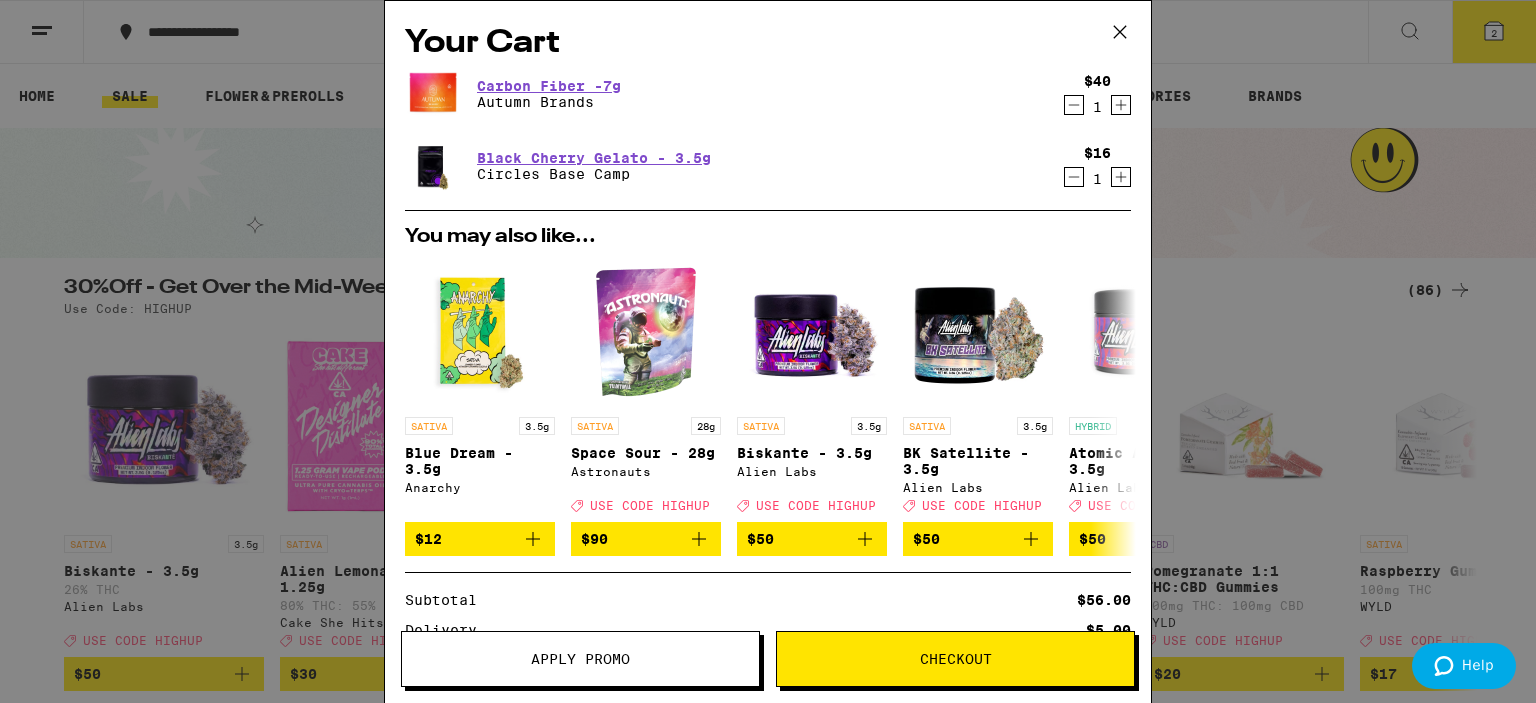 click 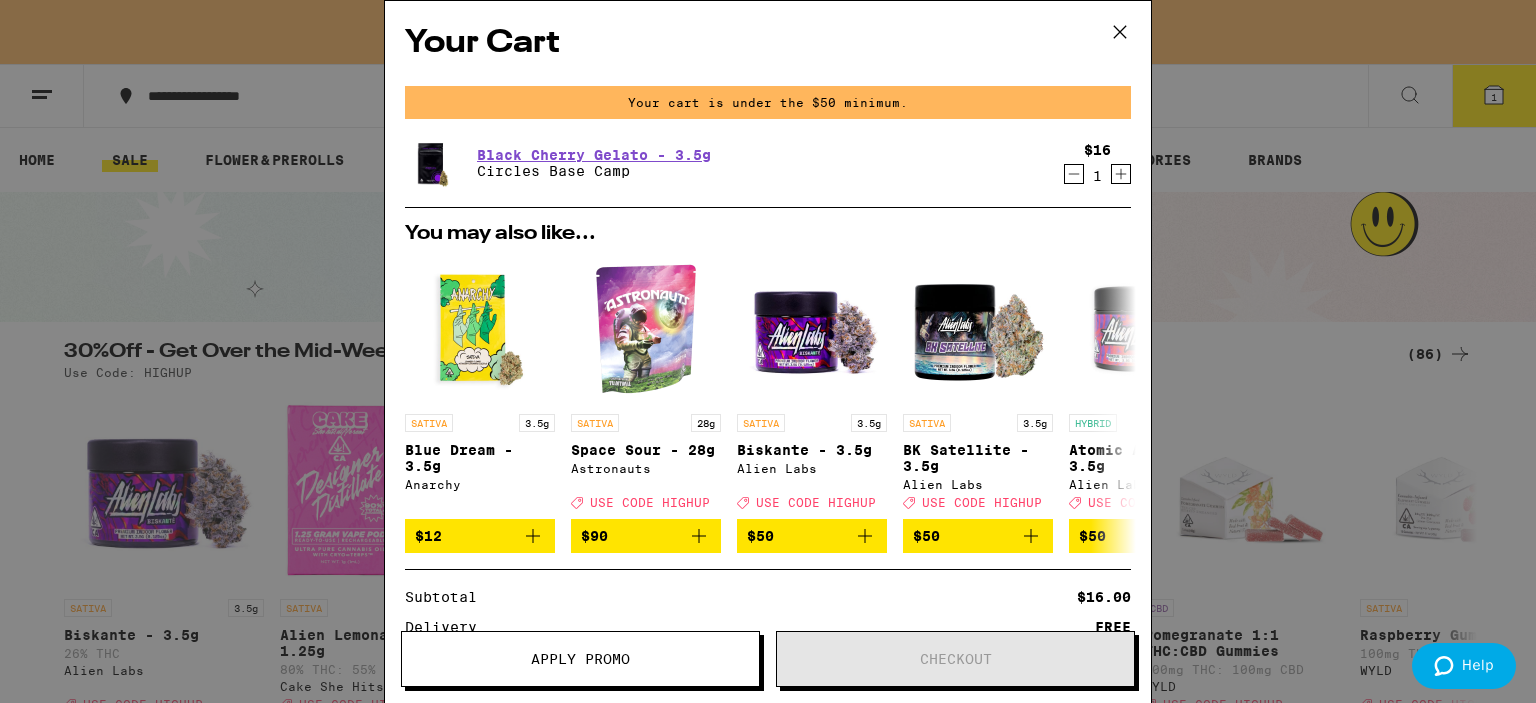 click 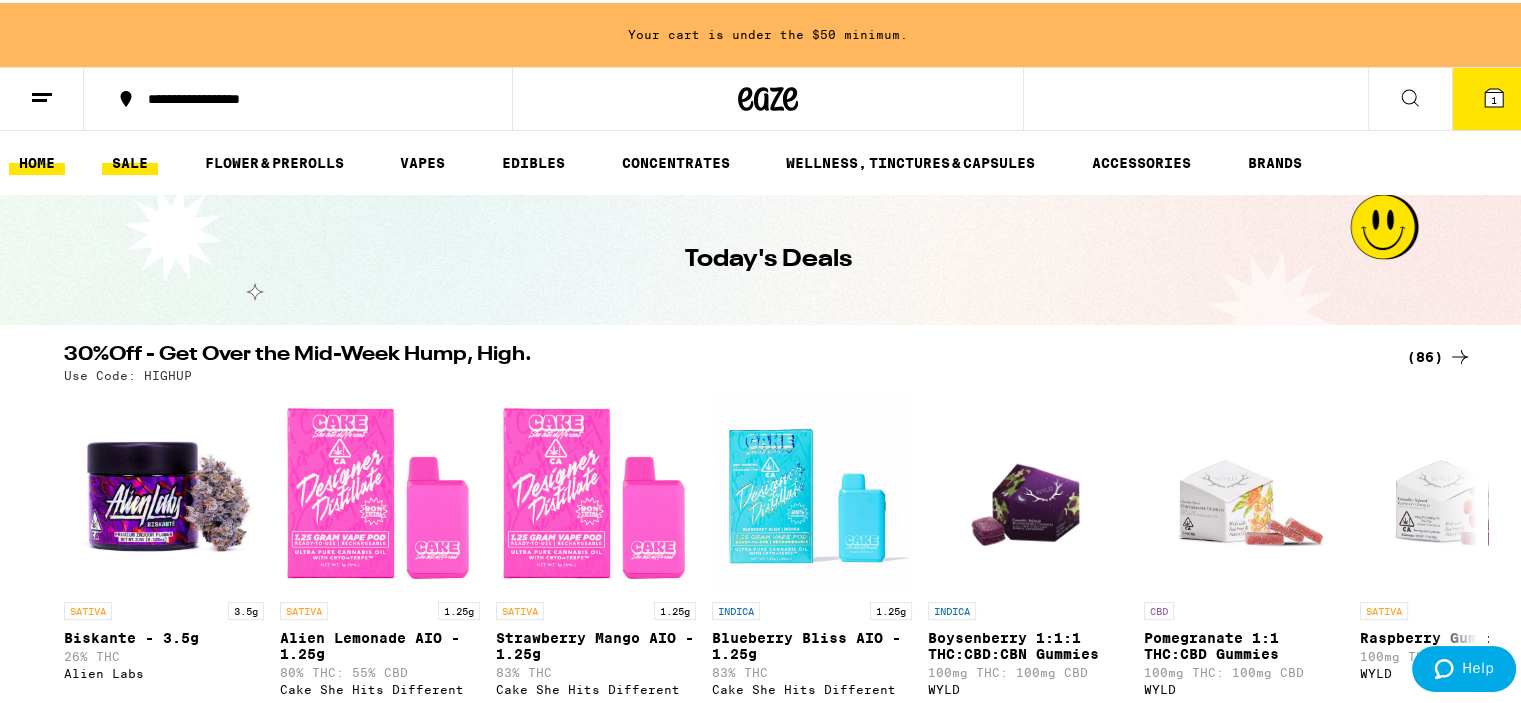 click on "HOME" at bounding box center [37, 160] 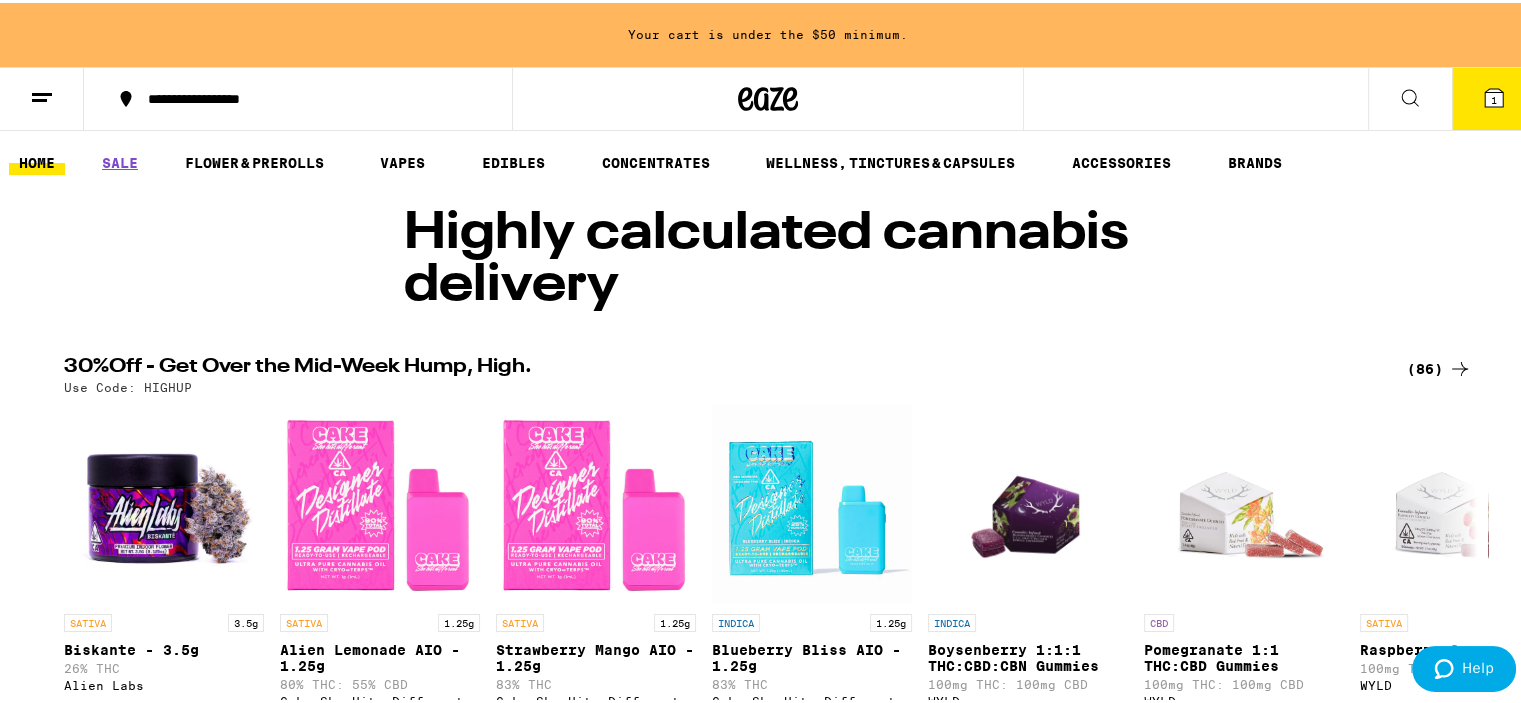 scroll, scrollTop: 0, scrollLeft: 0, axis: both 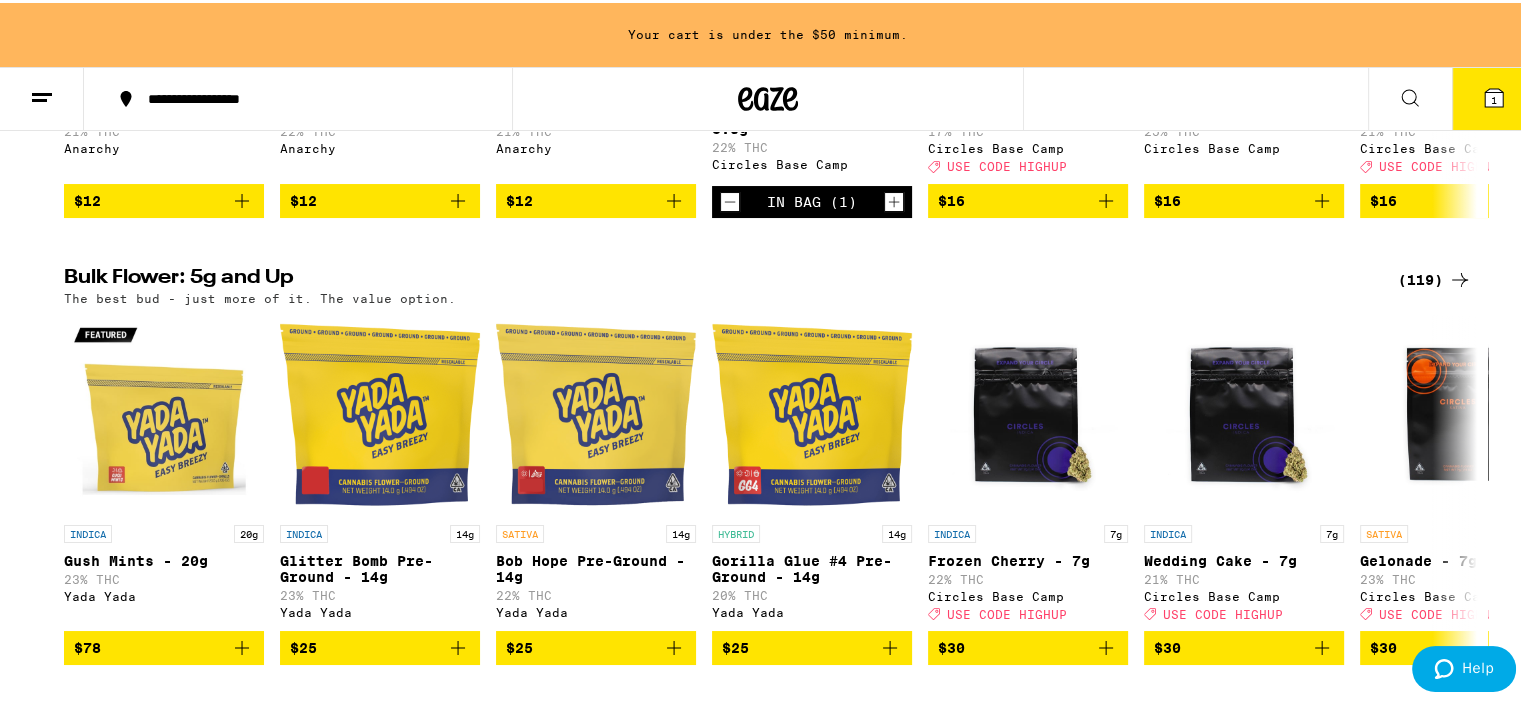 click on "(119)" at bounding box center [1435, 277] 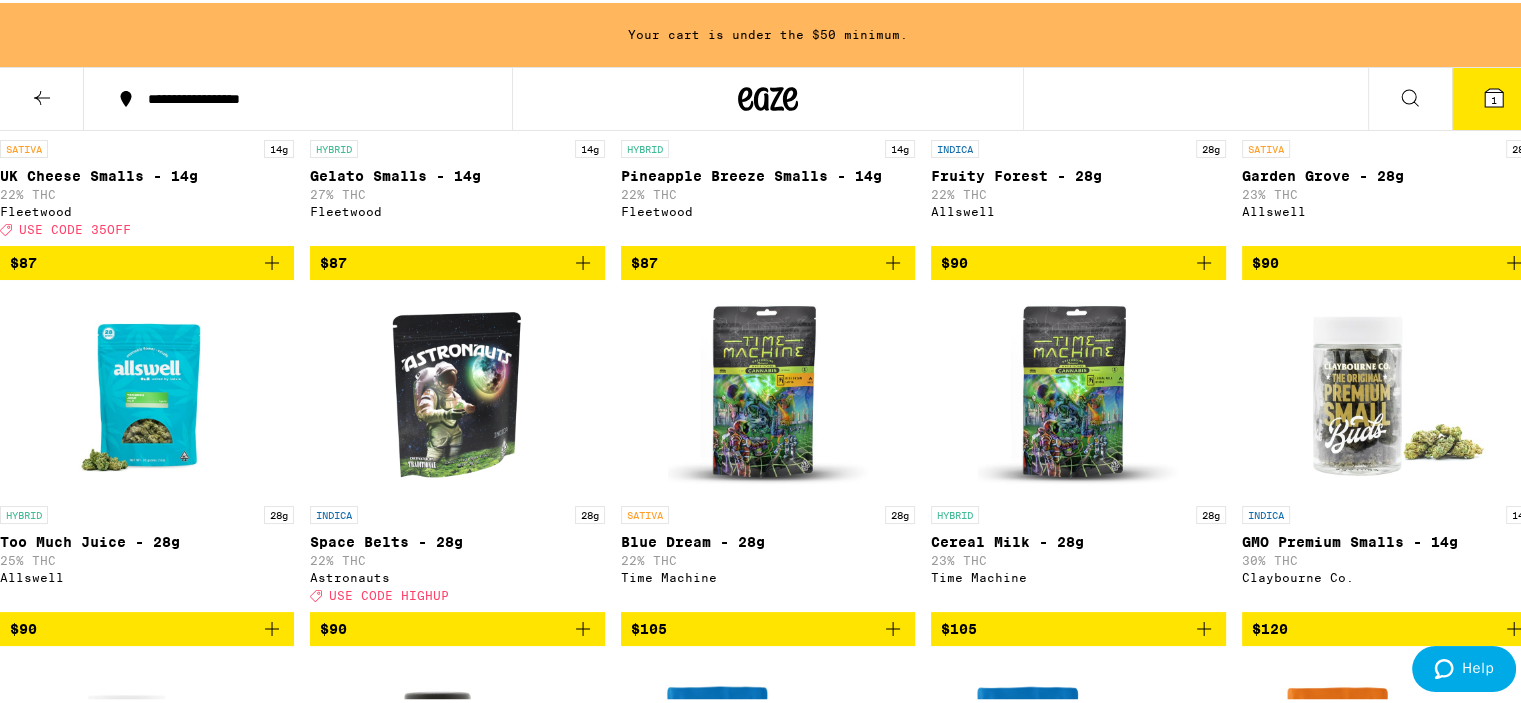 scroll, scrollTop: 7600, scrollLeft: 0, axis: vertical 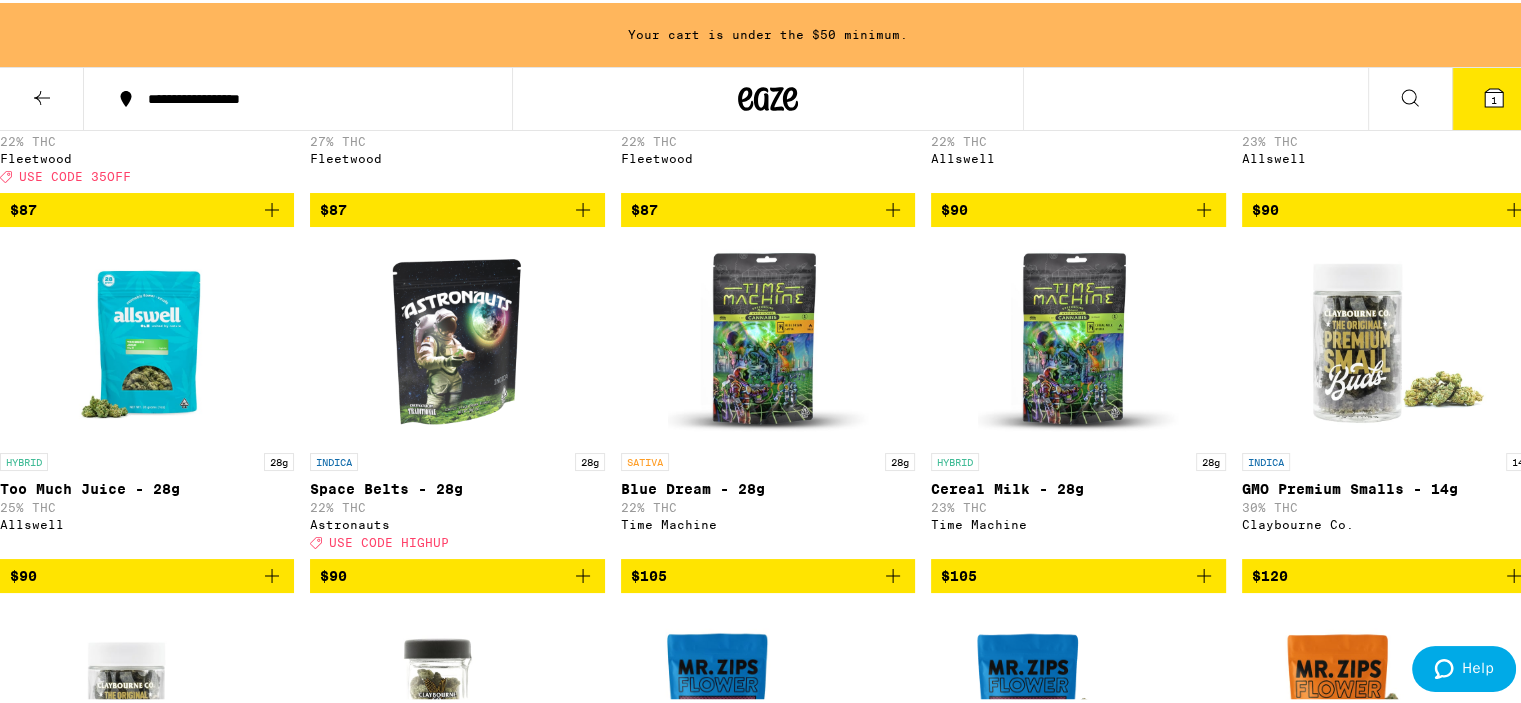 click at bounding box center [768, 1054] 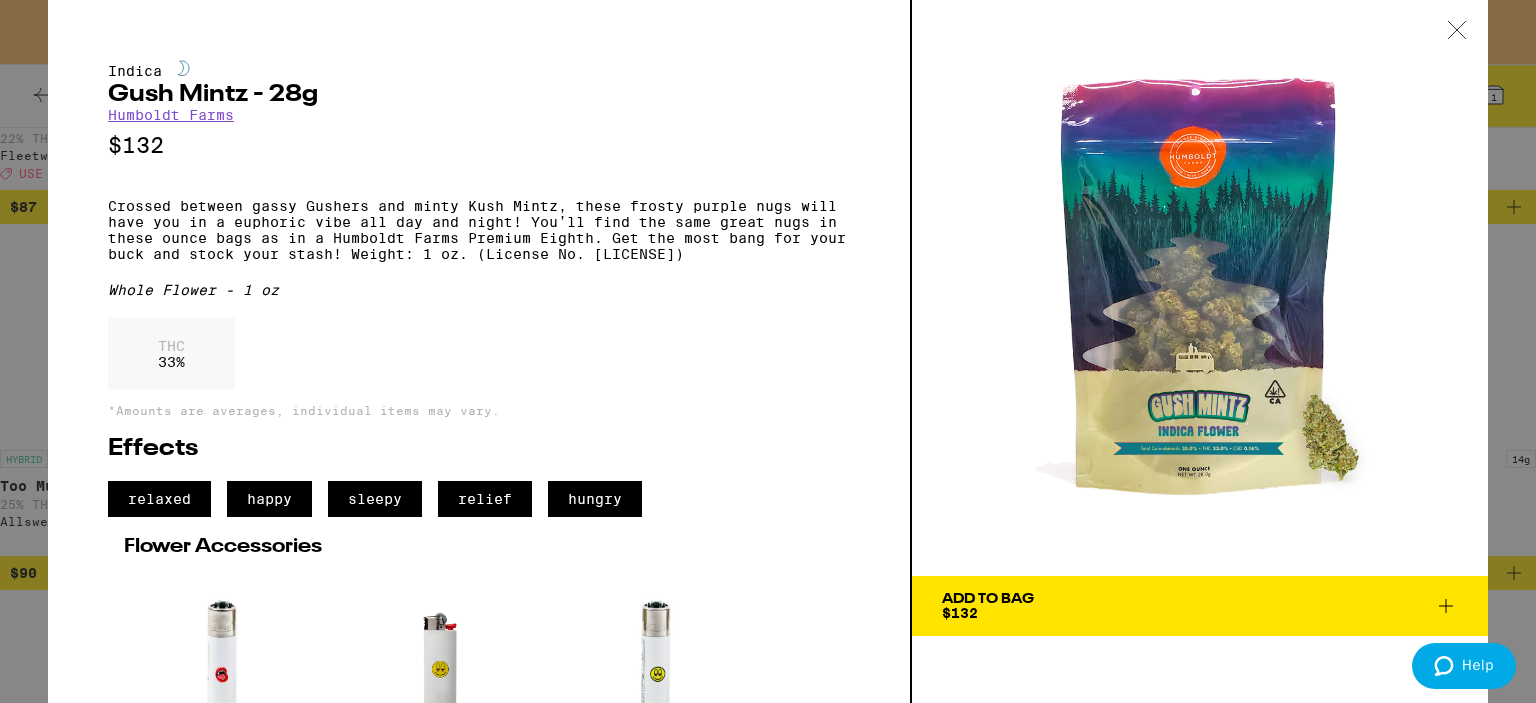 click 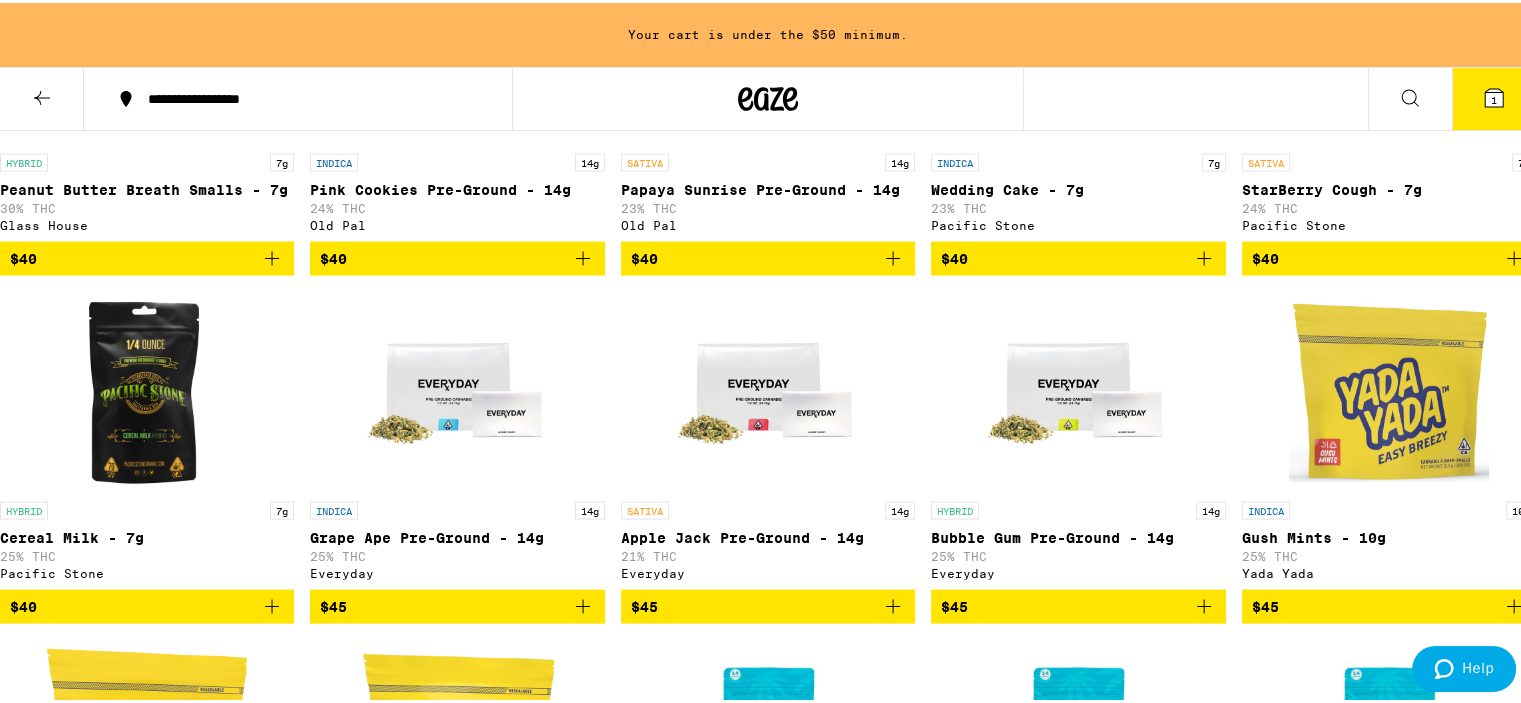 scroll, scrollTop: 4200, scrollLeft: 0, axis: vertical 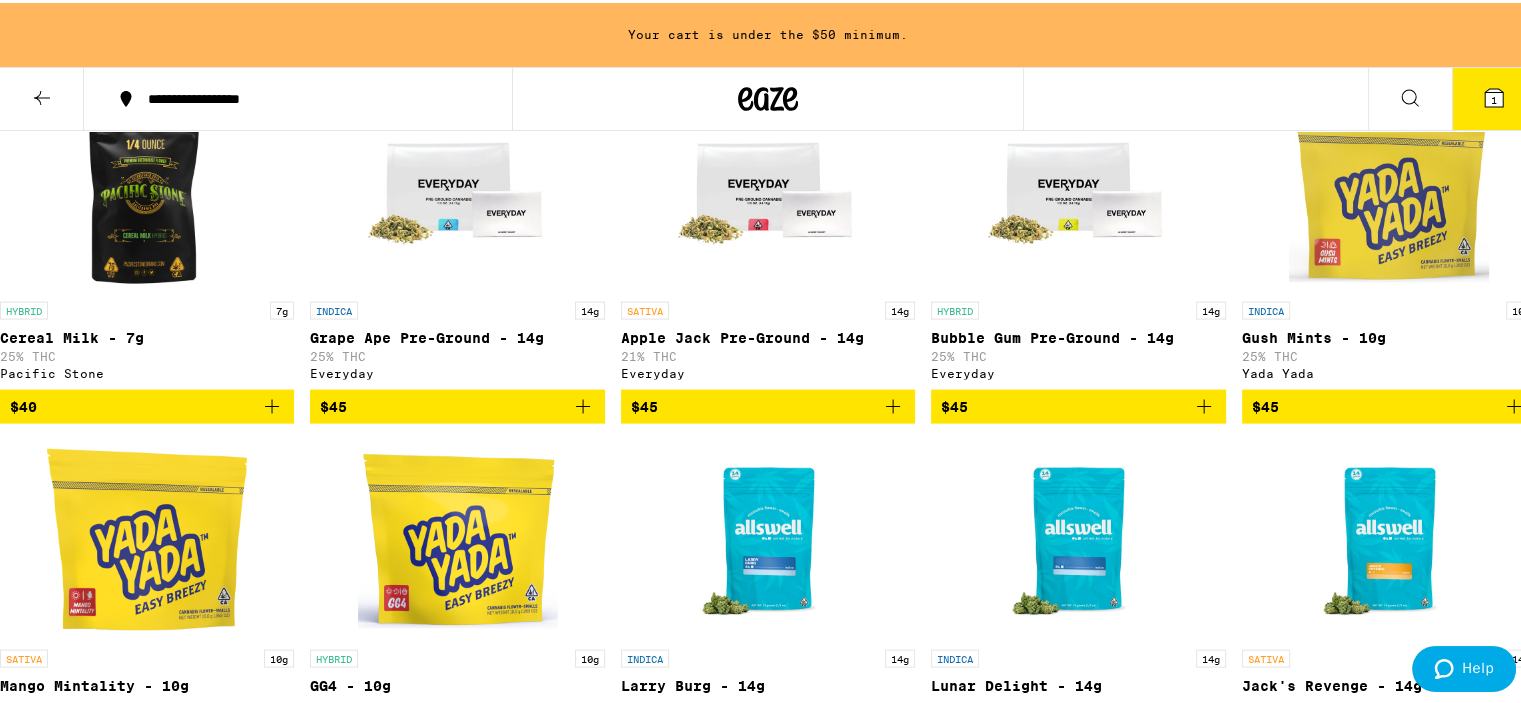 click at bounding box center [147, 1252] 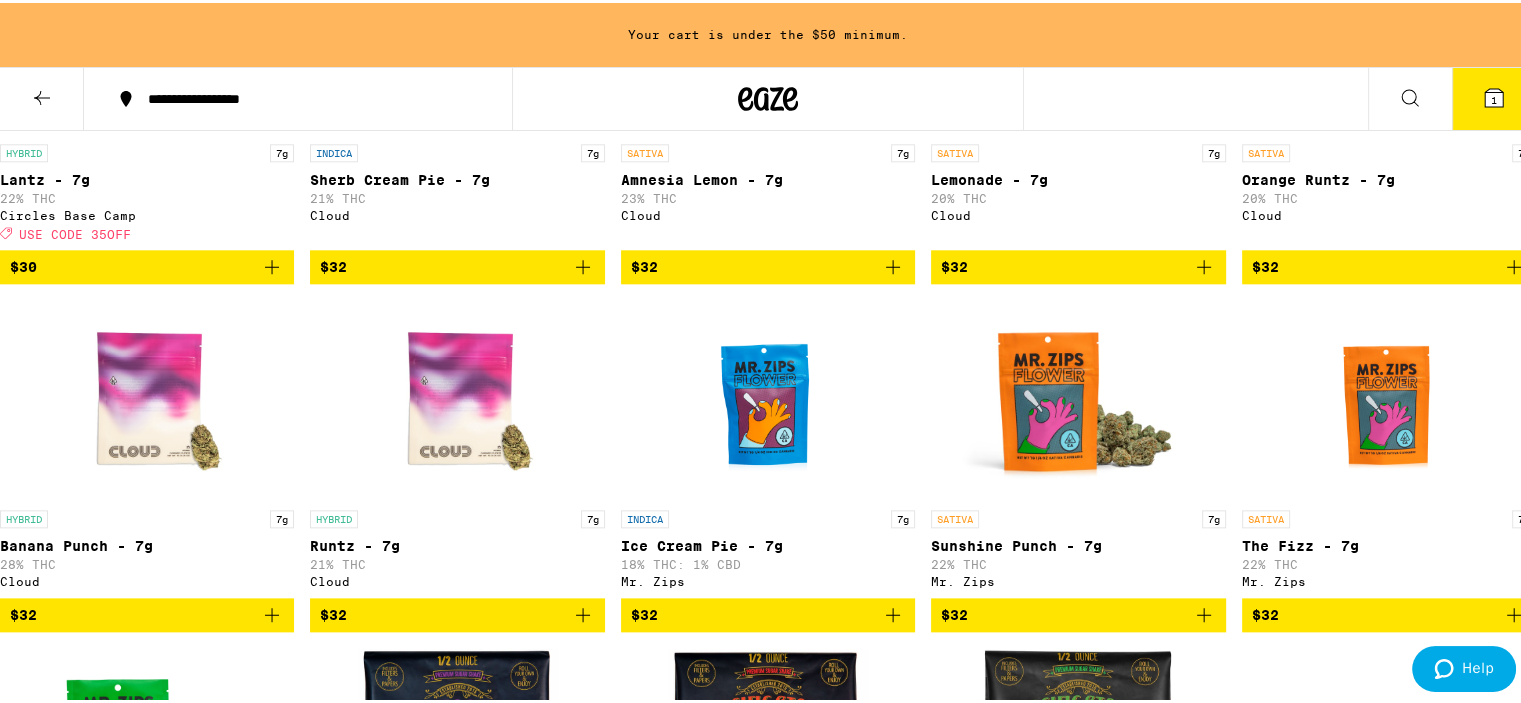 scroll, scrollTop: 2000, scrollLeft: 0, axis: vertical 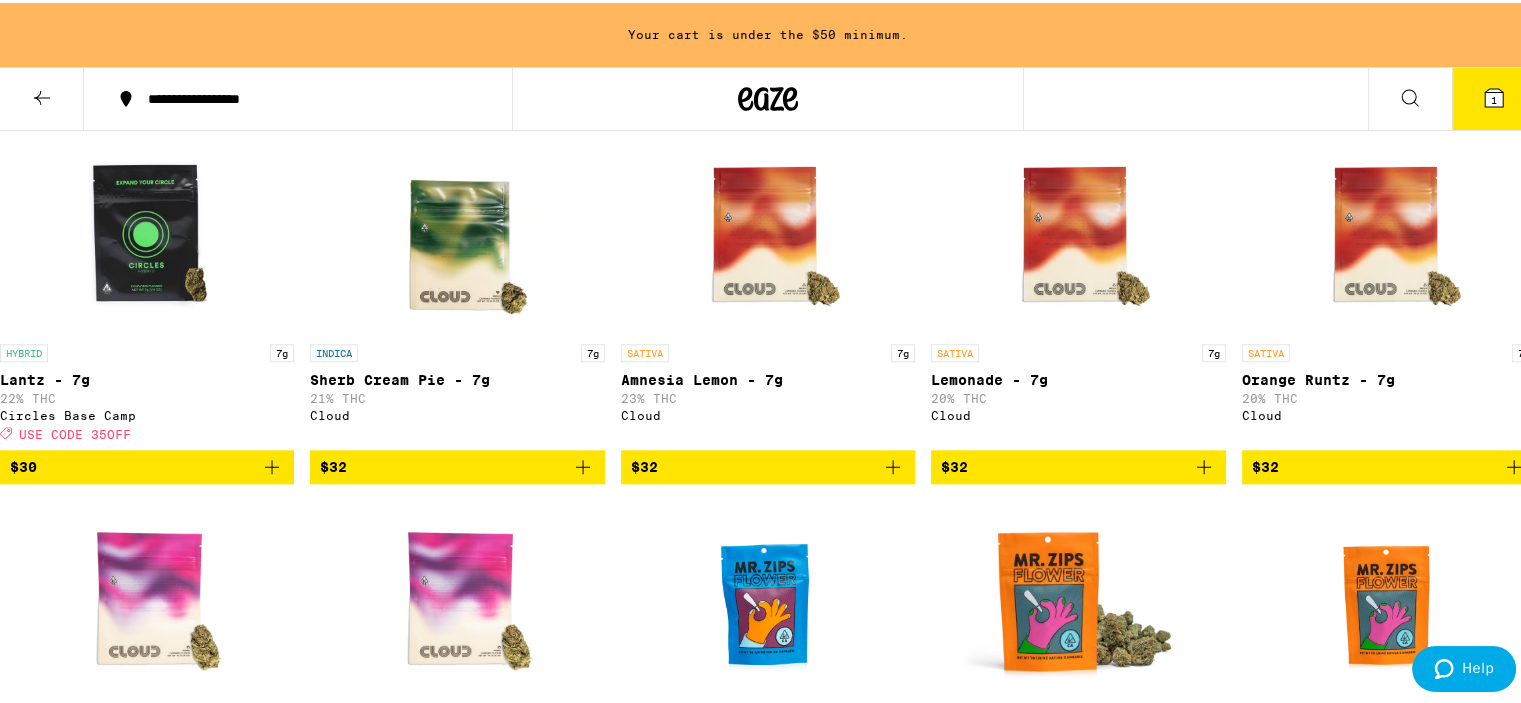click at bounding box center [768, 1309] 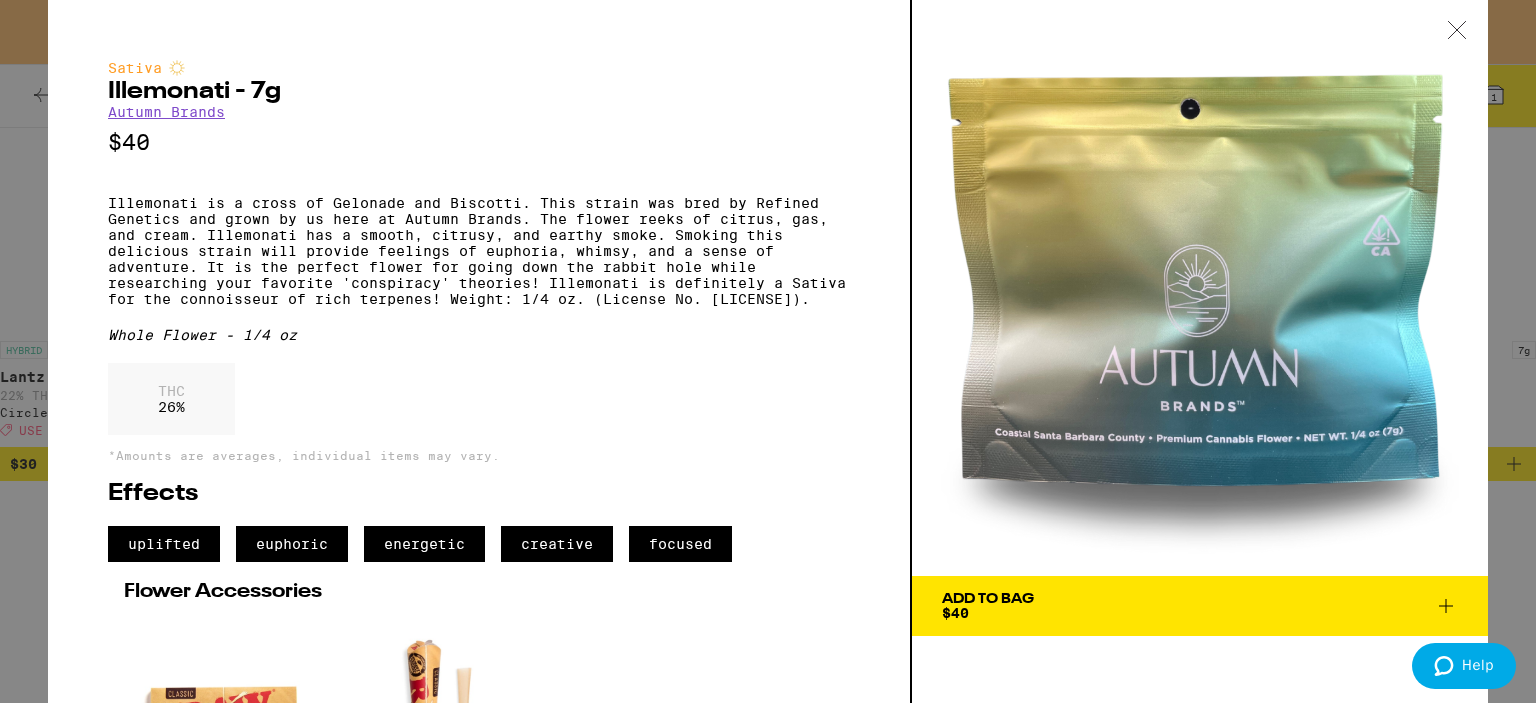 click 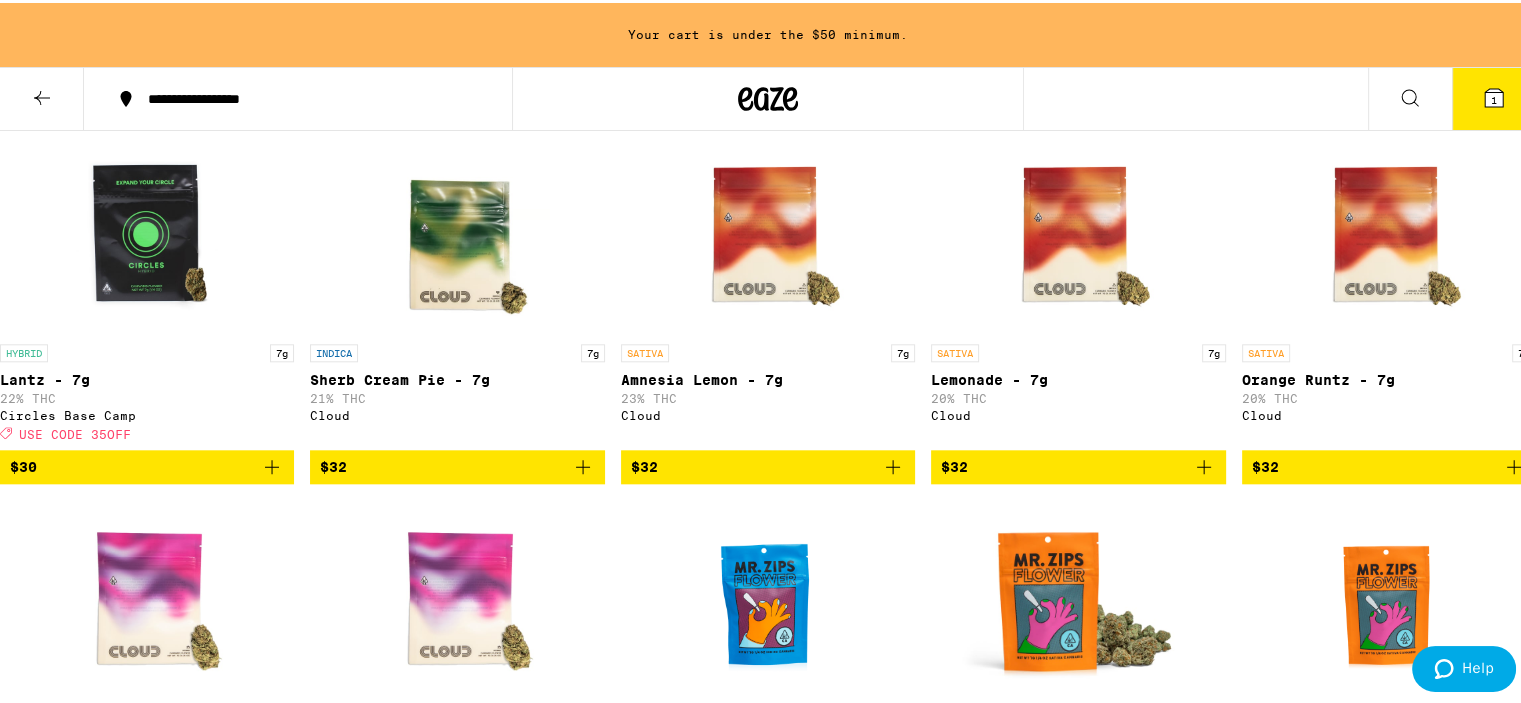 click at bounding box center [458, 1309] 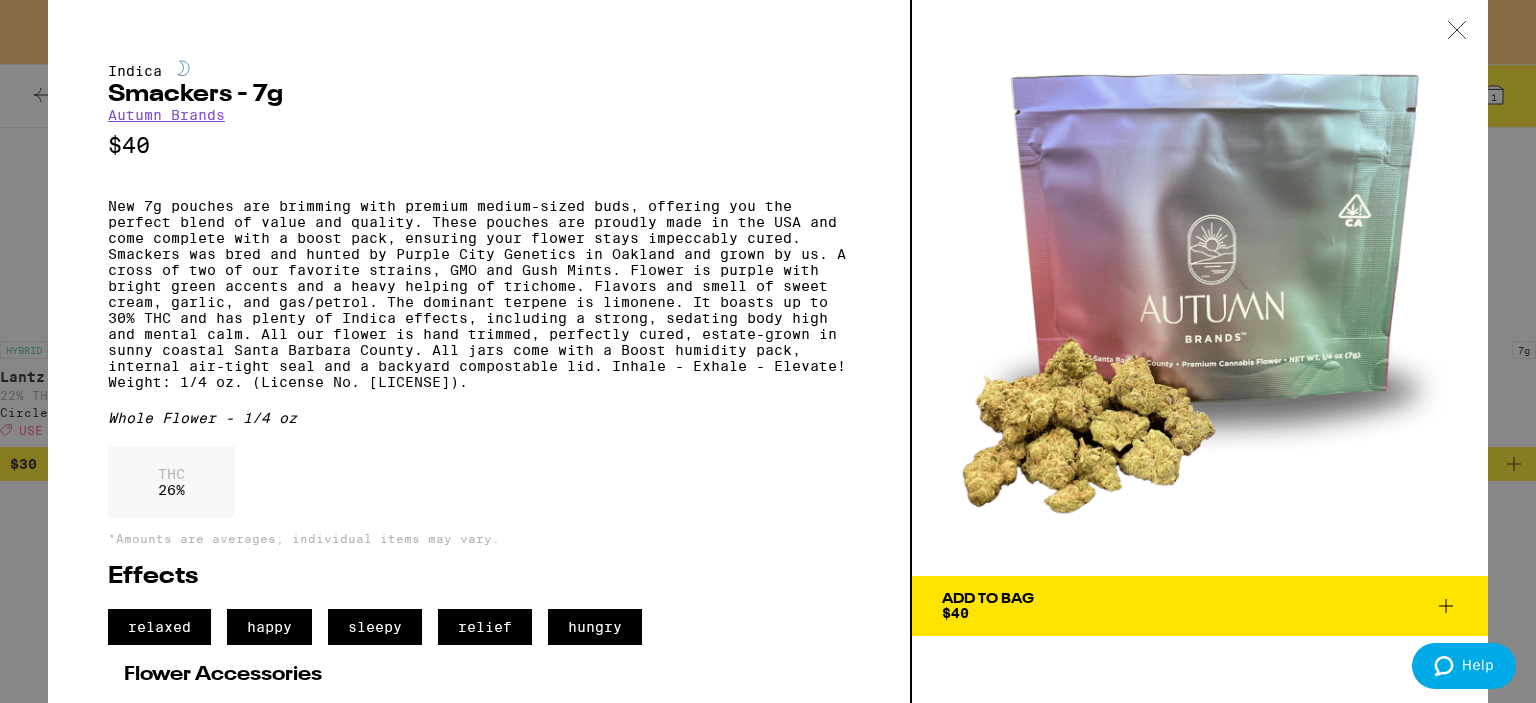 click at bounding box center [1457, 31] 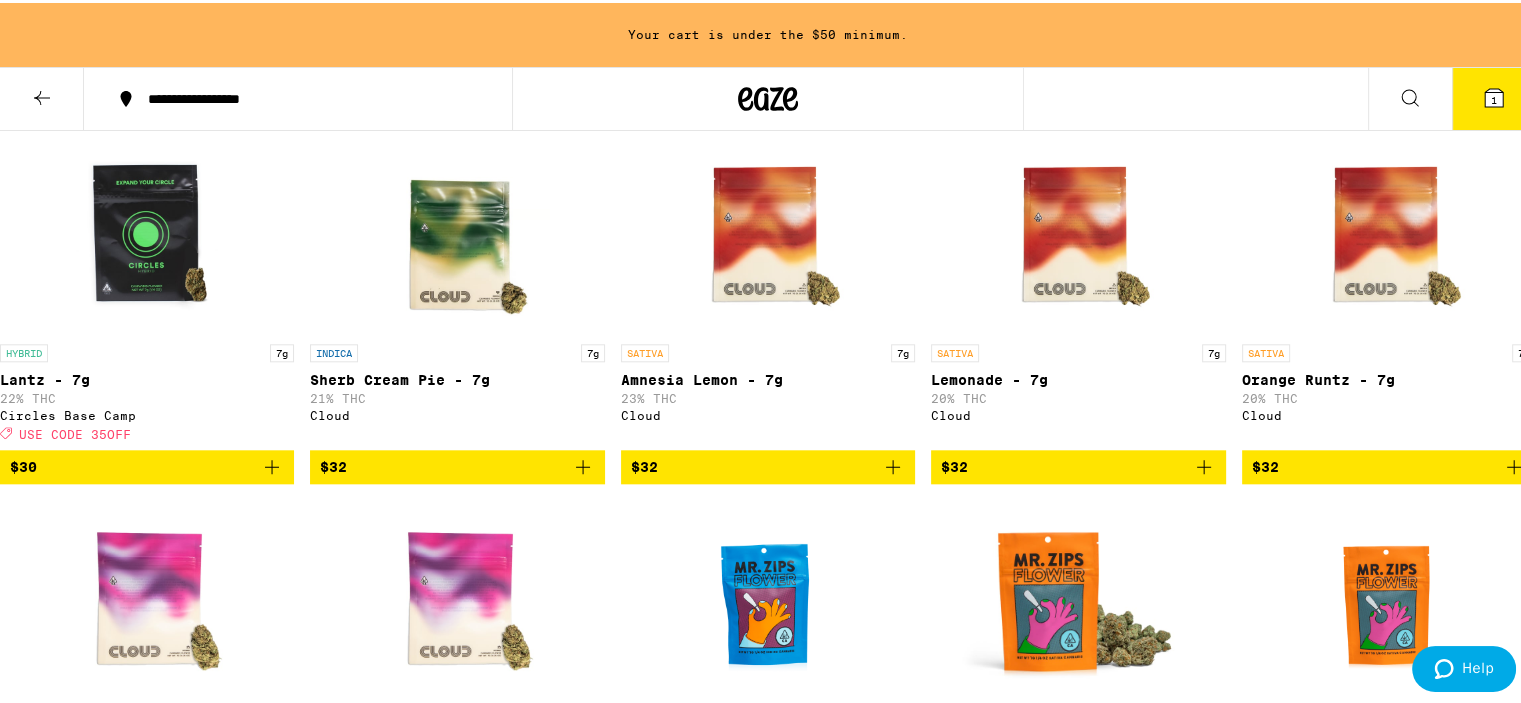click at bounding box center [458, 1309] 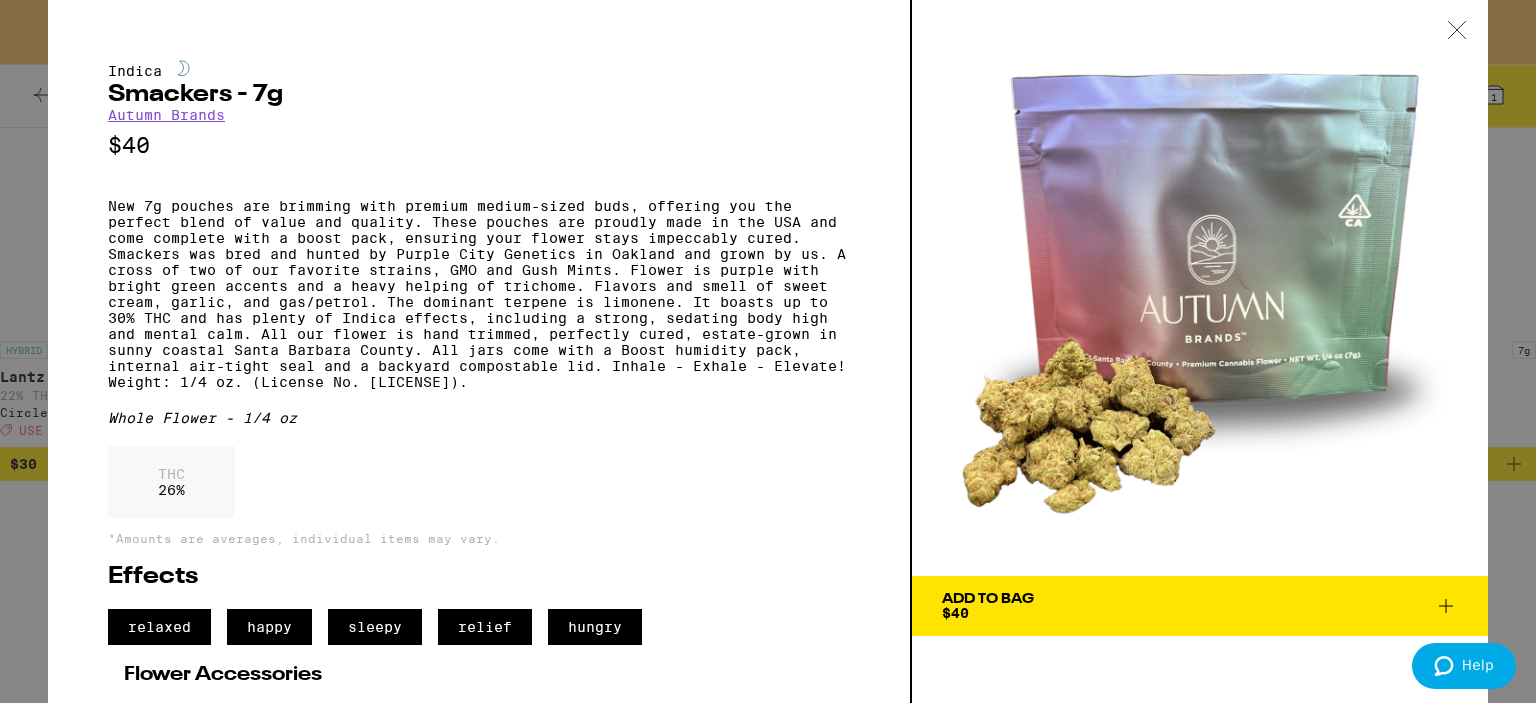 click at bounding box center (1457, 31) 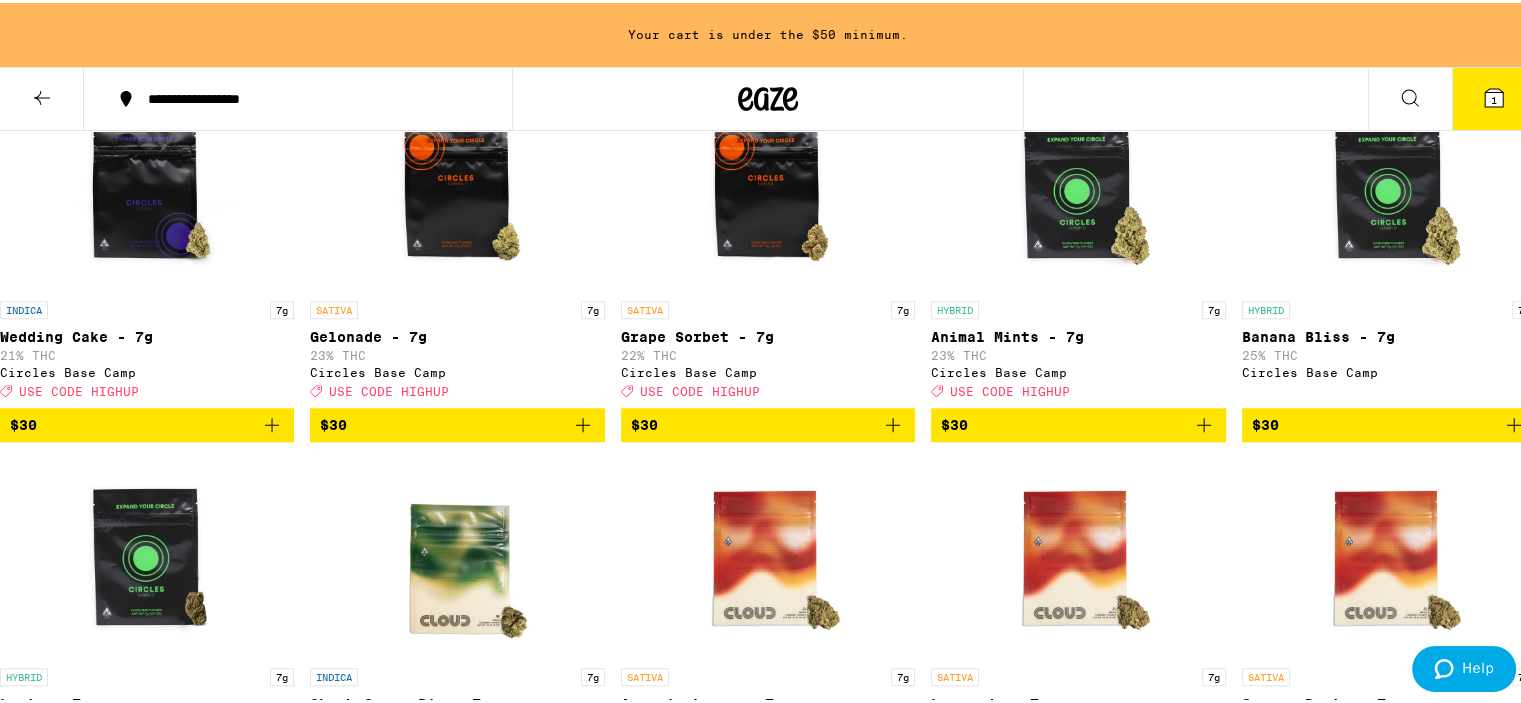 scroll, scrollTop: 1467, scrollLeft: 0, axis: vertical 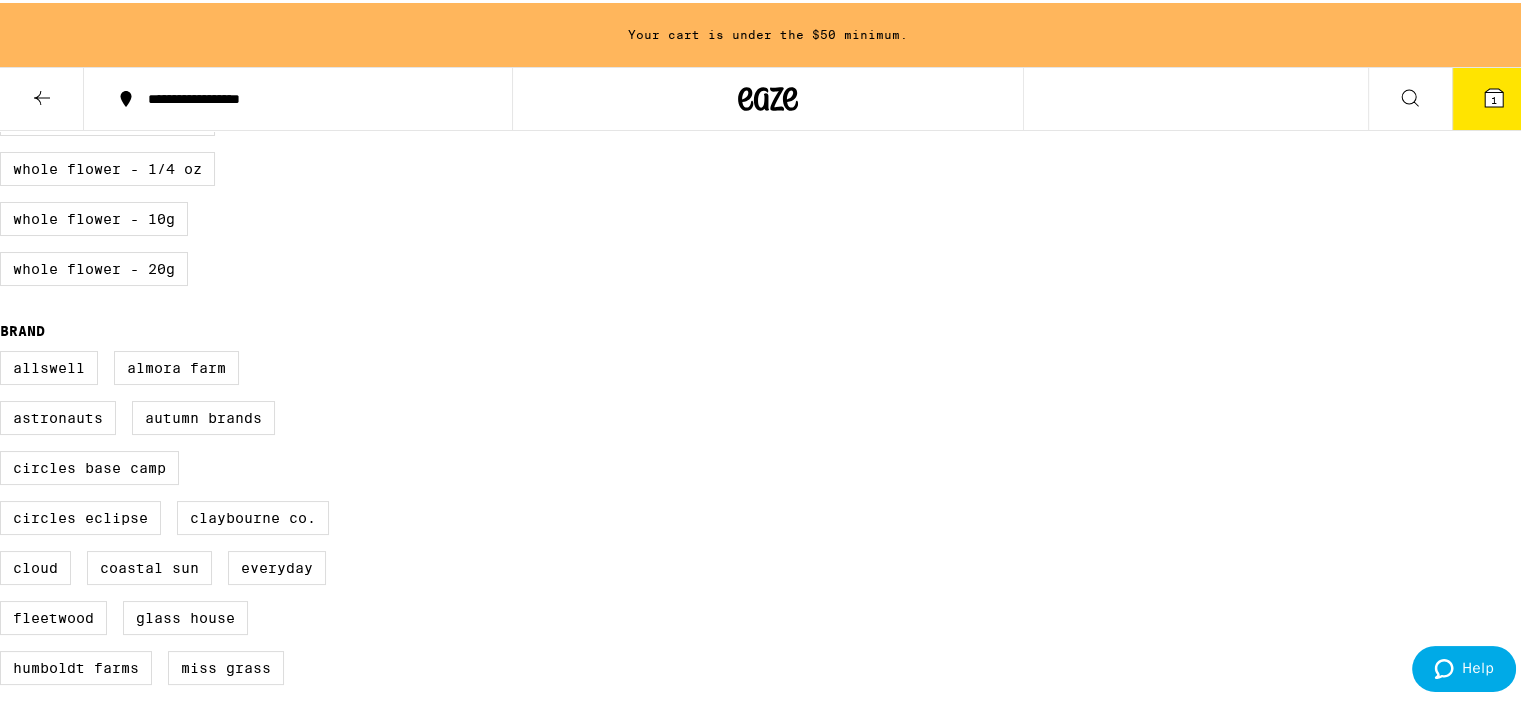 click at bounding box center [1389, 1408] 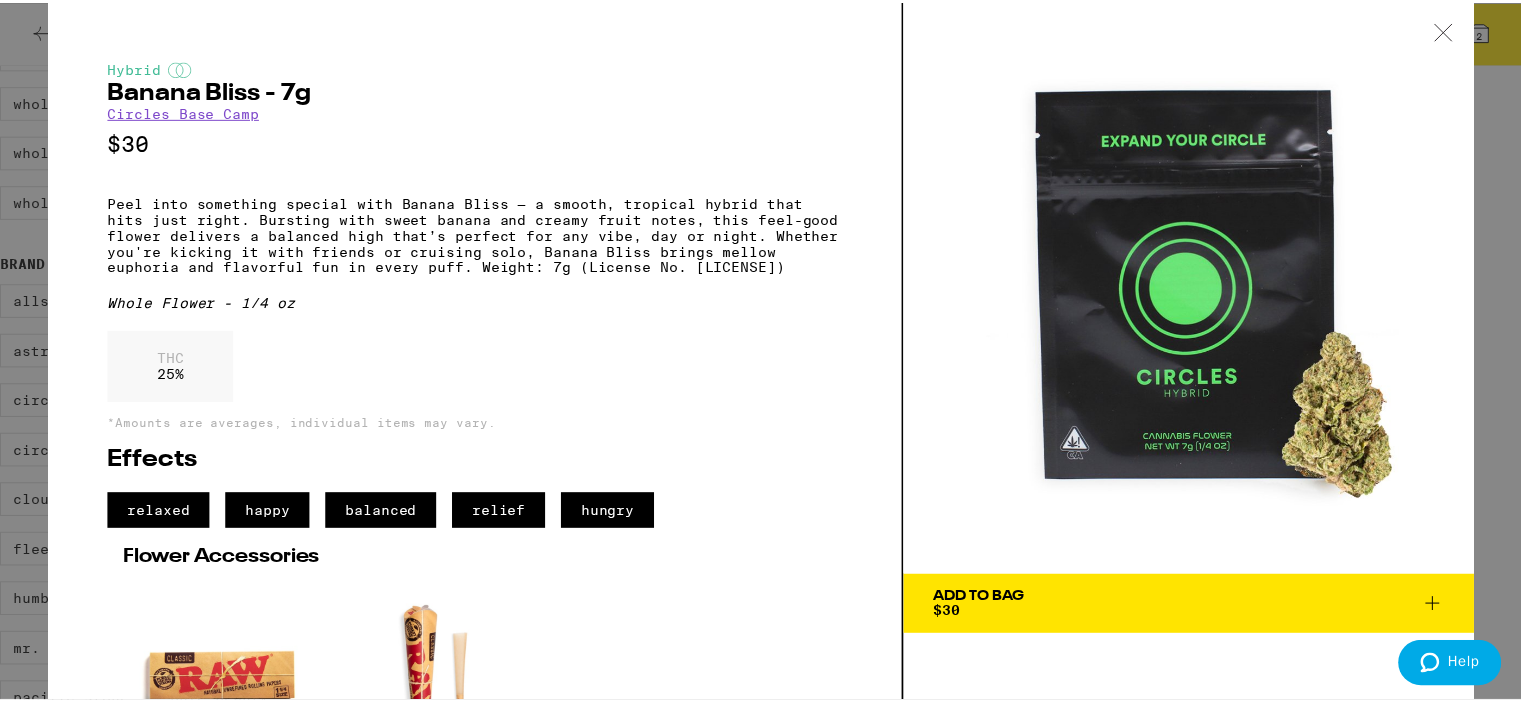 scroll, scrollTop: 392, scrollLeft: 0, axis: vertical 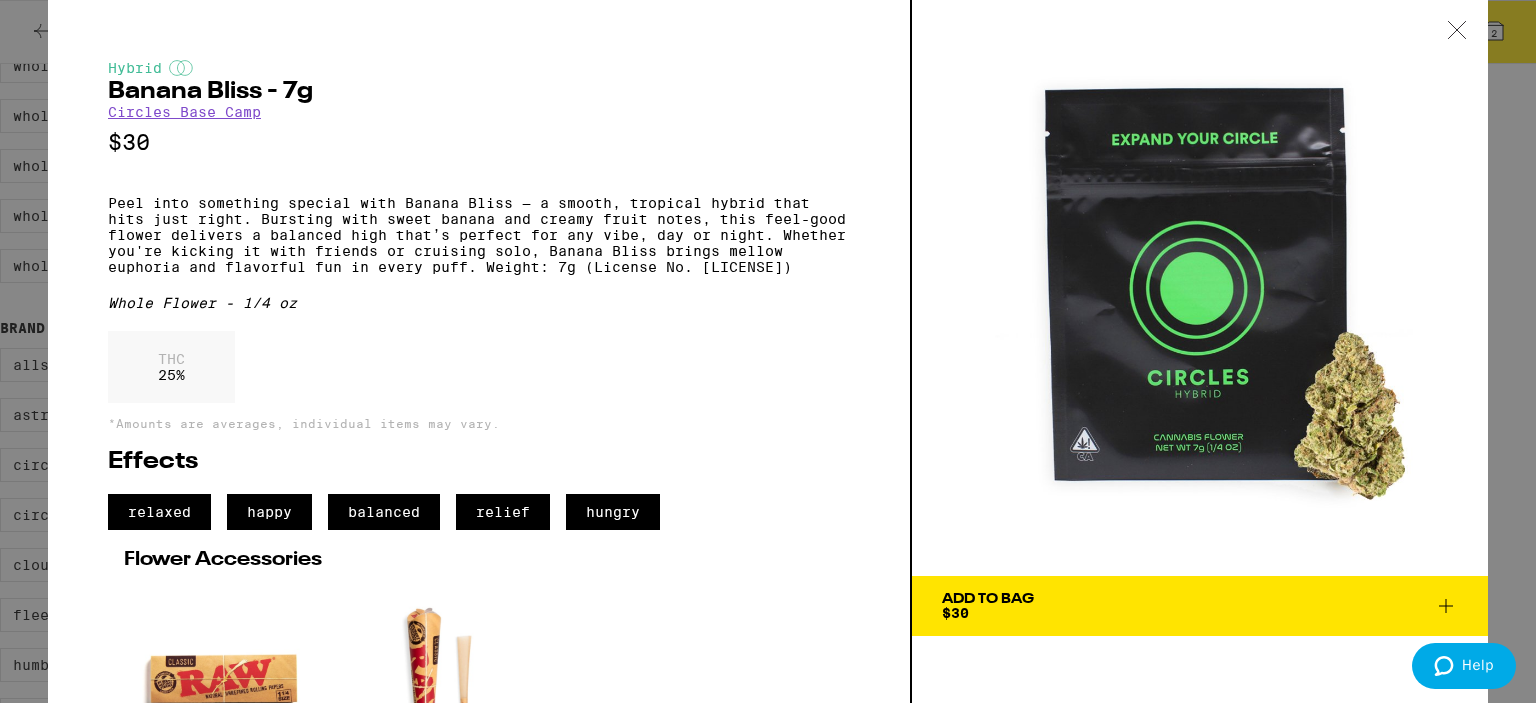 click 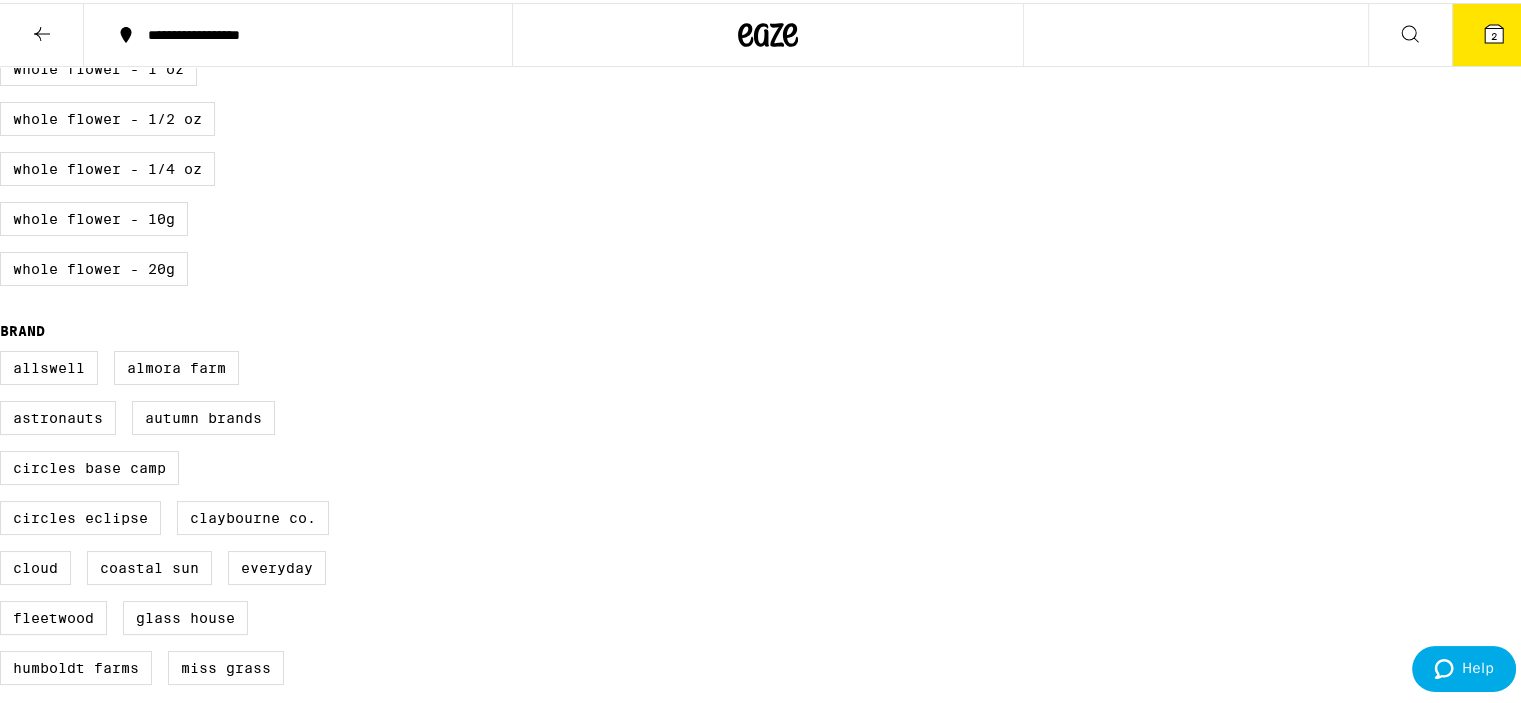 click at bounding box center [1410, 32] 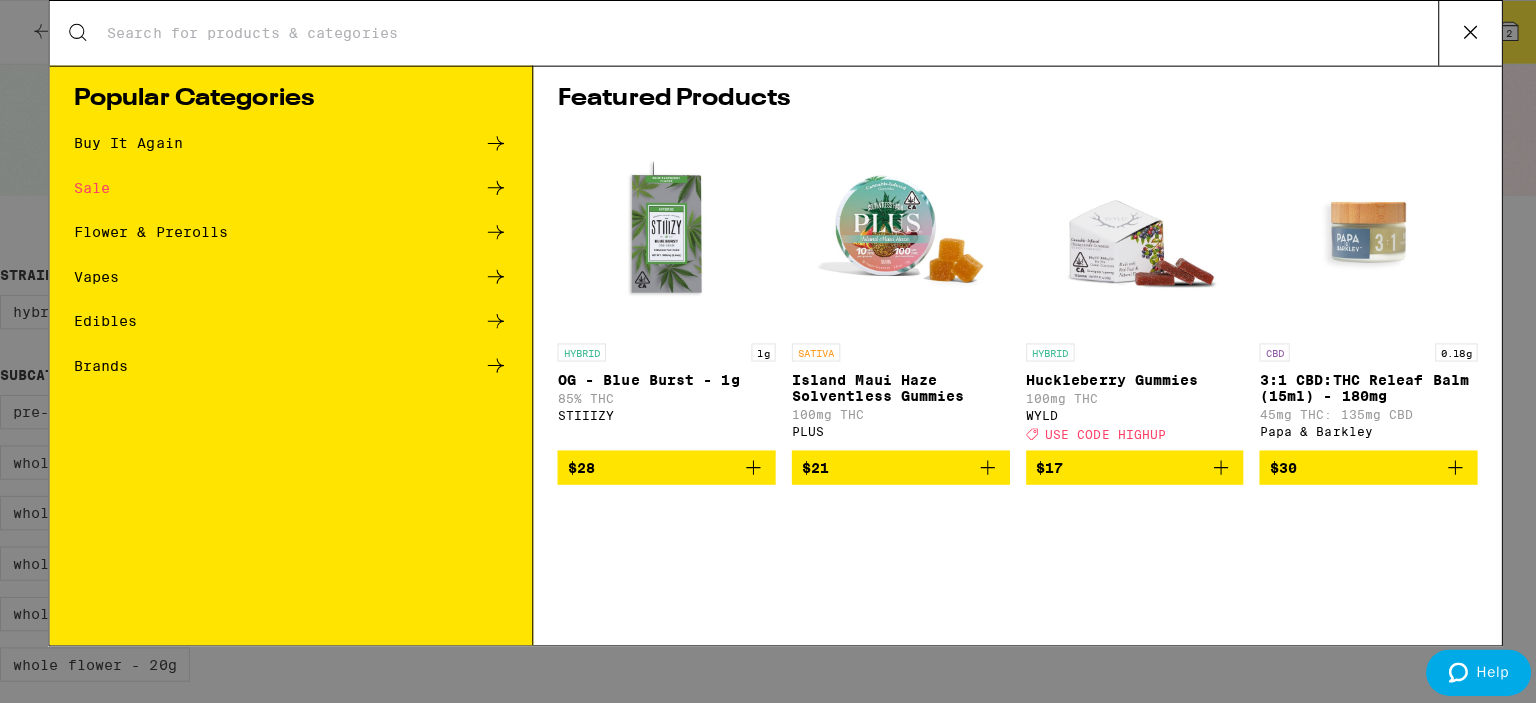 scroll, scrollTop: 0, scrollLeft: 0, axis: both 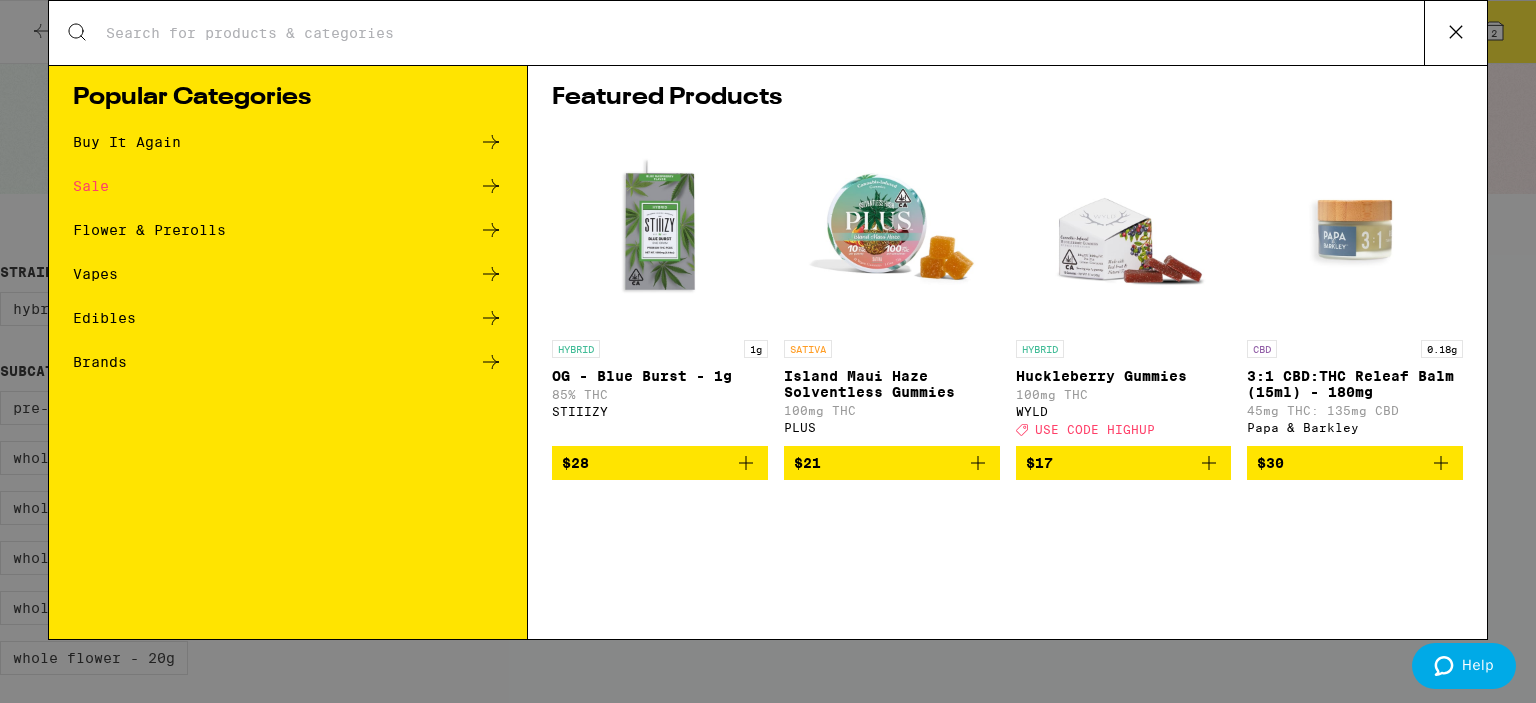 click on "Search for Products" at bounding box center [768, 33] 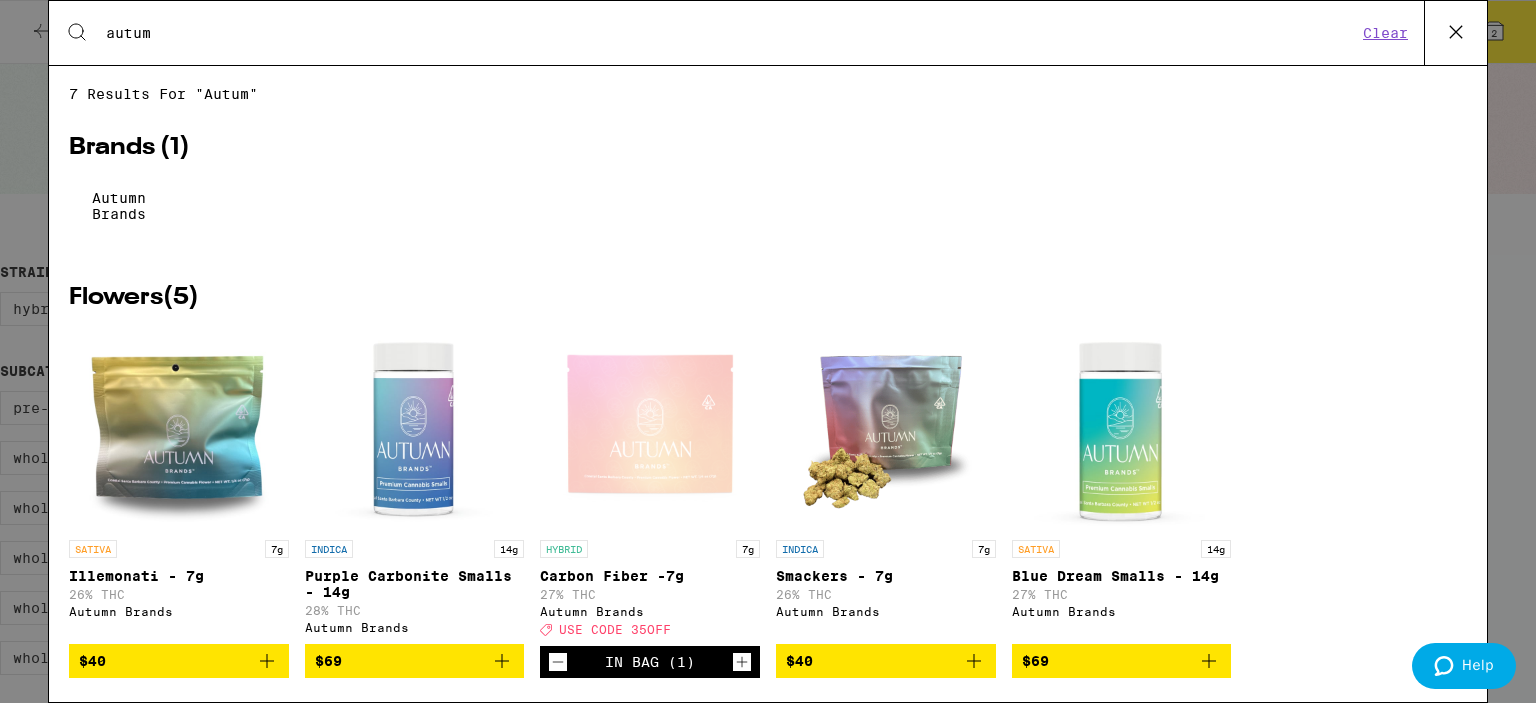 scroll, scrollTop: 200, scrollLeft: 0, axis: vertical 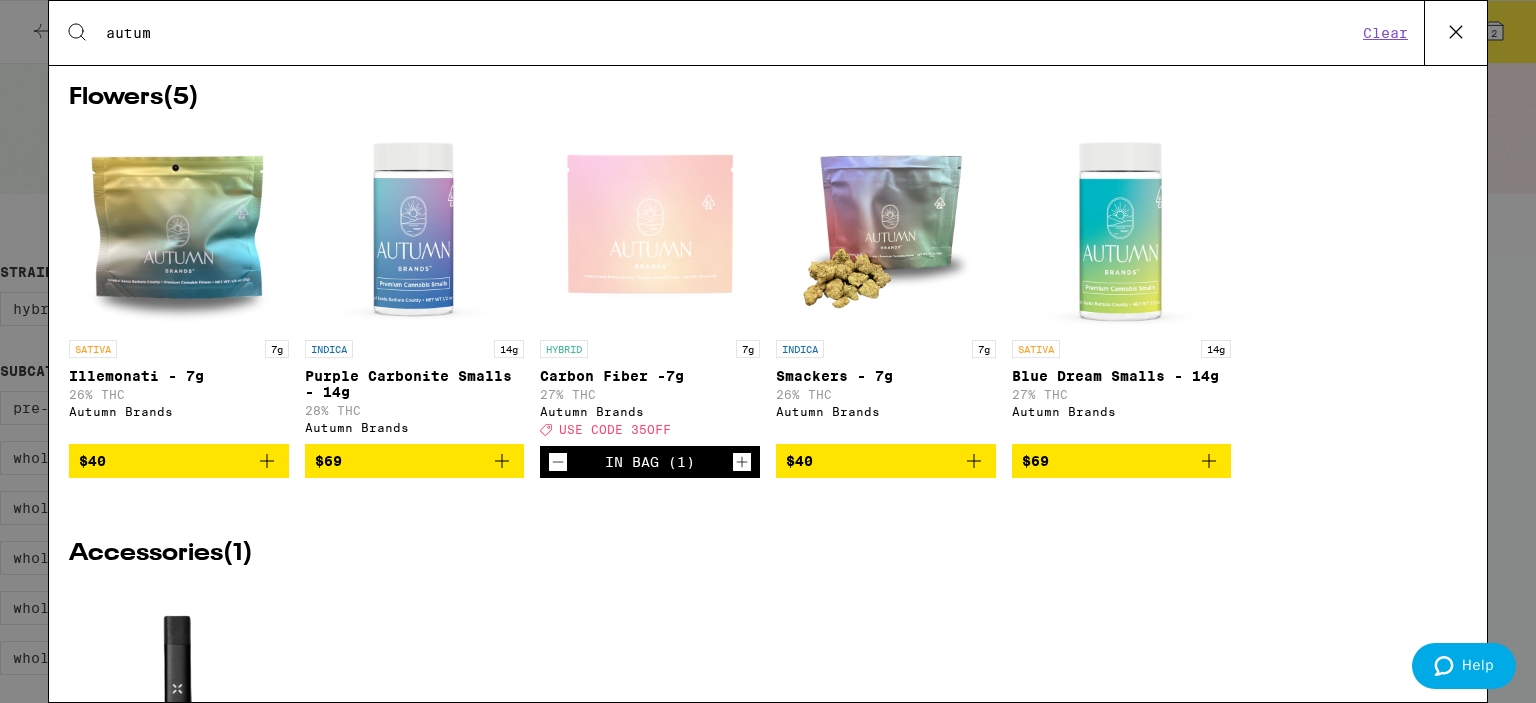 drag, startPoint x: 218, startPoint y: 39, endPoint x: 67, endPoint y: 35, distance: 151.05296 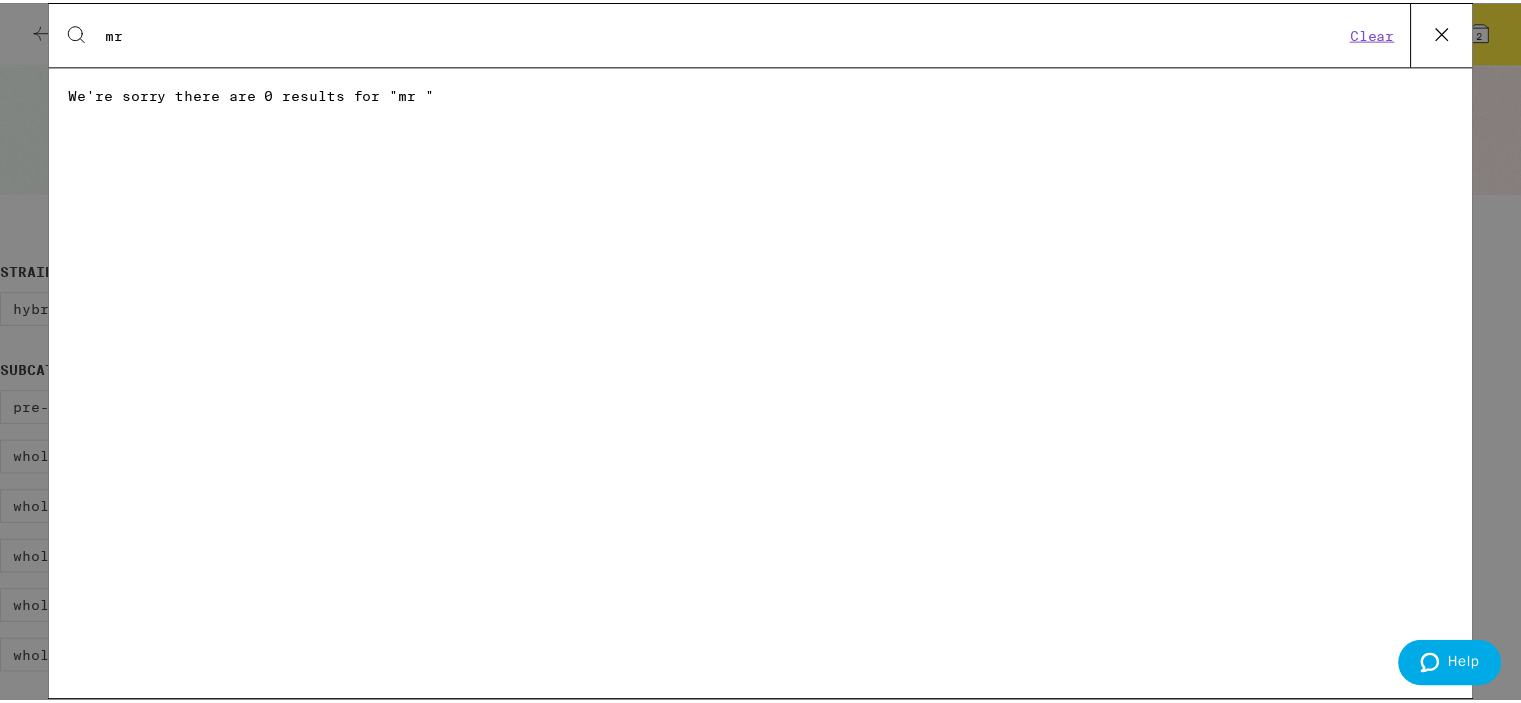 scroll, scrollTop: 0, scrollLeft: 0, axis: both 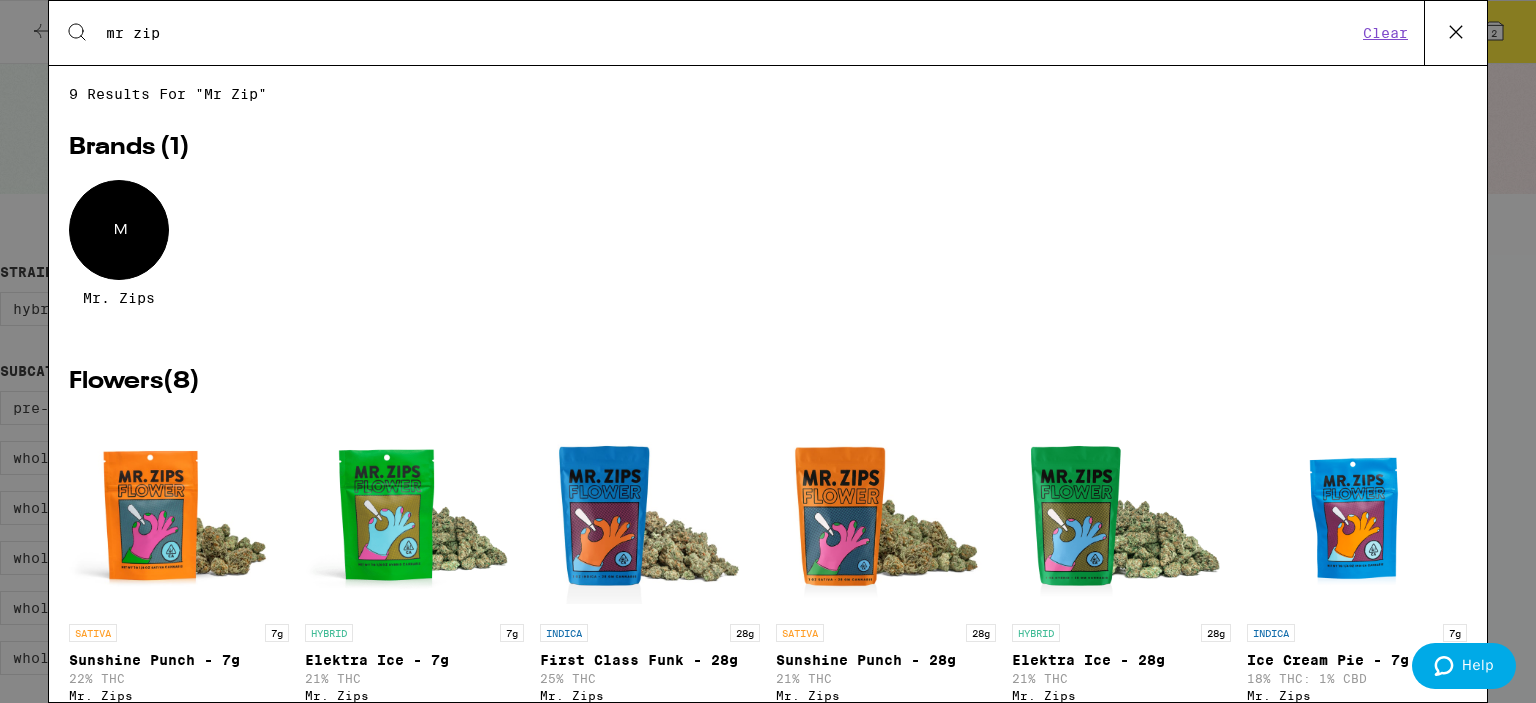 type on "mr zip" 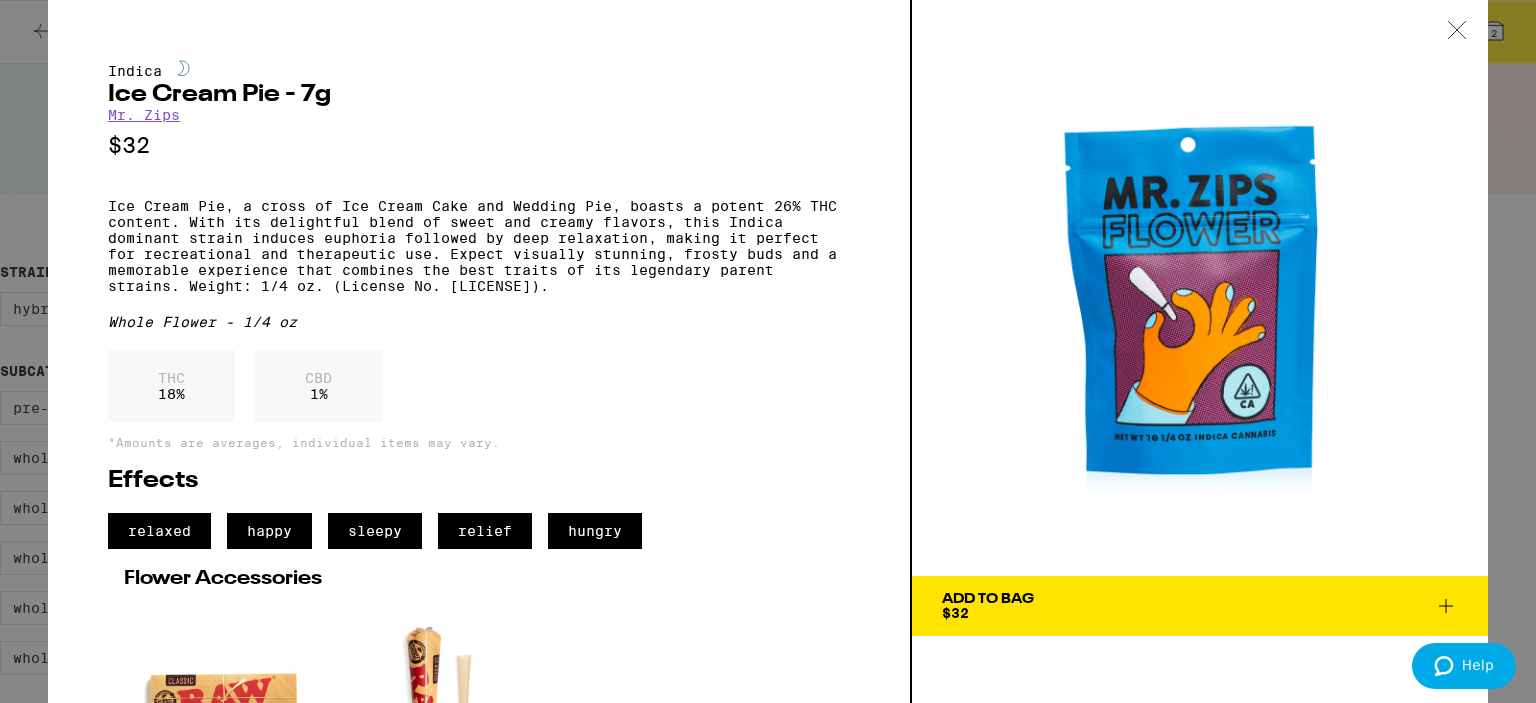 click 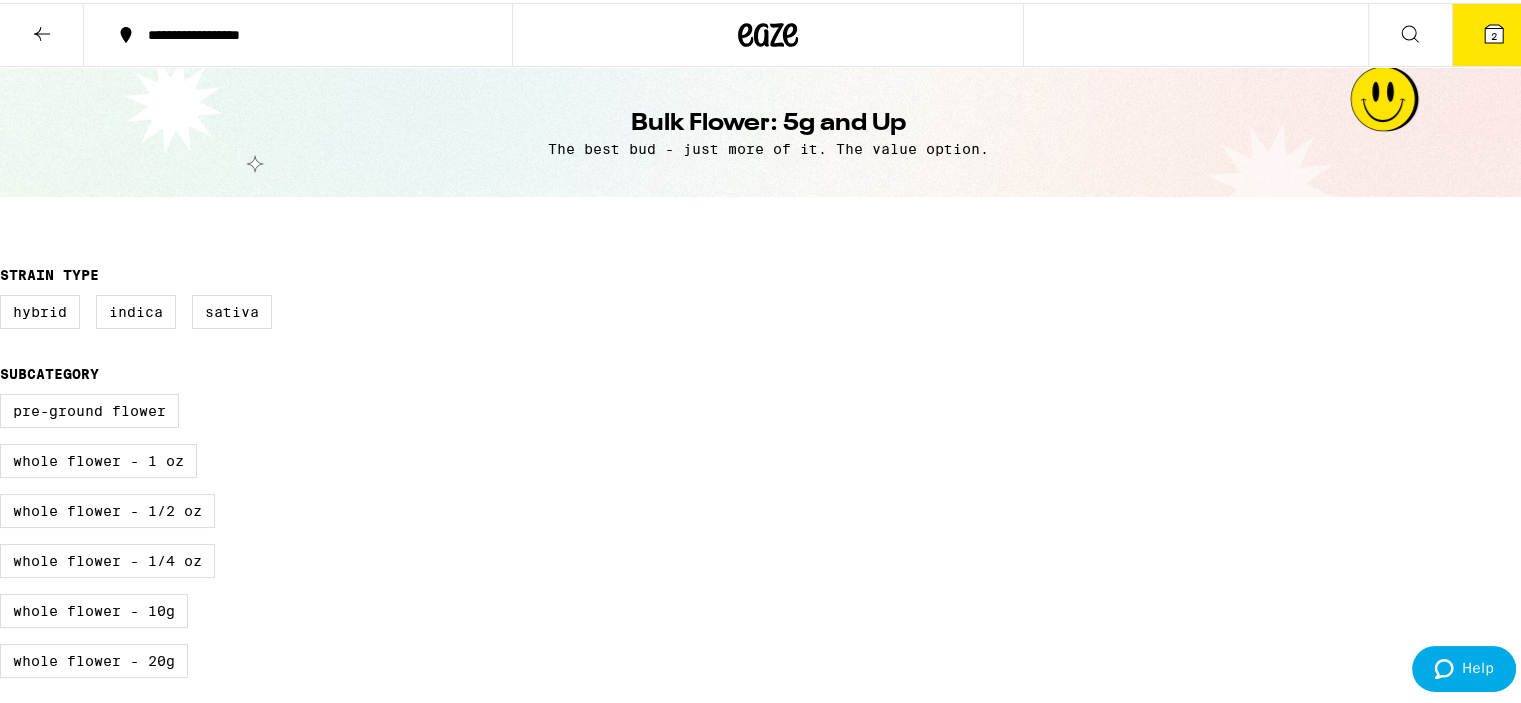 click on "2" at bounding box center (1494, 33) 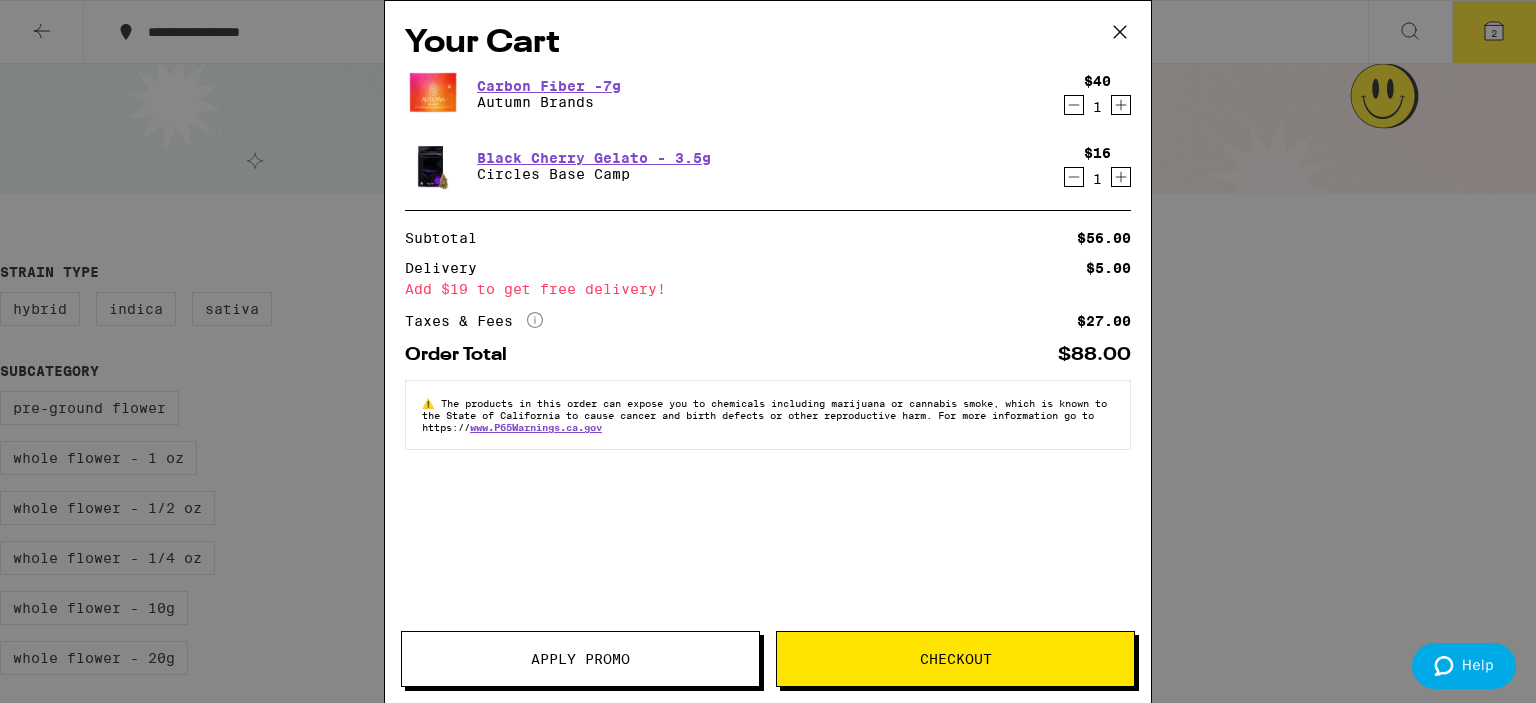 click 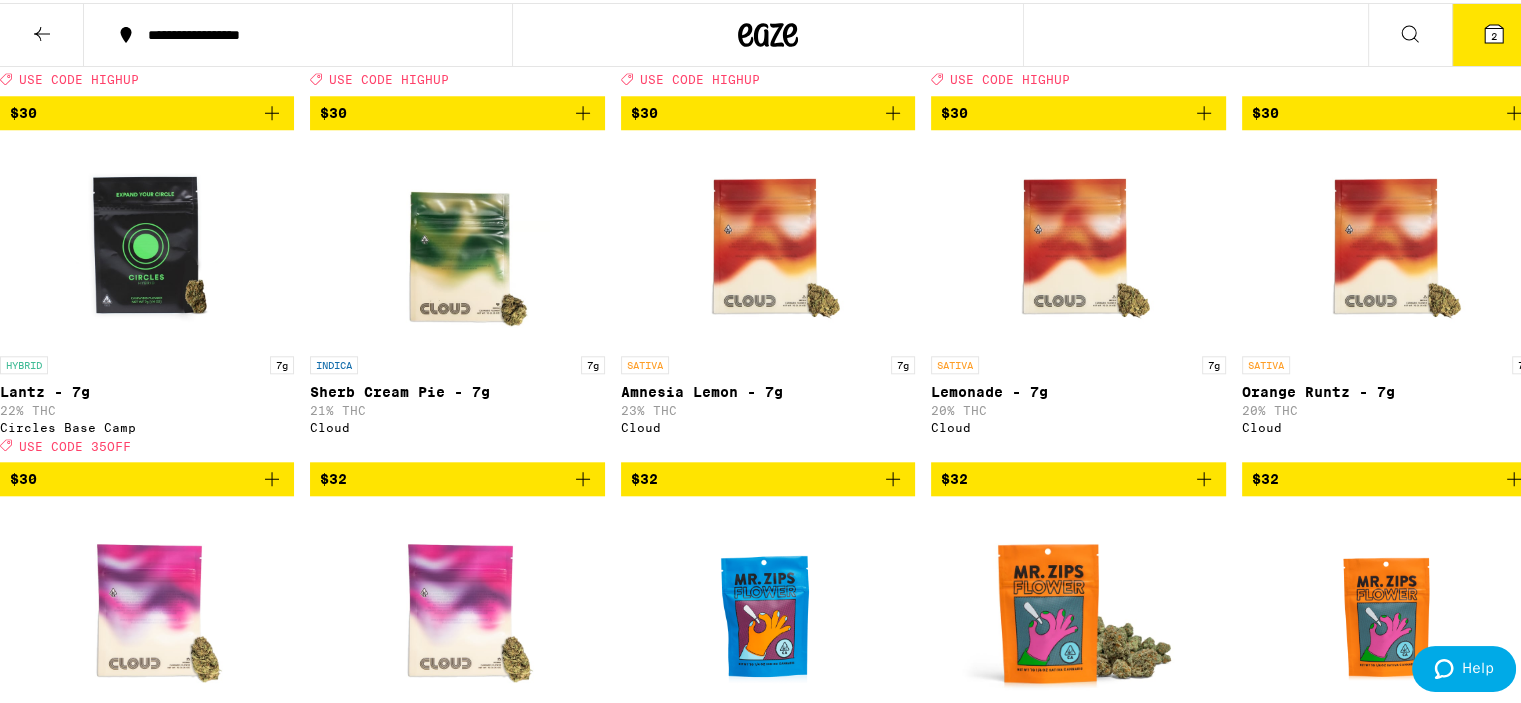 scroll, scrollTop: 1800, scrollLeft: 0, axis: vertical 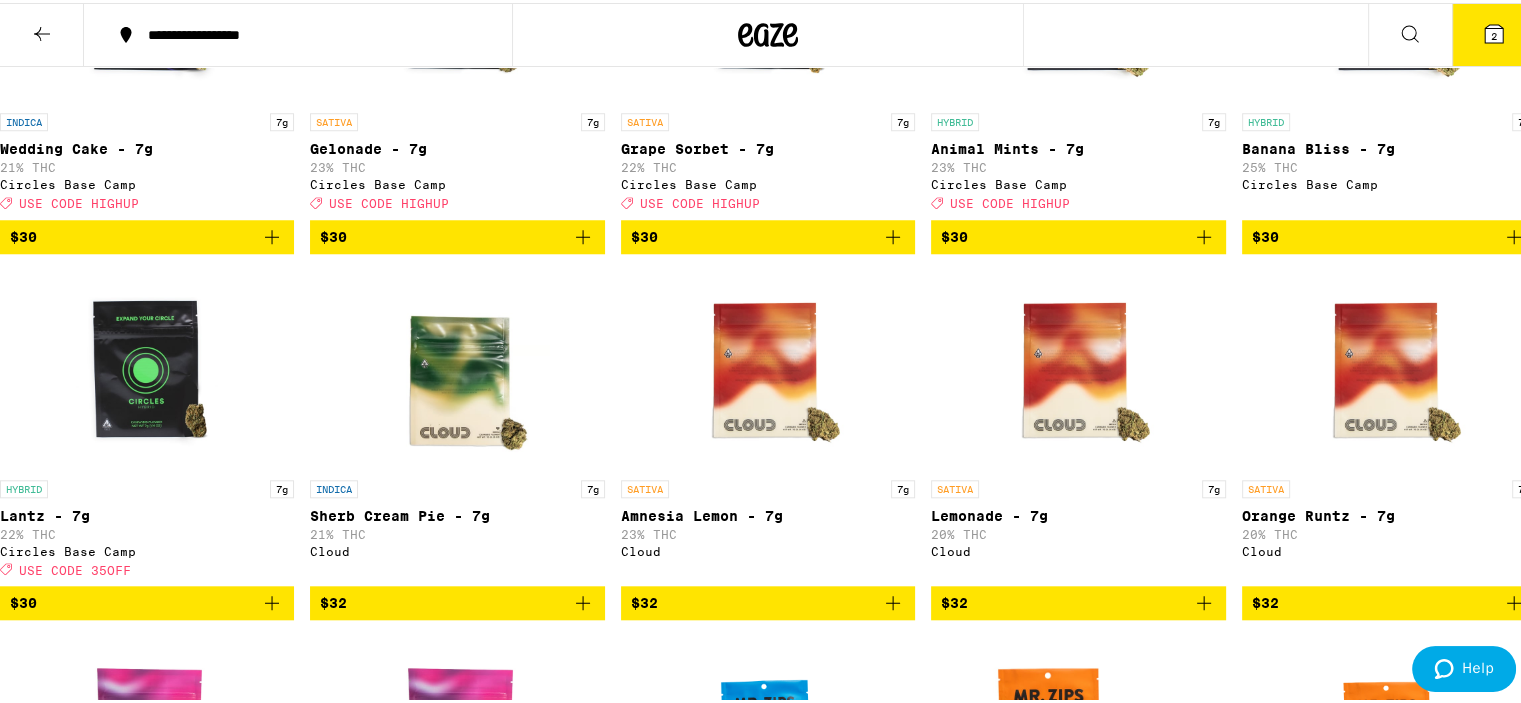 click 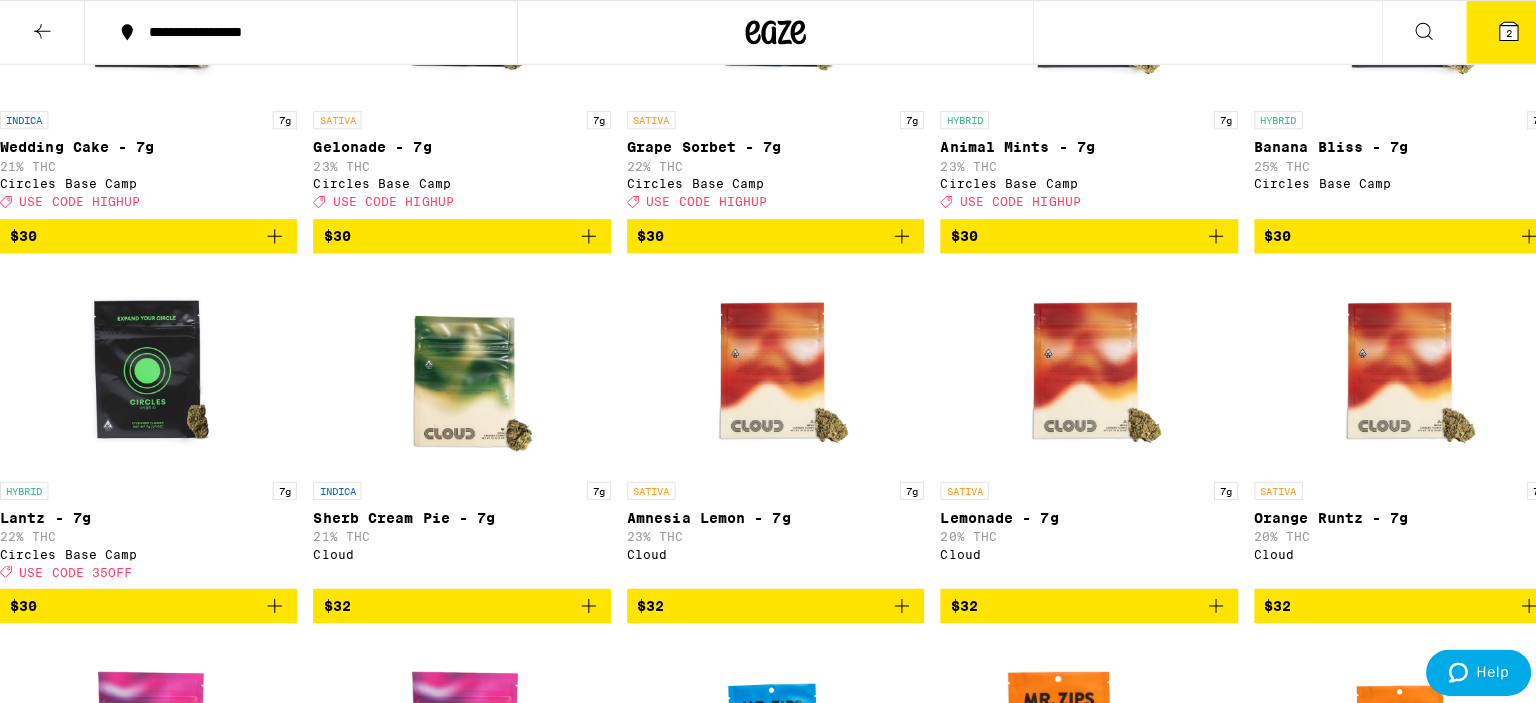 scroll, scrollTop: 0, scrollLeft: 0, axis: both 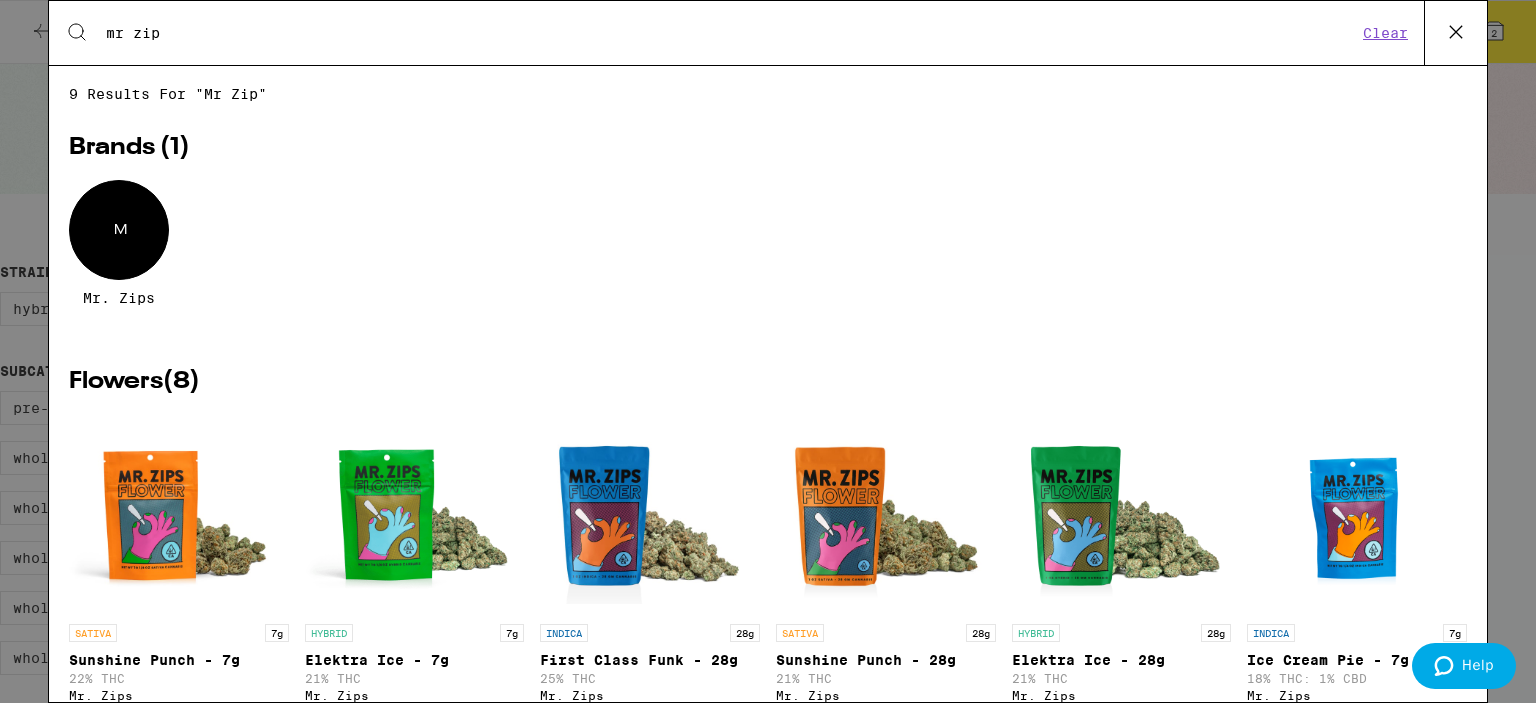 click on "Search for Products mr zip Clear" at bounding box center [768, 33] 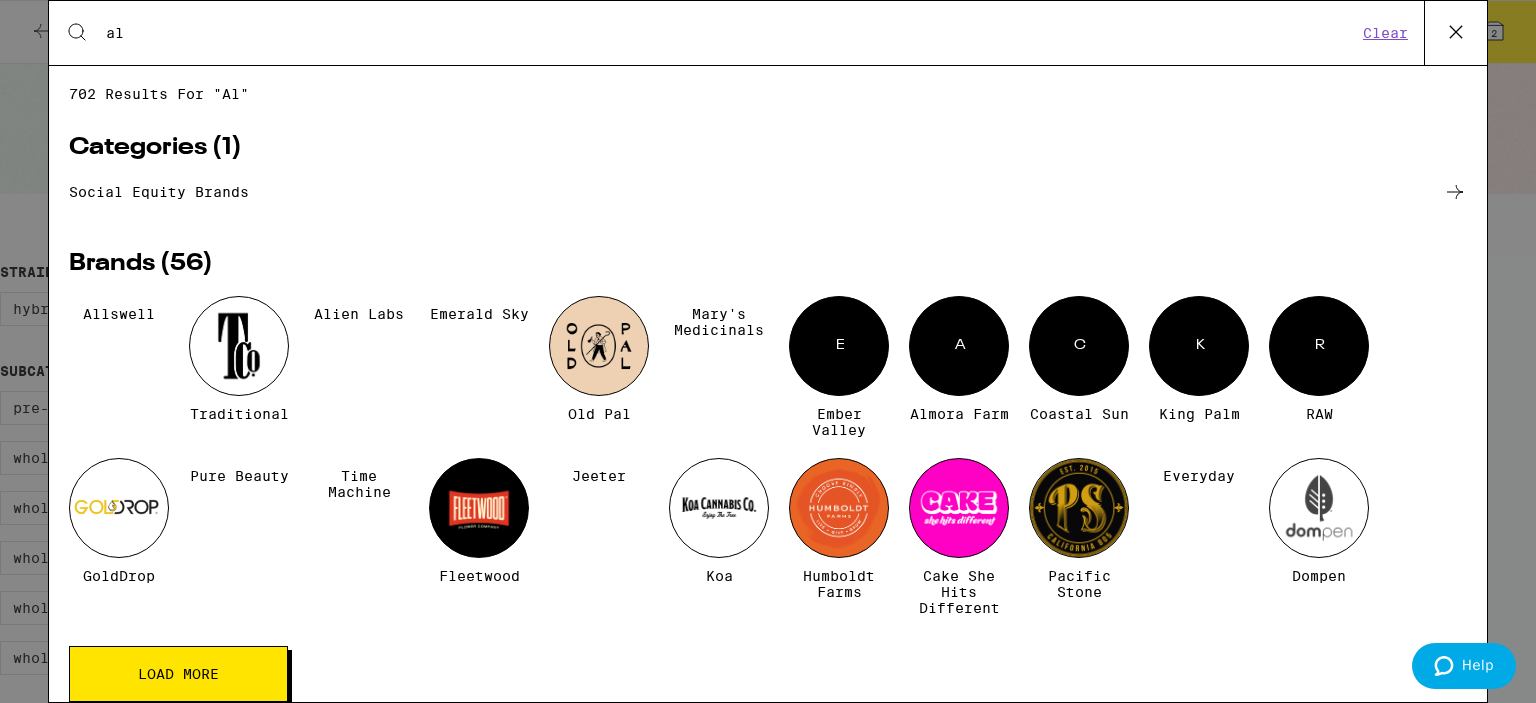 type on "a" 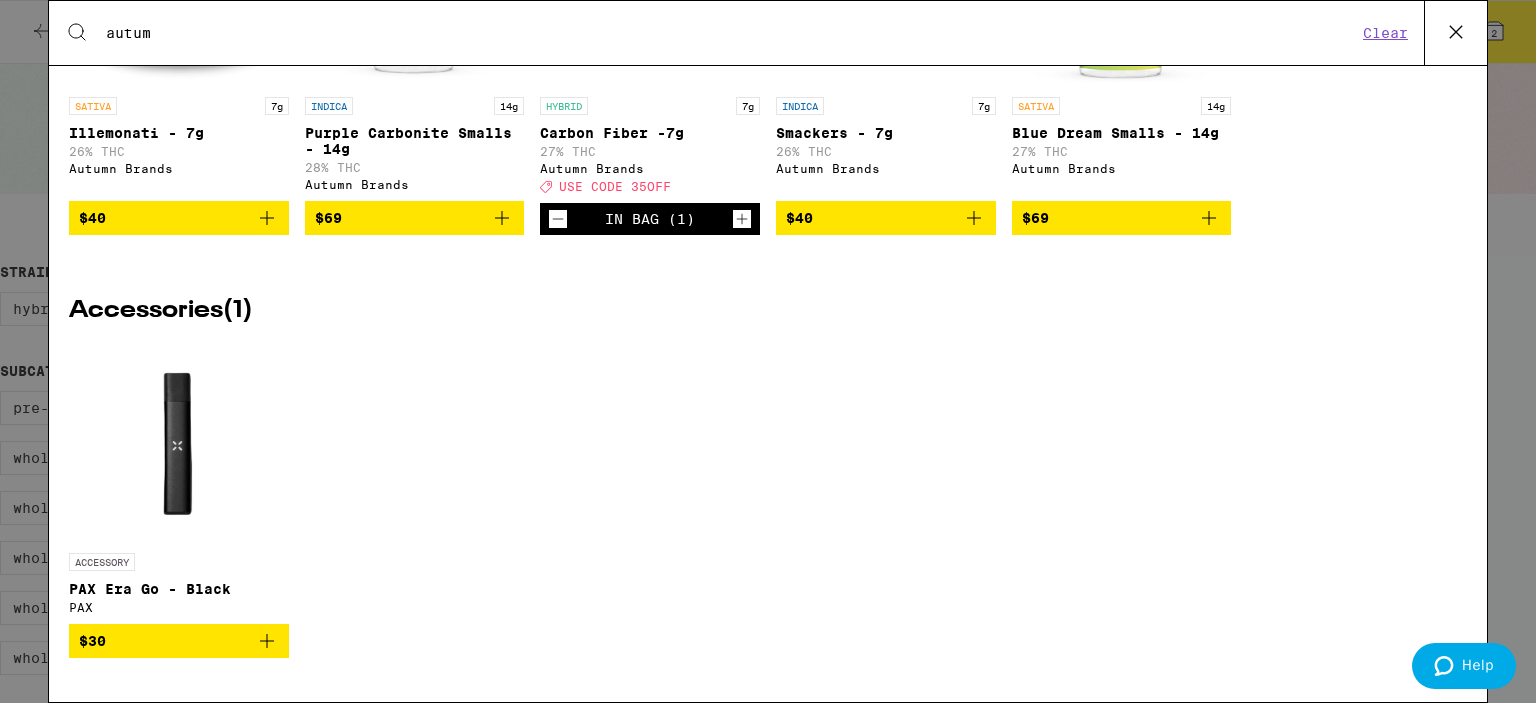 scroll, scrollTop: 364, scrollLeft: 0, axis: vertical 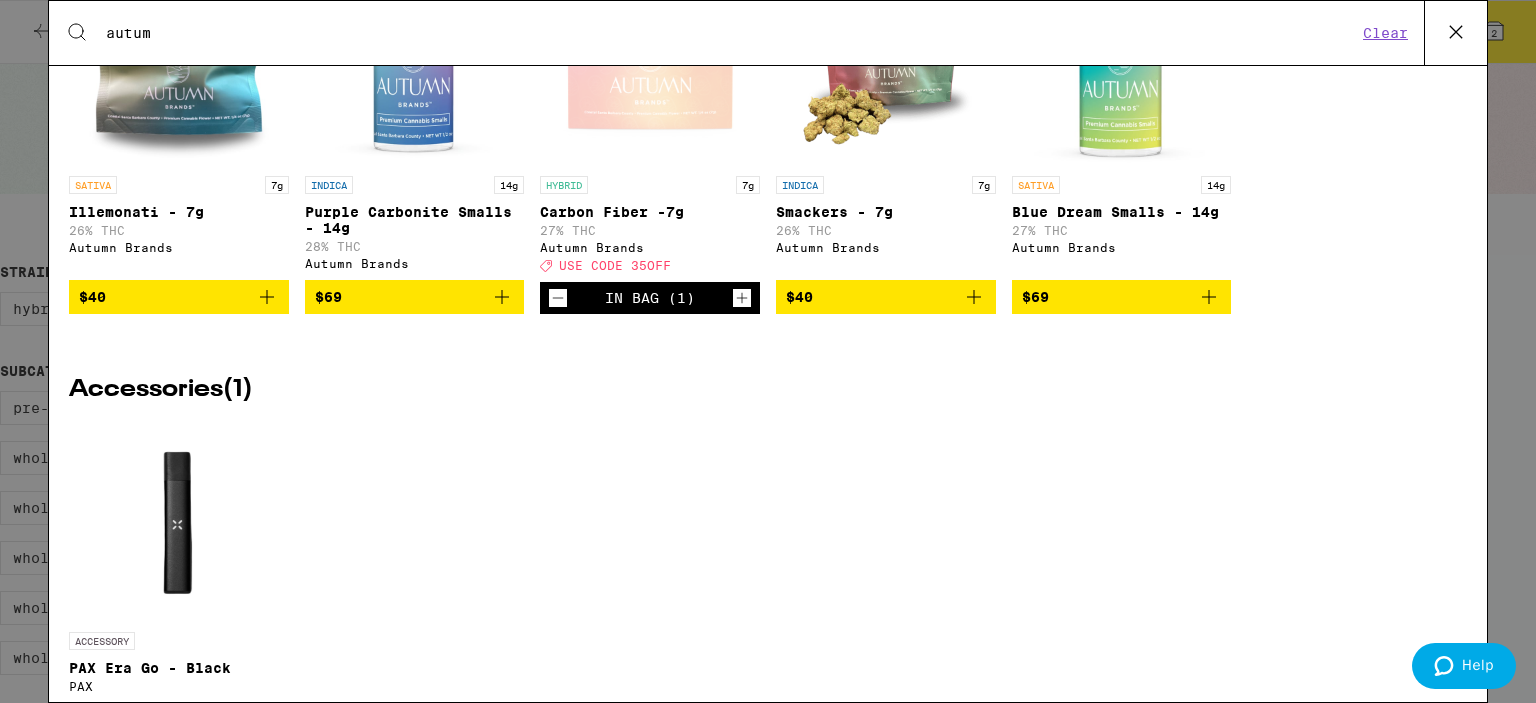 type on "autum" 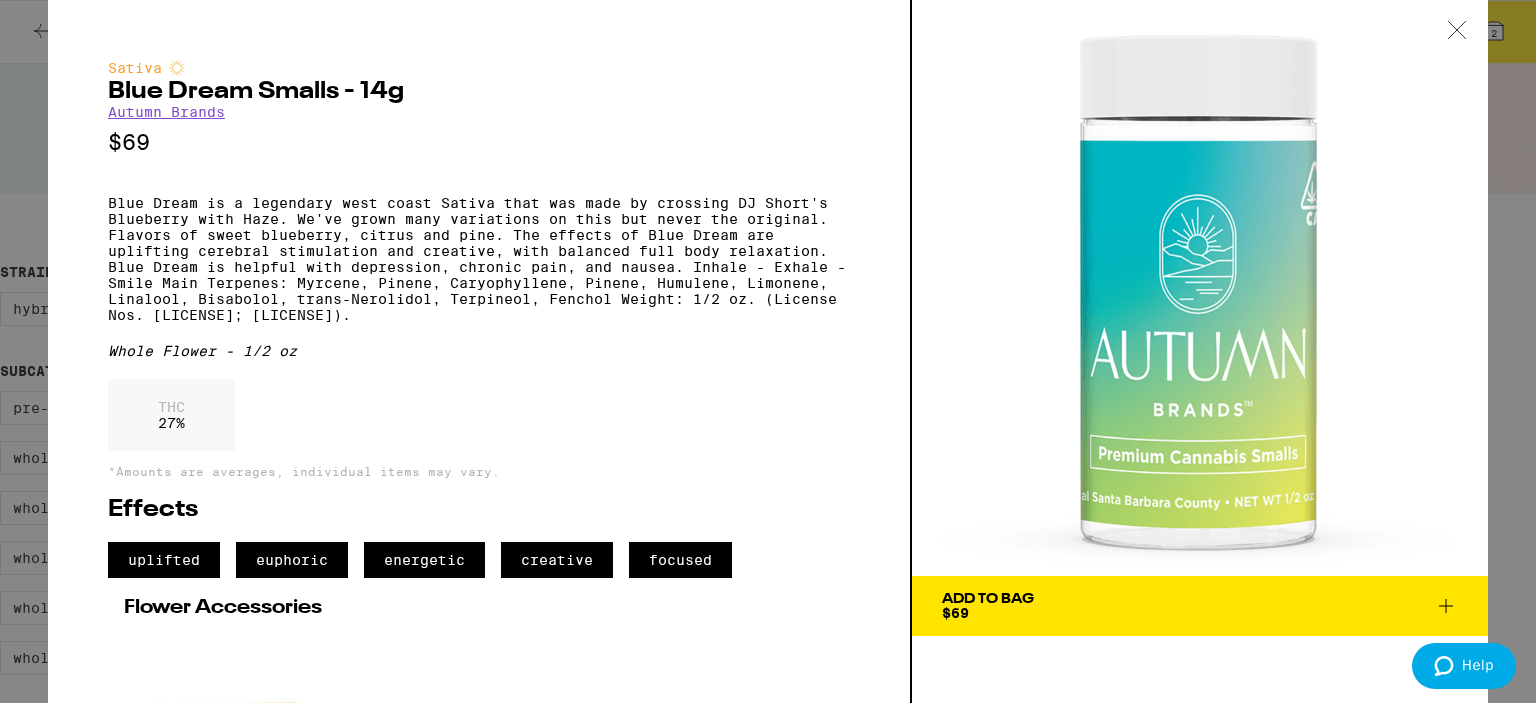 click 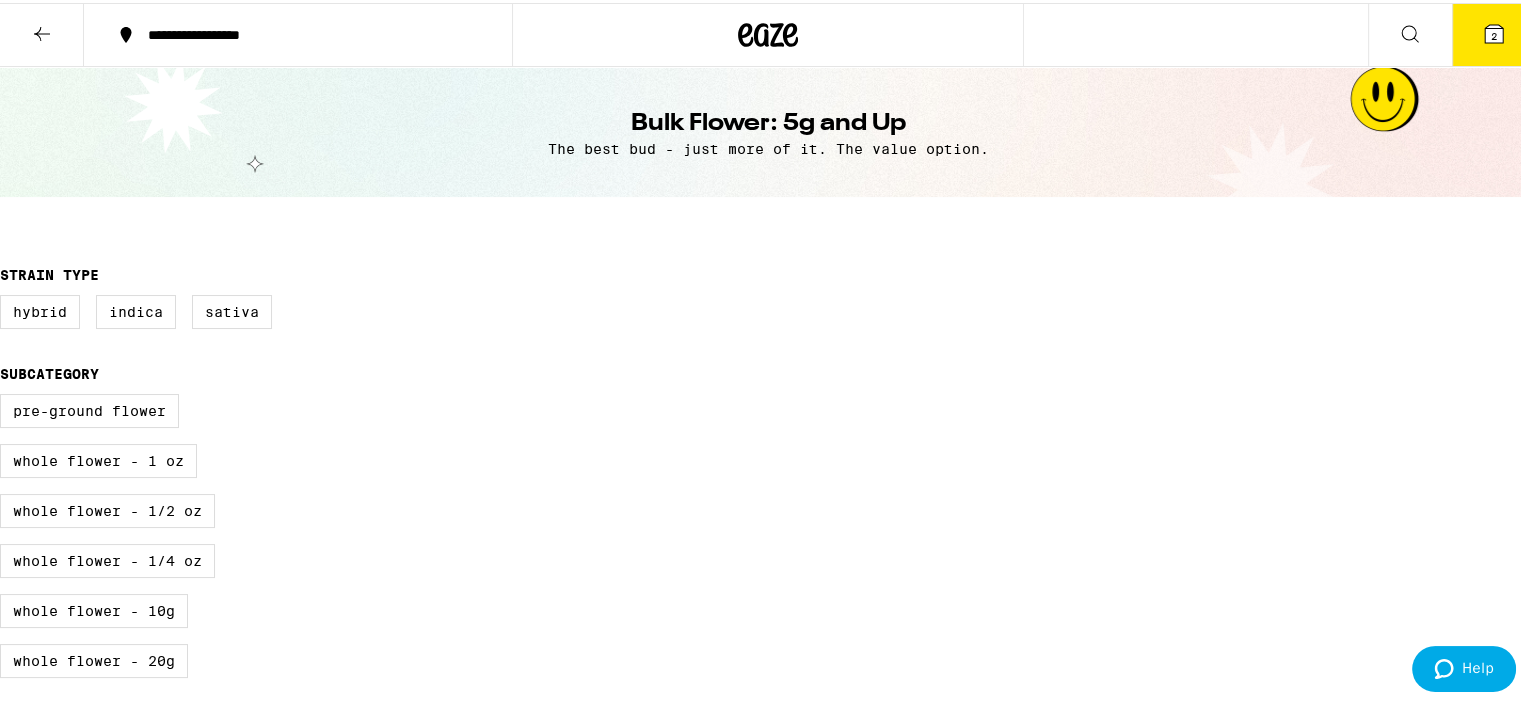 click 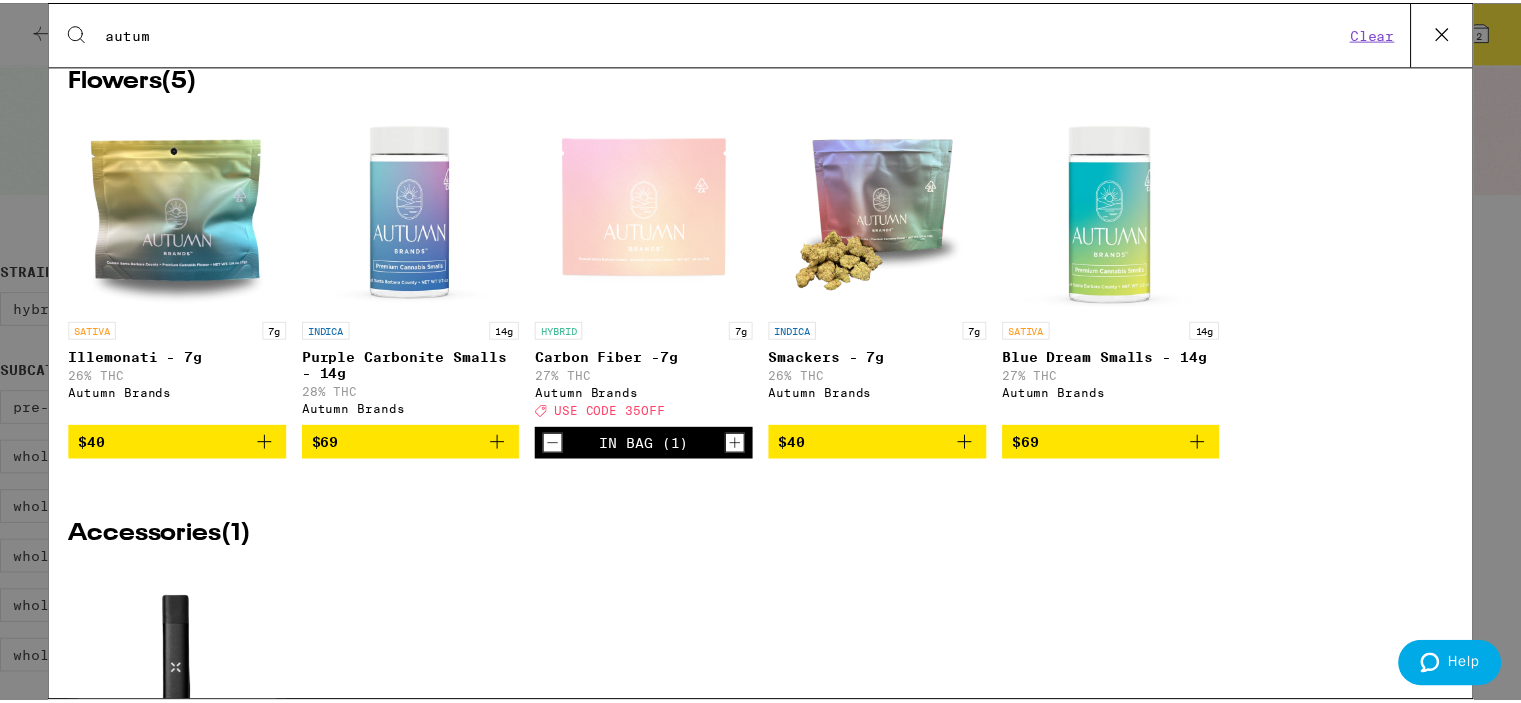 scroll, scrollTop: 164, scrollLeft: 0, axis: vertical 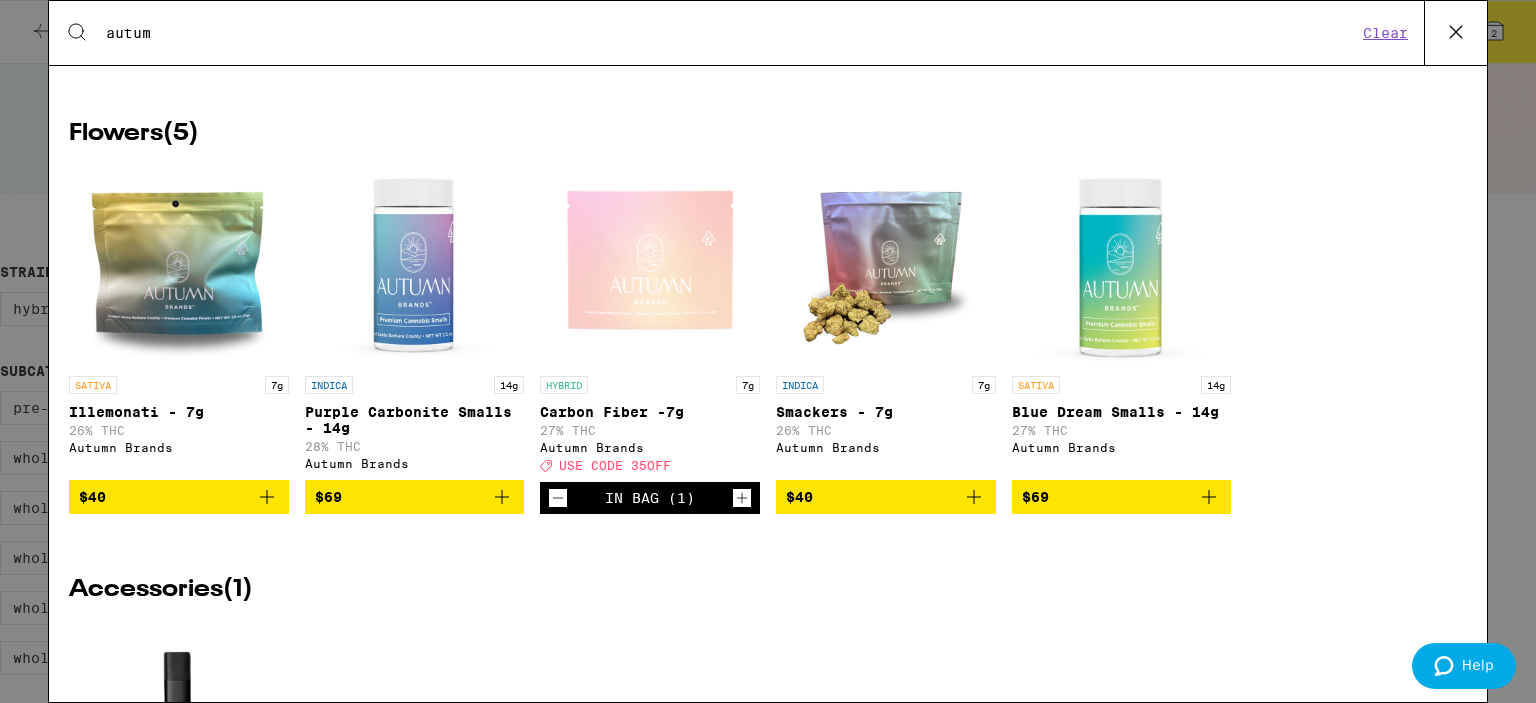click at bounding box center (650, 266) 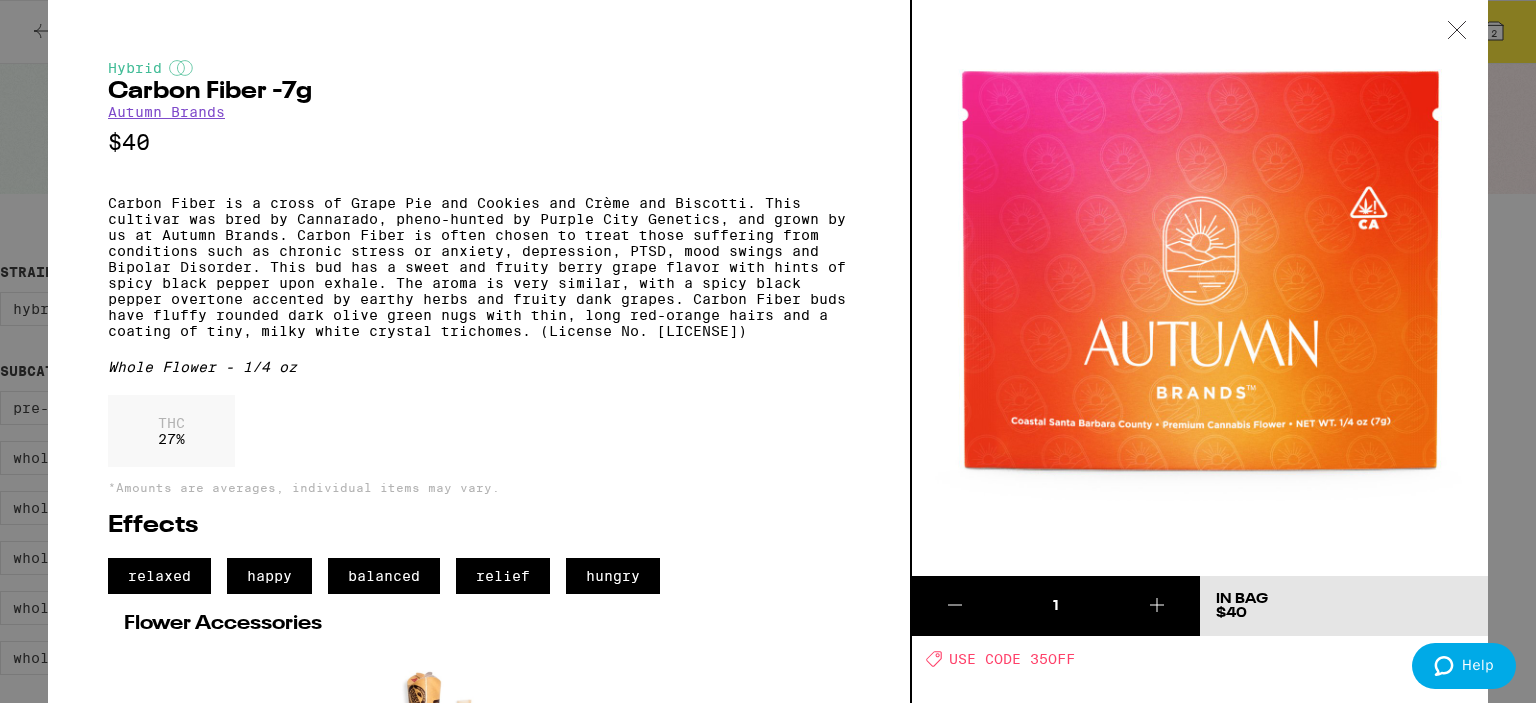 click at bounding box center (1457, 31) 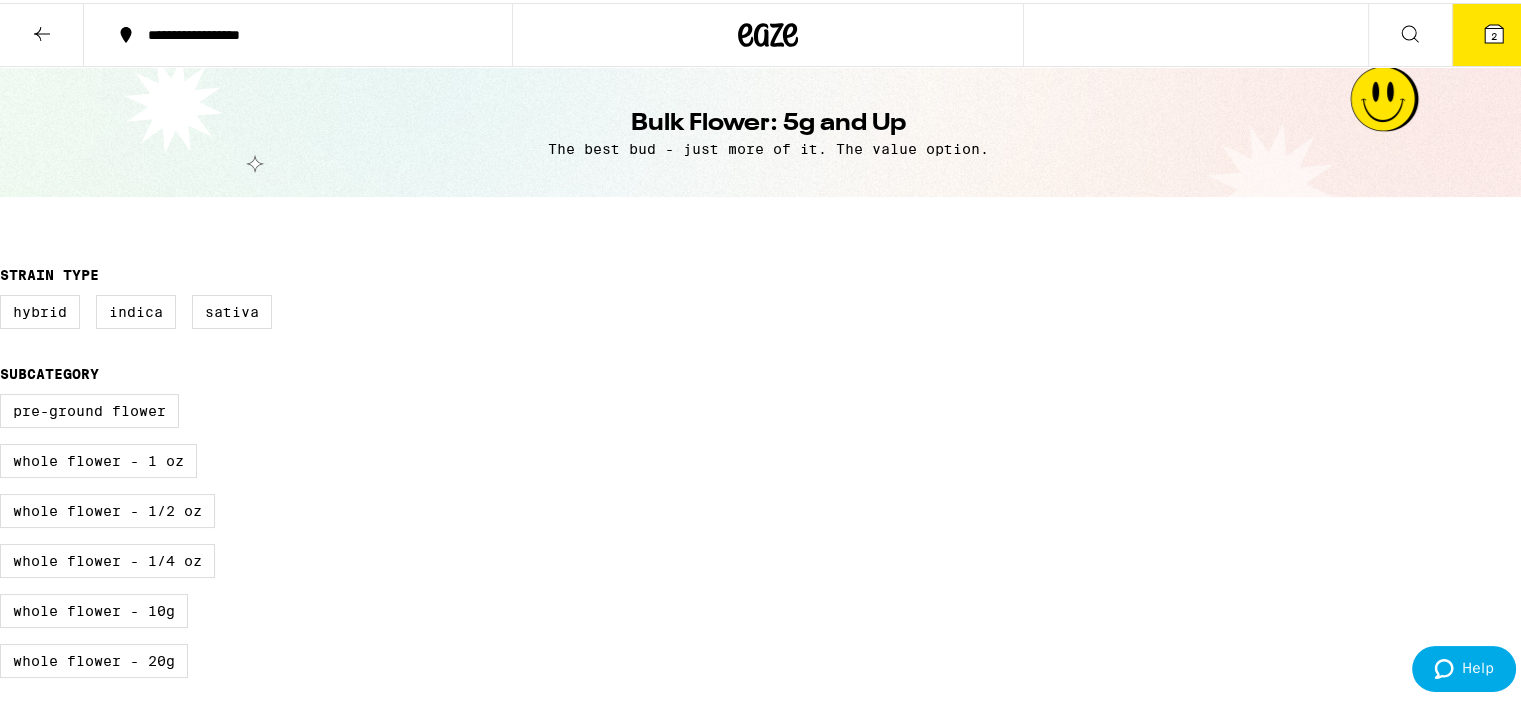 click 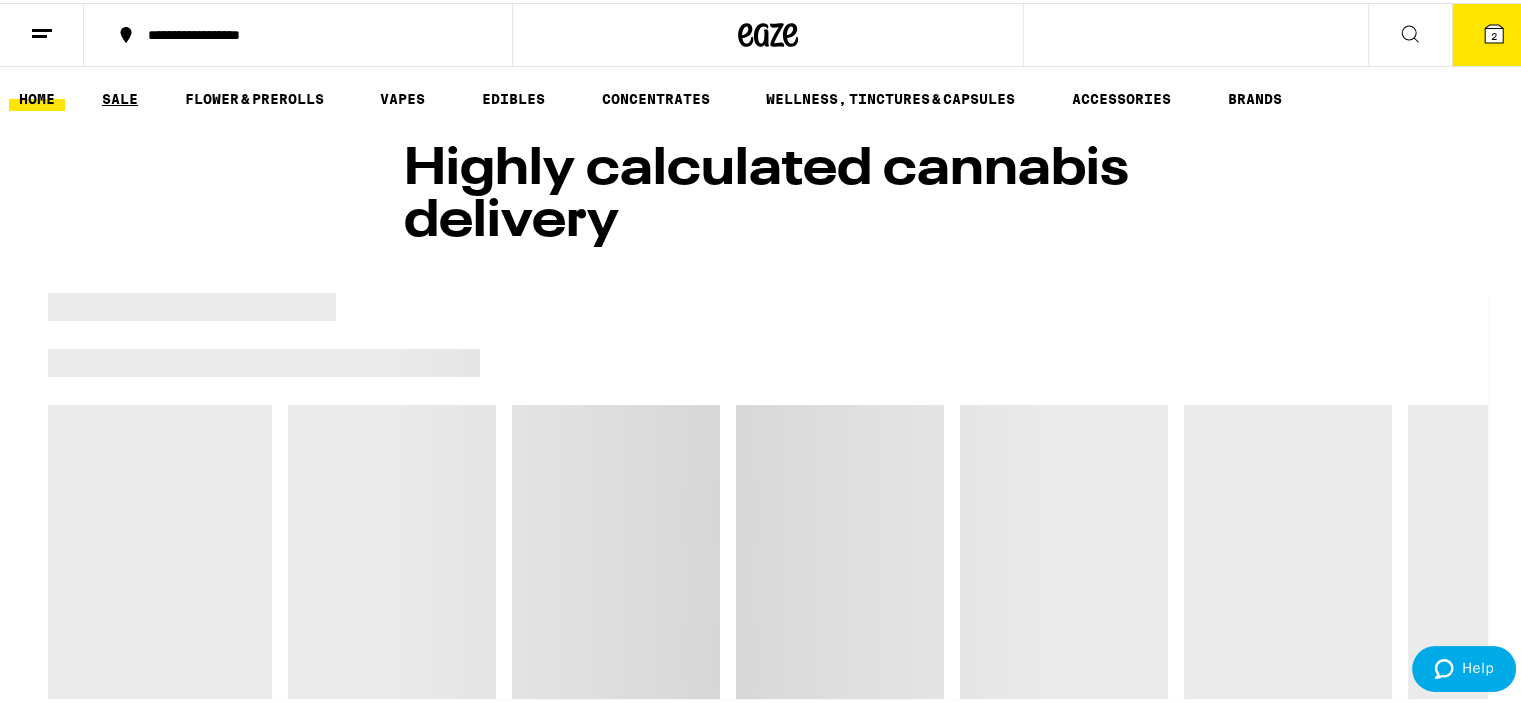 click on "SALE" at bounding box center (120, 96) 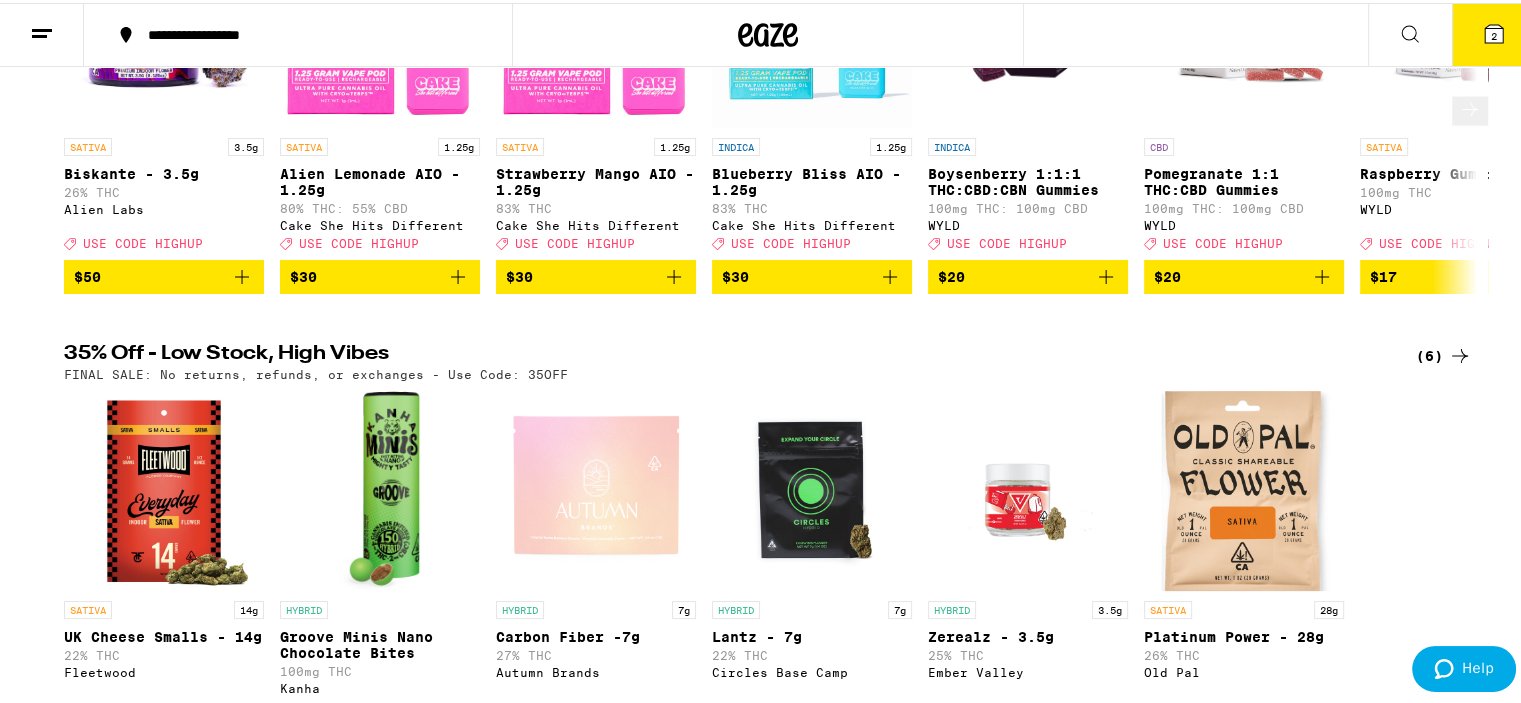 scroll, scrollTop: 600, scrollLeft: 0, axis: vertical 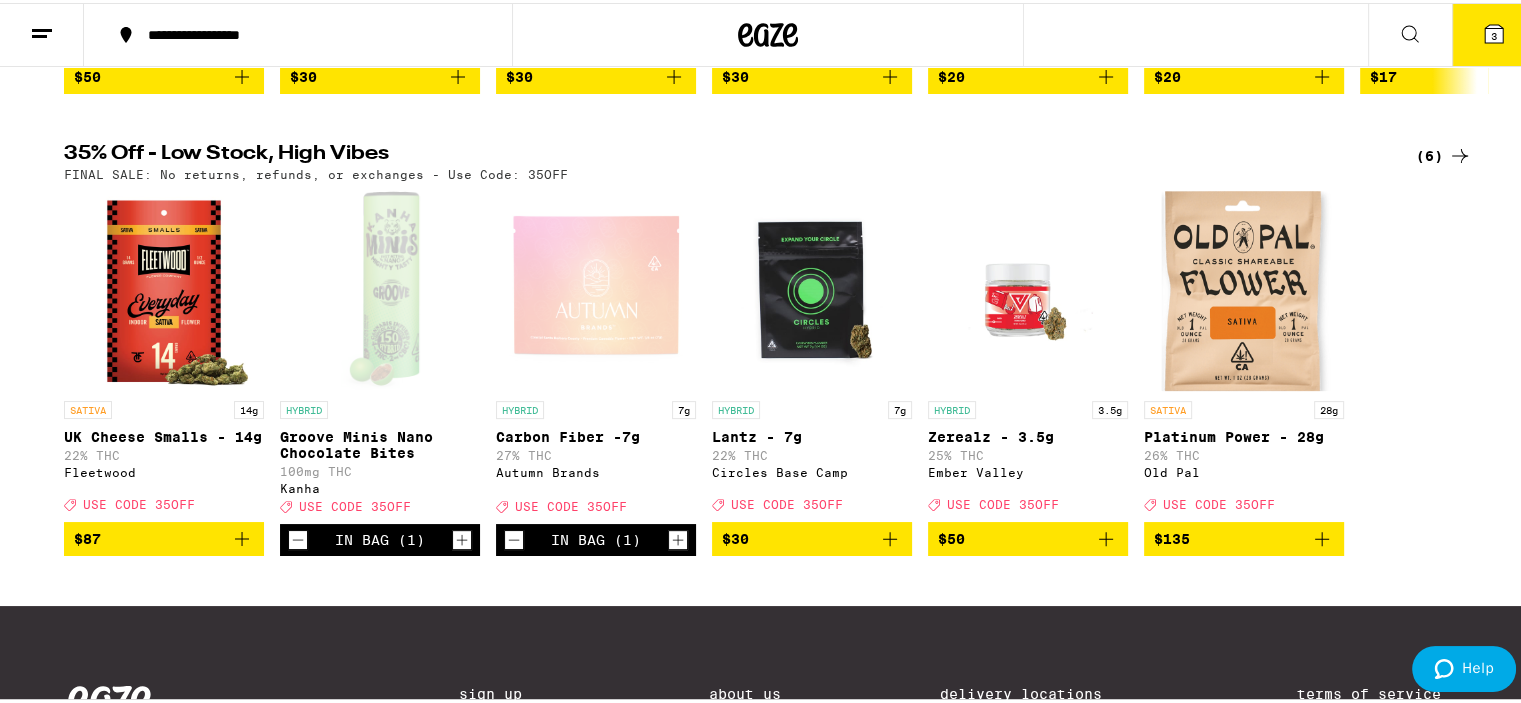click 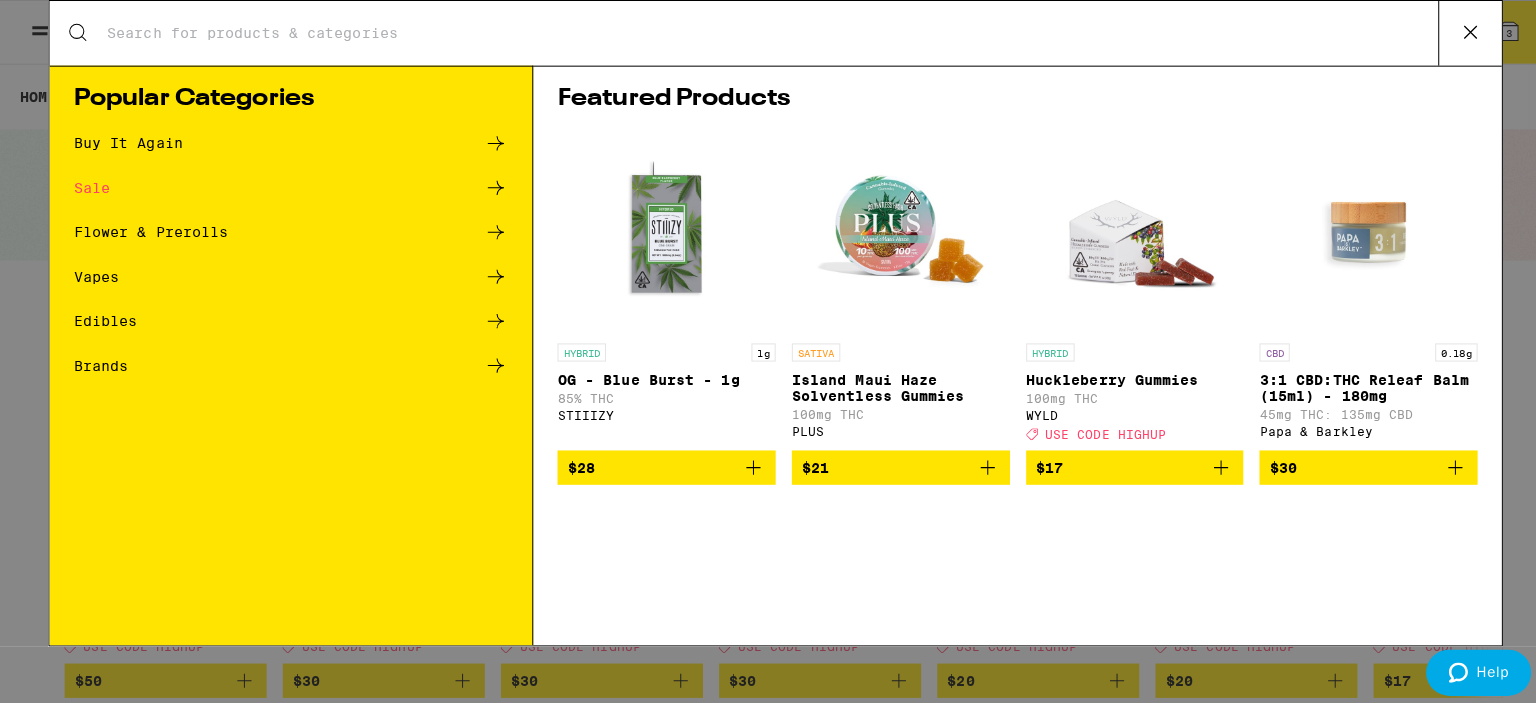 scroll, scrollTop: 0, scrollLeft: 0, axis: both 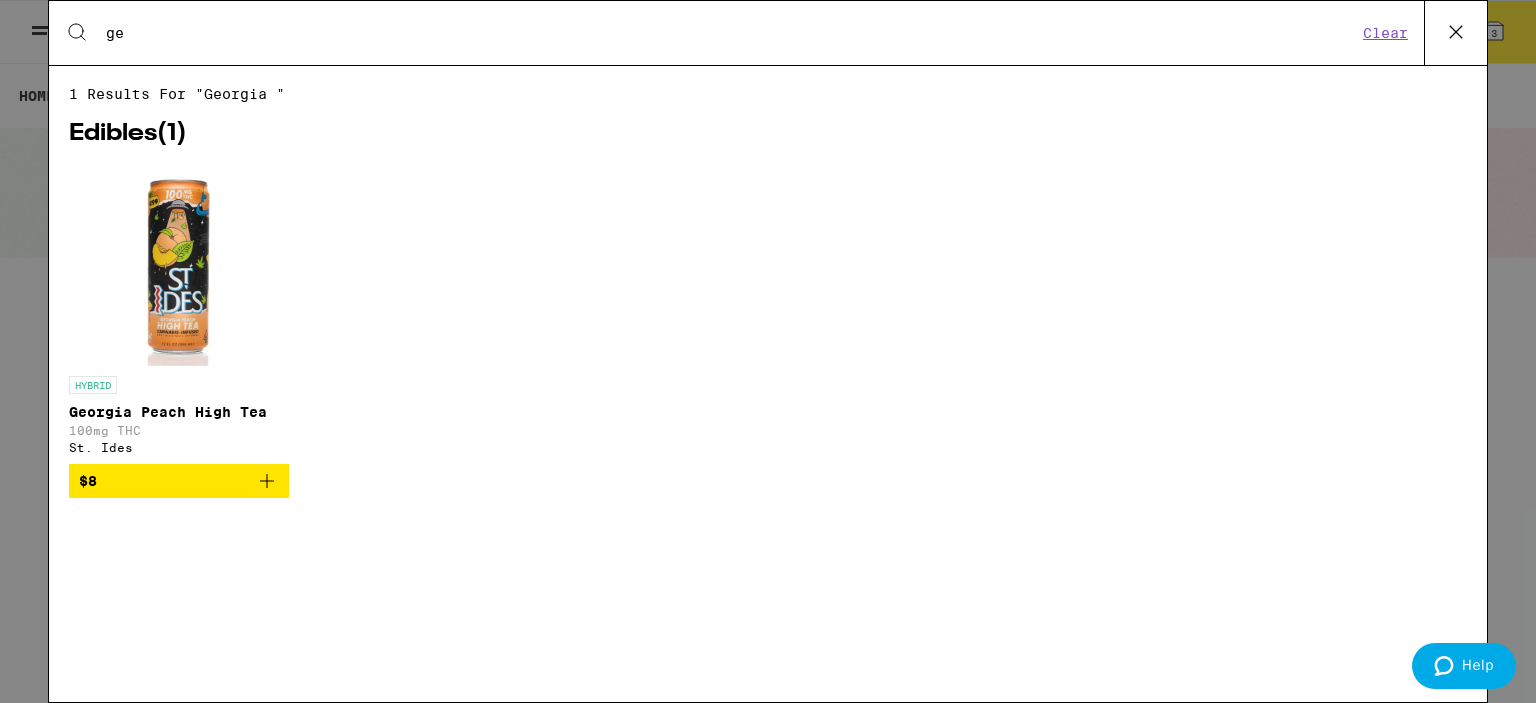 type on "g" 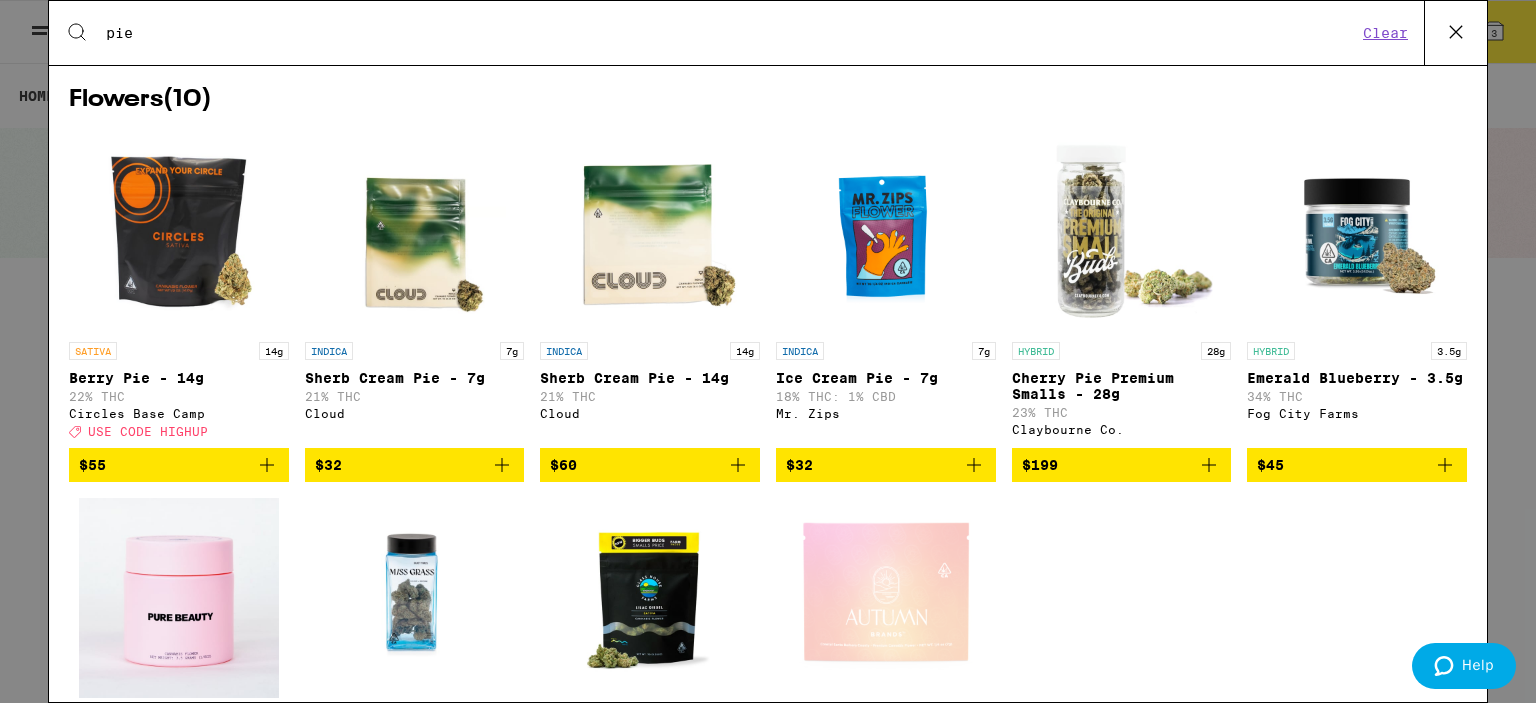 scroll, scrollTop: 2000, scrollLeft: 0, axis: vertical 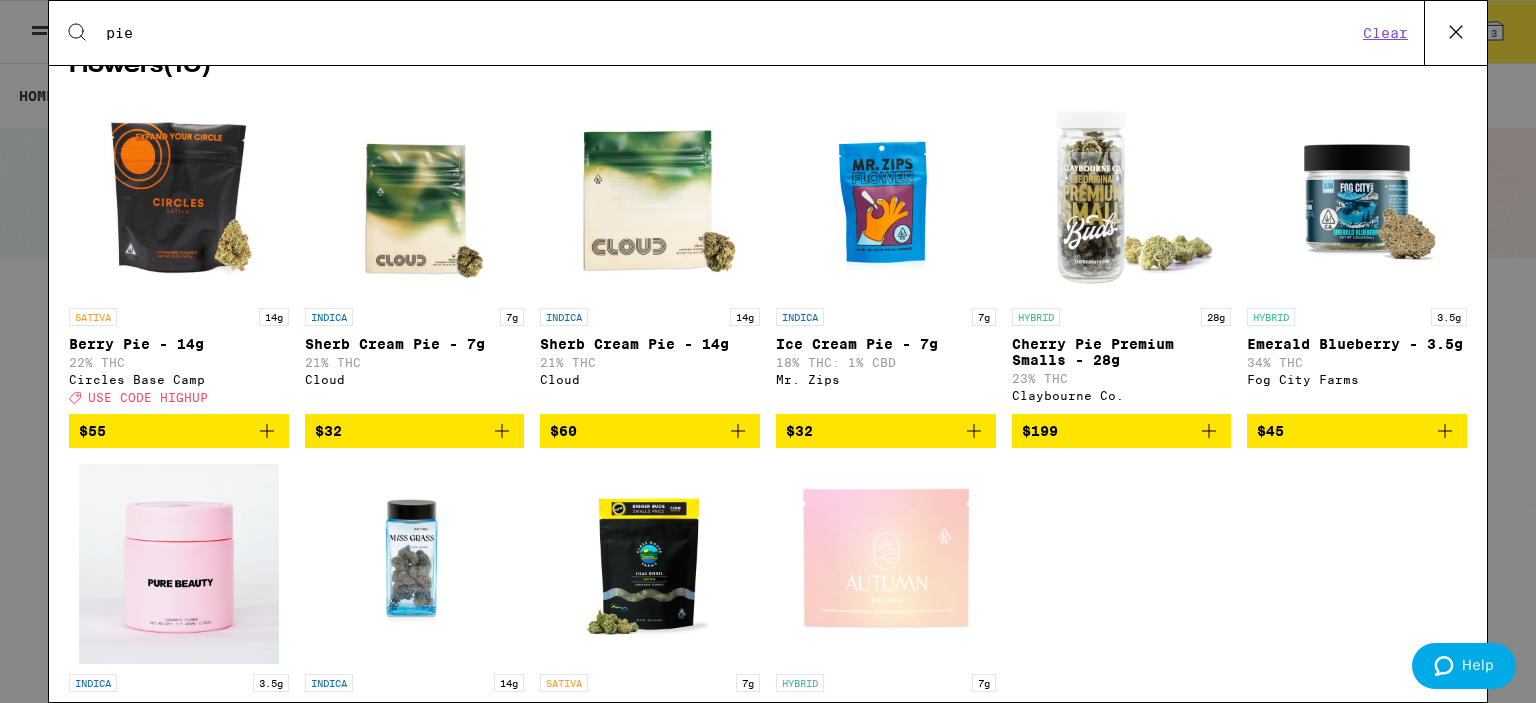 type on "pie" 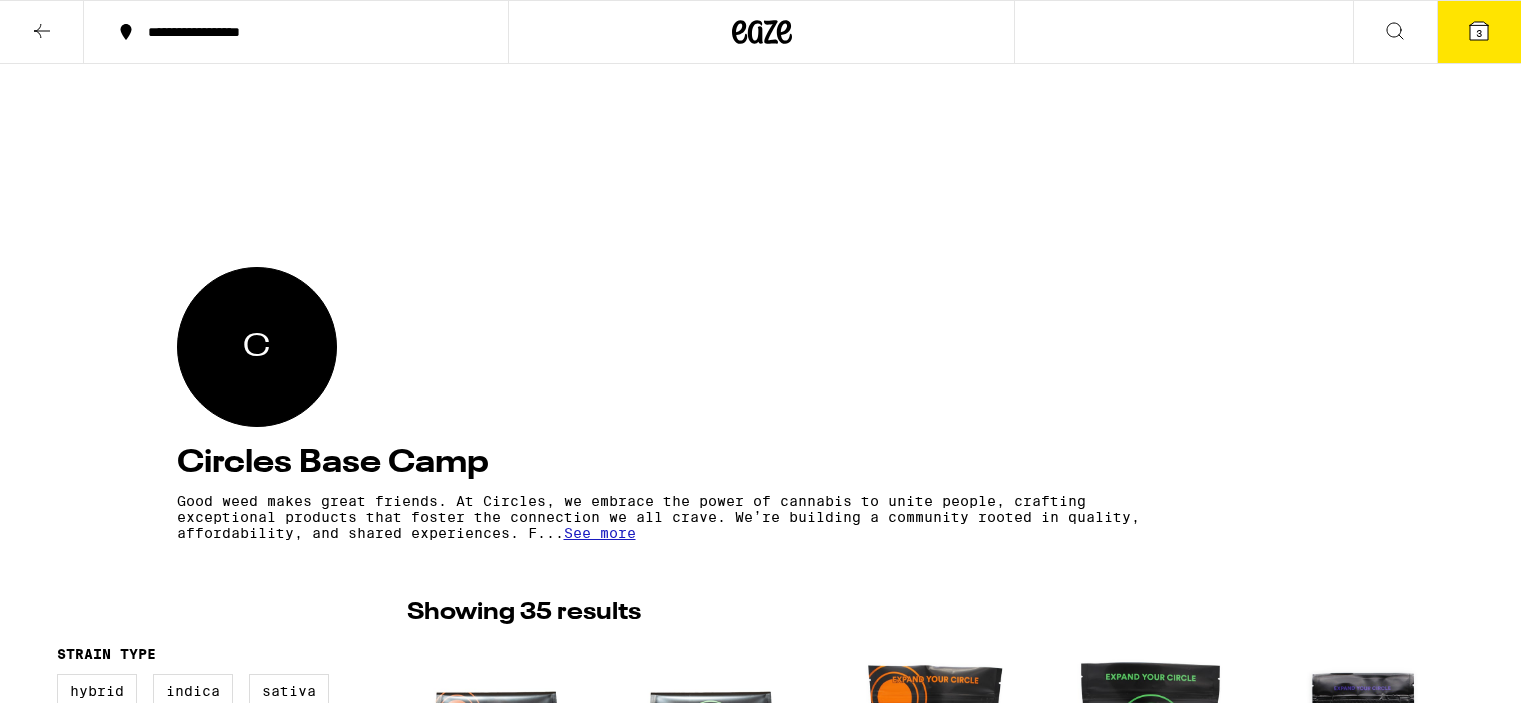 scroll, scrollTop: 200, scrollLeft: 0, axis: vertical 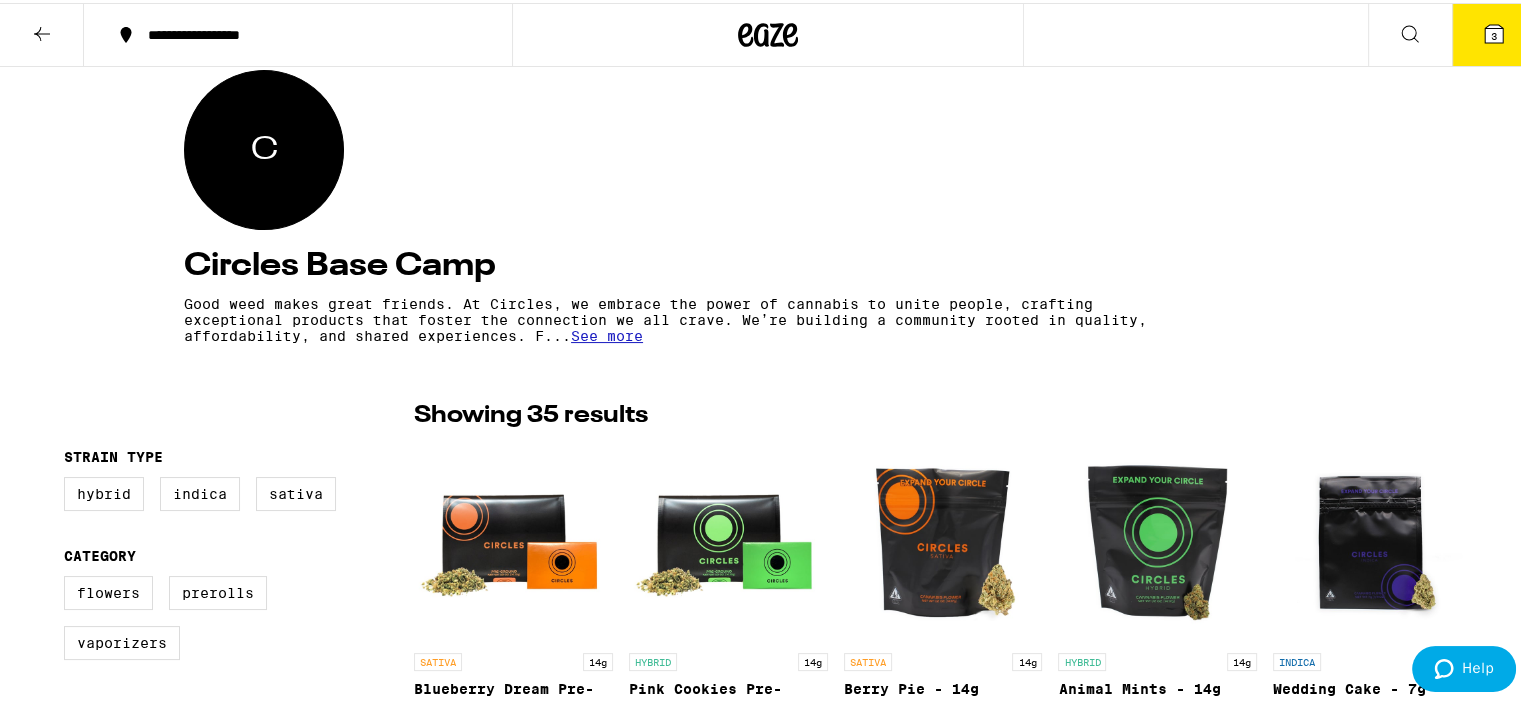 click on "Good weed makes great friends. At Circles, we embrace the power of cannabis to unite people, crafting exceptional products that foster the connection we all crave. We’re building a community rooted in quality, affordability, and shared experiences. F... See more" at bounding box center (680, 317) 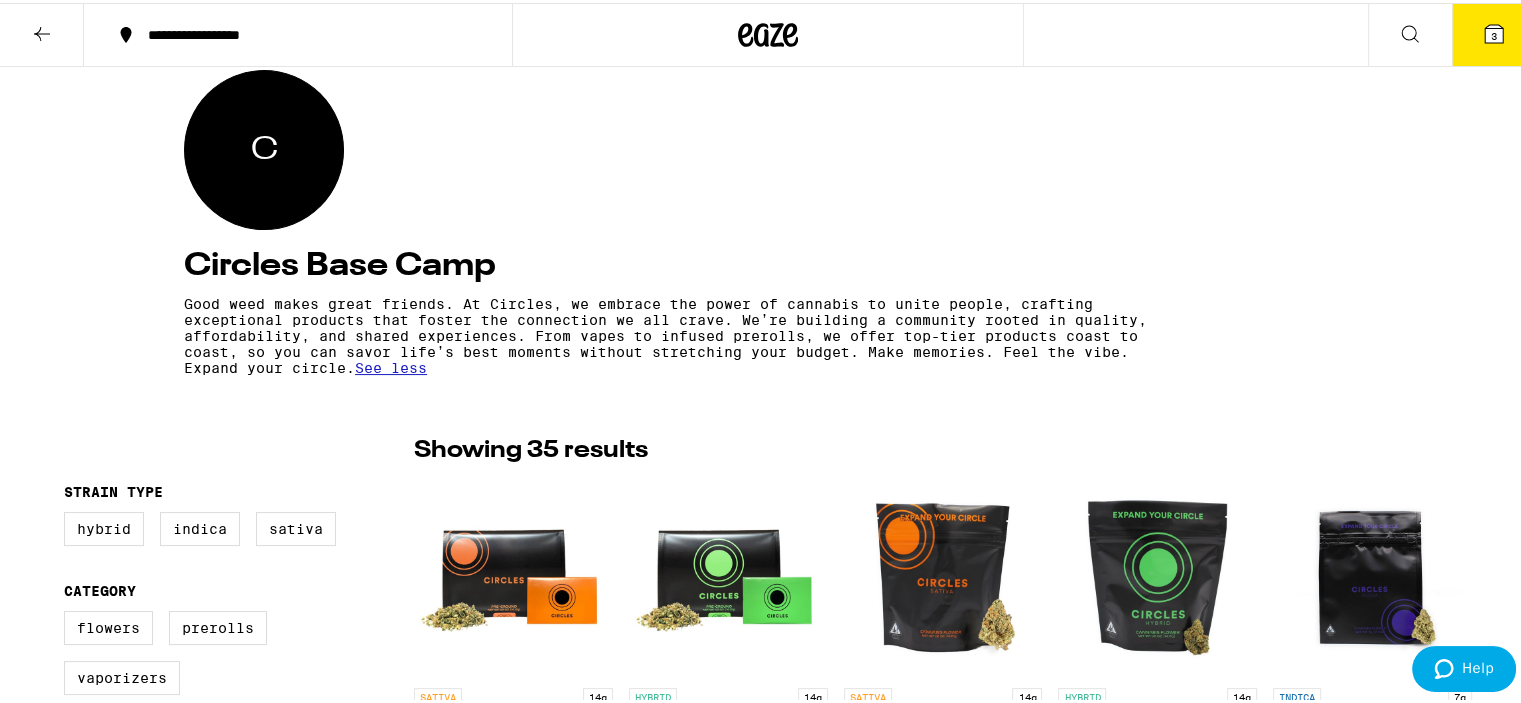 scroll, scrollTop: 0, scrollLeft: 0, axis: both 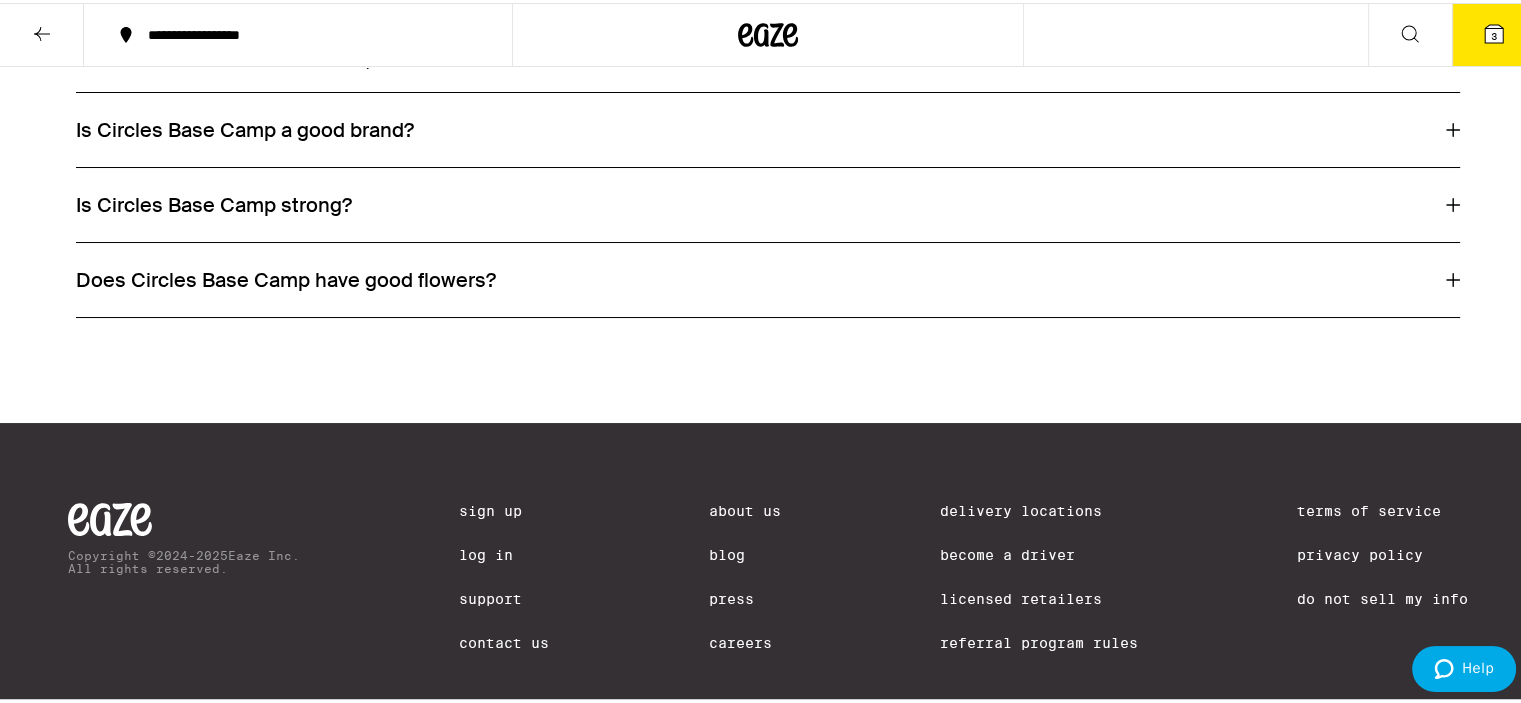 click on "Is Circles Base Camp a good brand?" at bounding box center (768, 127) 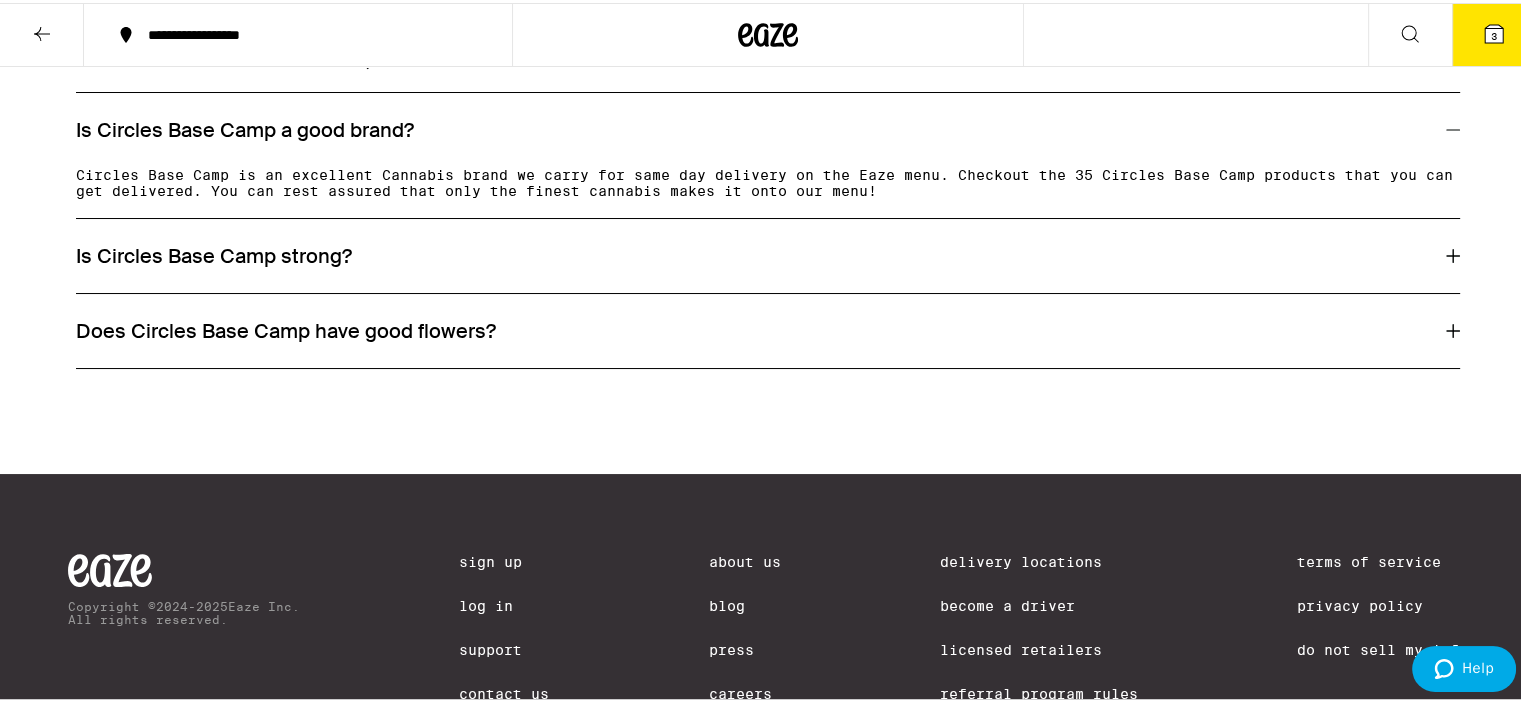 click on "Is Circles Base Camp strong?" at bounding box center [768, 253] 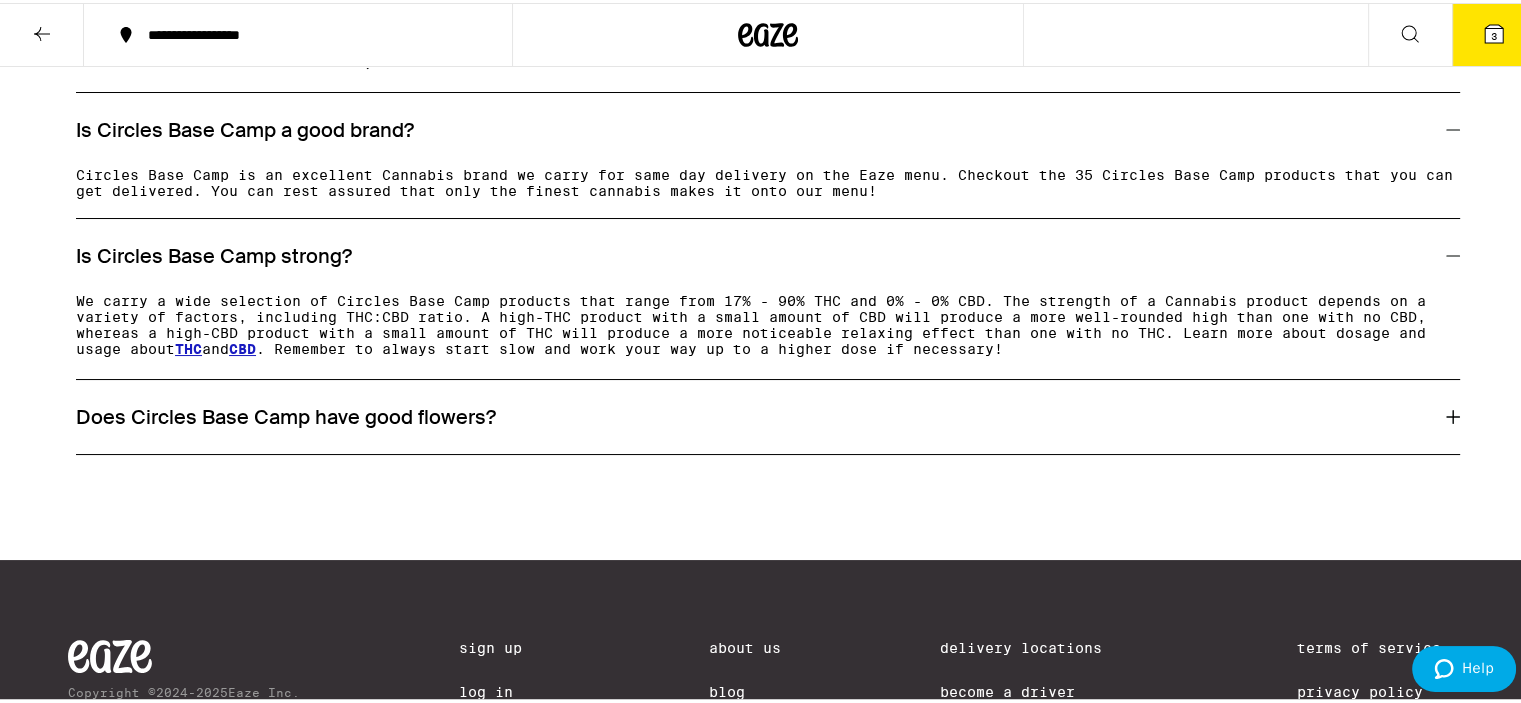 click on "Does Circles Base Camp have good flowers?" at bounding box center [768, 414] 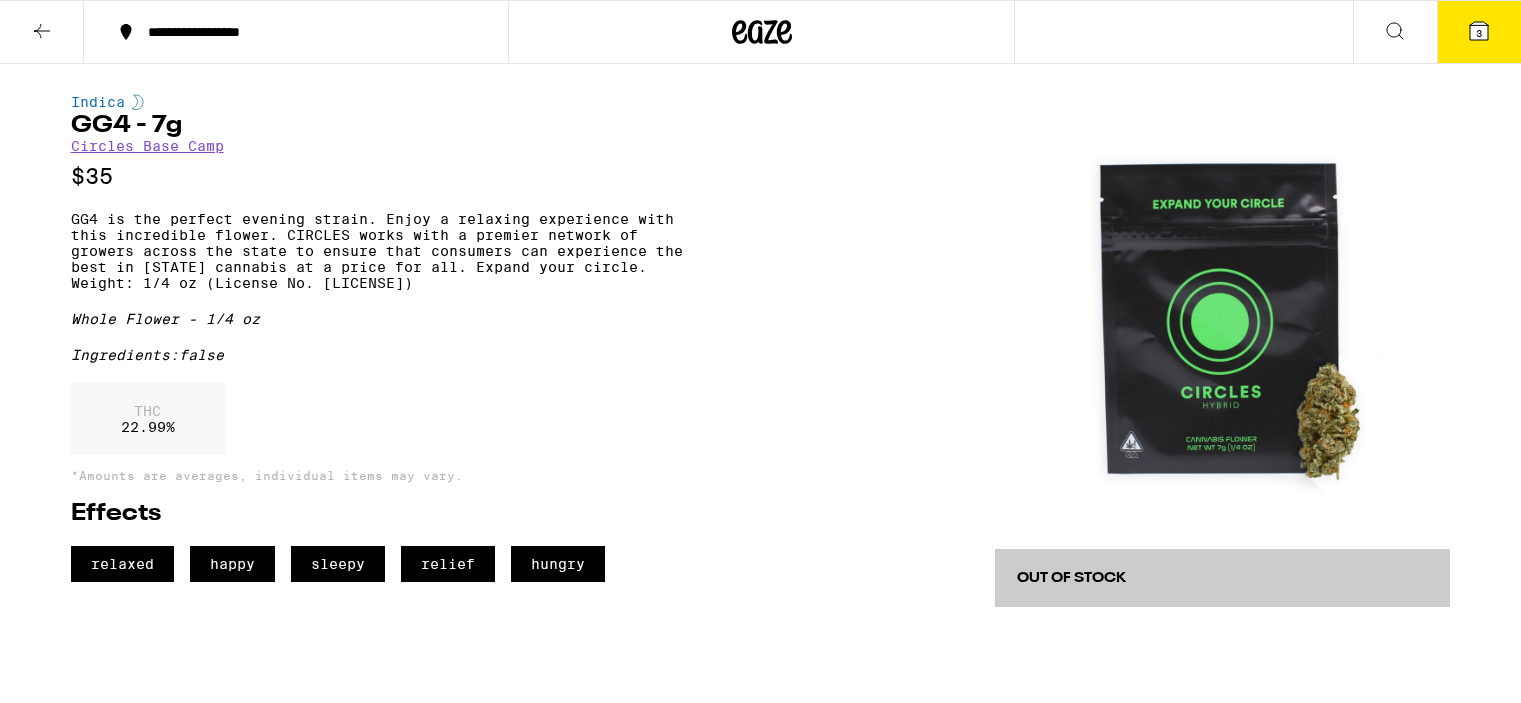 scroll, scrollTop: 0, scrollLeft: 0, axis: both 